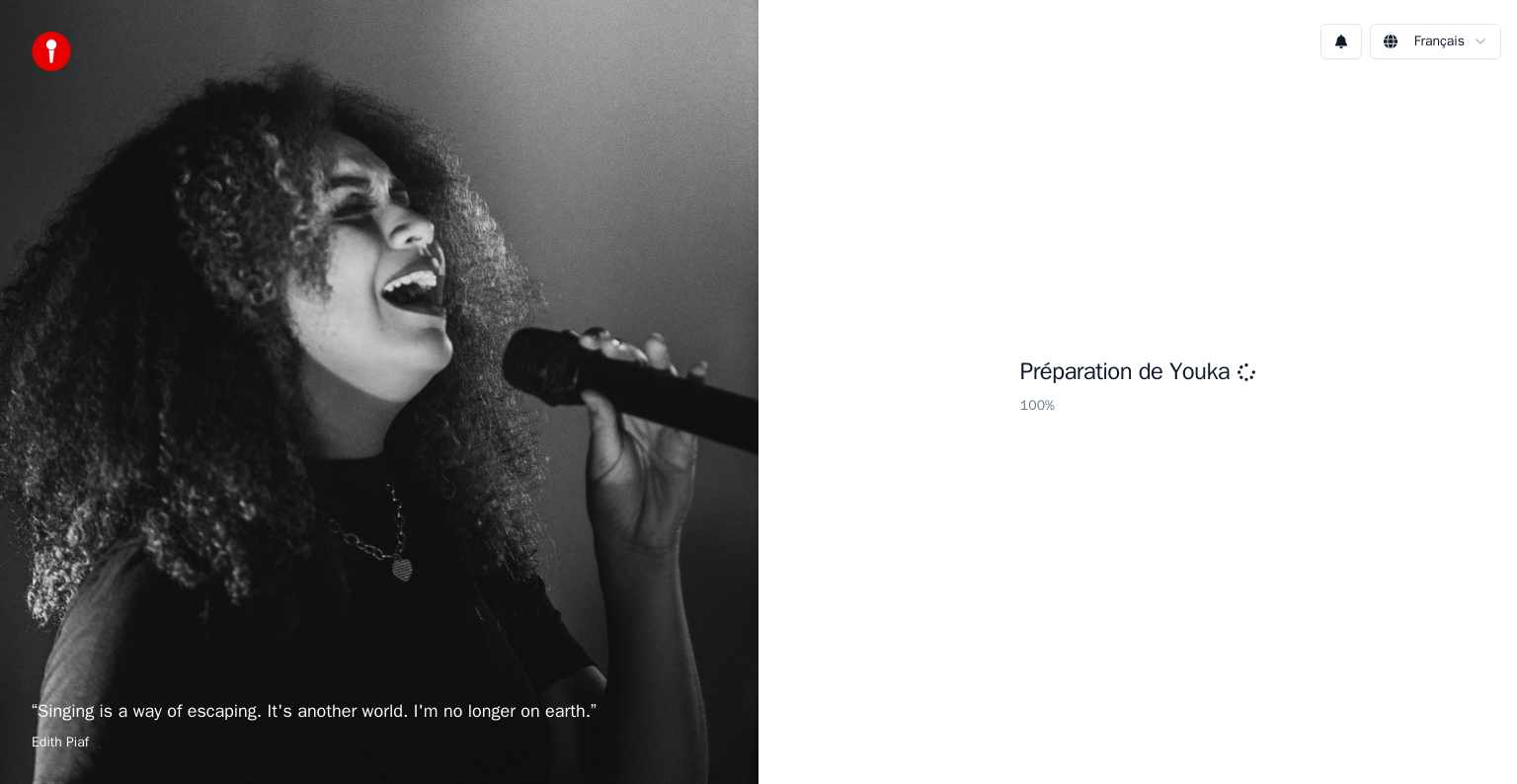scroll, scrollTop: 0, scrollLeft: 0, axis: both 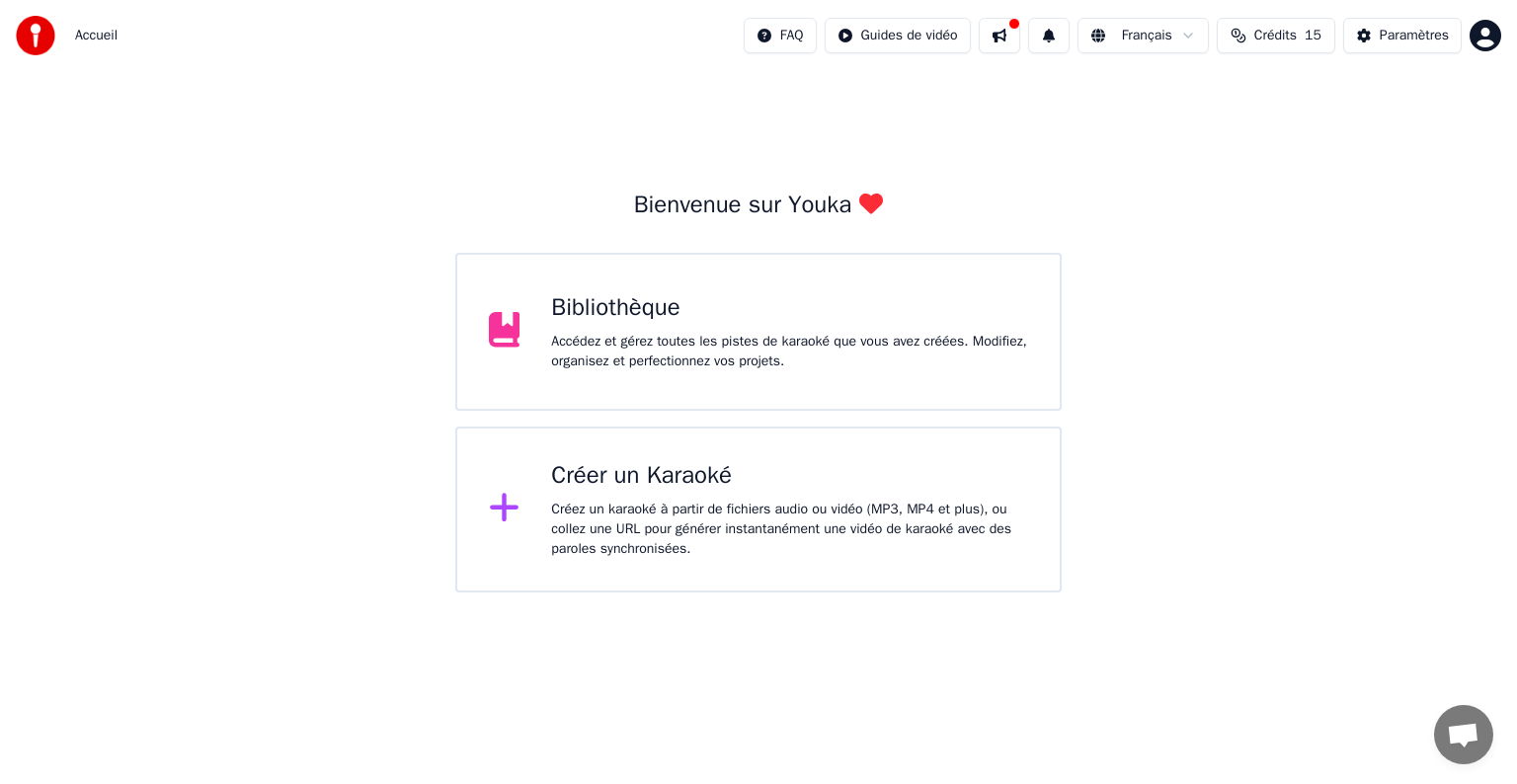 click on "Créer un Karaoké" at bounding box center [789, 476] 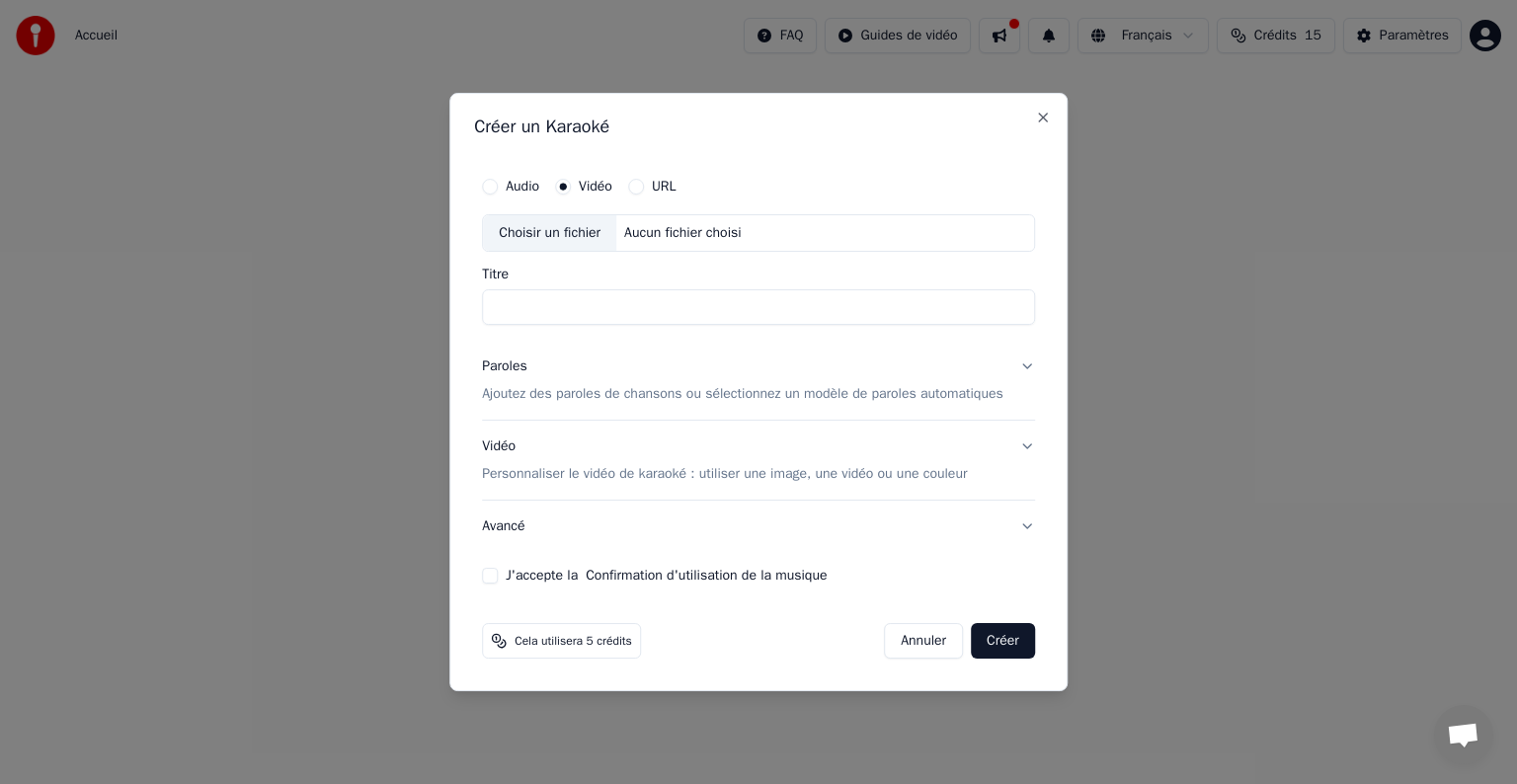 click on "Choisir un fichier" at bounding box center (549, 233) 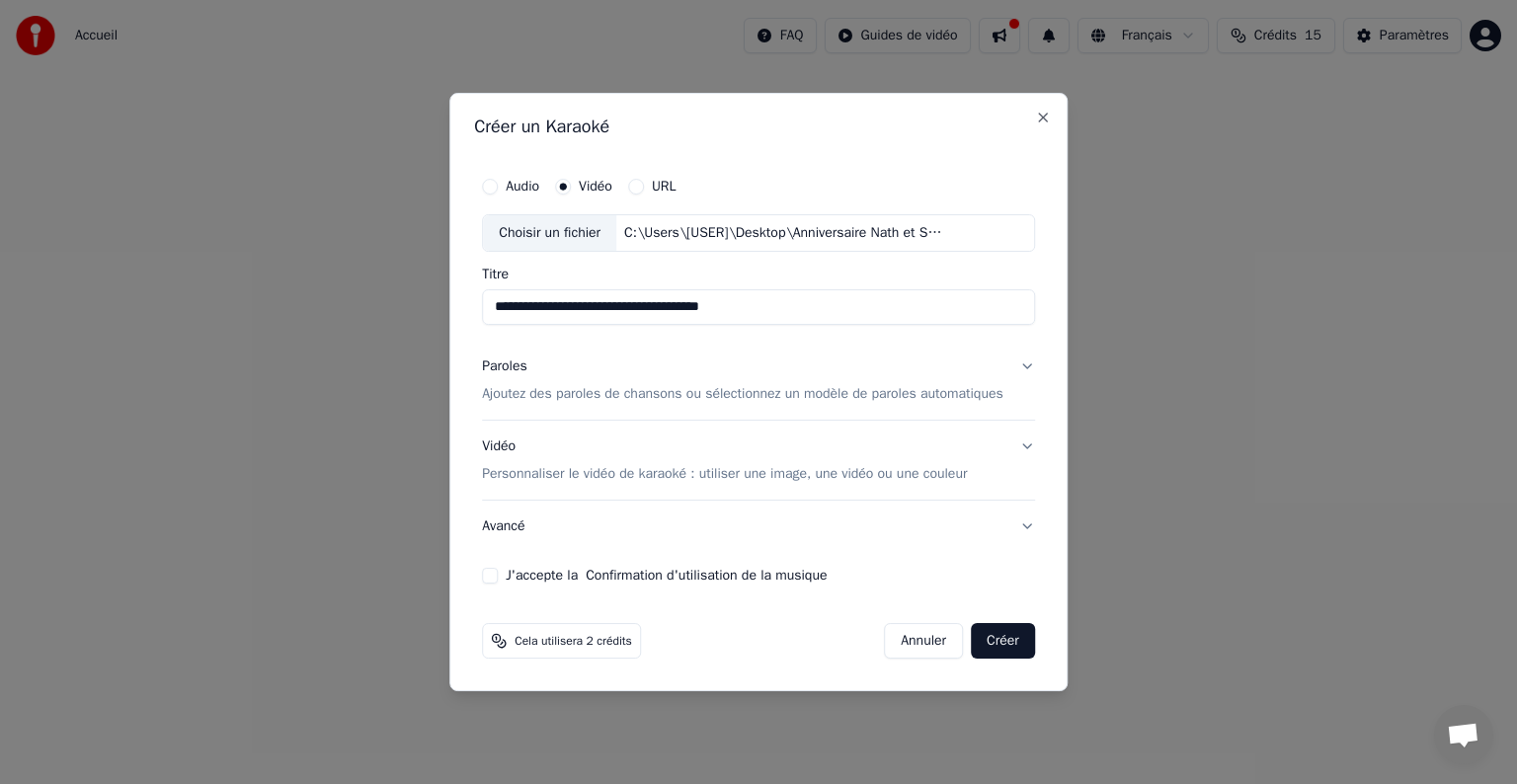 click on "J'accepte la   Confirmation d'utilisation de la musique" at bounding box center (490, 576) 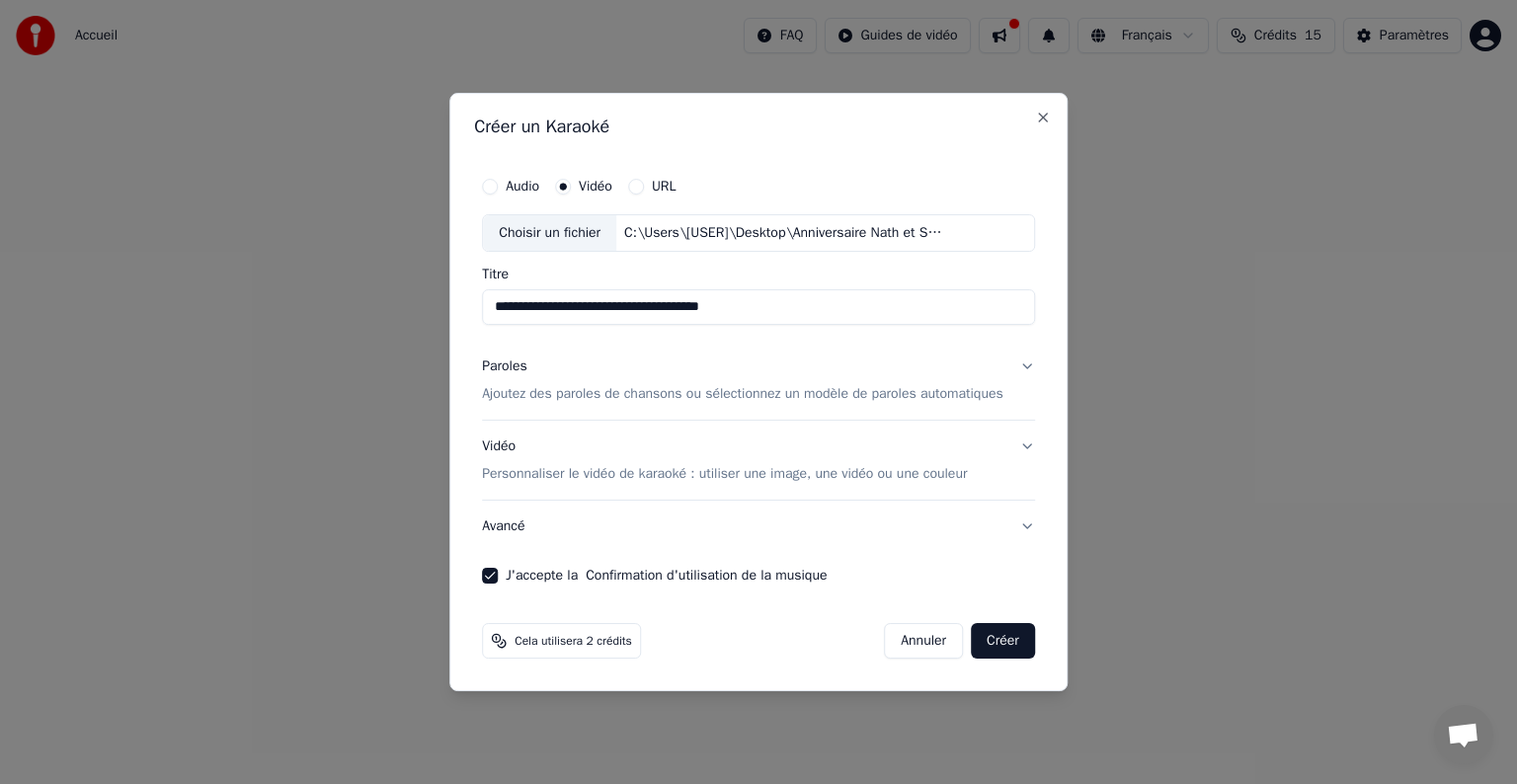 click on "Paroles Ajoutez des paroles de chansons ou sélectionnez un modèle de paroles automatiques" at bounding box center [758, 380] 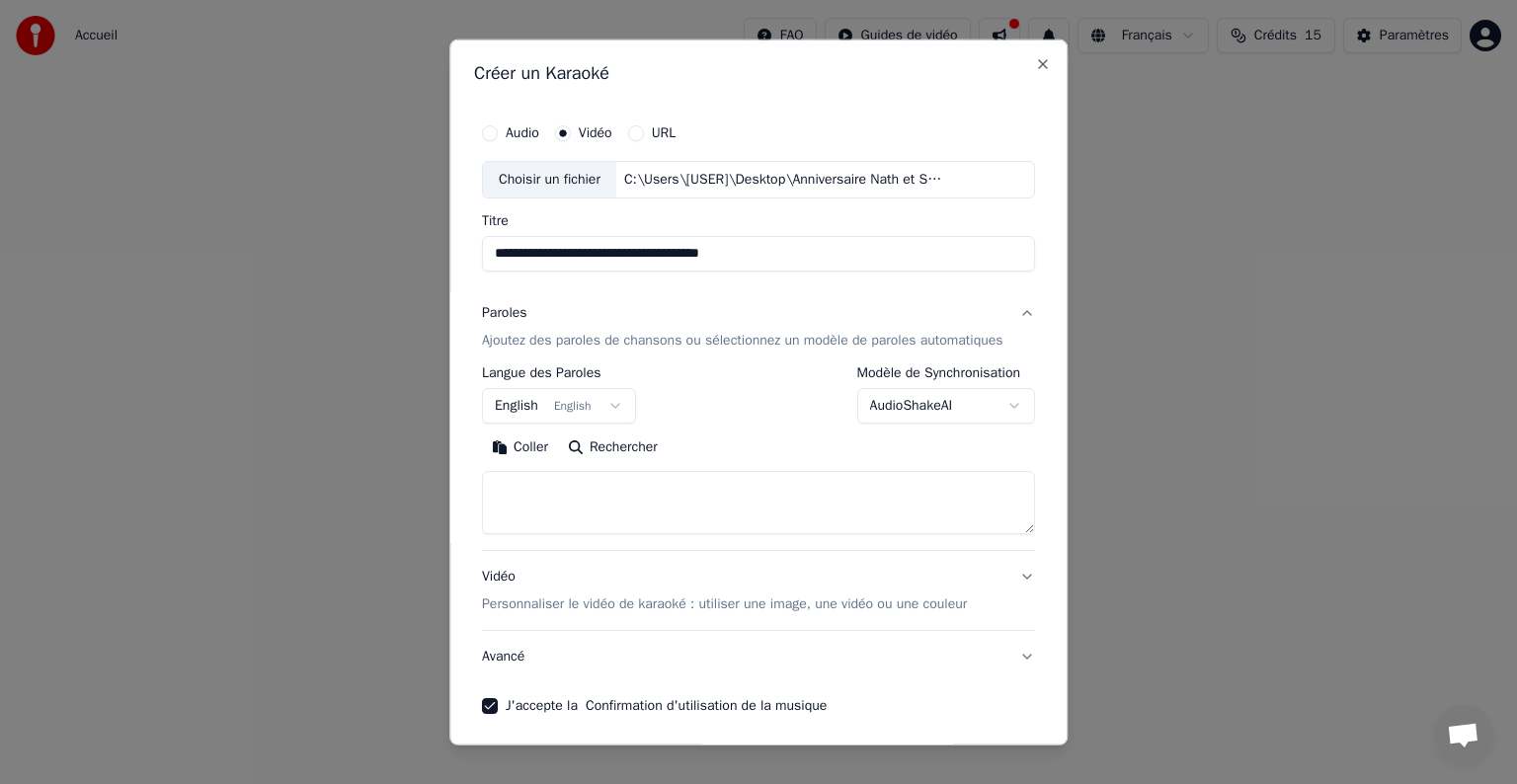 click on "English English" at bounding box center (559, 406) 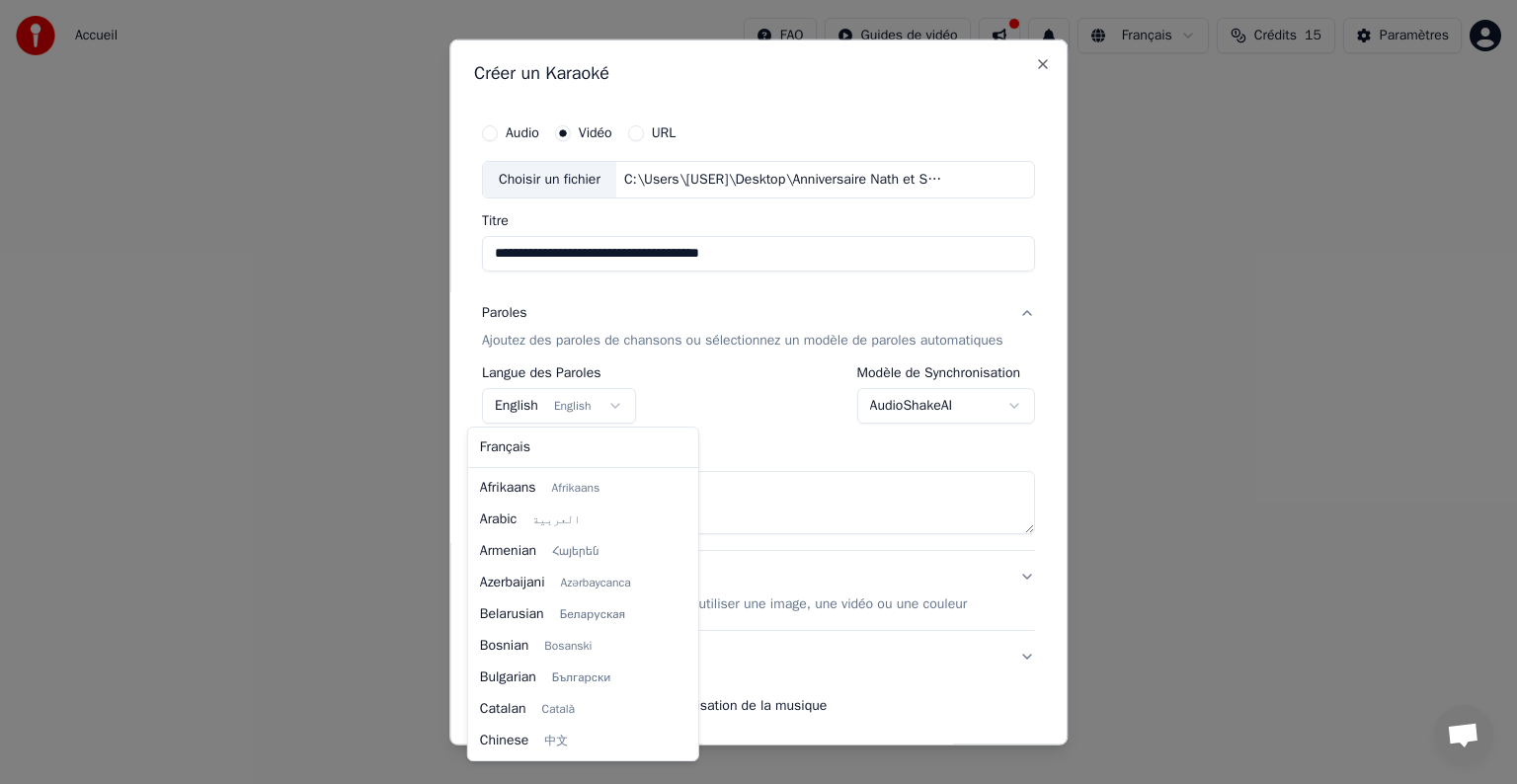 scroll, scrollTop: 158, scrollLeft: 0, axis: vertical 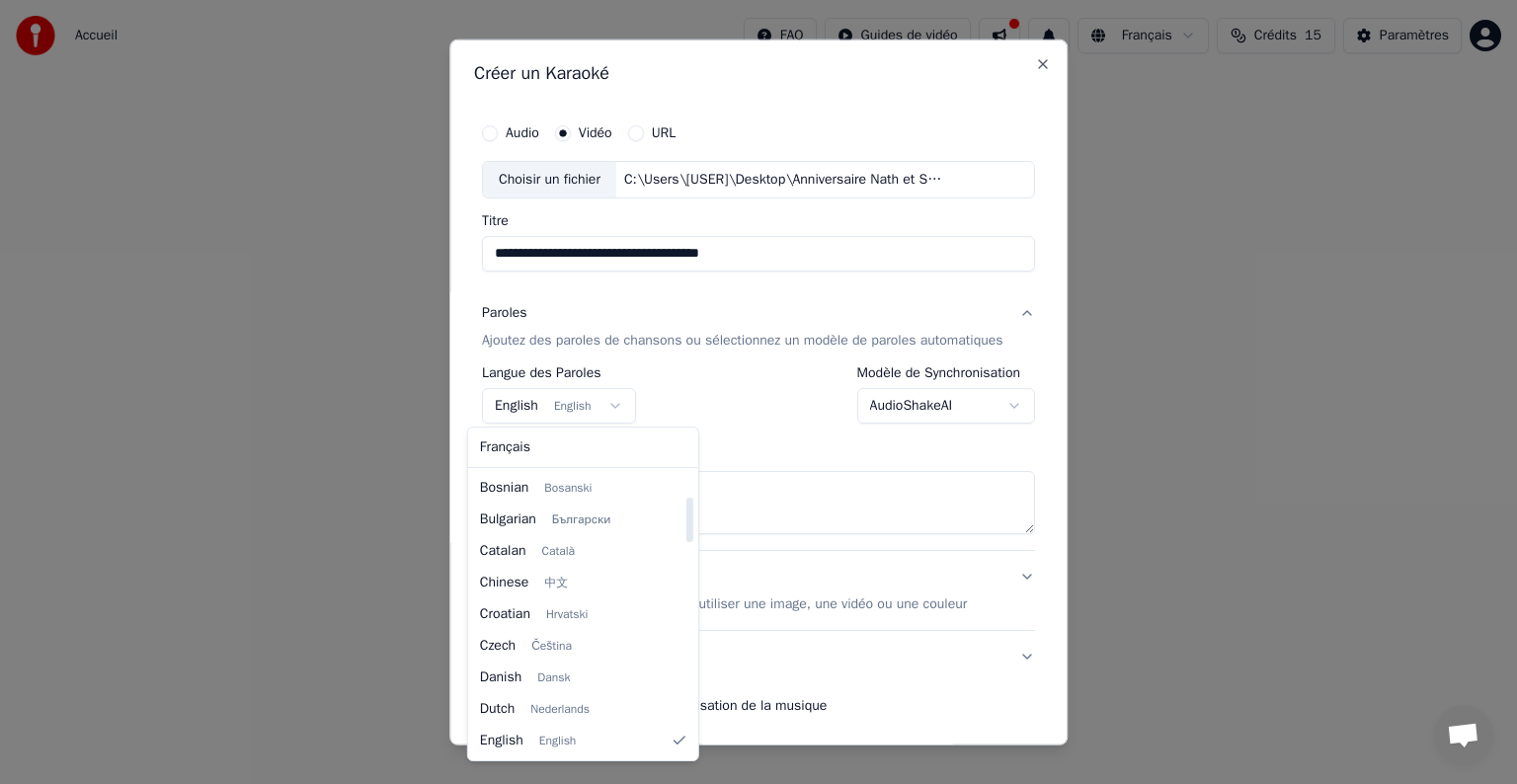 select on "**" 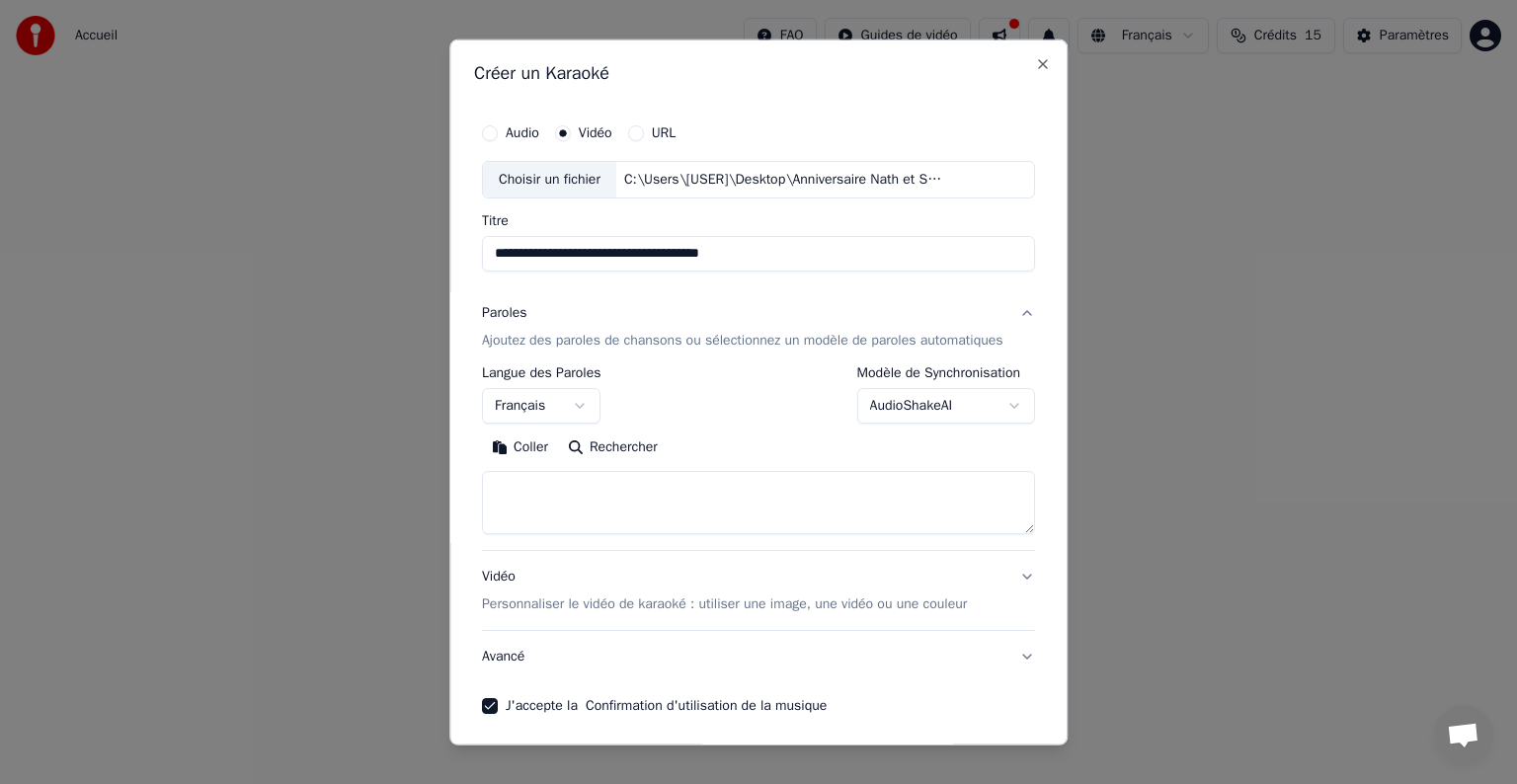 click at bounding box center [758, 503] 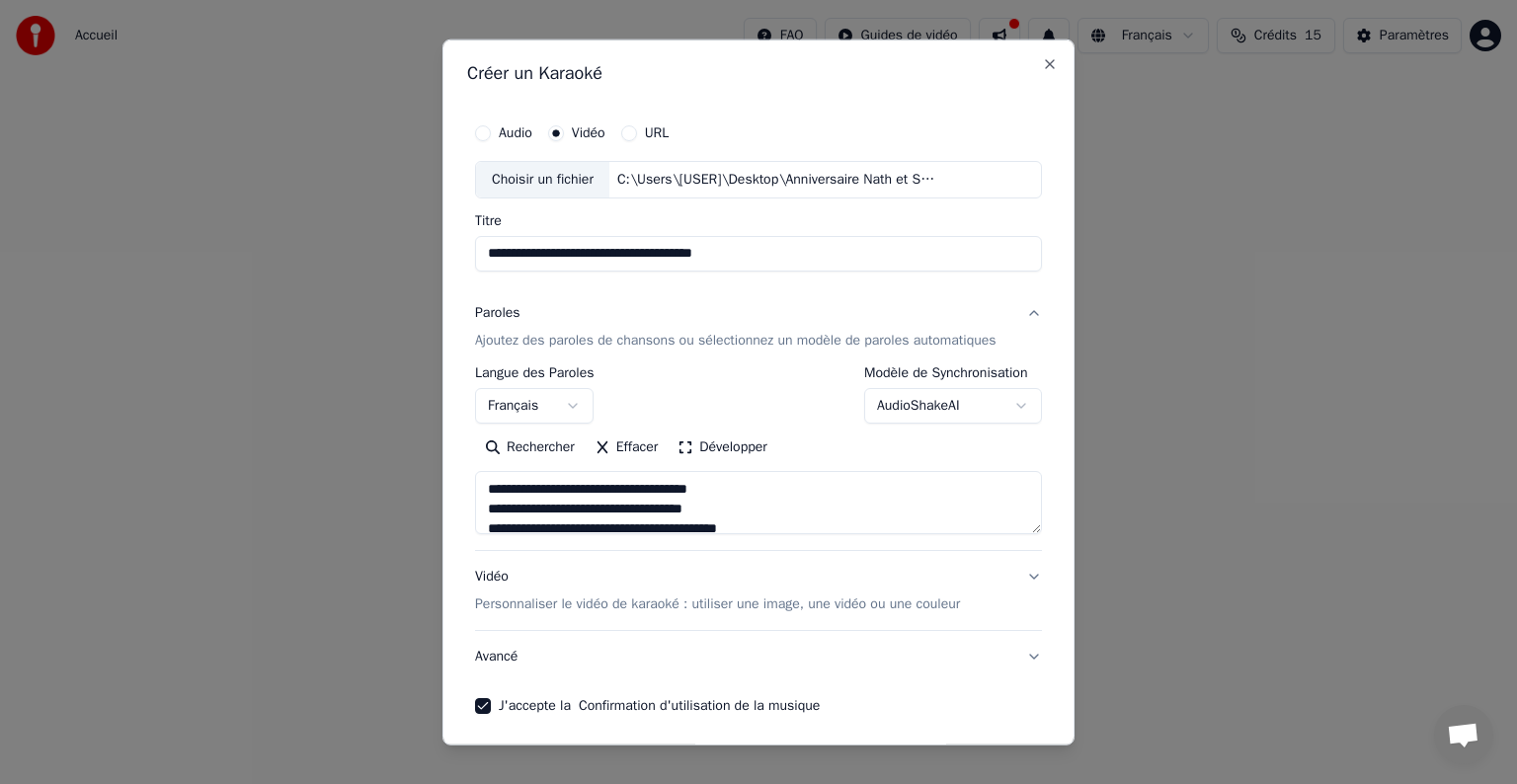 scroll, scrollTop: 103, scrollLeft: 0, axis: vertical 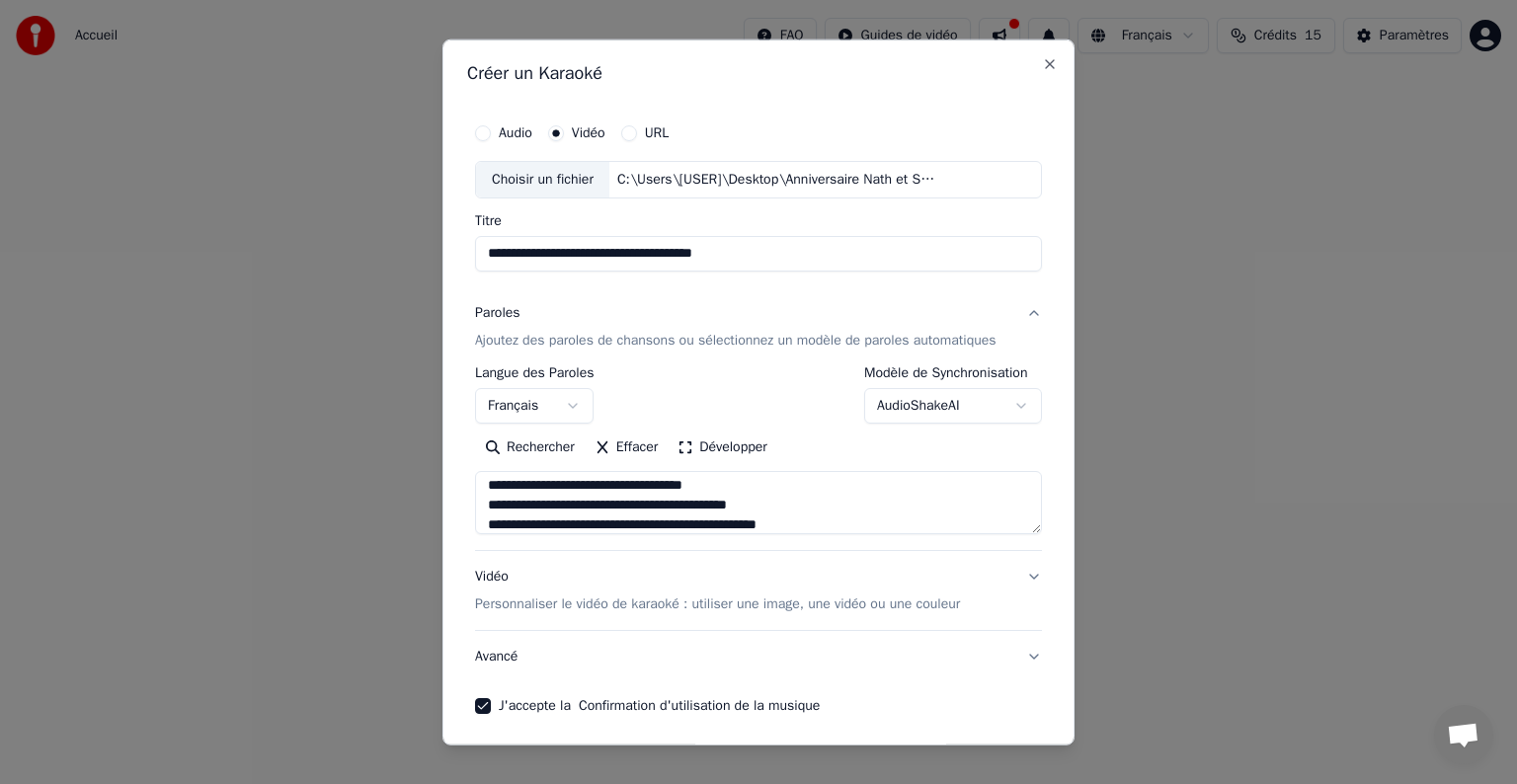 type on "**********" 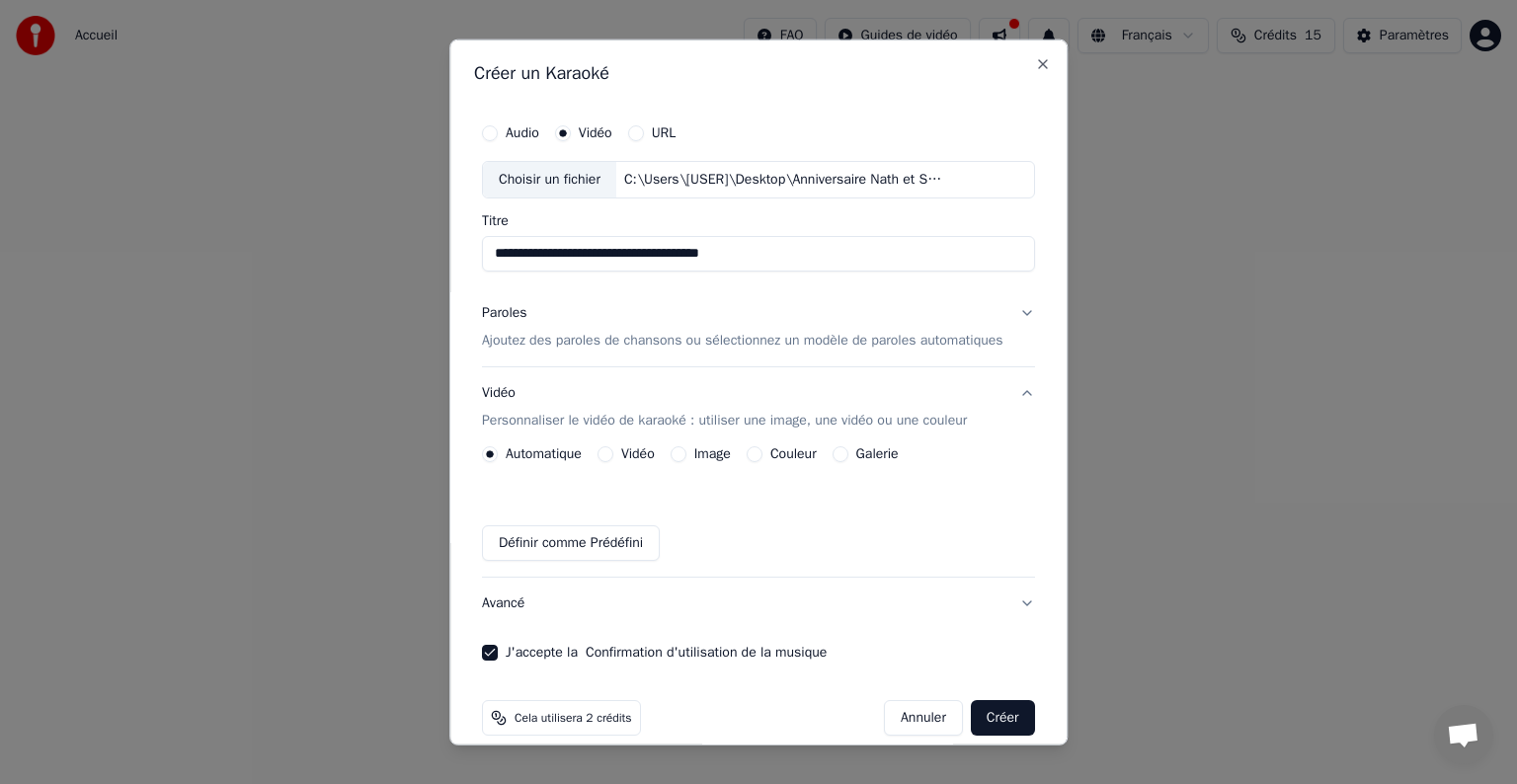 click on "Image" at bounding box center (679, 454) 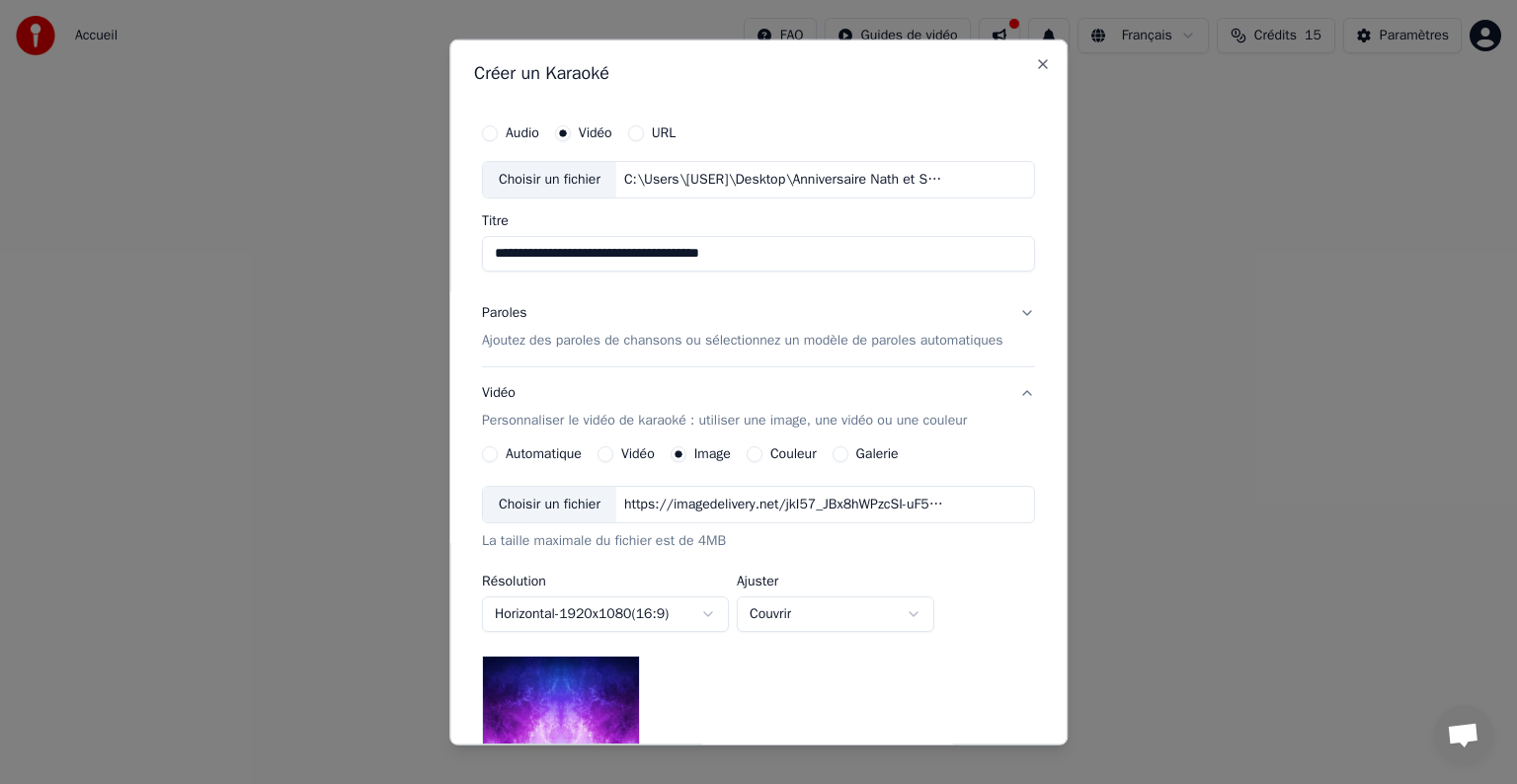 click on "Choisir un fichier" at bounding box center (549, 505) 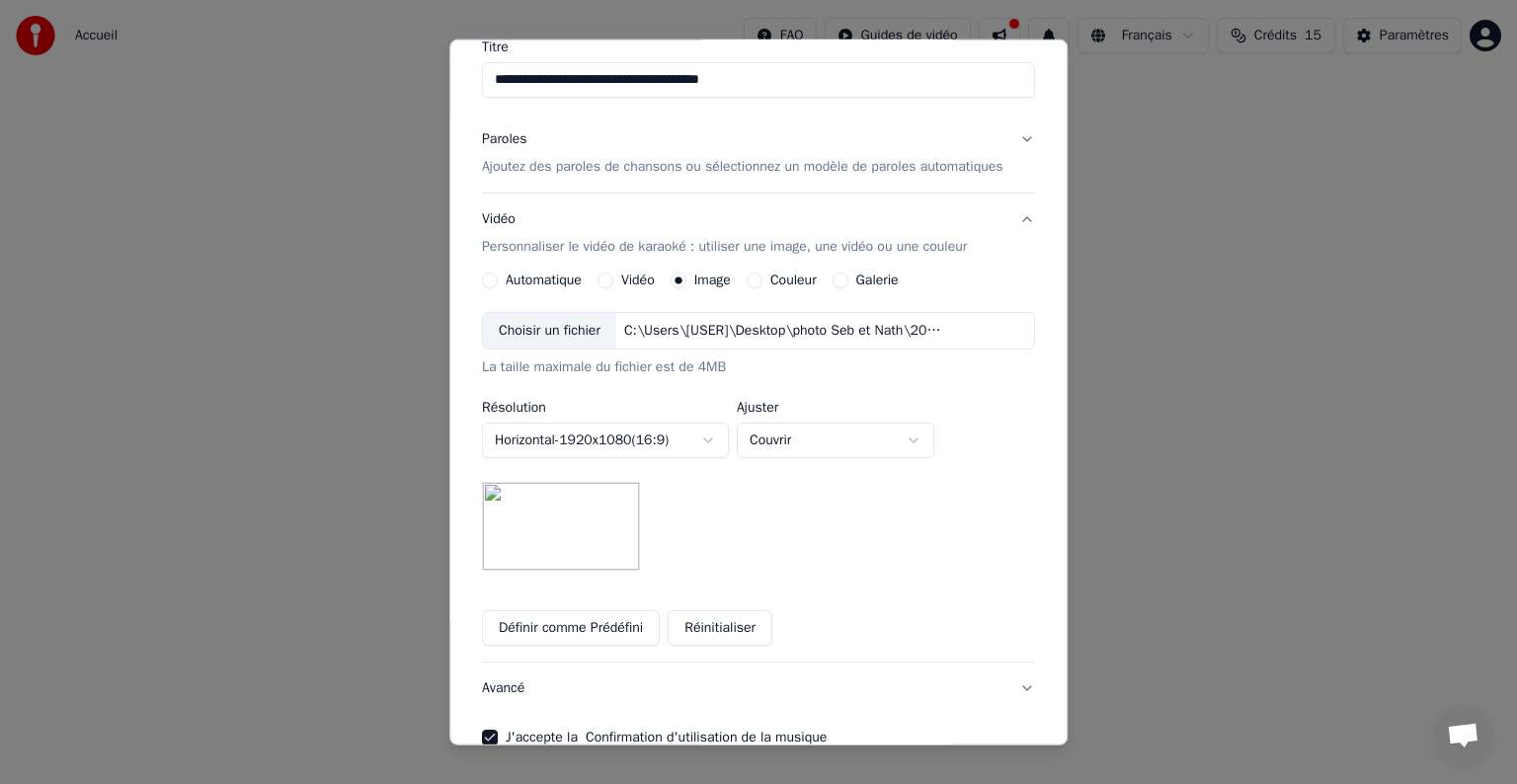 scroll, scrollTop: 193, scrollLeft: 0, axis: vertical 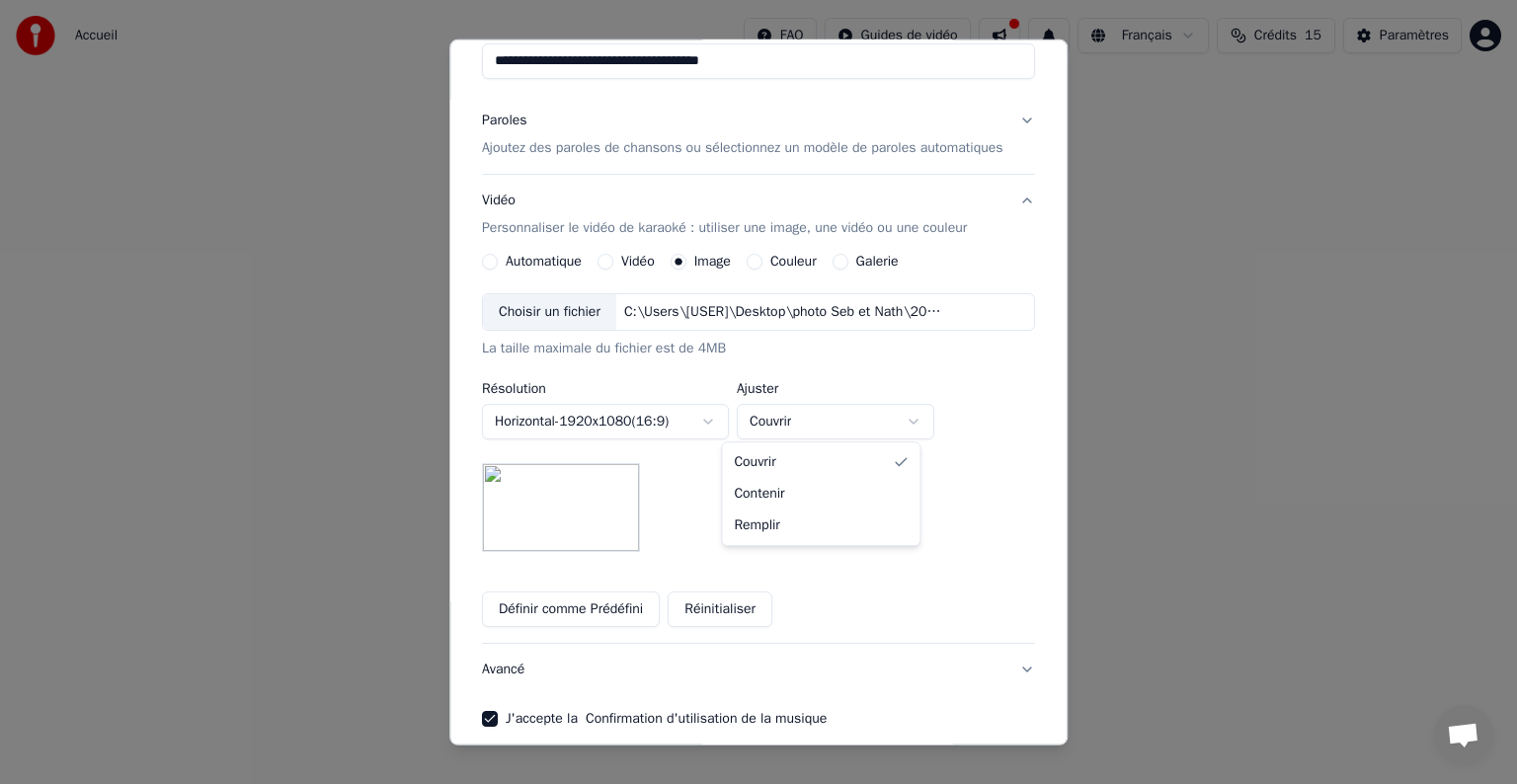 click on "**********" at bounding box center [758, 296] 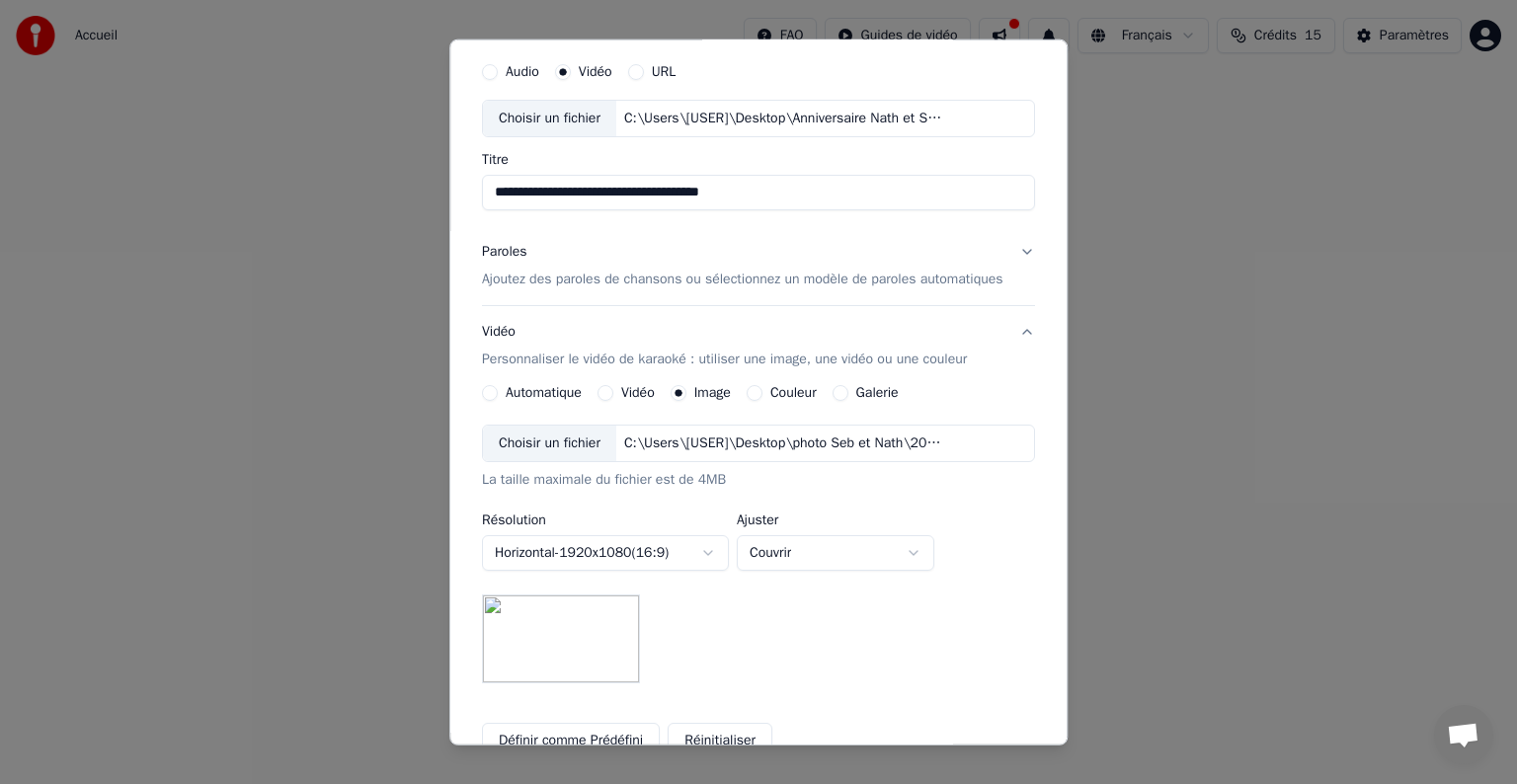 scroll, scrollTop: 0, scrollLeft: 0, axis: both 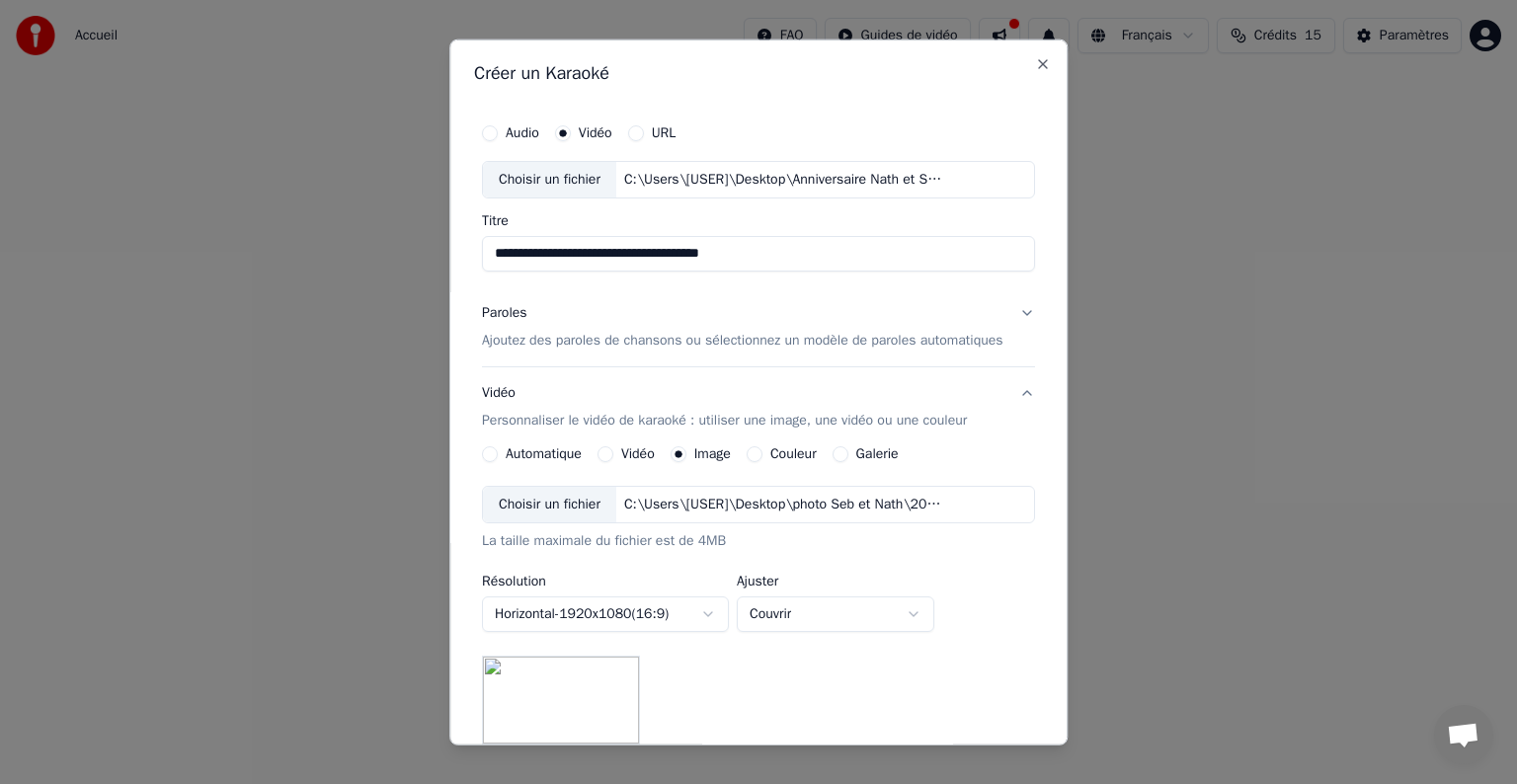 click on "Vidéo" at bounding box center (605, 454) 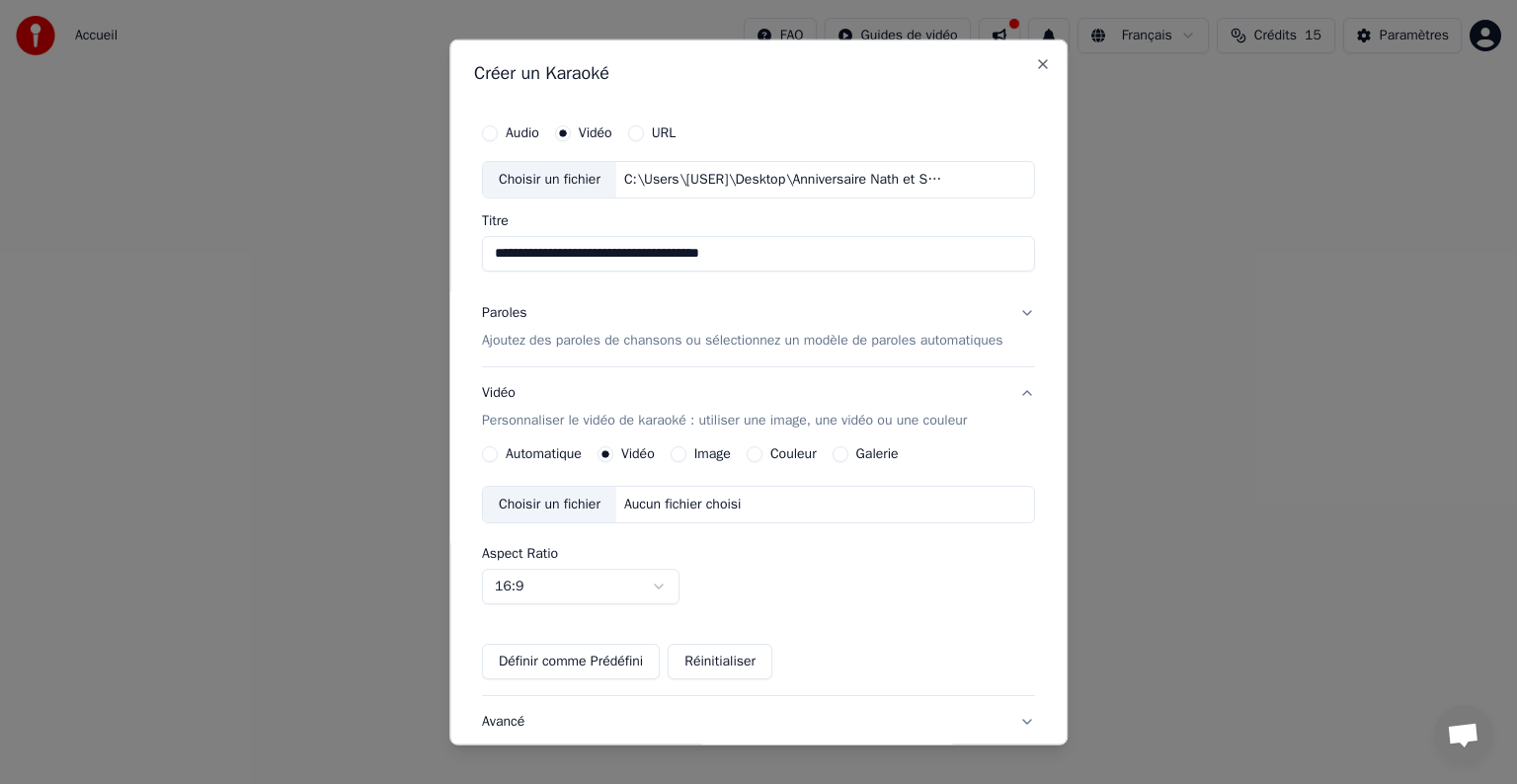 click on "Image" at bounding box center (700, 454) 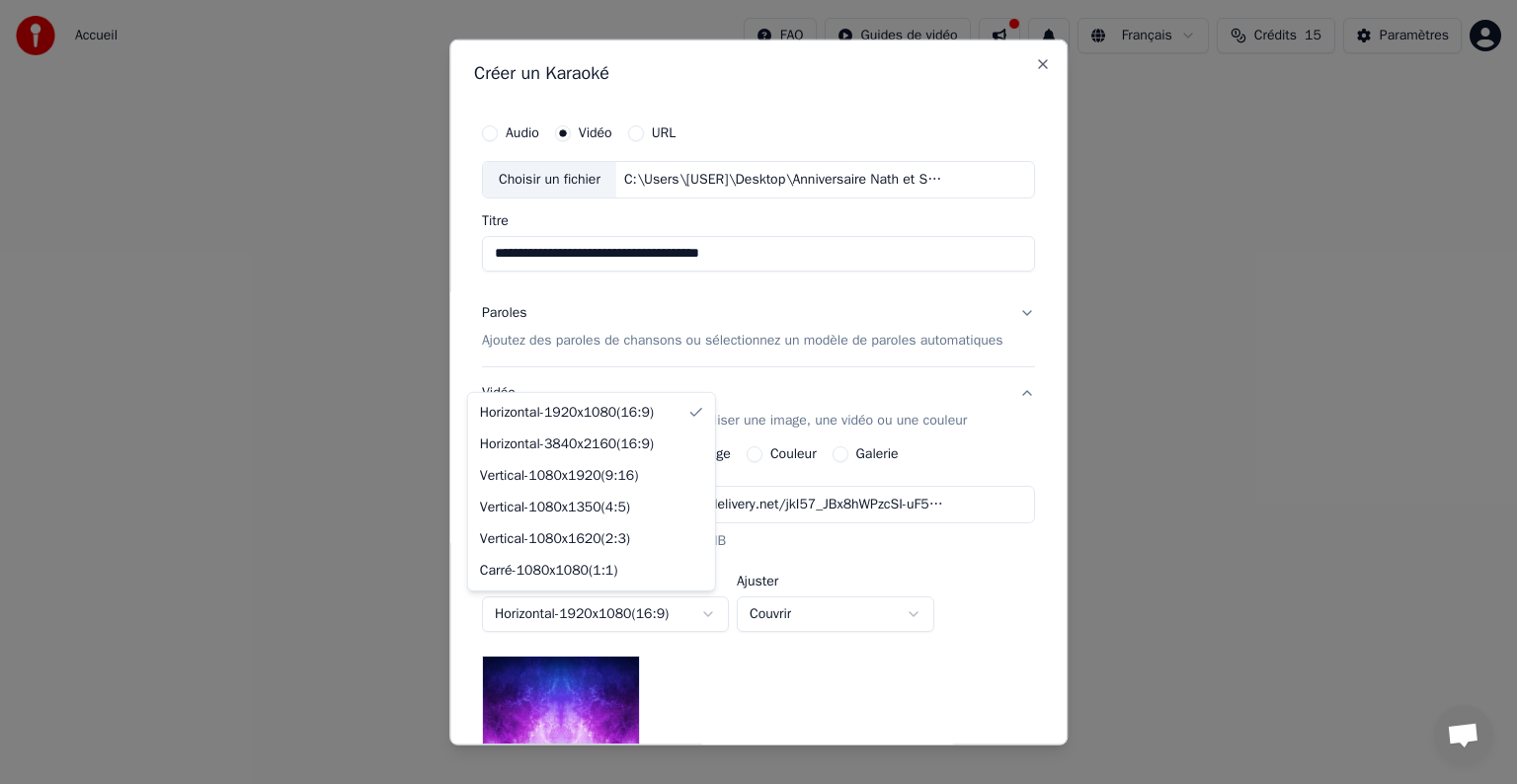 click on "**********" at bounding box center (758, 296) 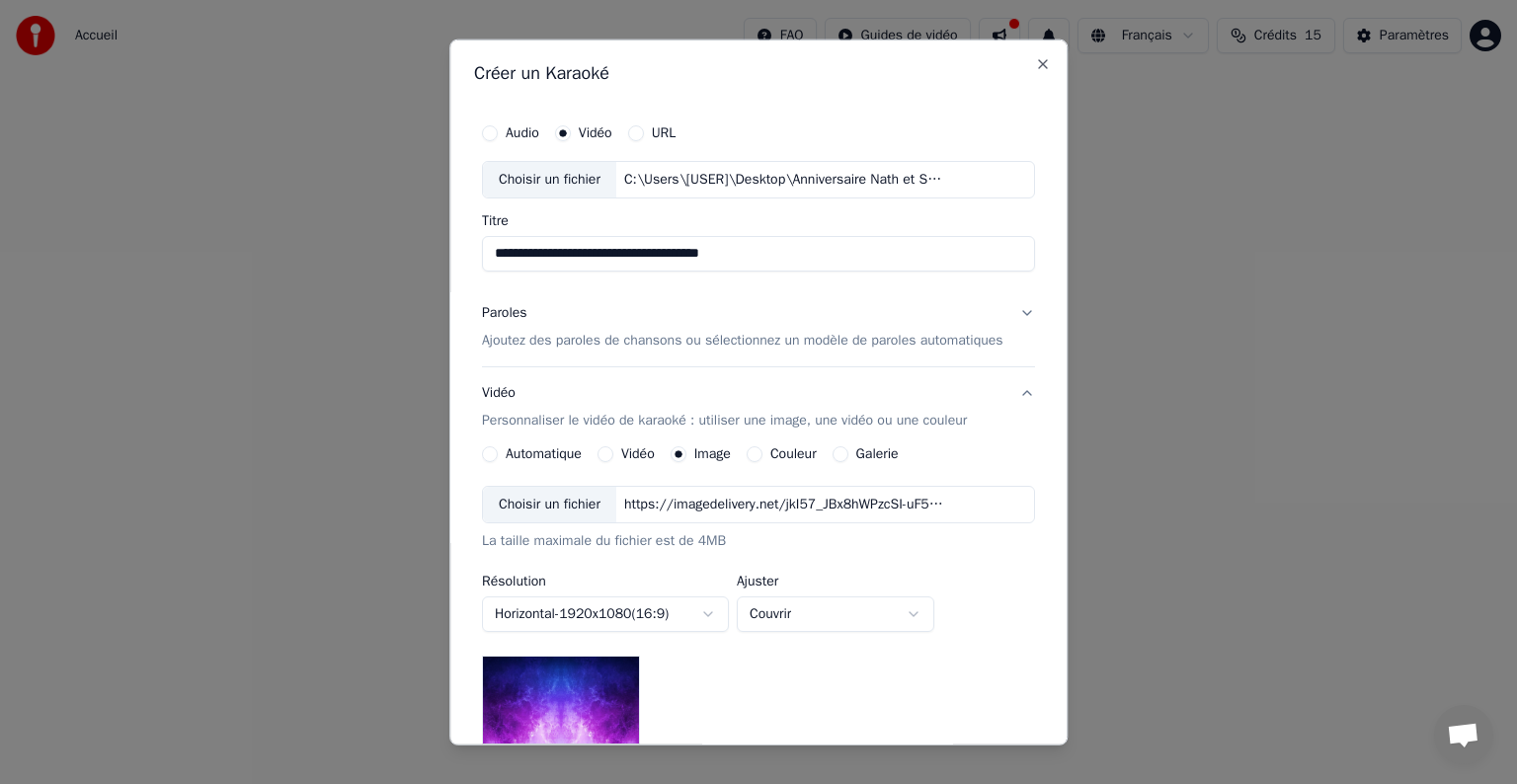 click on "**********" at bounding box center [758, 296] 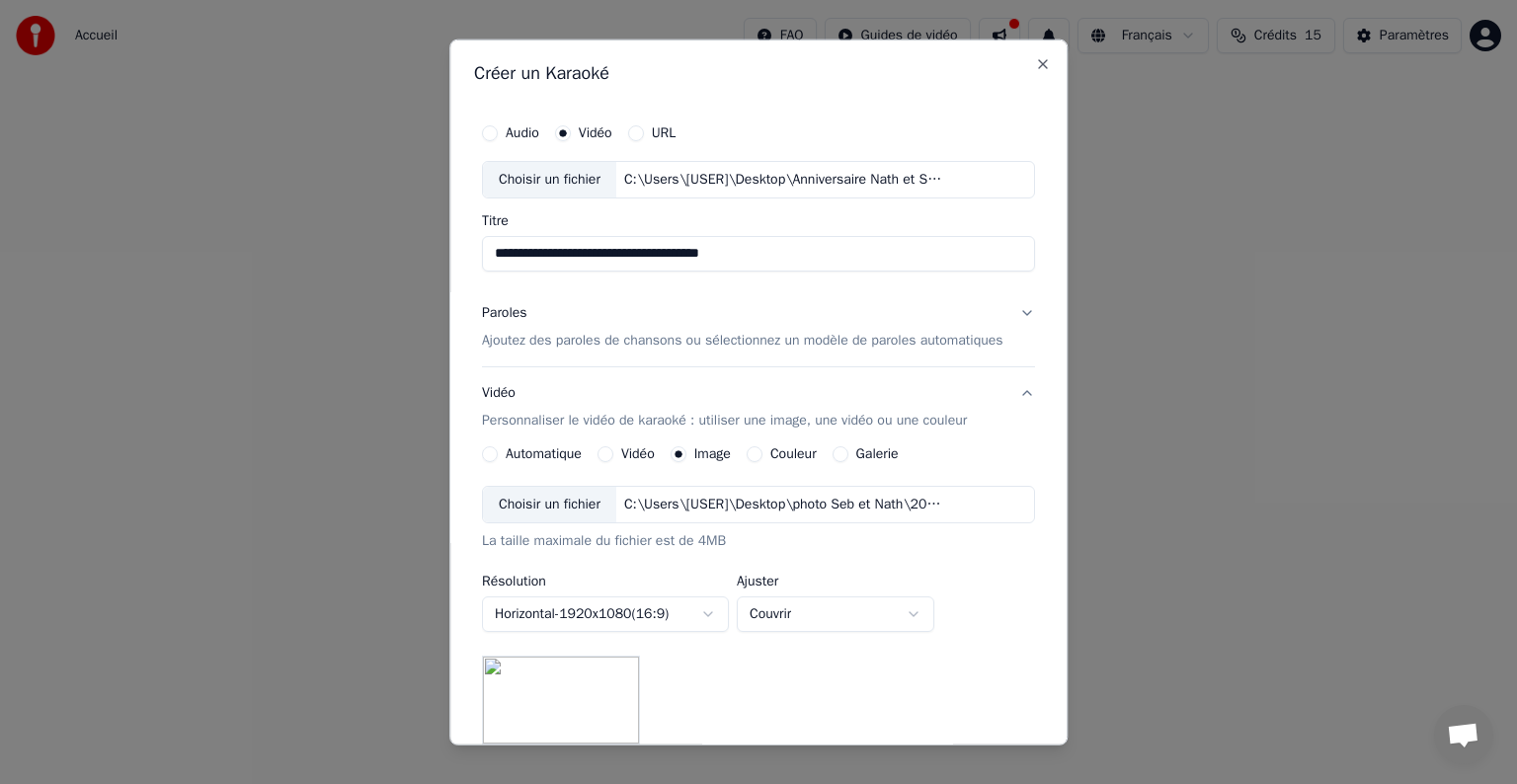 click on "Paroles Ajoutez des paroles de chansons ou sélectionnez un modèle de paroles automatiques" at bounding box center [758, 327] 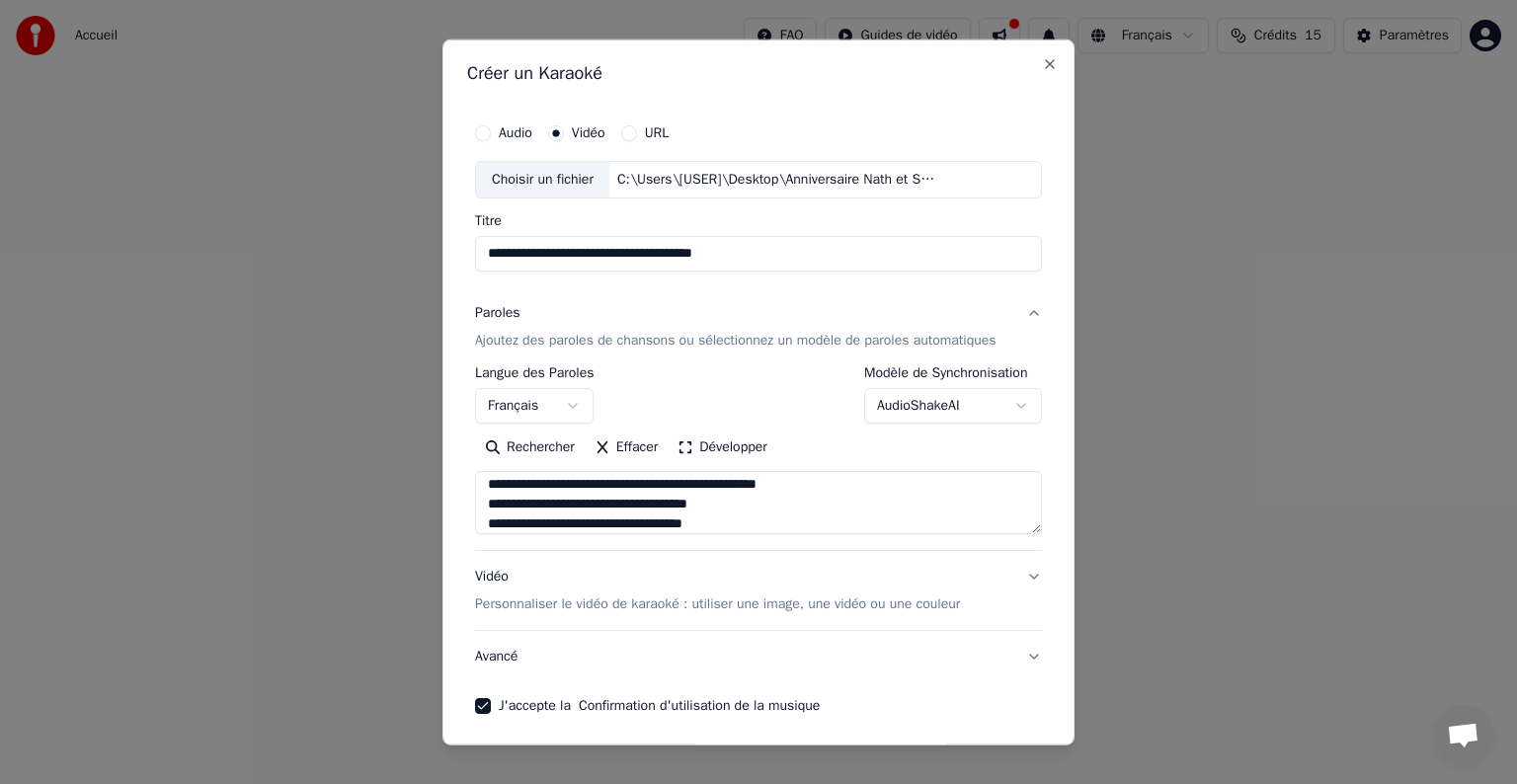scroll, scrollTop: 79, scrollLeft: 0, axis: vertical 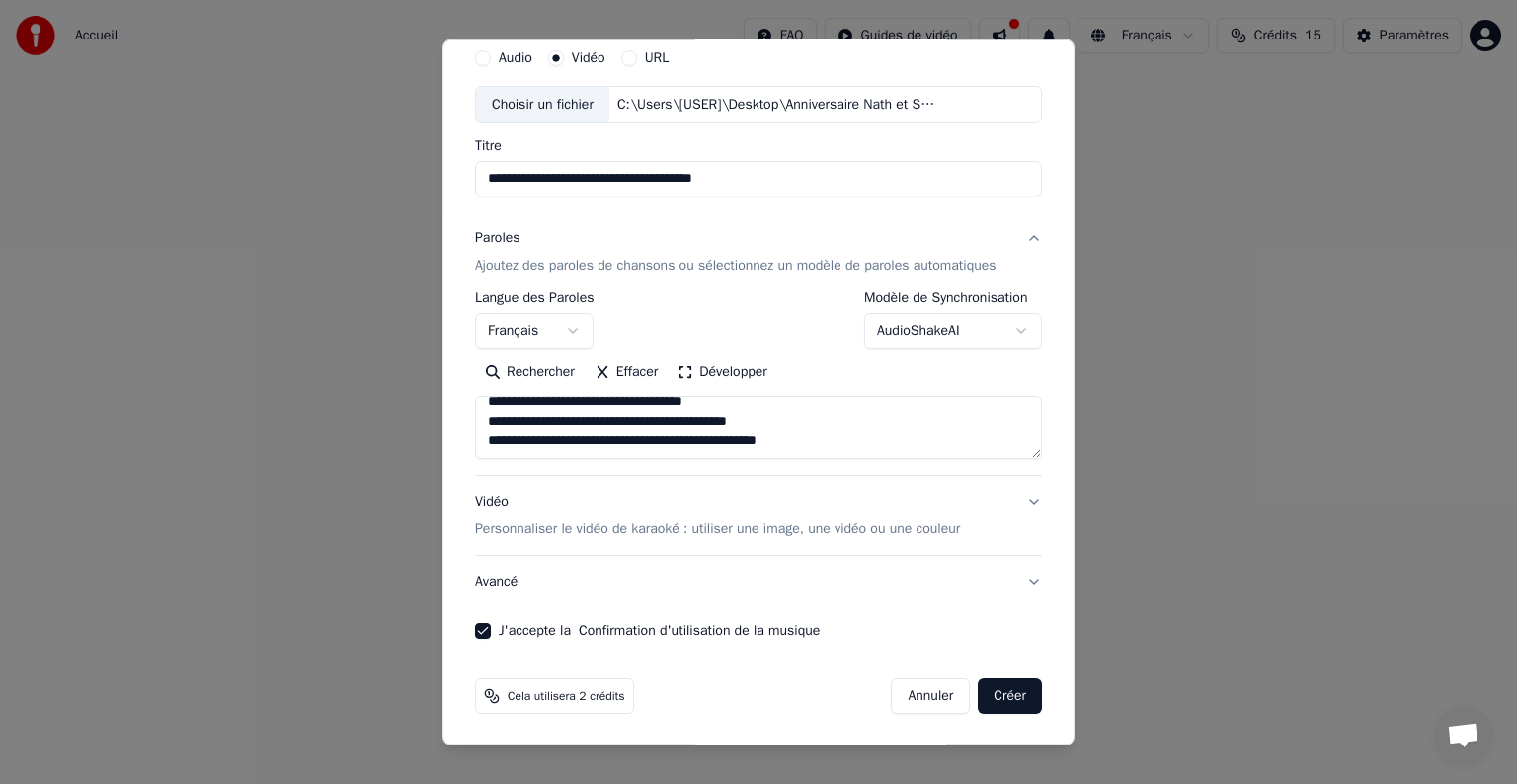 click on "Vidéo Personnaliser le vidéo de karaoké : utiliser une image, une vidéo ou une couleur" at bounding box center (758, 515) 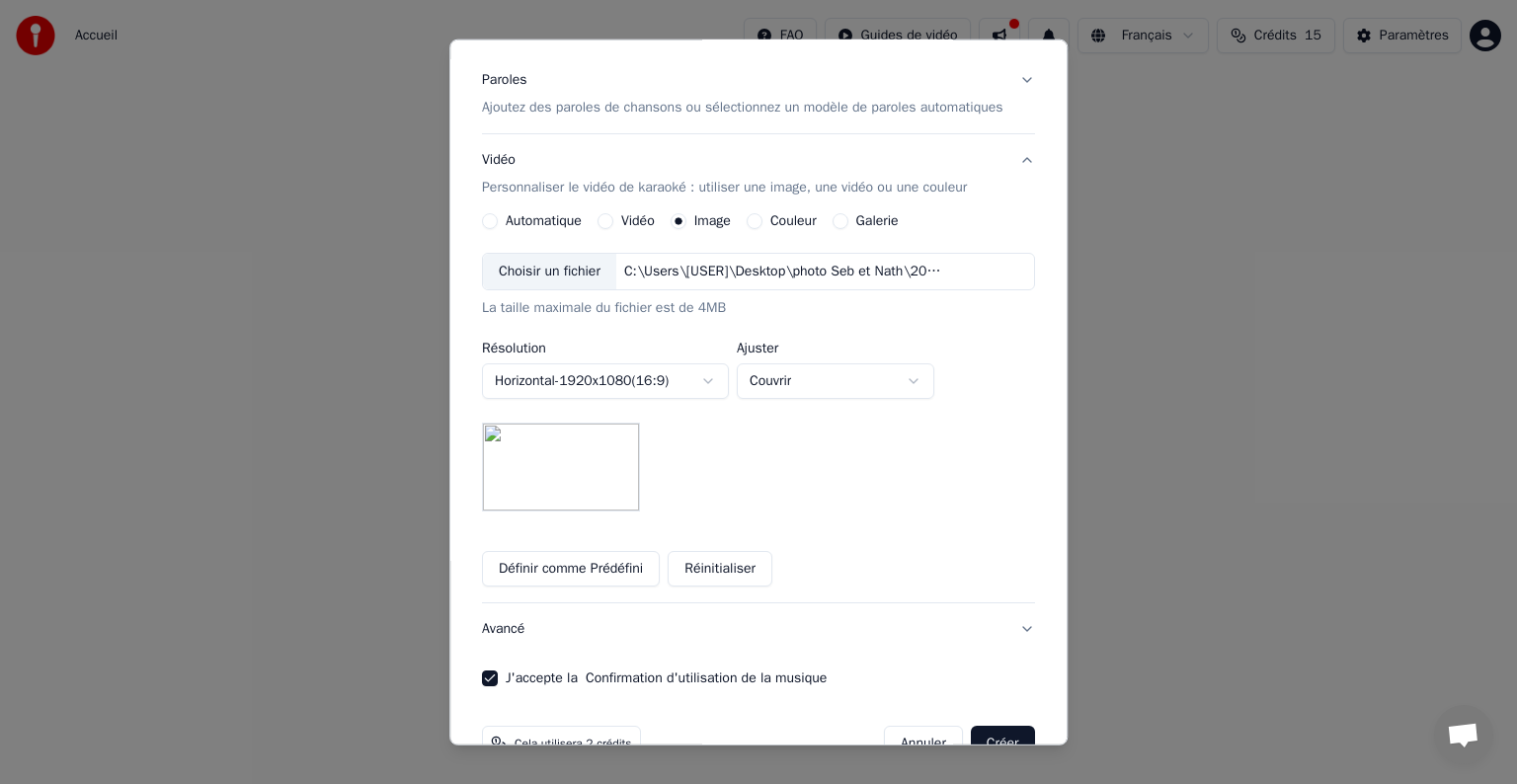 scroll, scrollTop: 280, scrollLeft: 0, axis: vertical 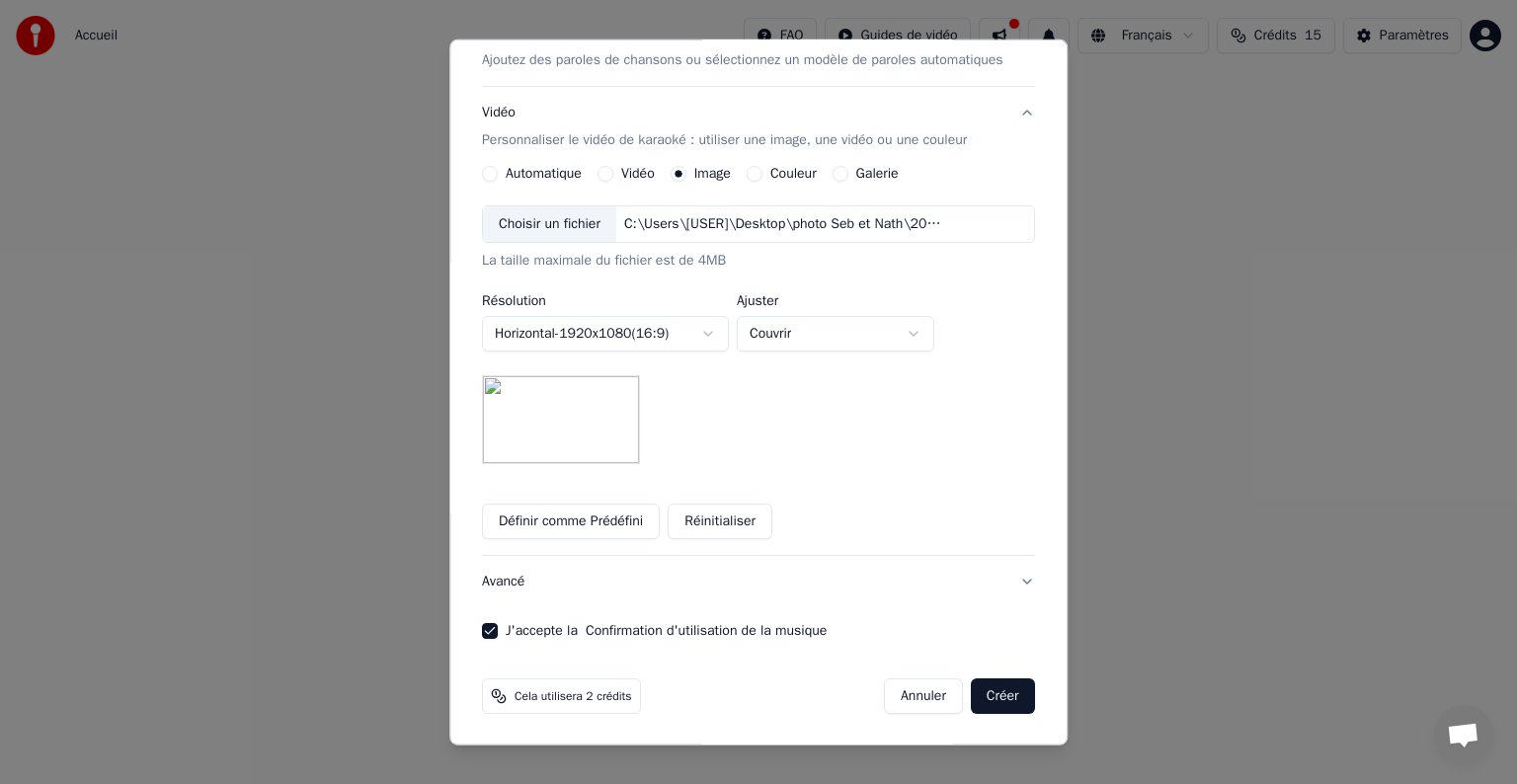click on "**********" at bounding box center [758, 296] 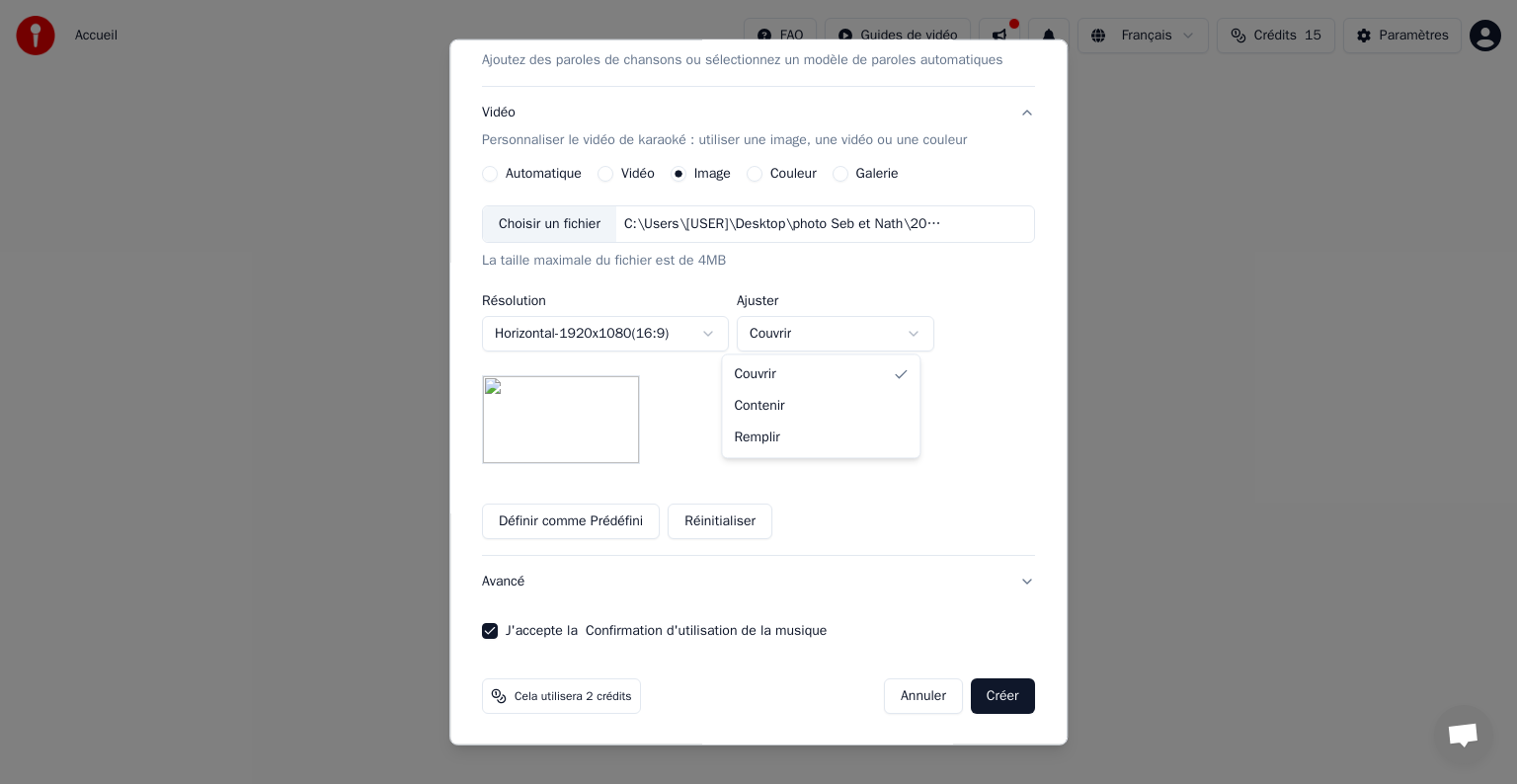 select on "*******" 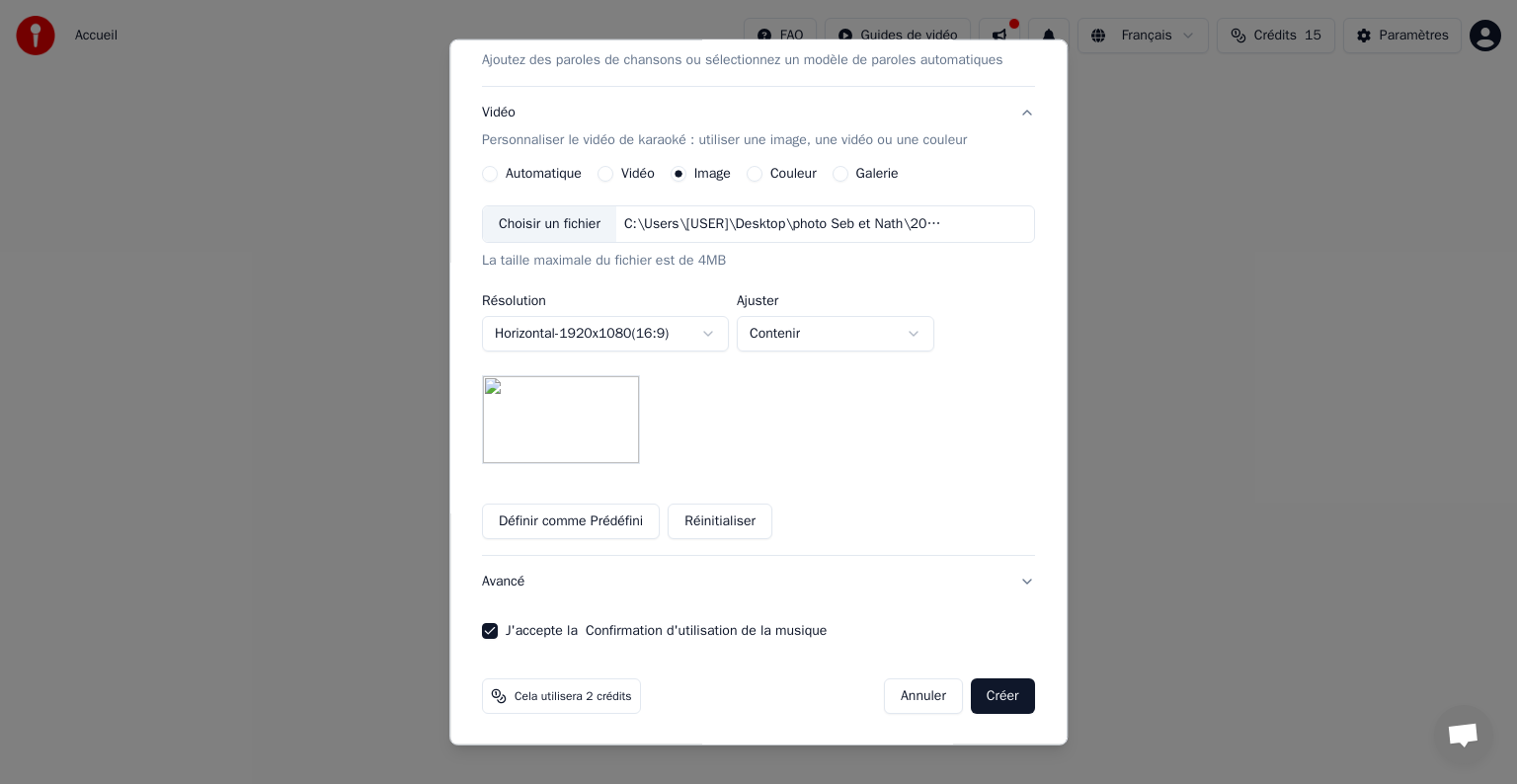 click on "**********" at bounding box center (758, 296) 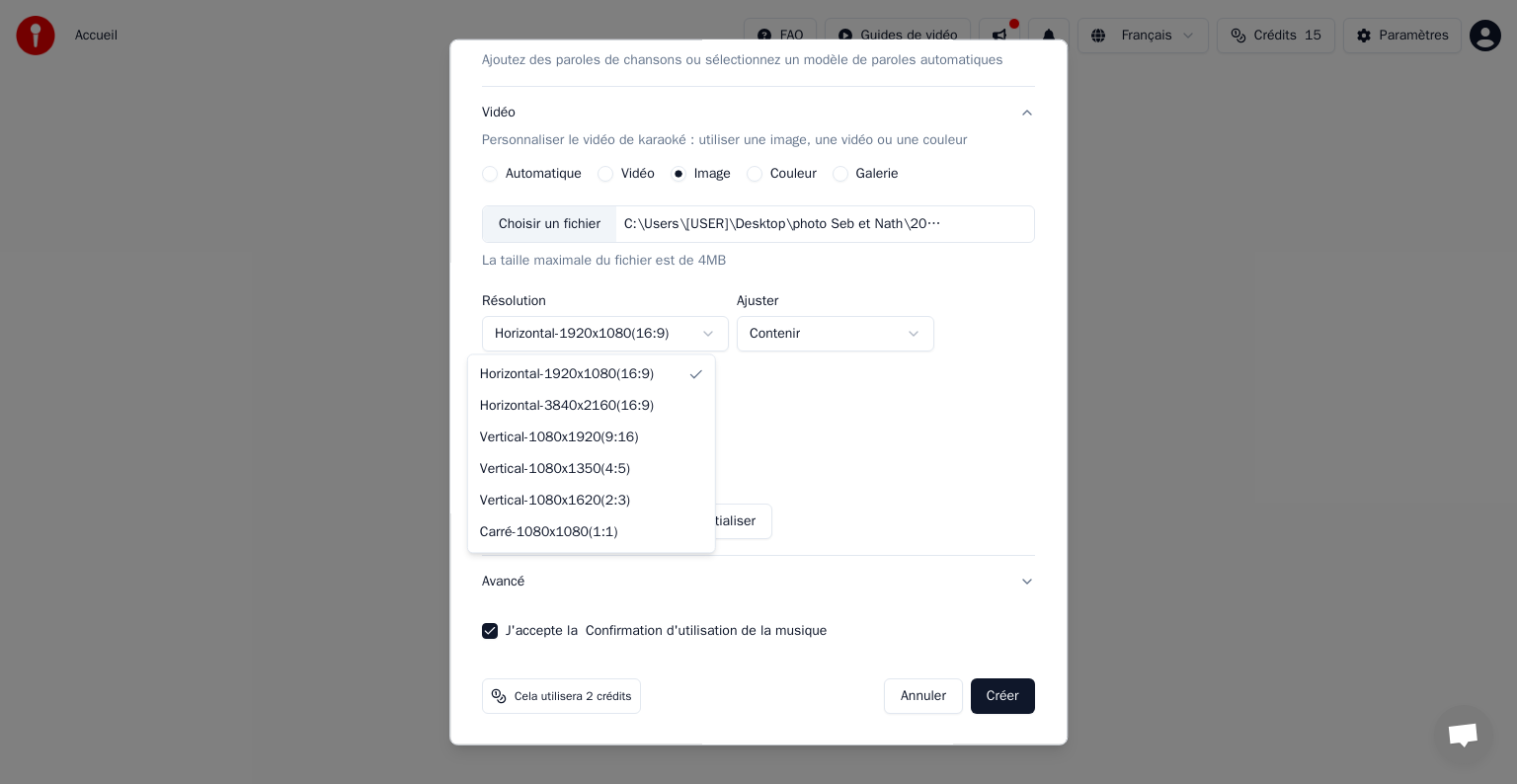 select on "*********" 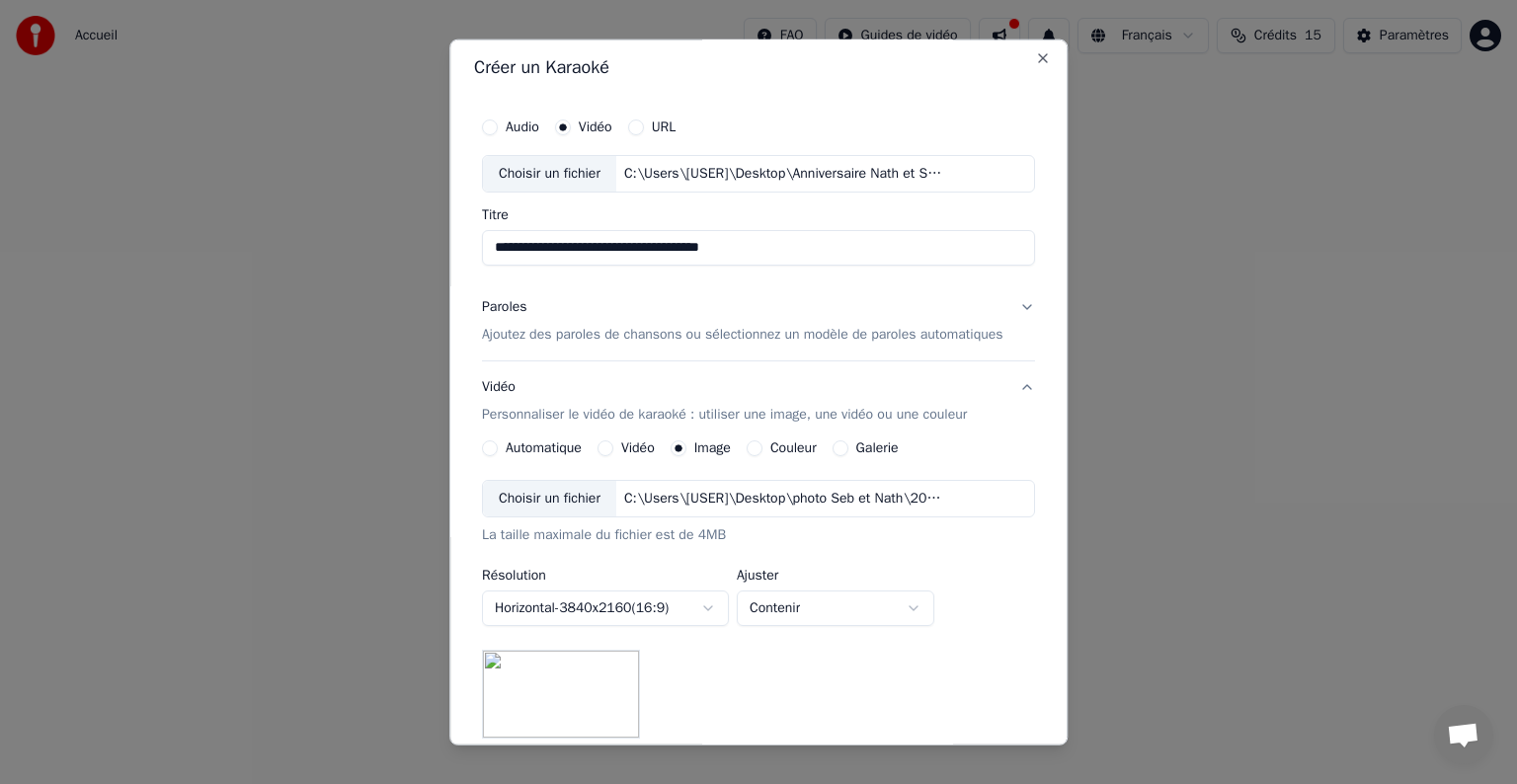 scroll, scrollTop: 0, scrollLeft: 0, axis: both 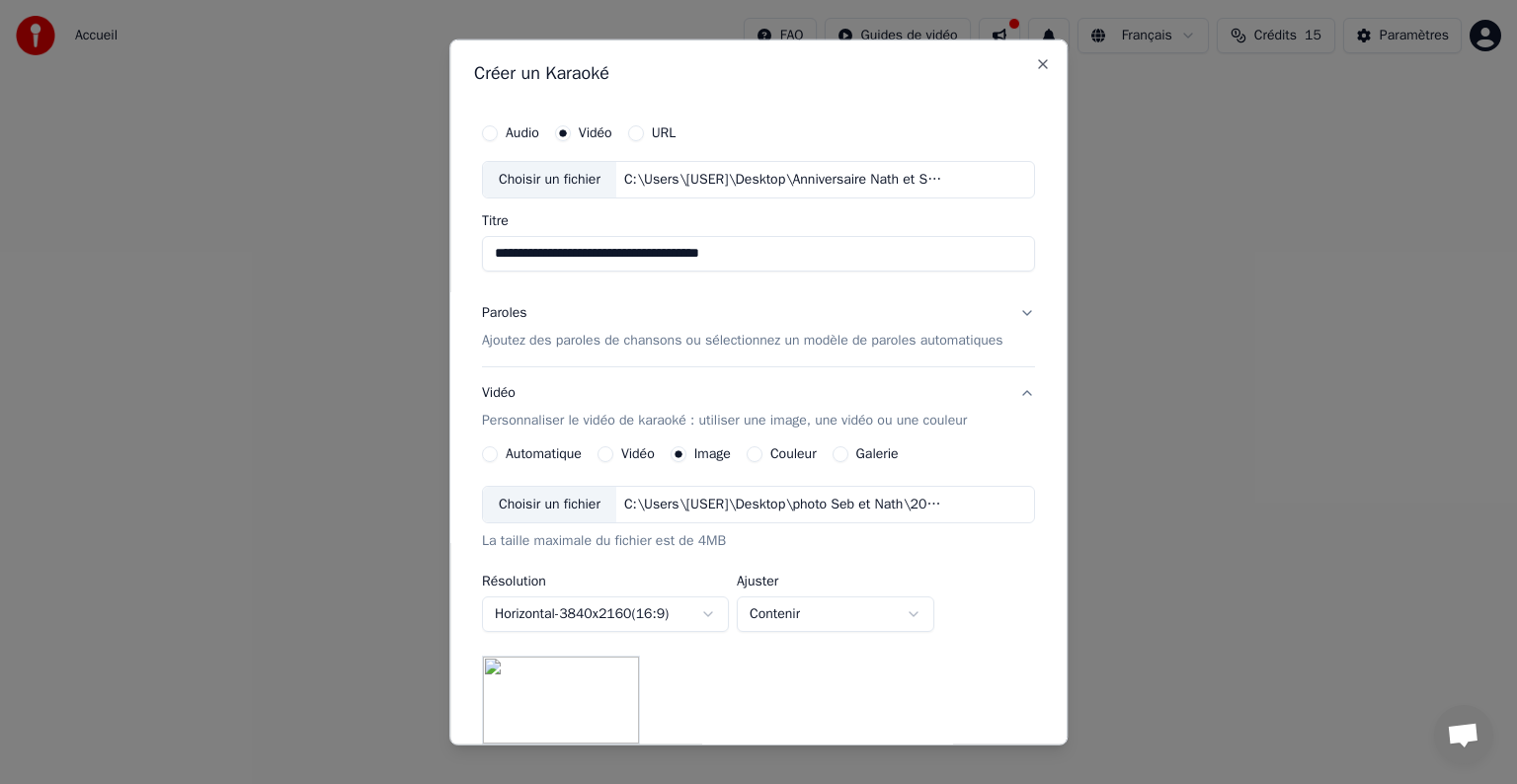 click on "Paroles Ajoutez des paroles de chansons ou sélectionnez un modèle de paroles automatiques" at bounding box center (758, 327) 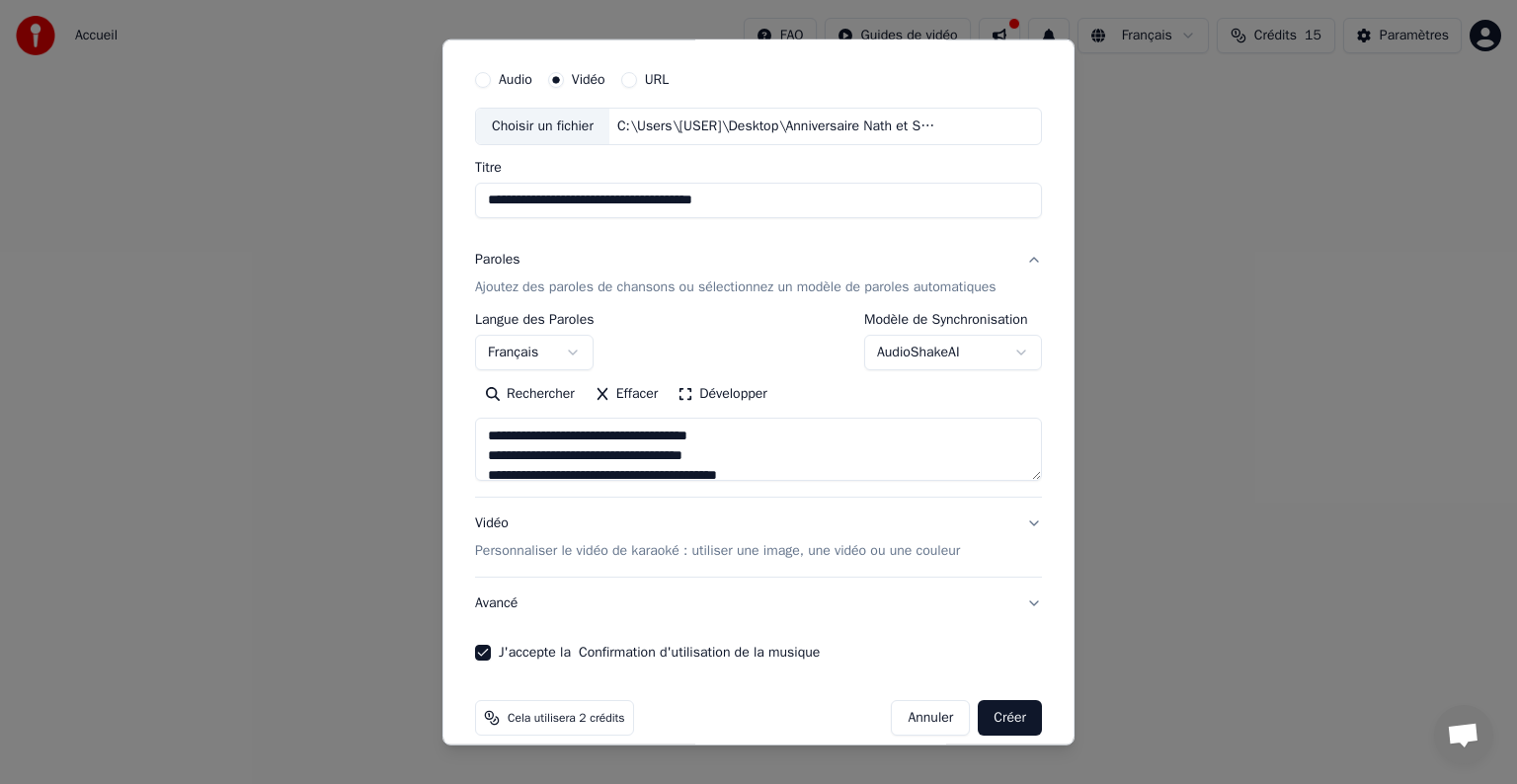 scroll, scrollTop: 75, scrollLeft: 0, axis: vertical 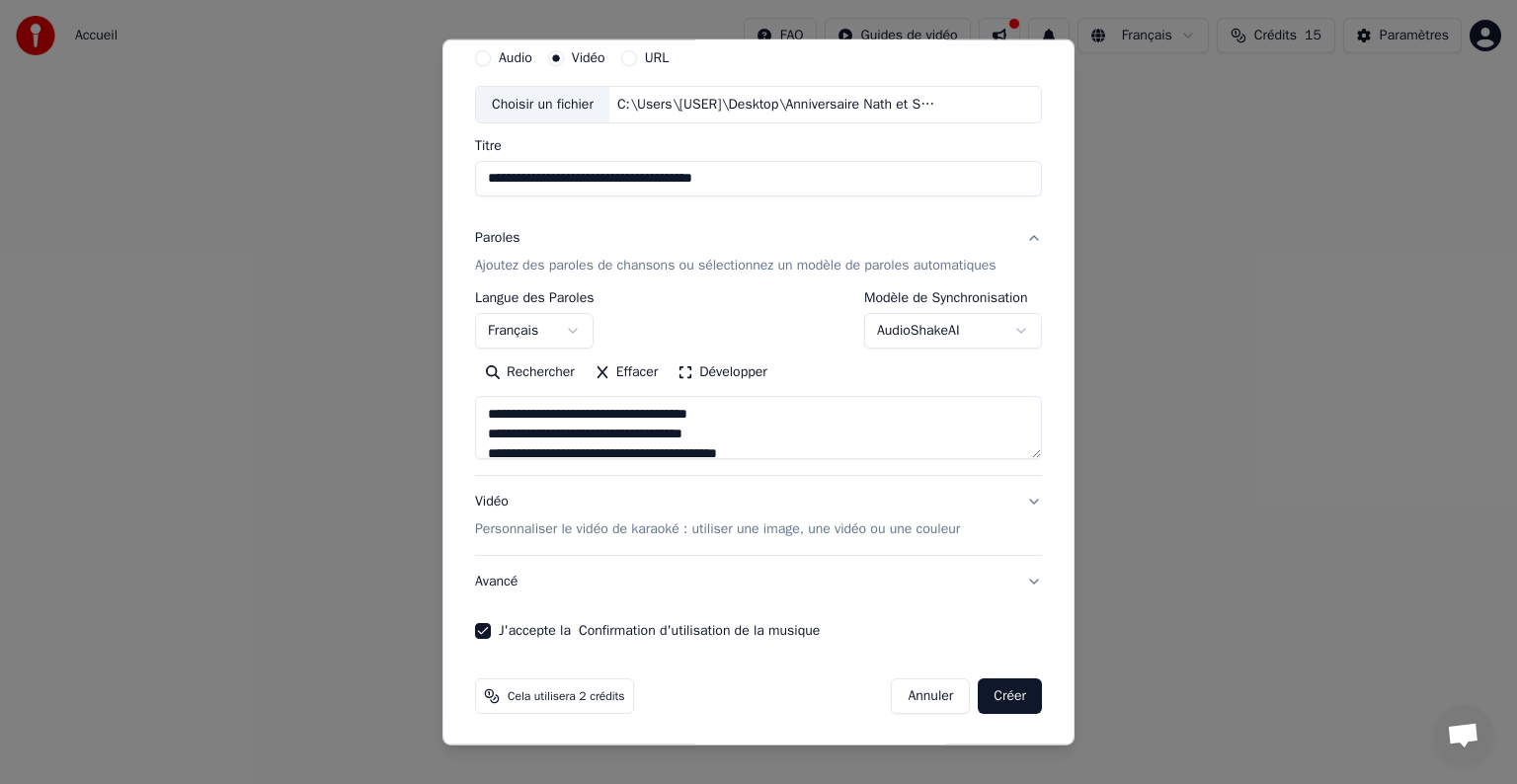 click on "Créer" at bounding box center (1009, 696) 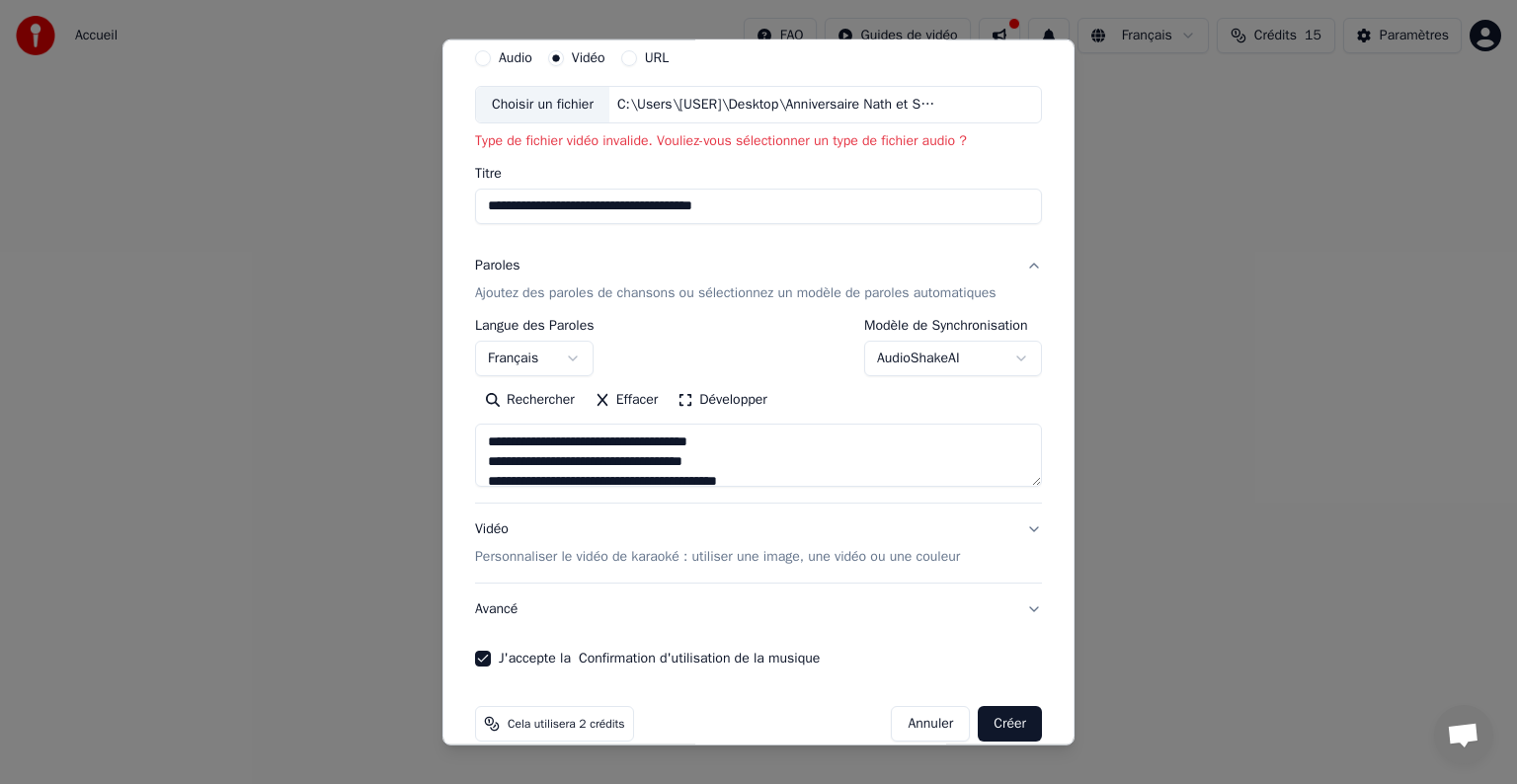 click on "Créer" at bounding box center [1009, 724] 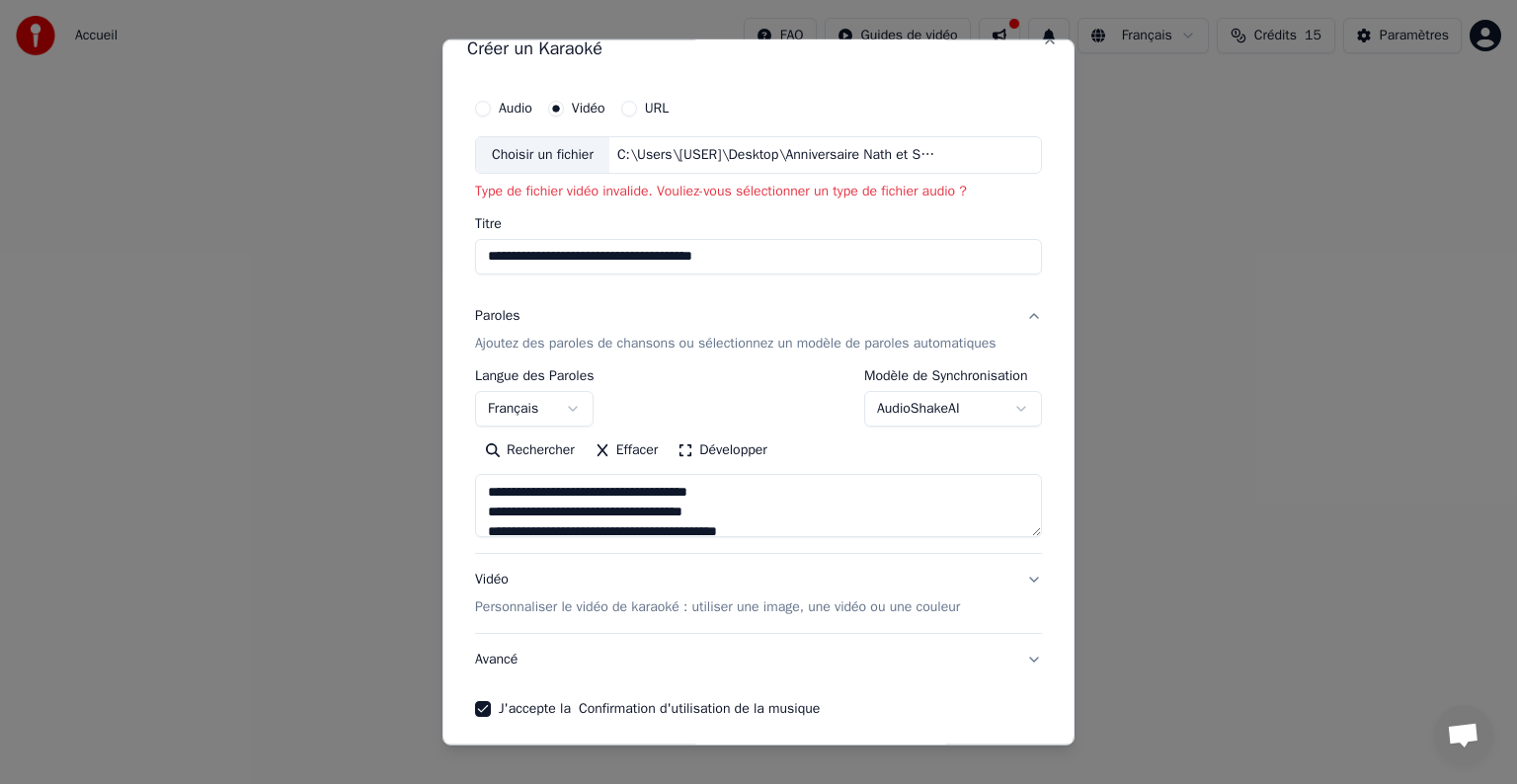 scroll, scrollTop: 0, scrollLeft: 0, axis: both 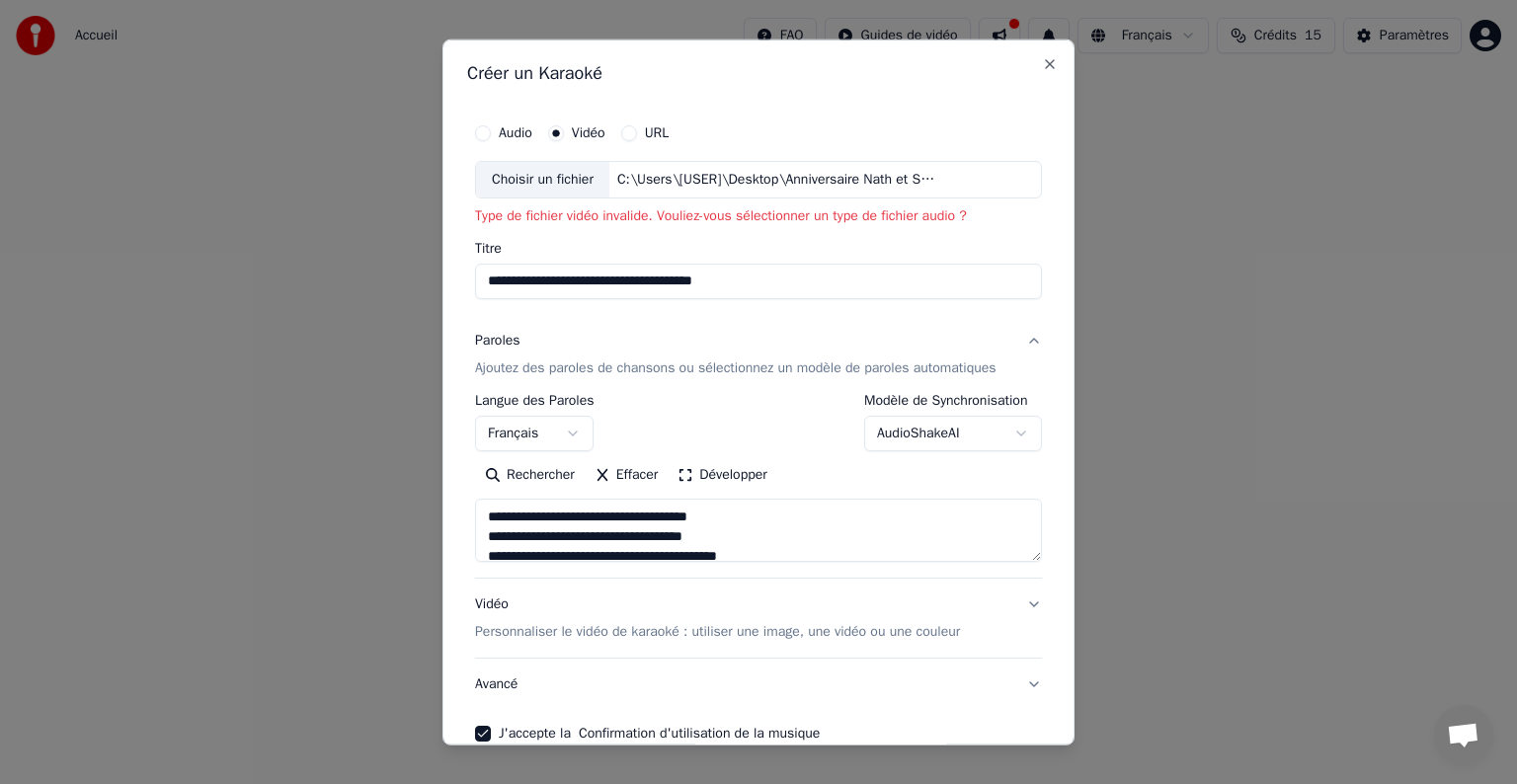 click on "Choisir un fichier" at bounding box center (542, 180) 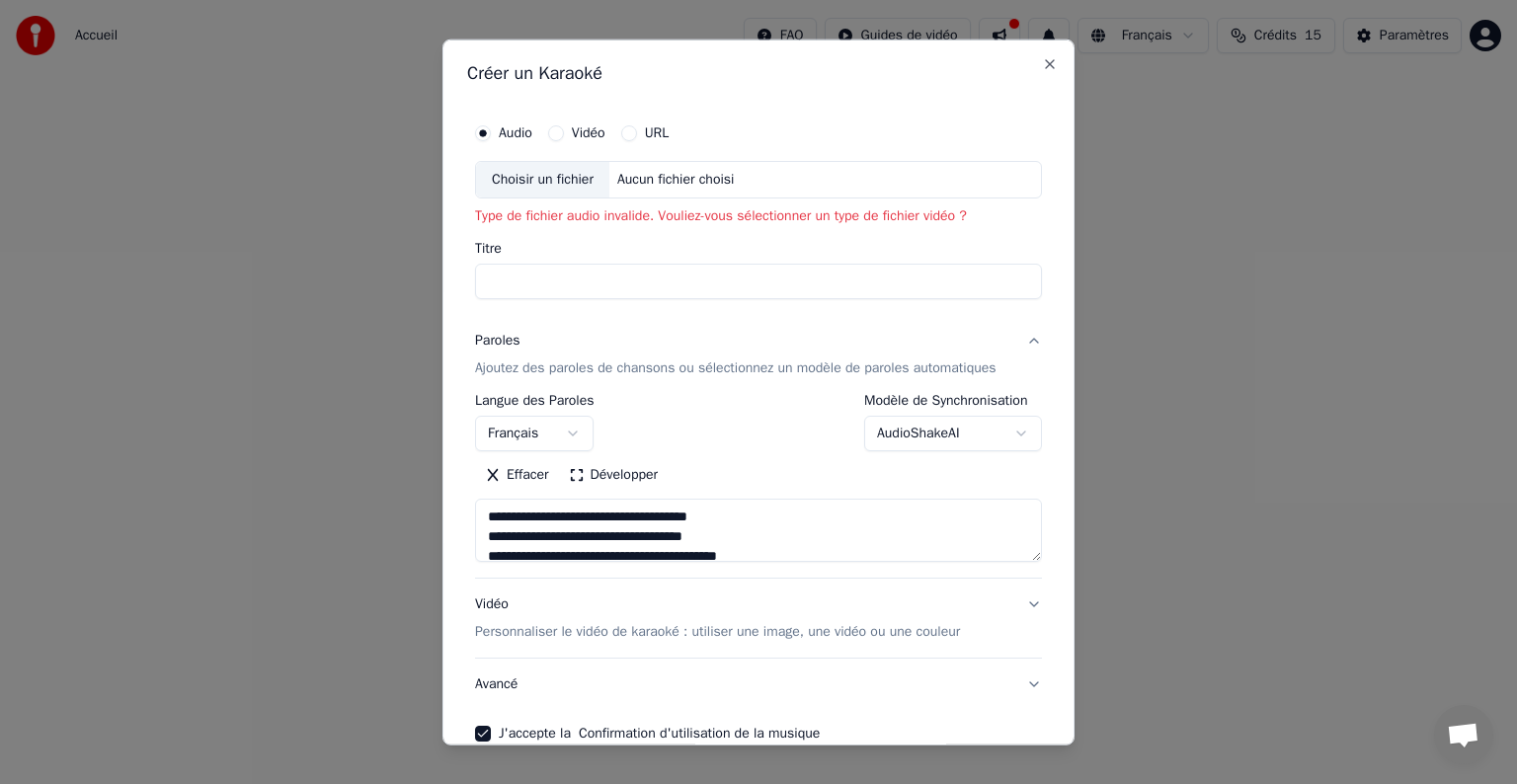 click on "Choisir un fichier" at bounding box center (542, 180) 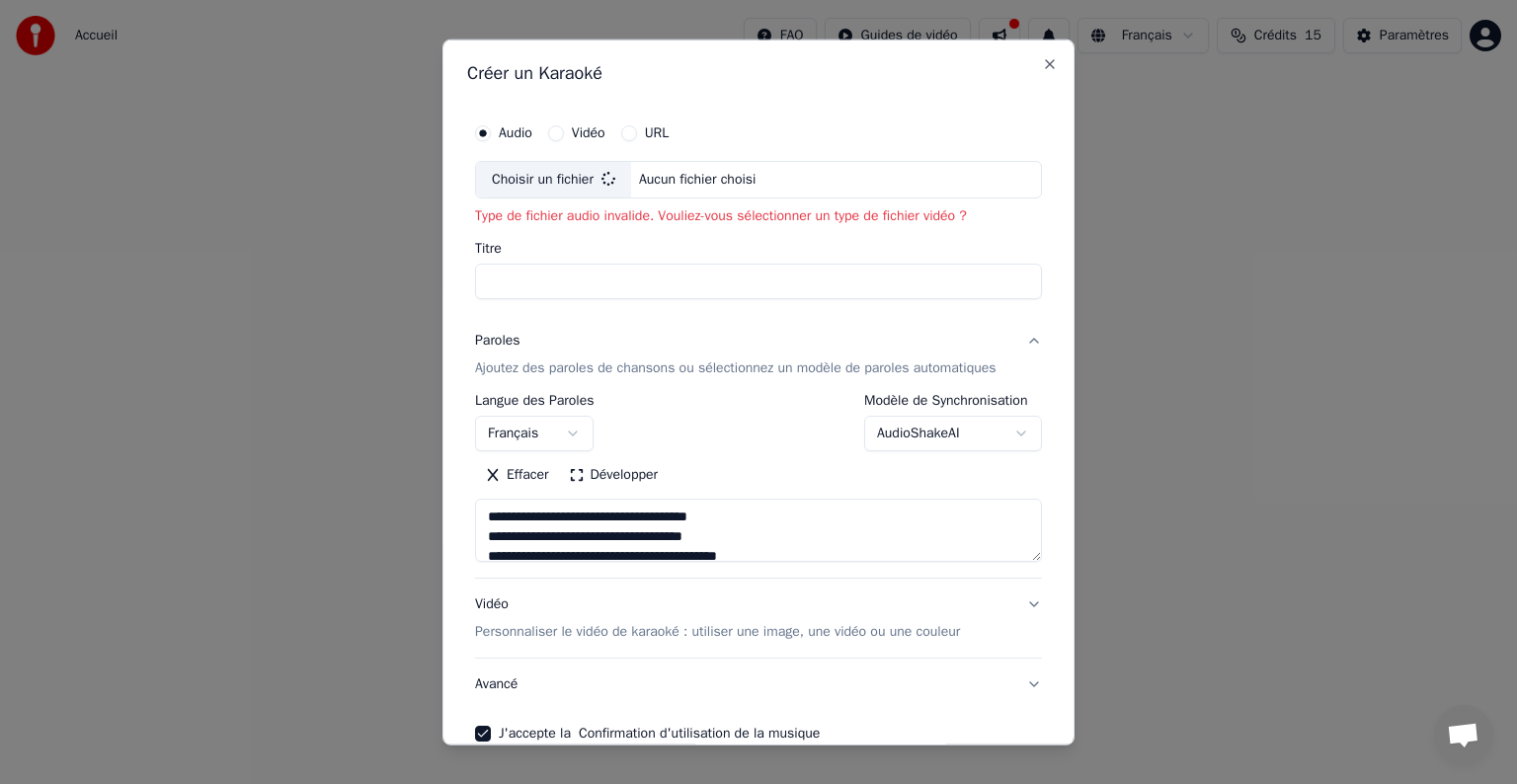 type on "**********" 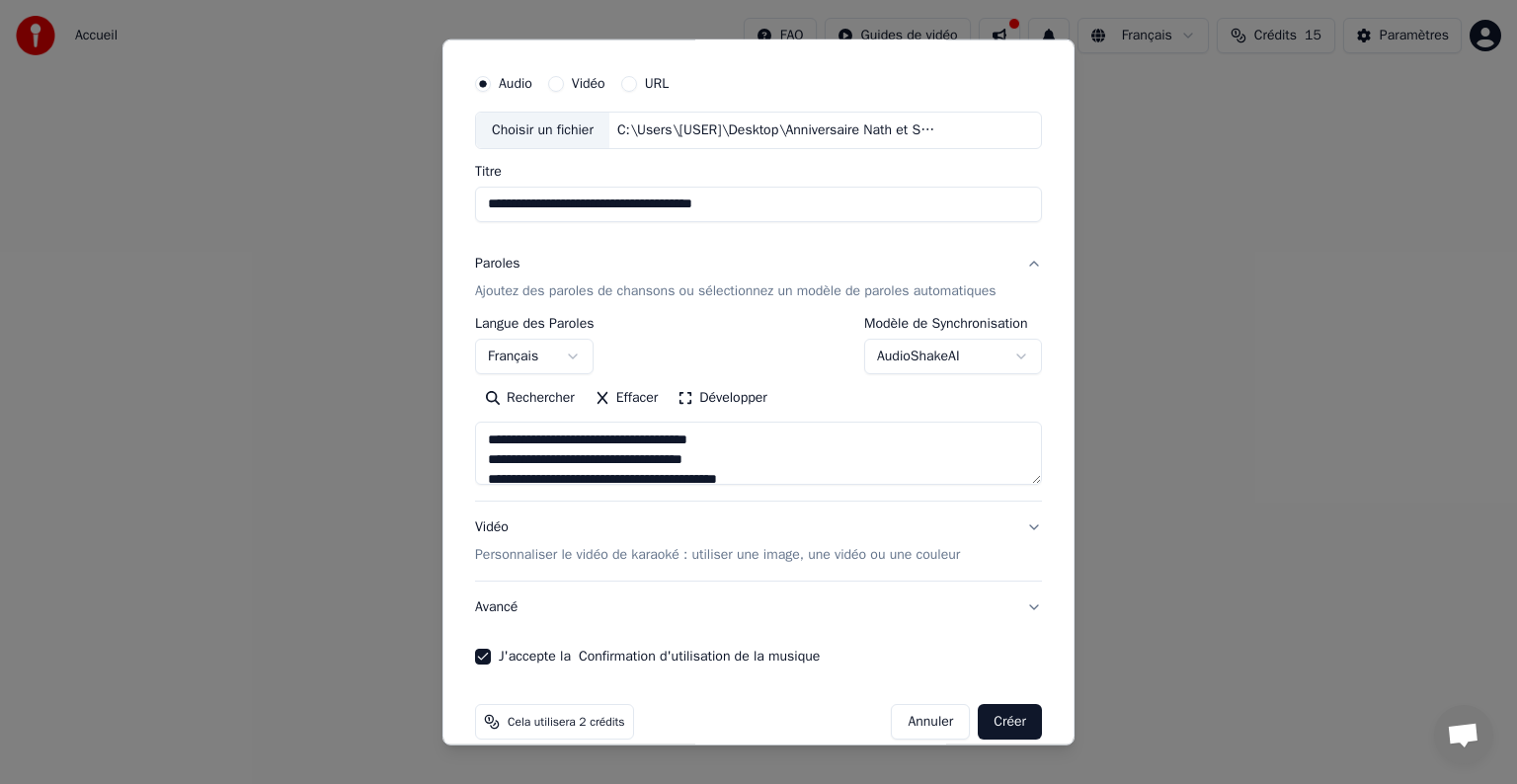 scroll, scrollTop: 75, scrollLeft: 0, axis: vertical 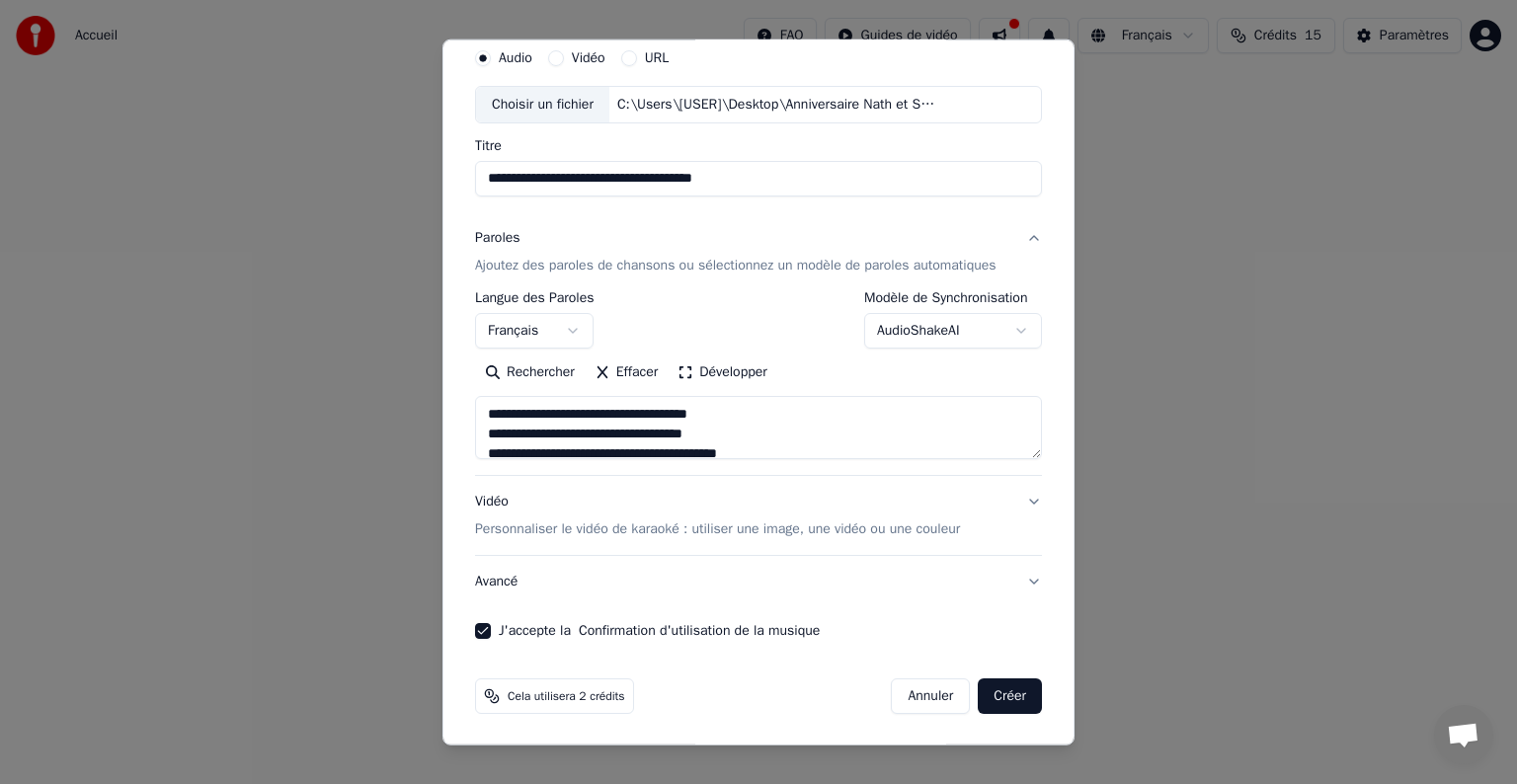 click on "Vidéo Personnaliser le vidéo de karaoké : utiliser une image, une vidéo ou une couleur" at bounding box center [758, 515] 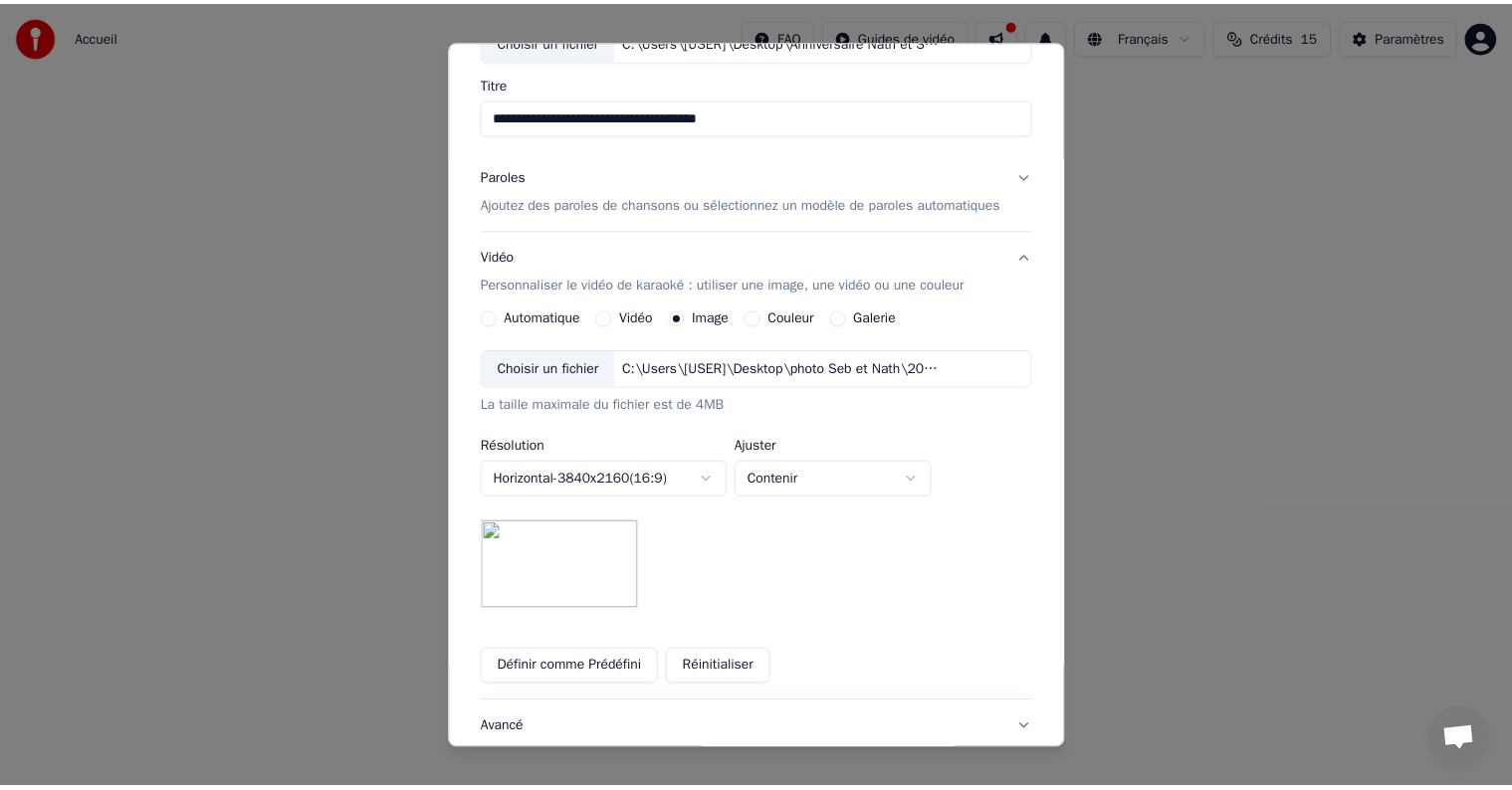 scroll, scrollTop: 283, scrollLeft: 0, axis: vertical 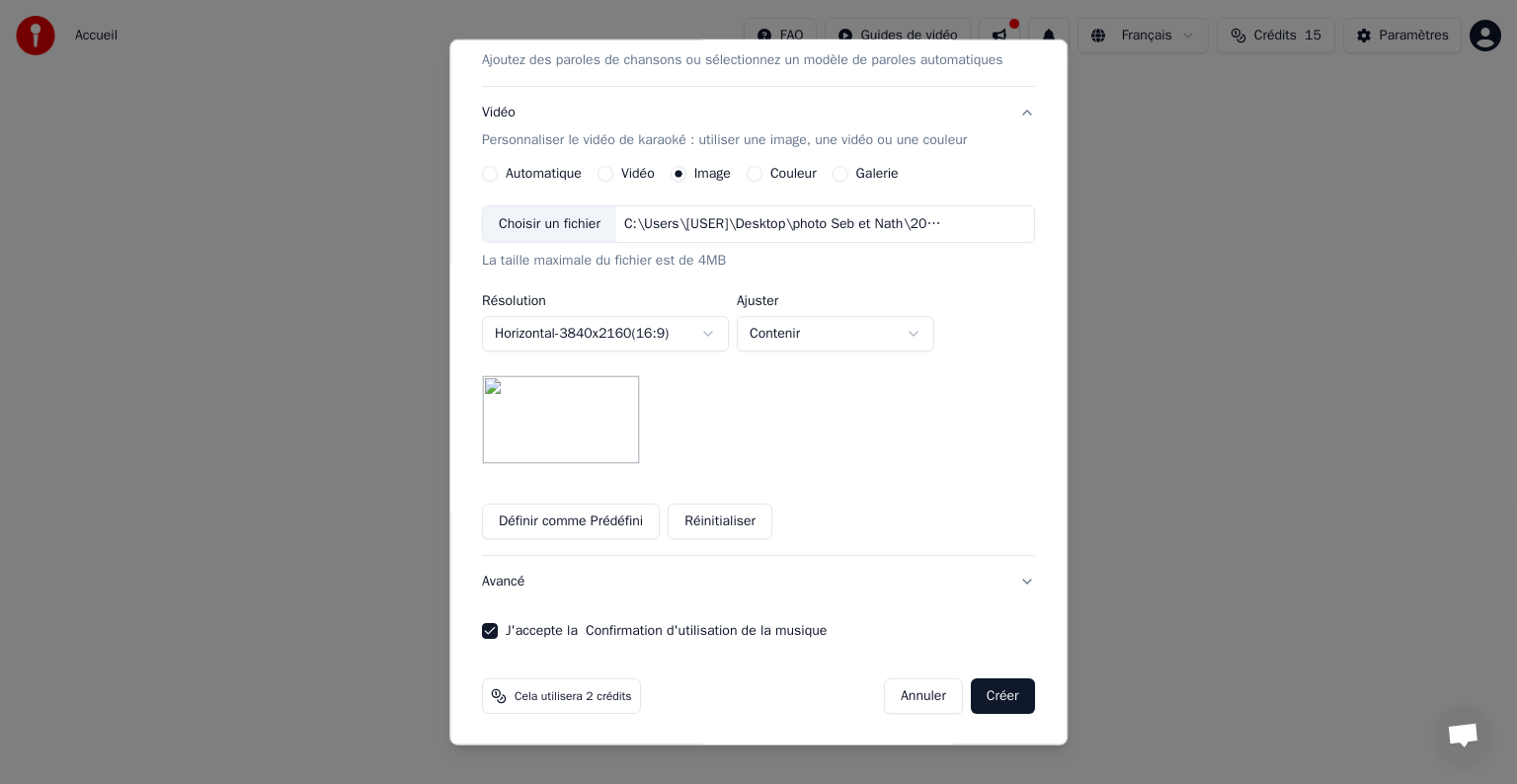 click on "Créer" at bounding box center [1002, 696] 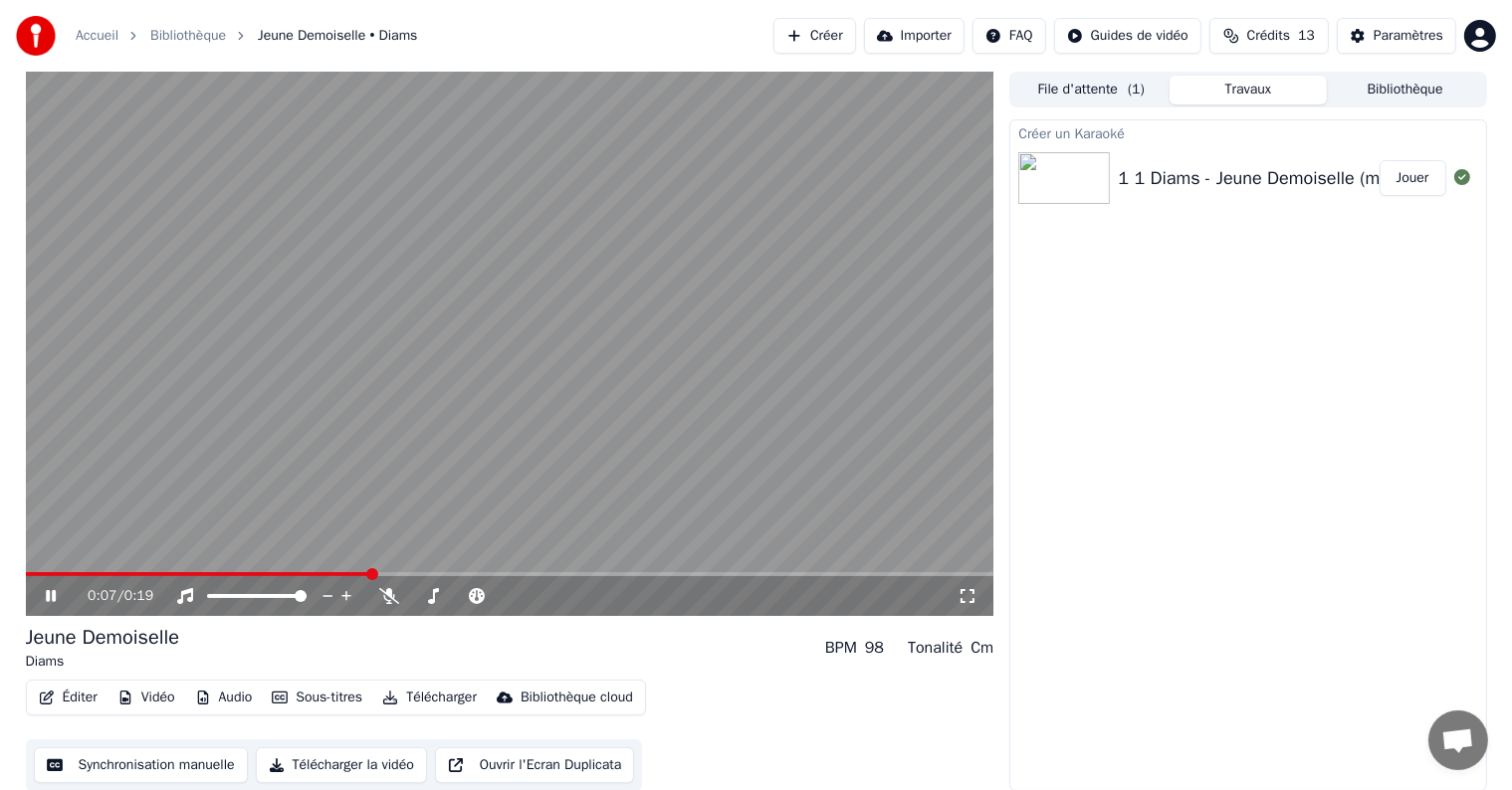 scroll, scrollTop: 1, scrollLeft: 0, axis: vertical 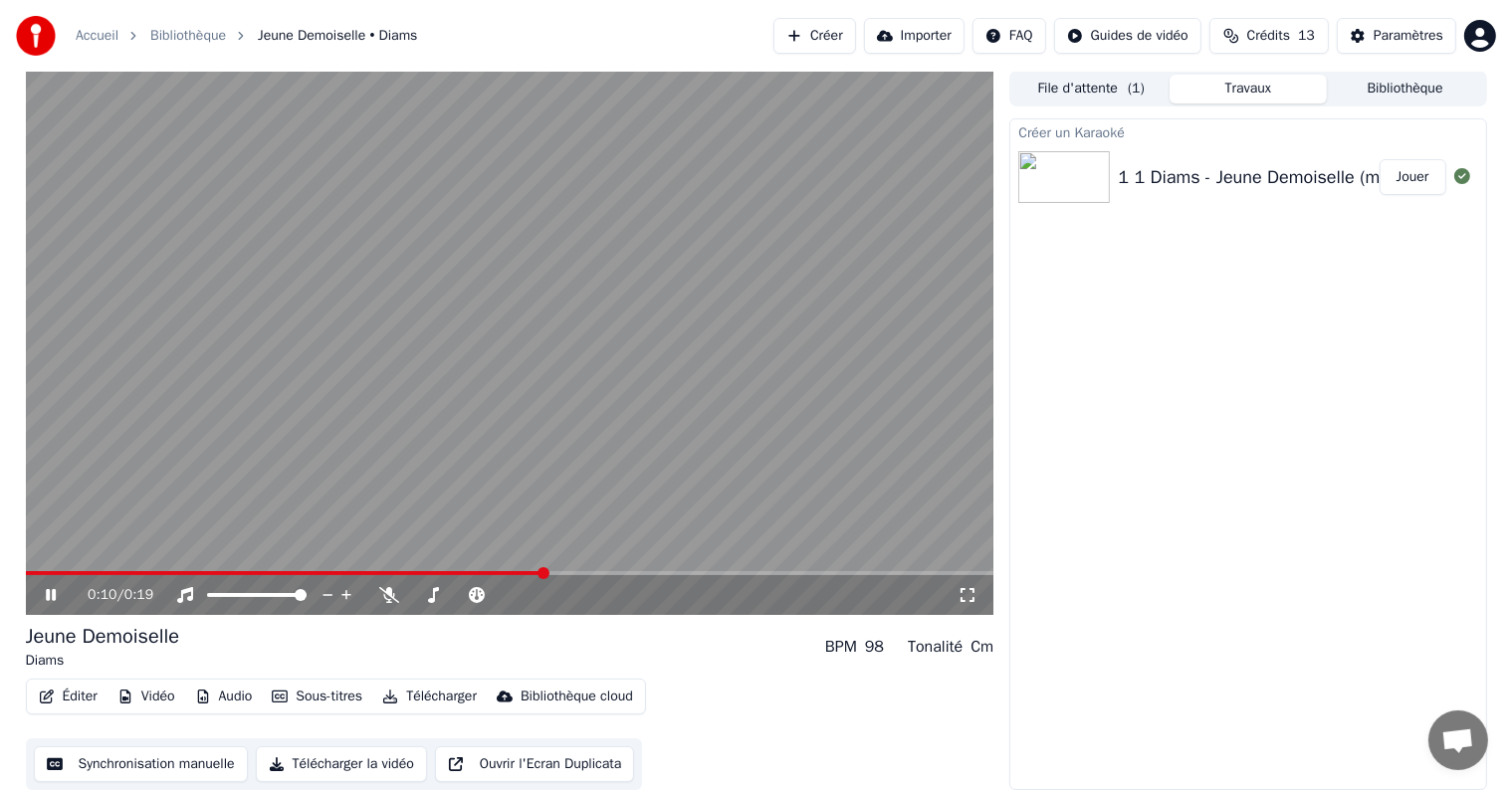 click 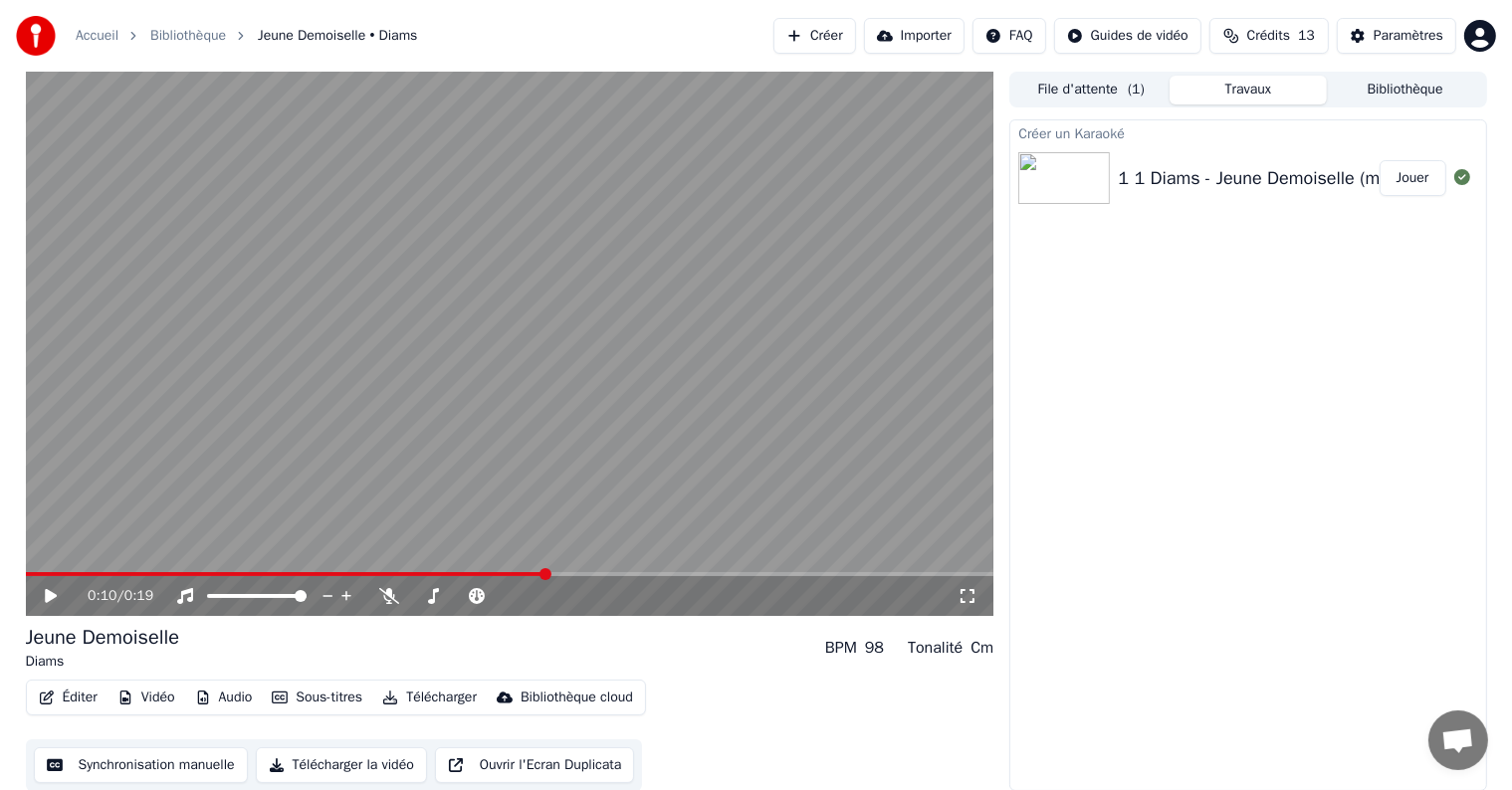 scroll, scrollTop: 1, scrollLeft: 0, axis: vertical 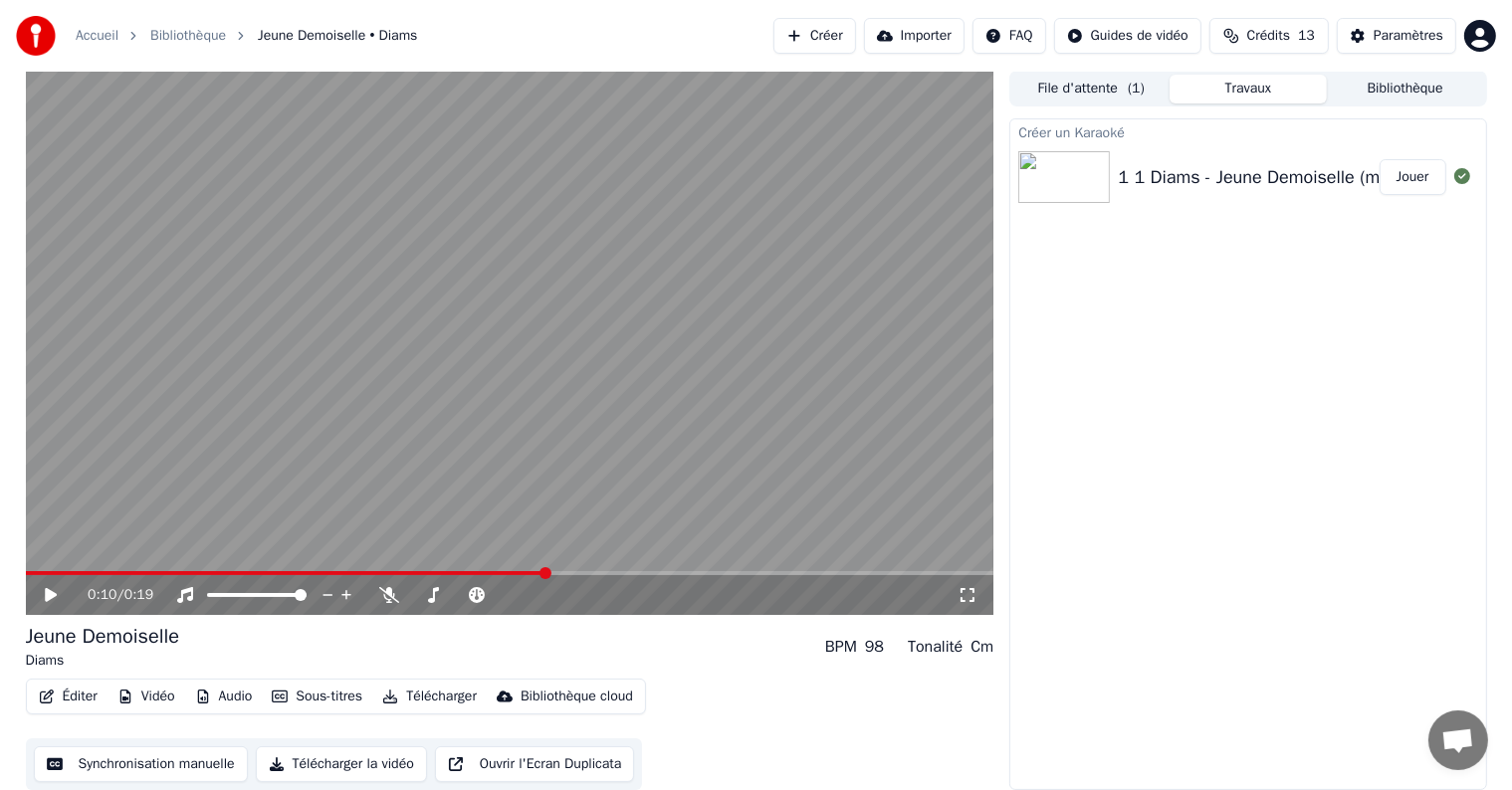 click on "Synchronisation manuelle" at bounding box center (140, 764) 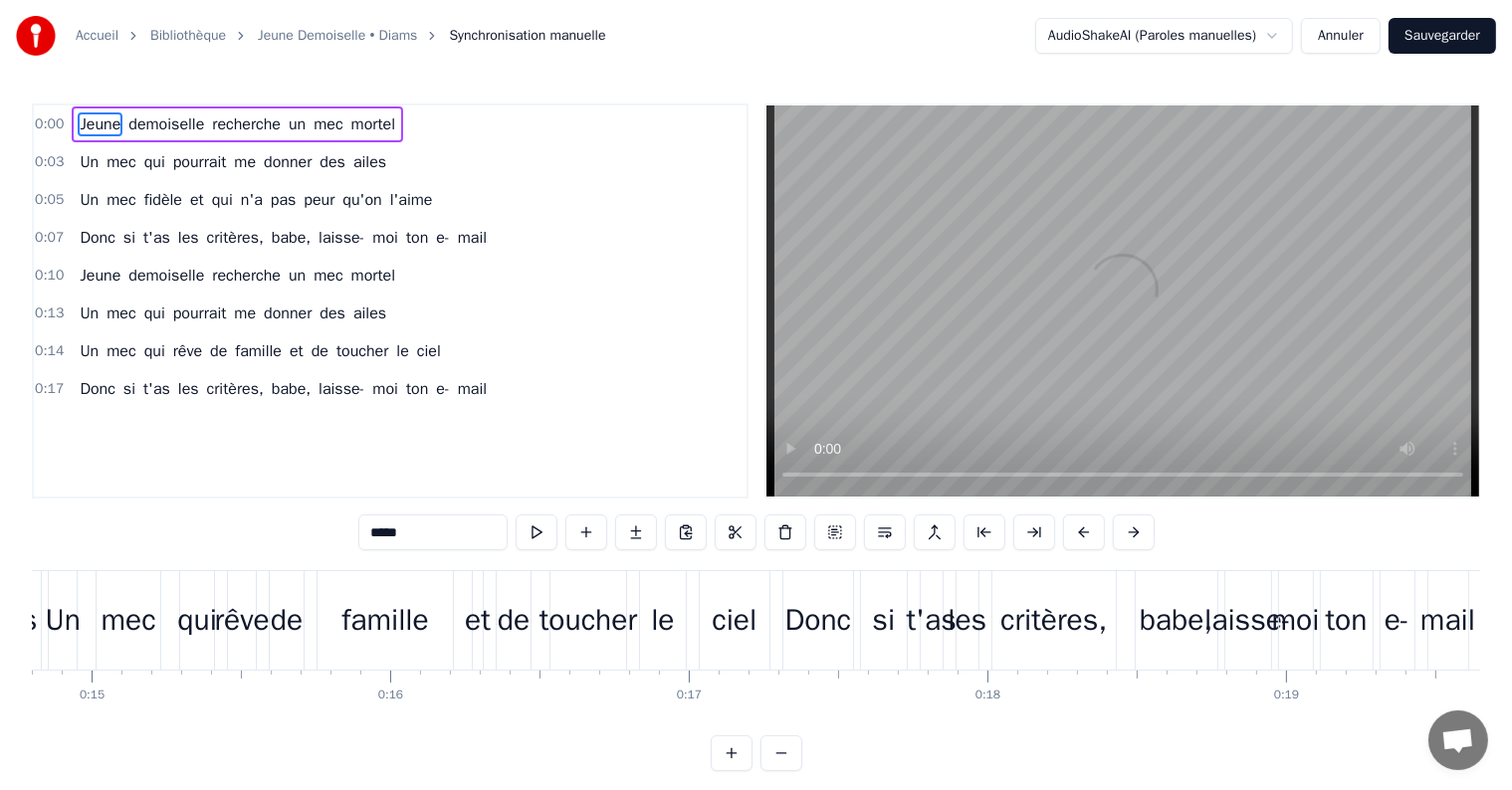 scroll, scrollTop: 0, scrollLeft: 4420, axis: horizontal 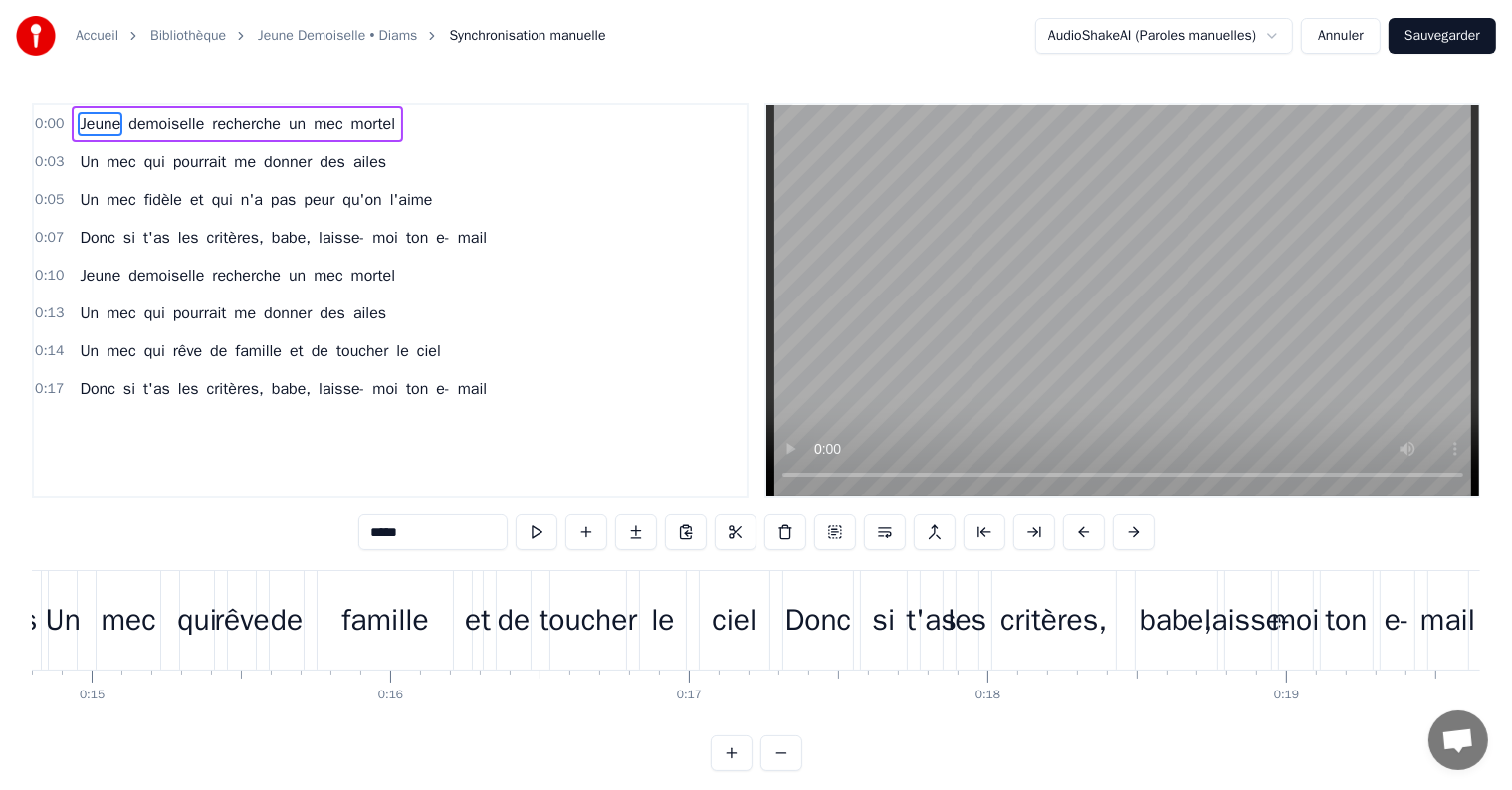 click on "Sauvegarder" at bounding box center [1442, 36] 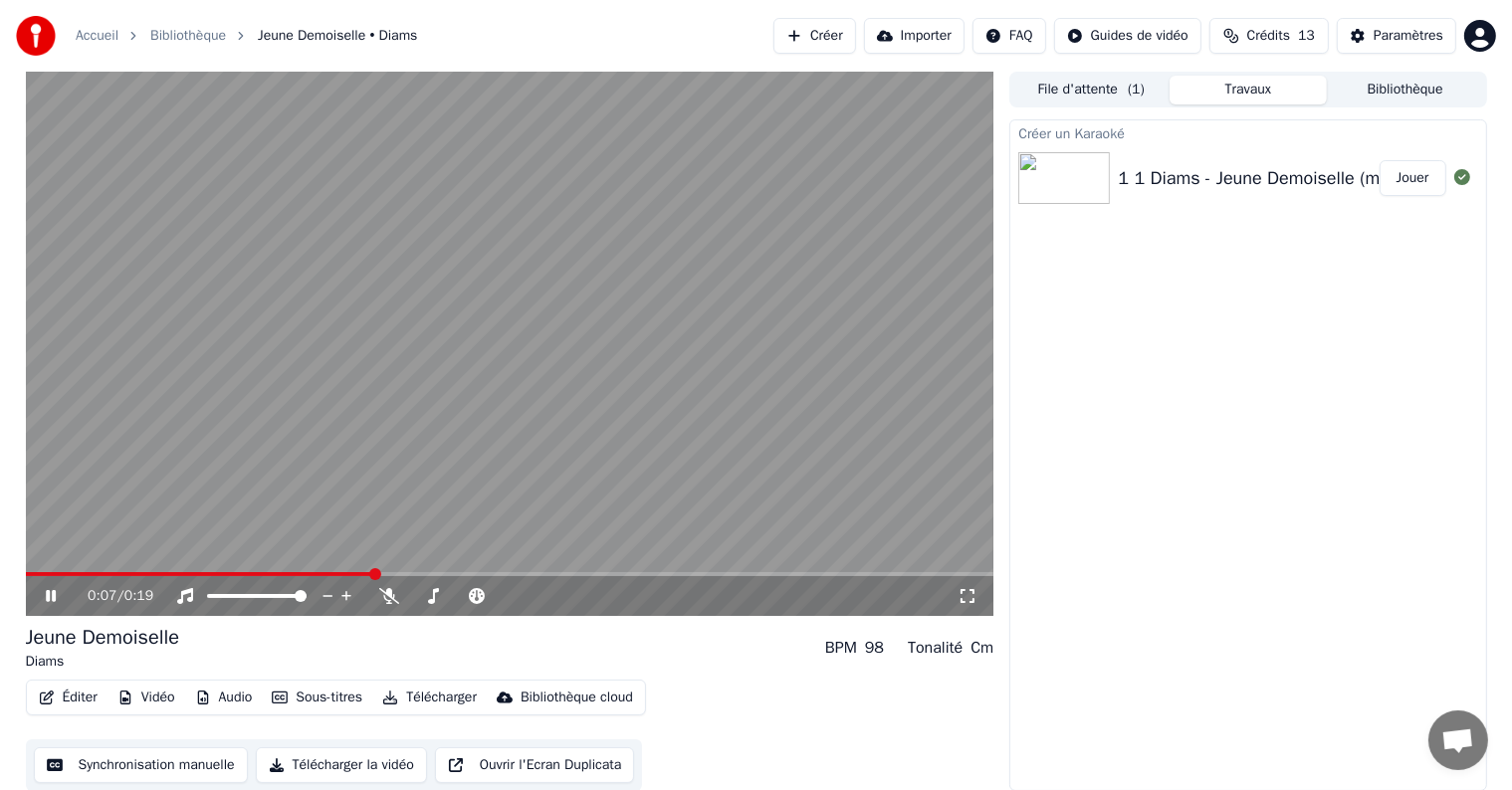 scroll, scrollTop: 1, scrollLeft: 0, axis: vertical 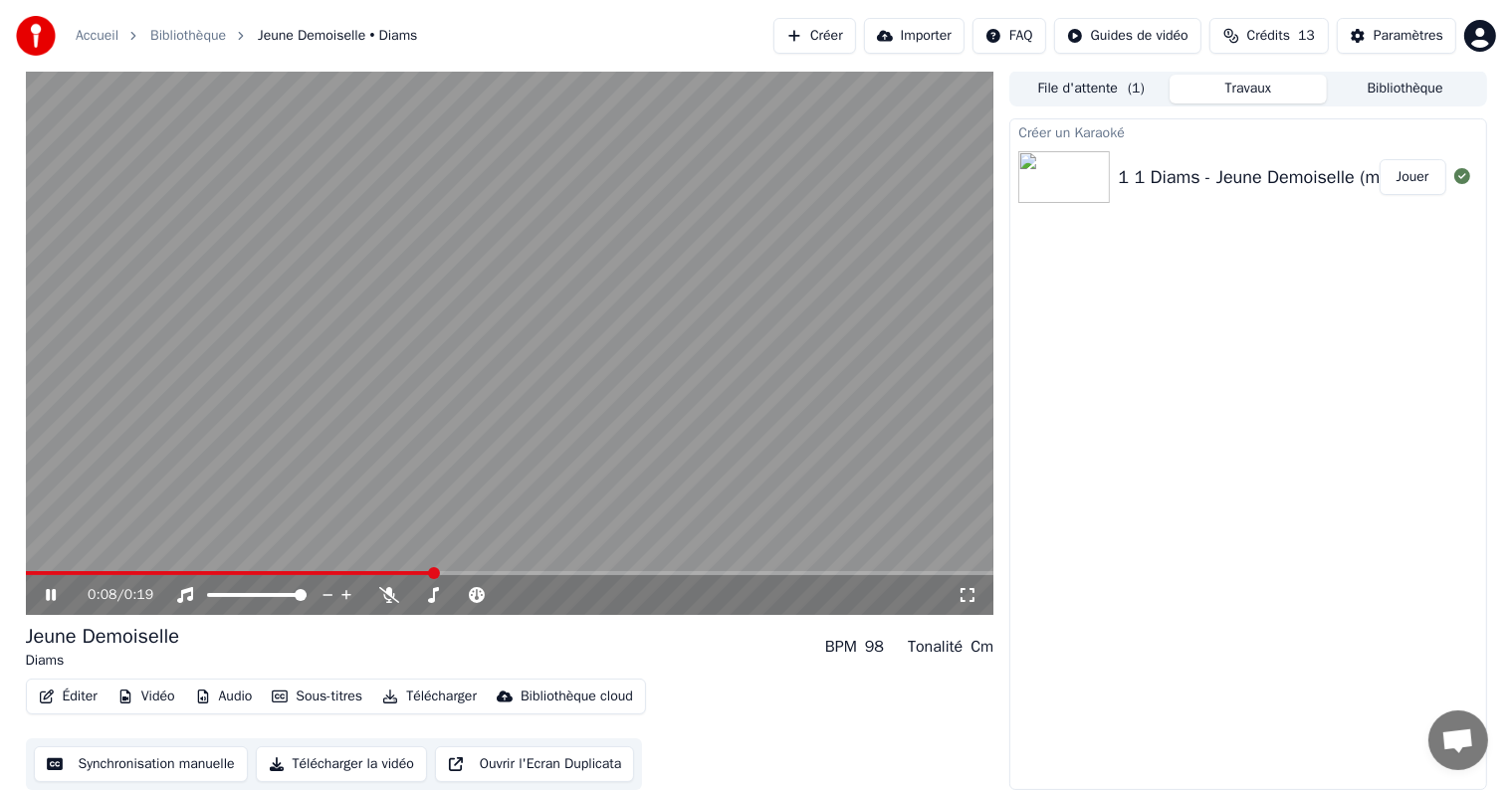 click on "Audio" at bounding box center [224, 696] 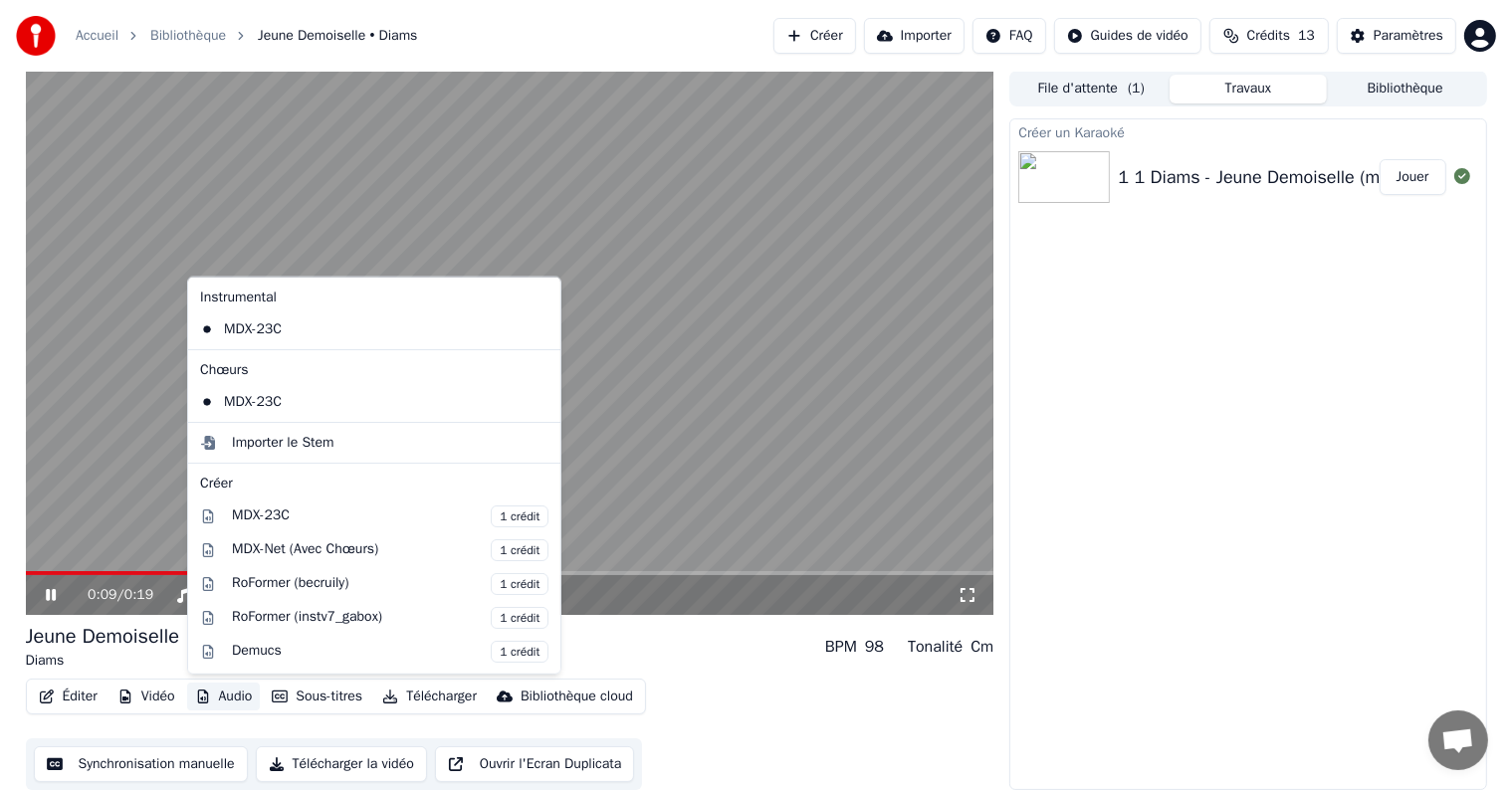click on "Audio" at bounding box center (224, 696) 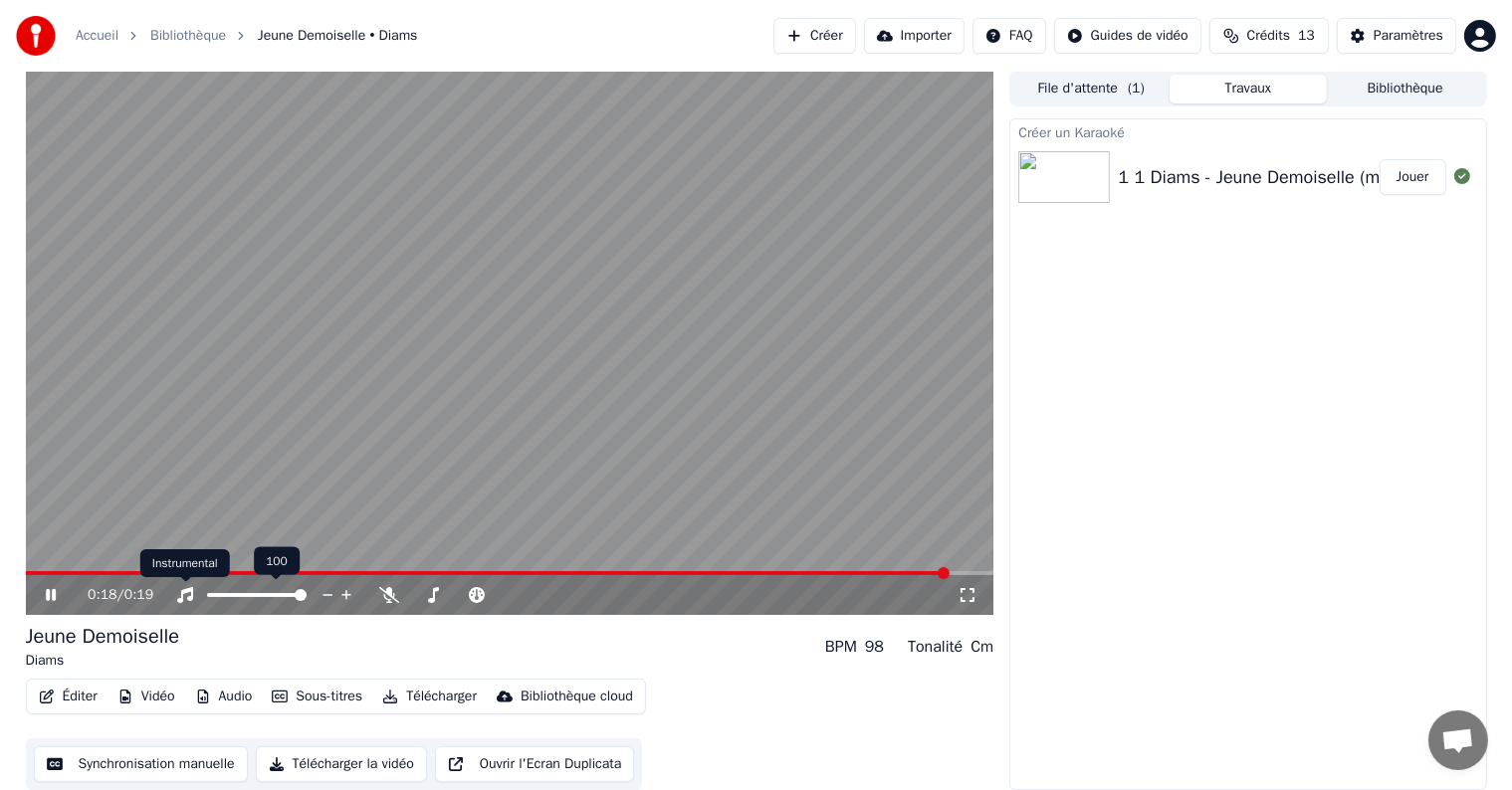 click 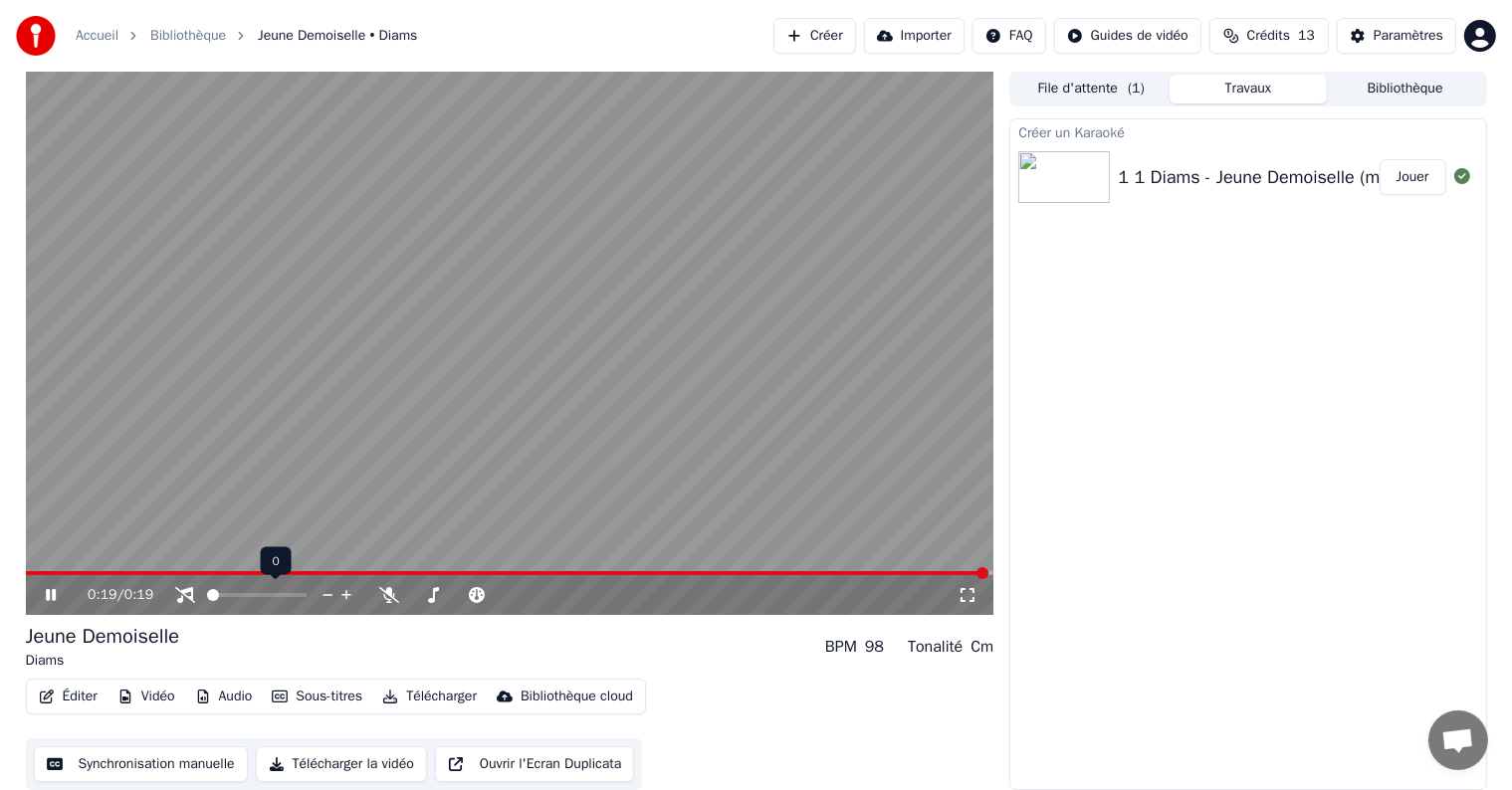 click 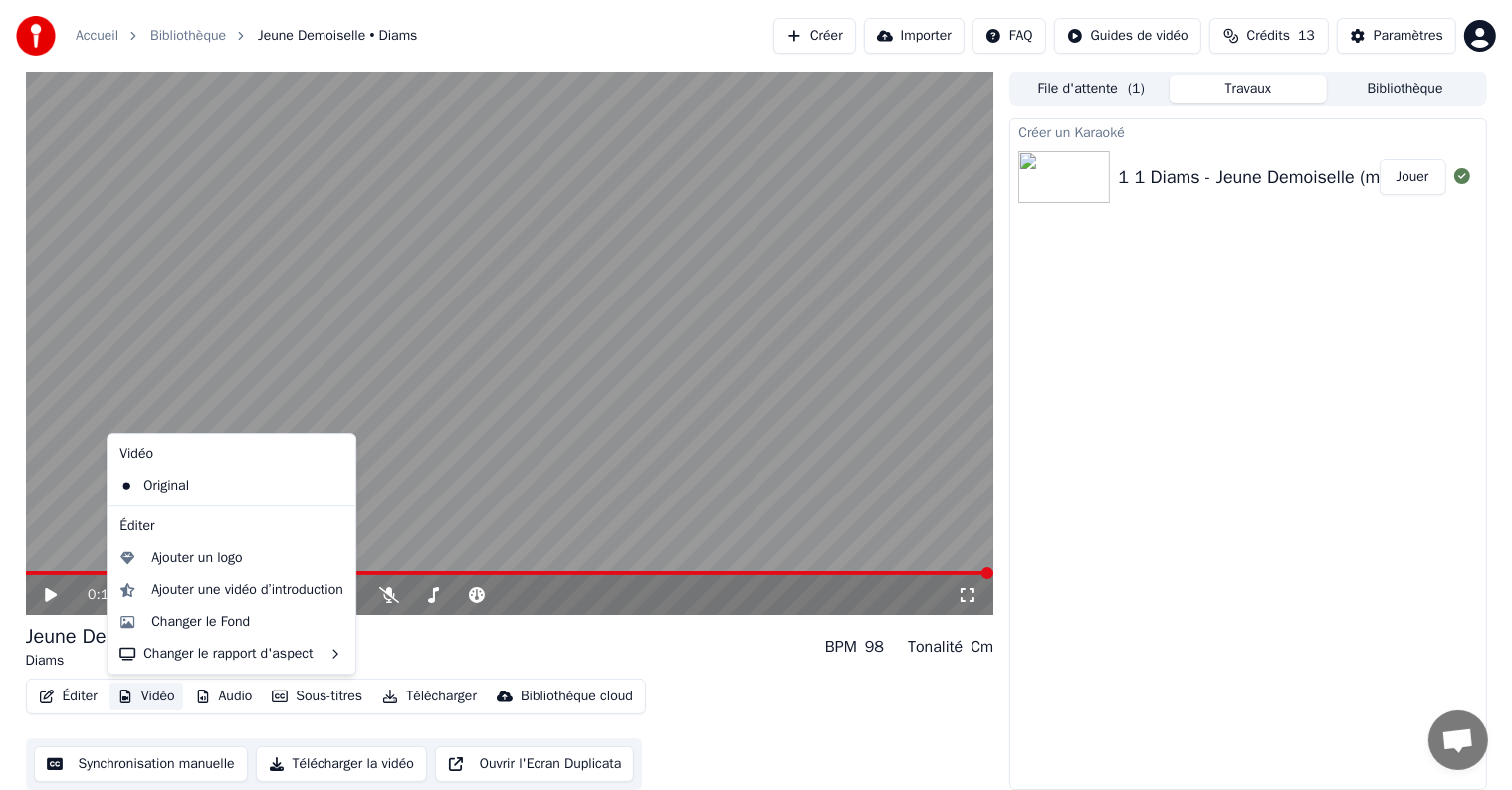 click on "Vidéo" at bounding box center (146, 696) 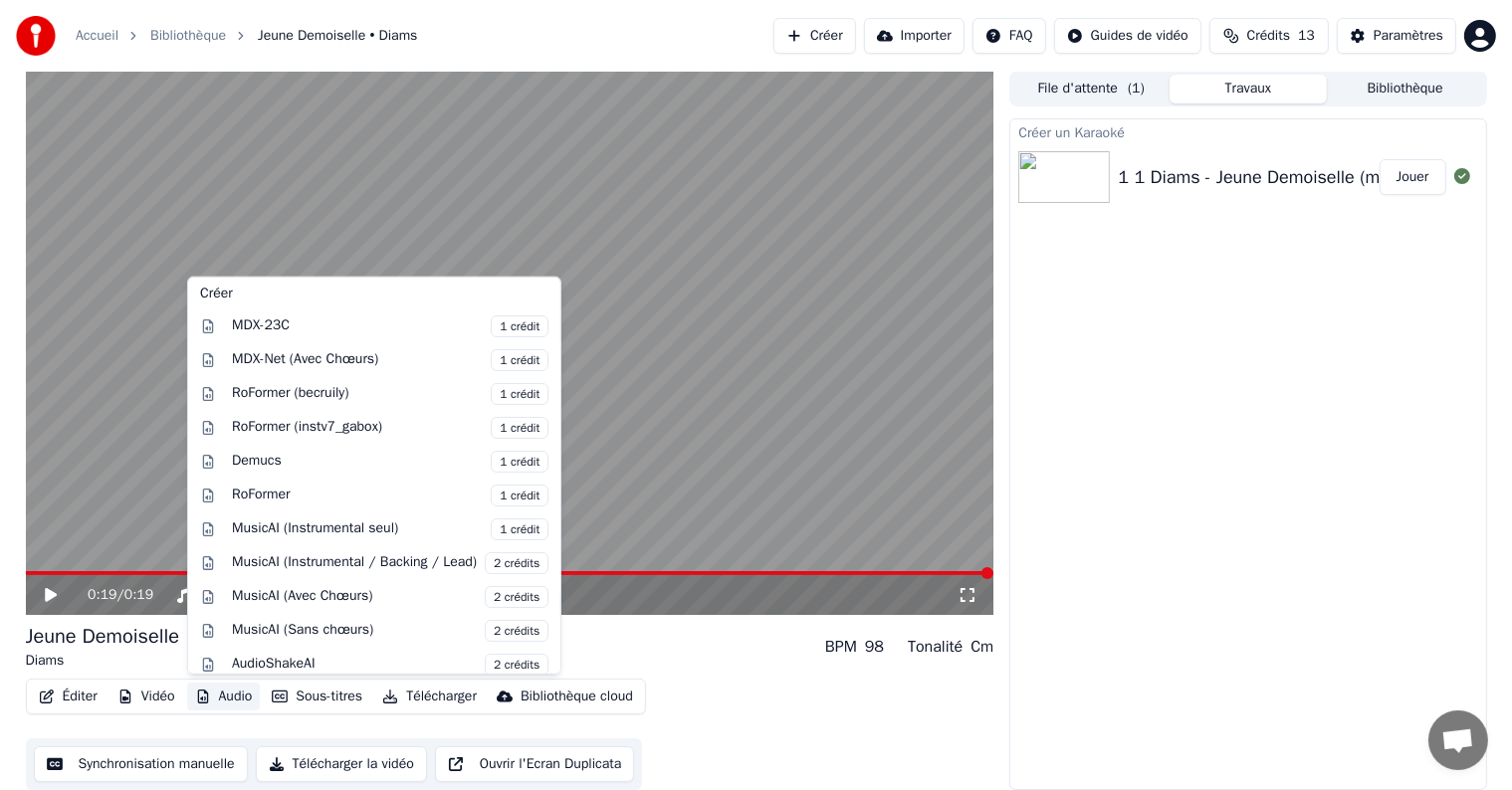 scroll, scrollTop: 196, scrollLeft: 0, axis: vertical 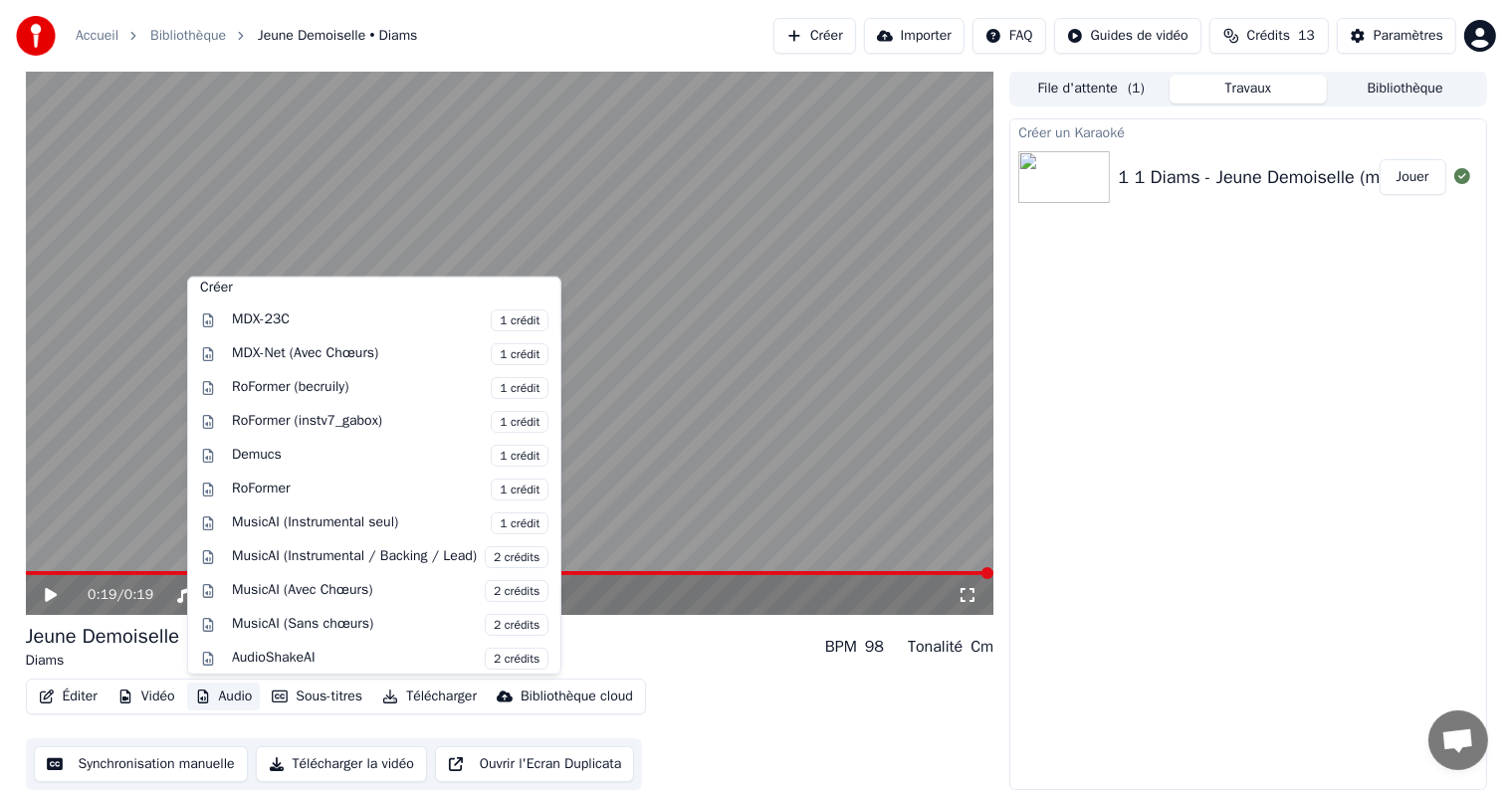 click on "Éditer Vidéo Audio Sous-titres Télécharger Bibliothèque cloud Synchronisation manuelle Télécharger la vidéo Ouvrir l'Ecran Duplicata" at bounding box center (510, 734) 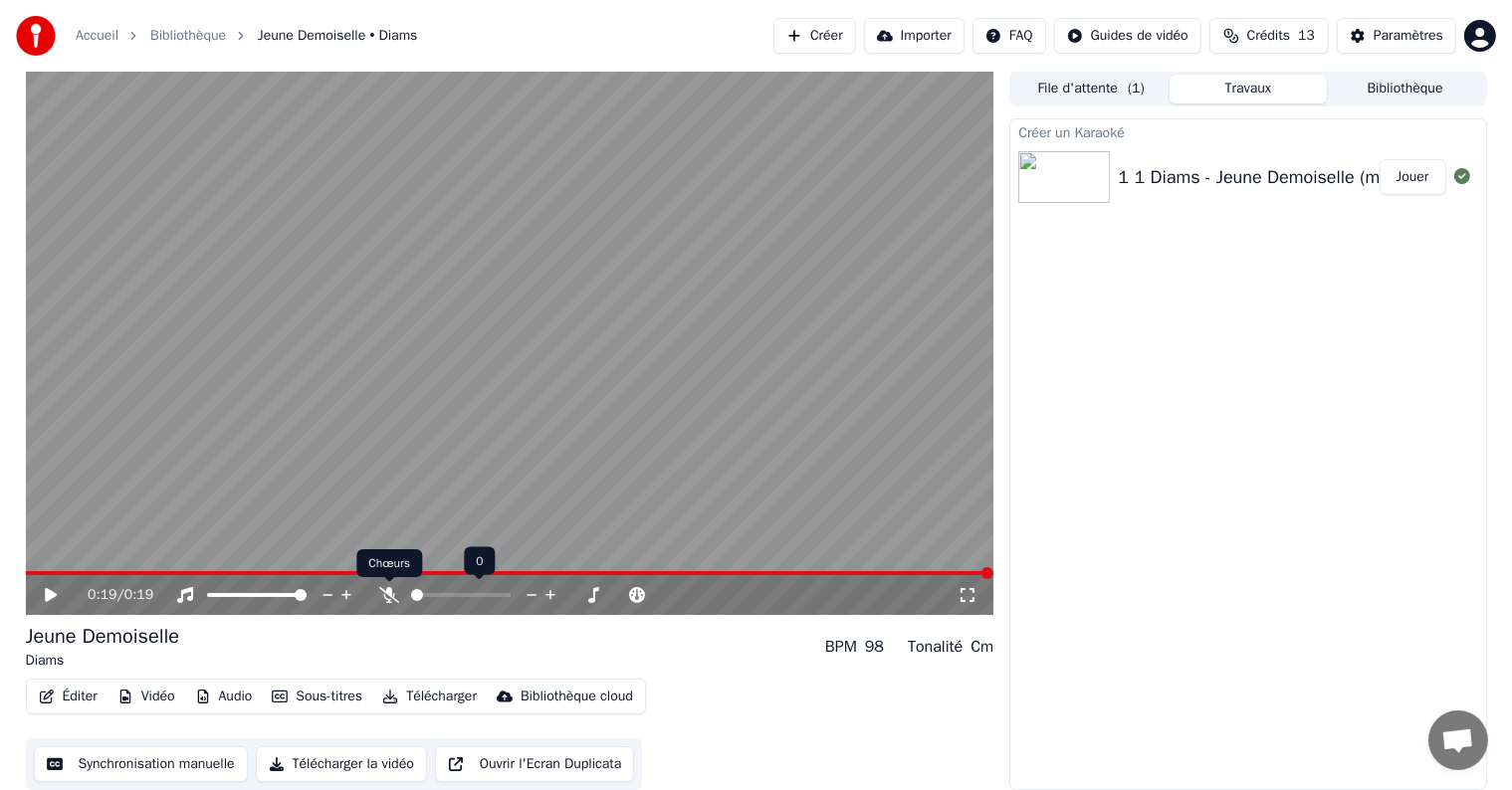 click 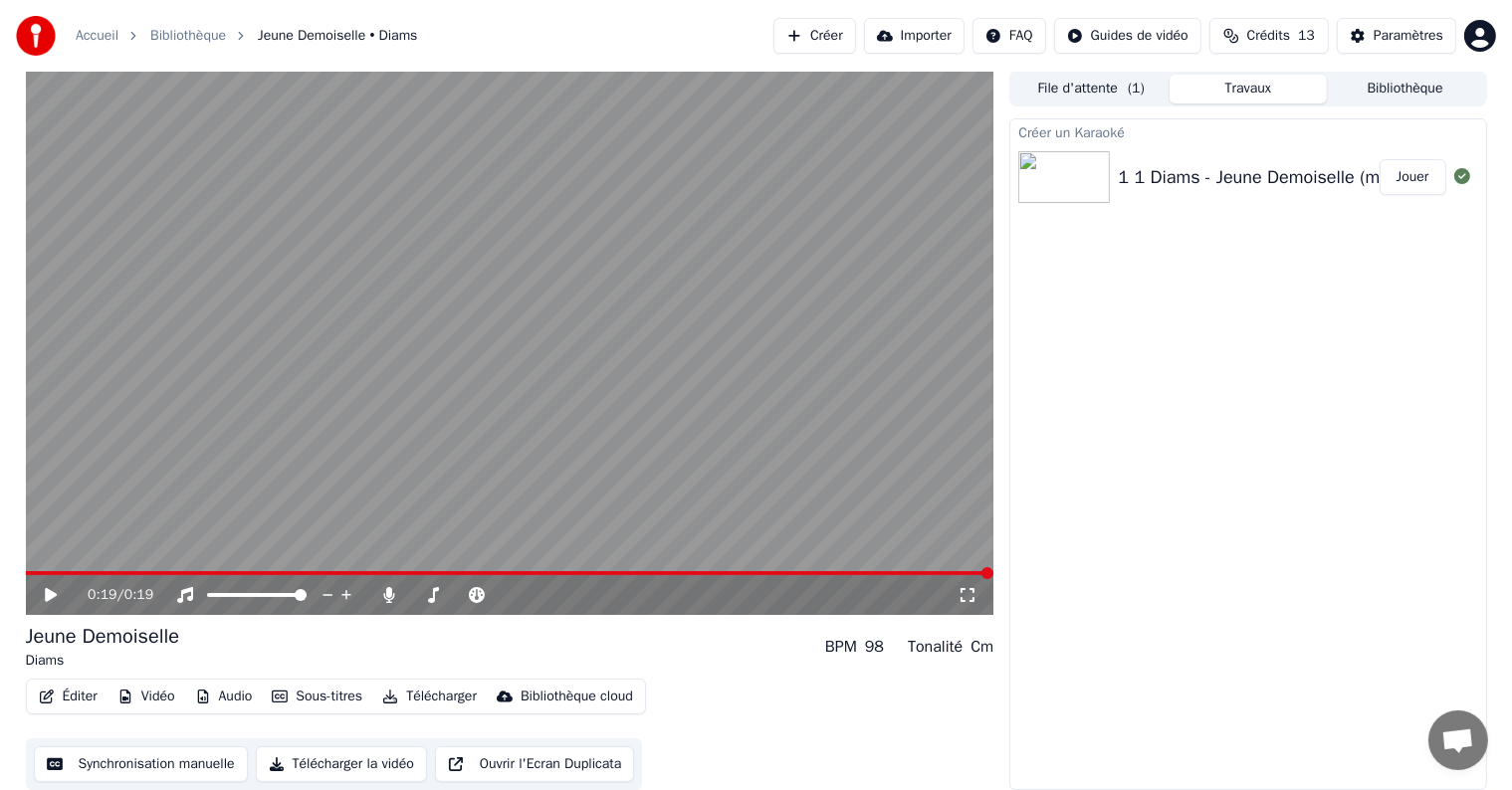 click 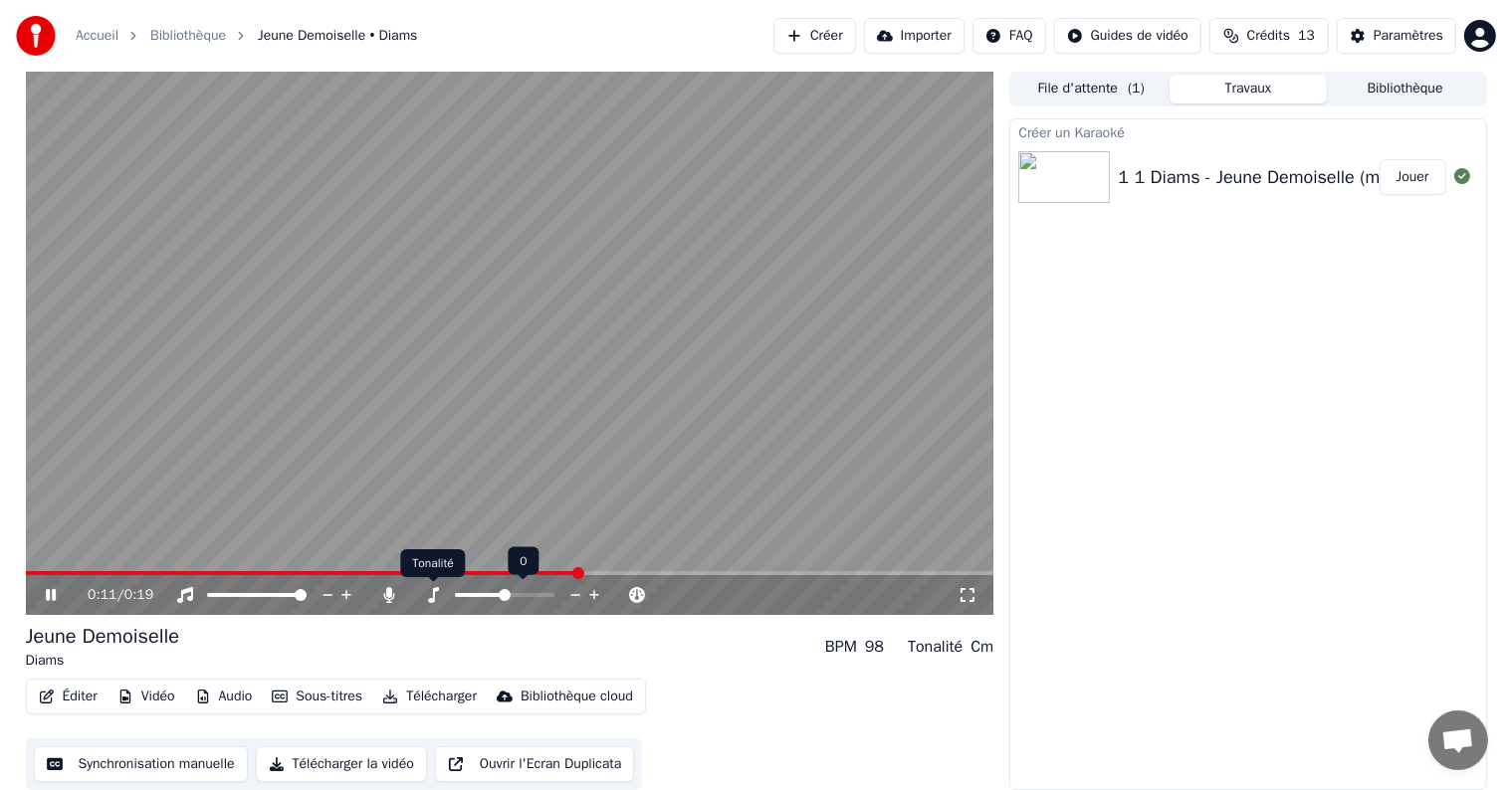 click 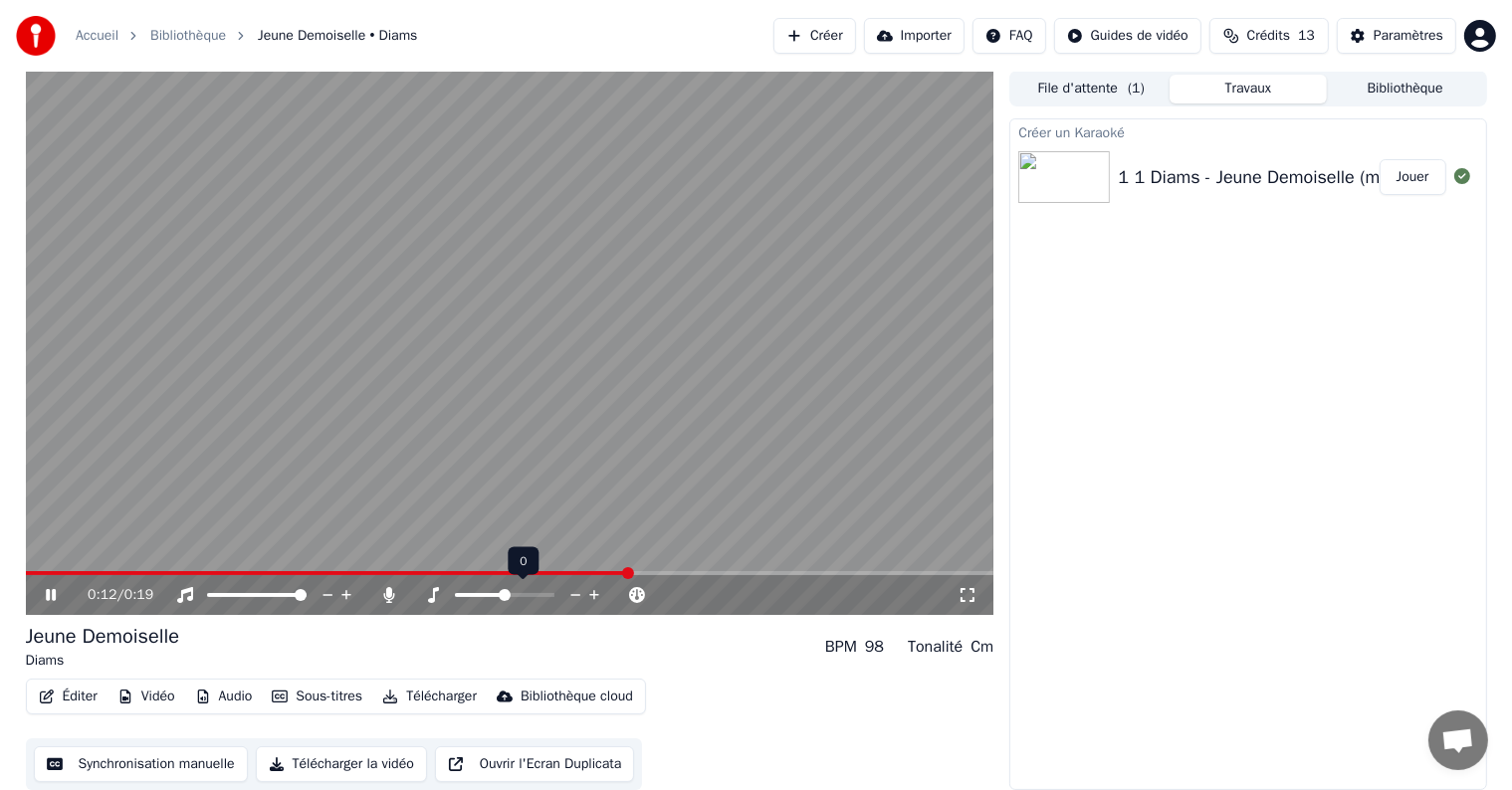 click 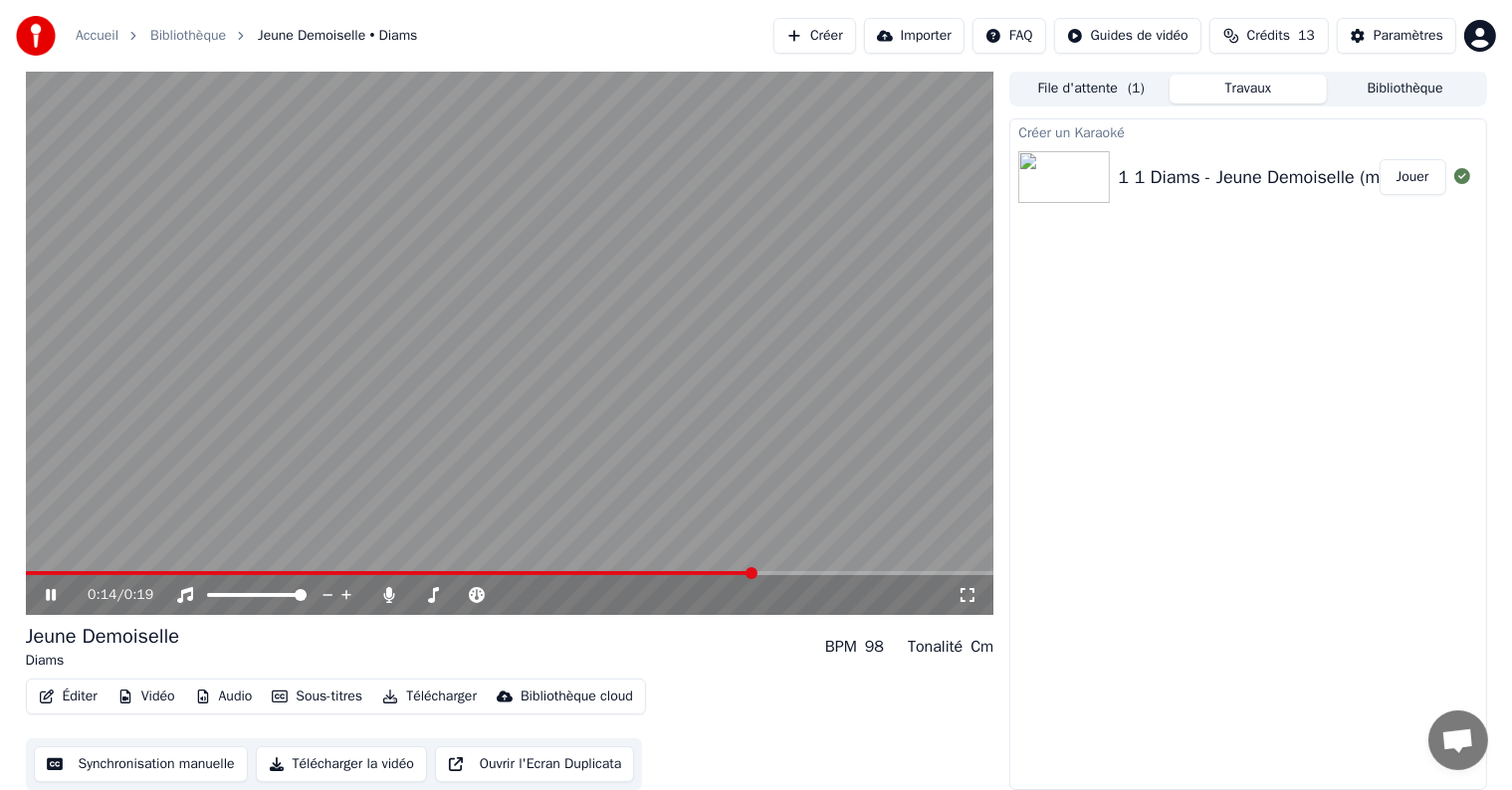click 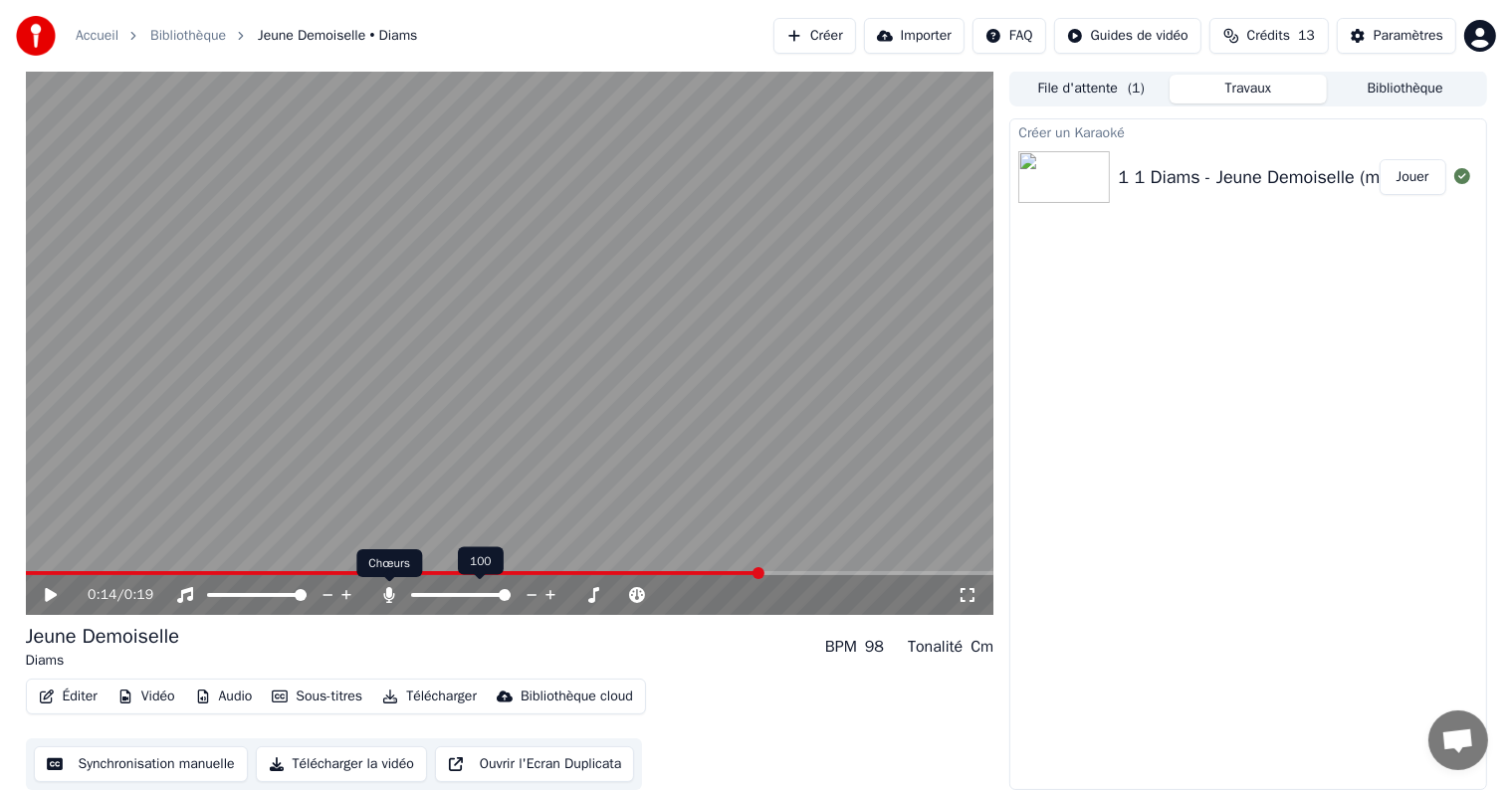 click 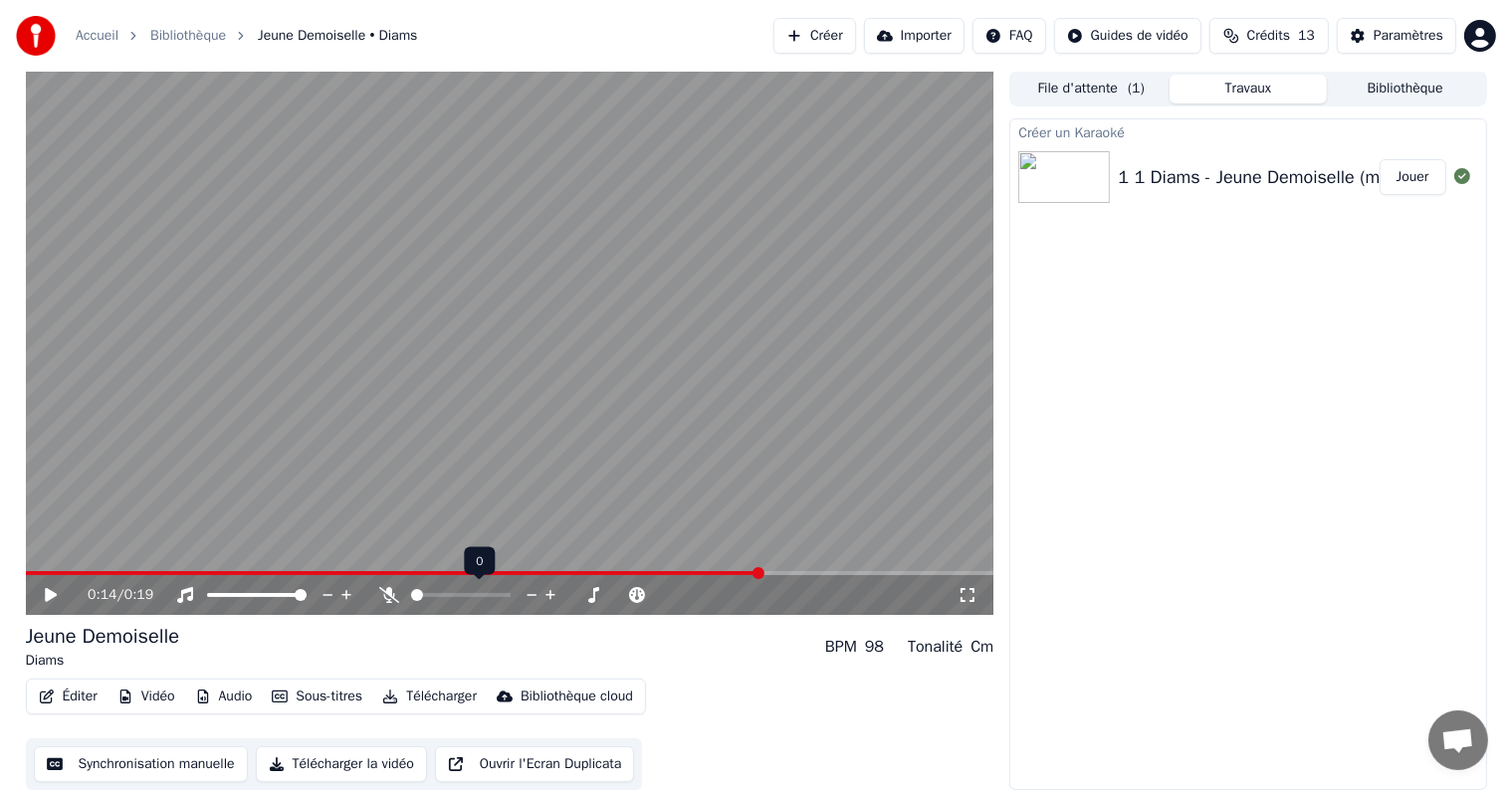 click 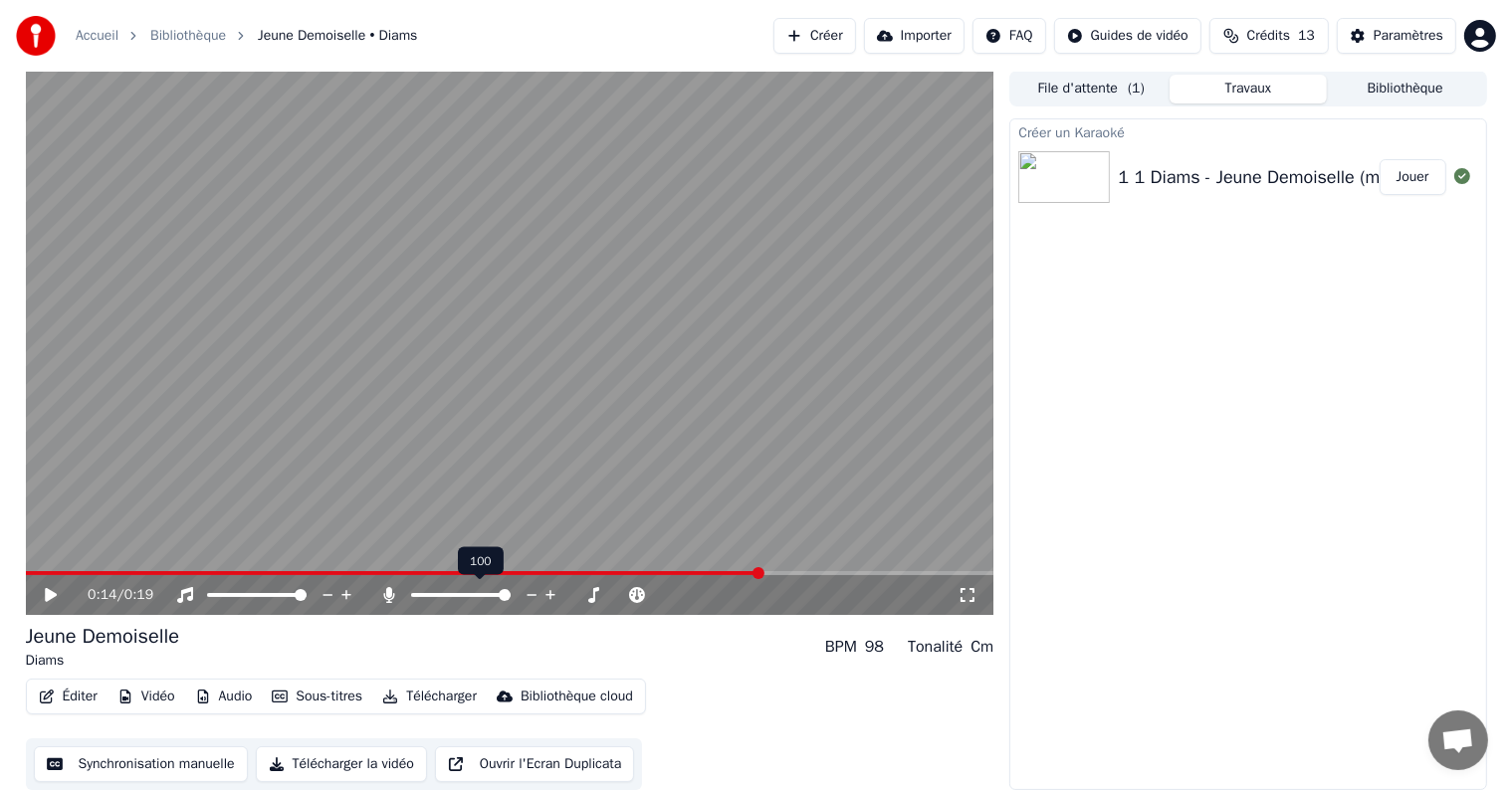 click 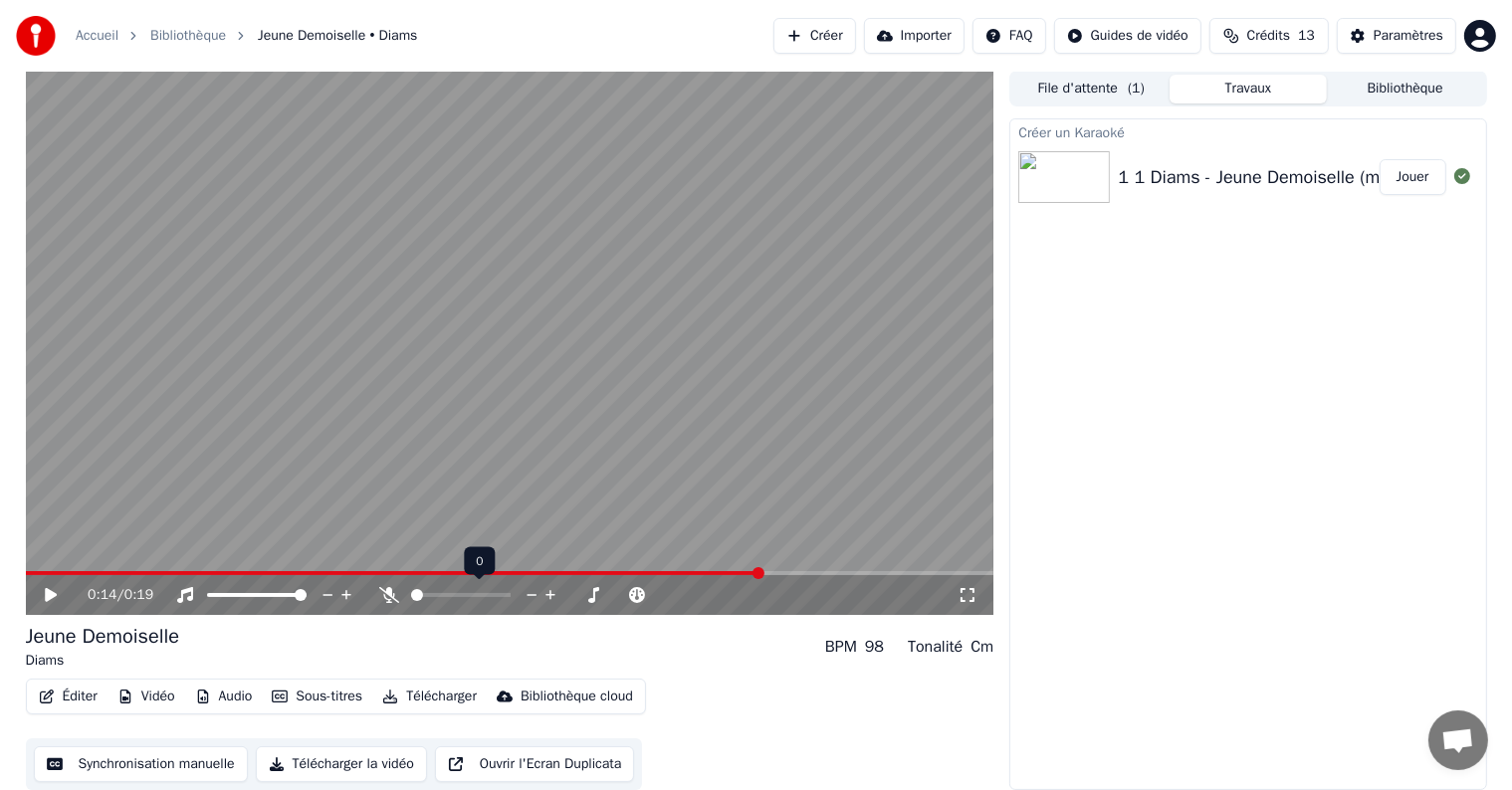click 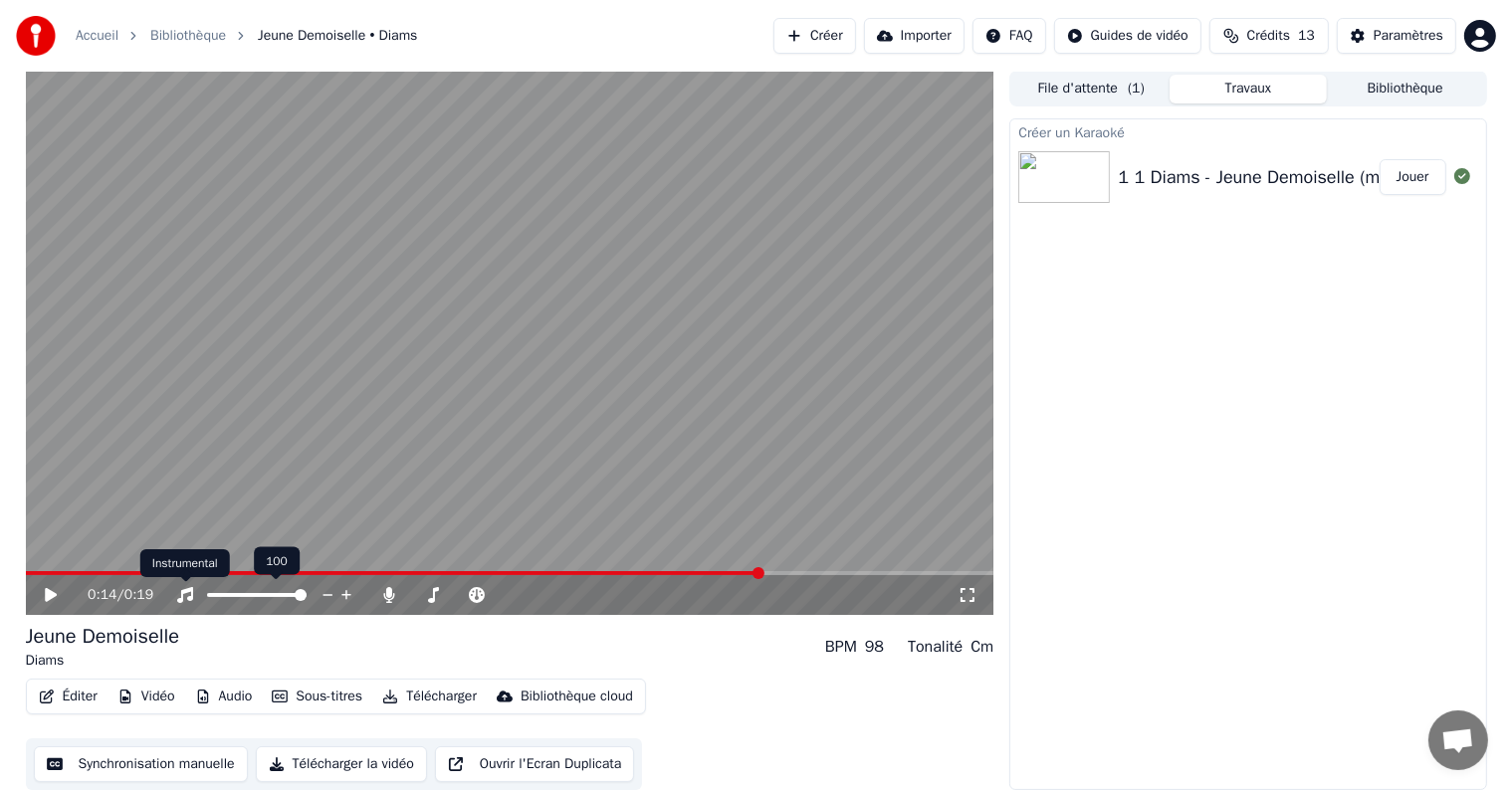 click 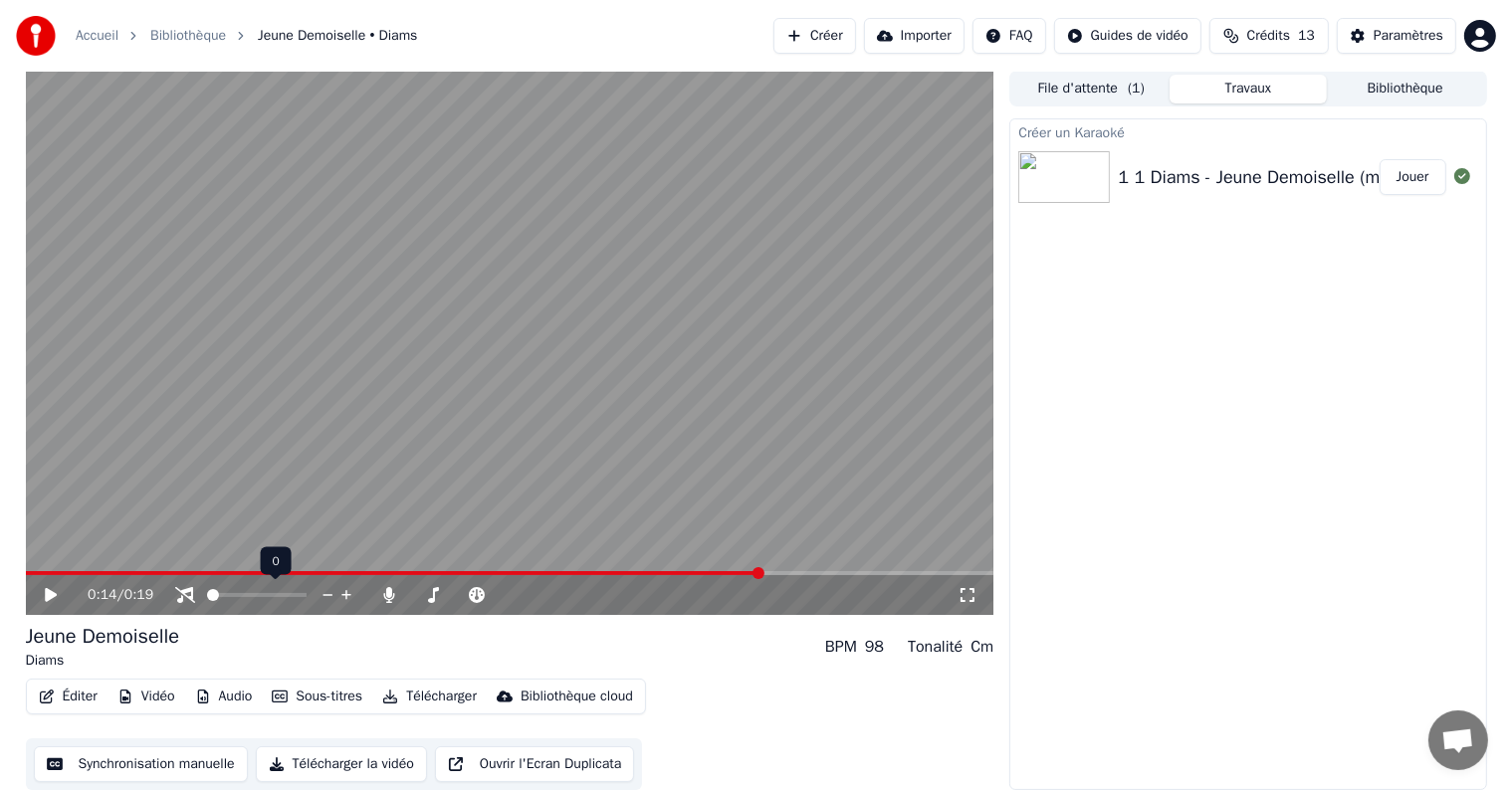 click 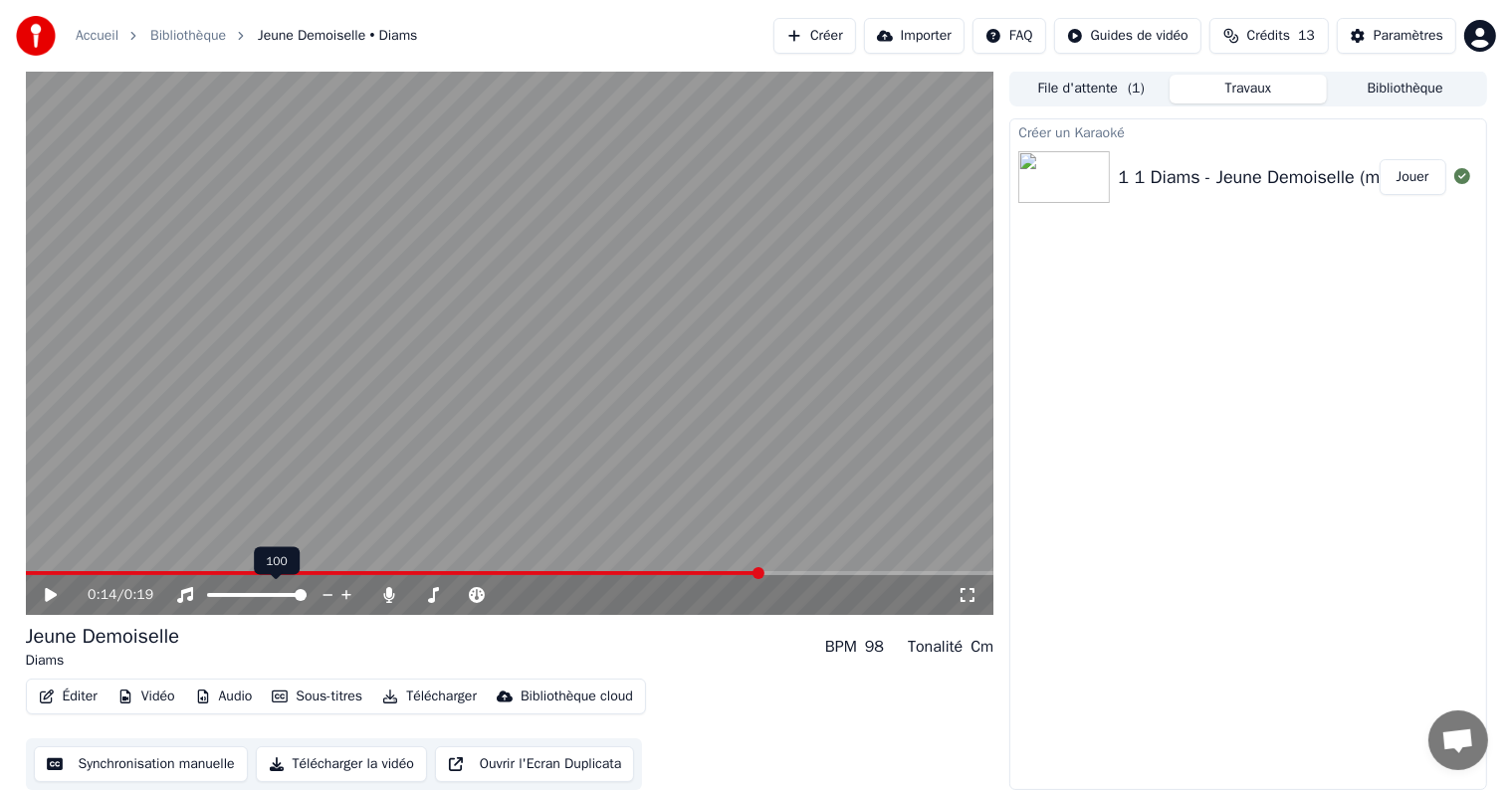 click 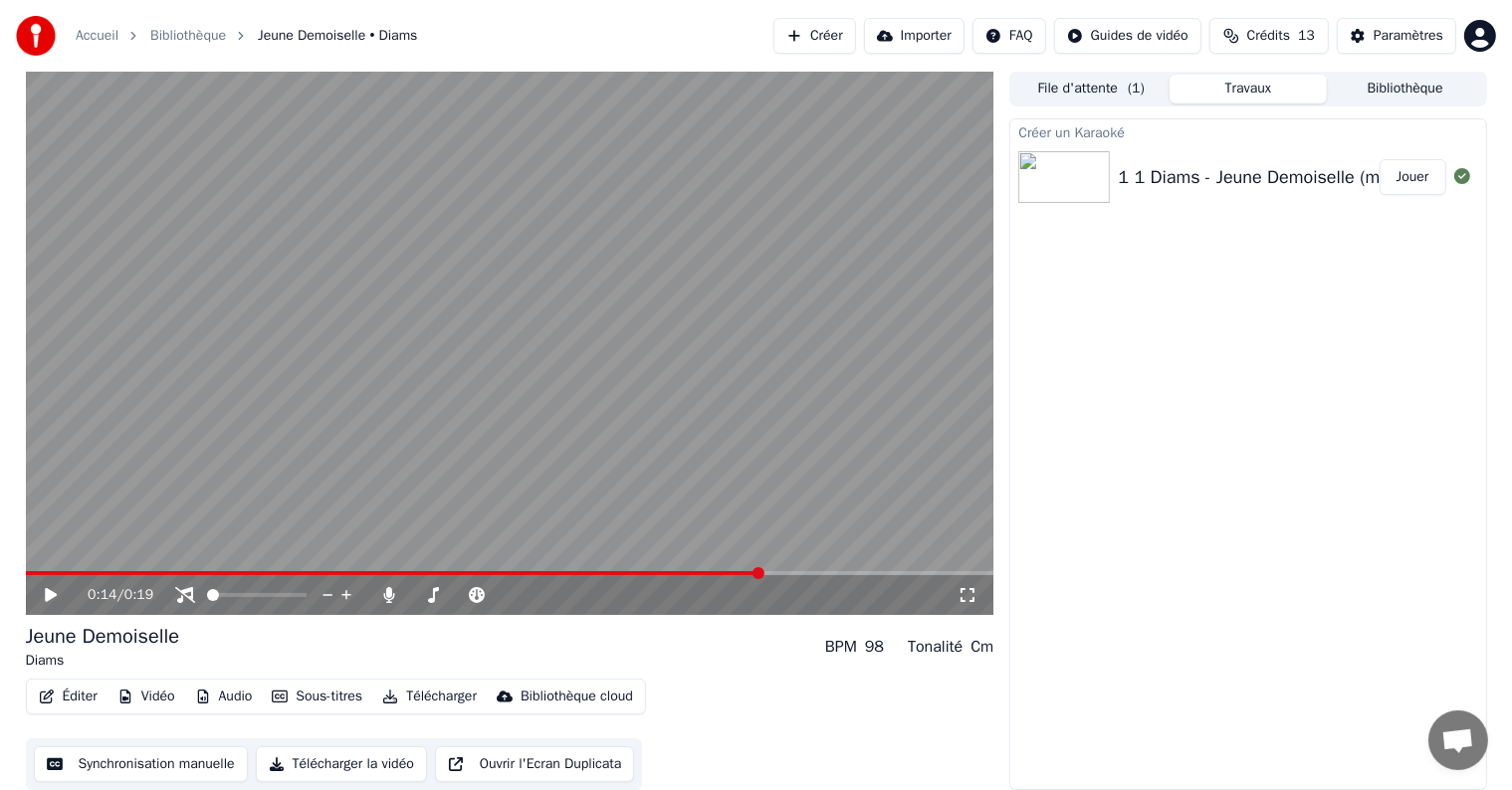 click 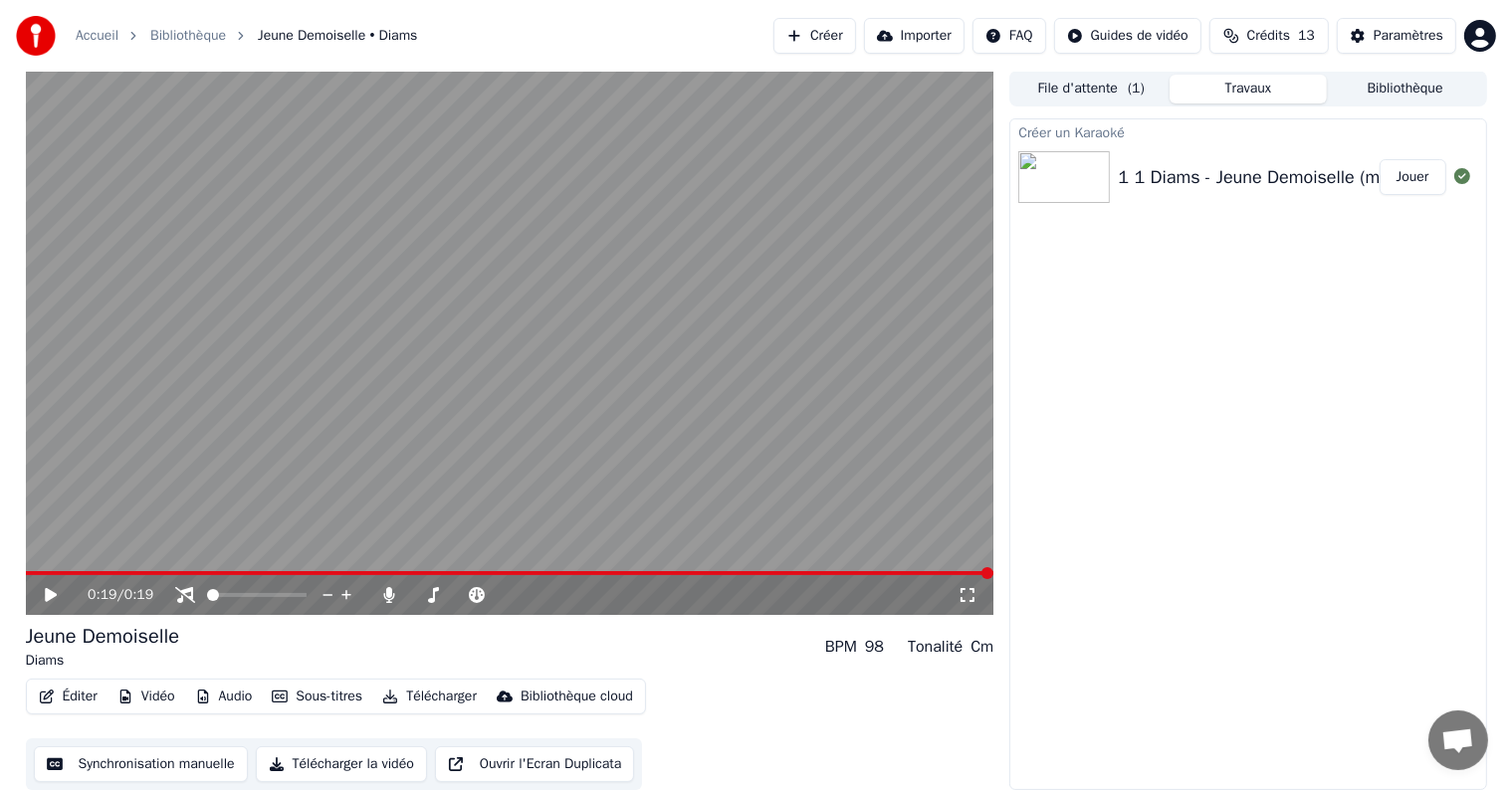 click 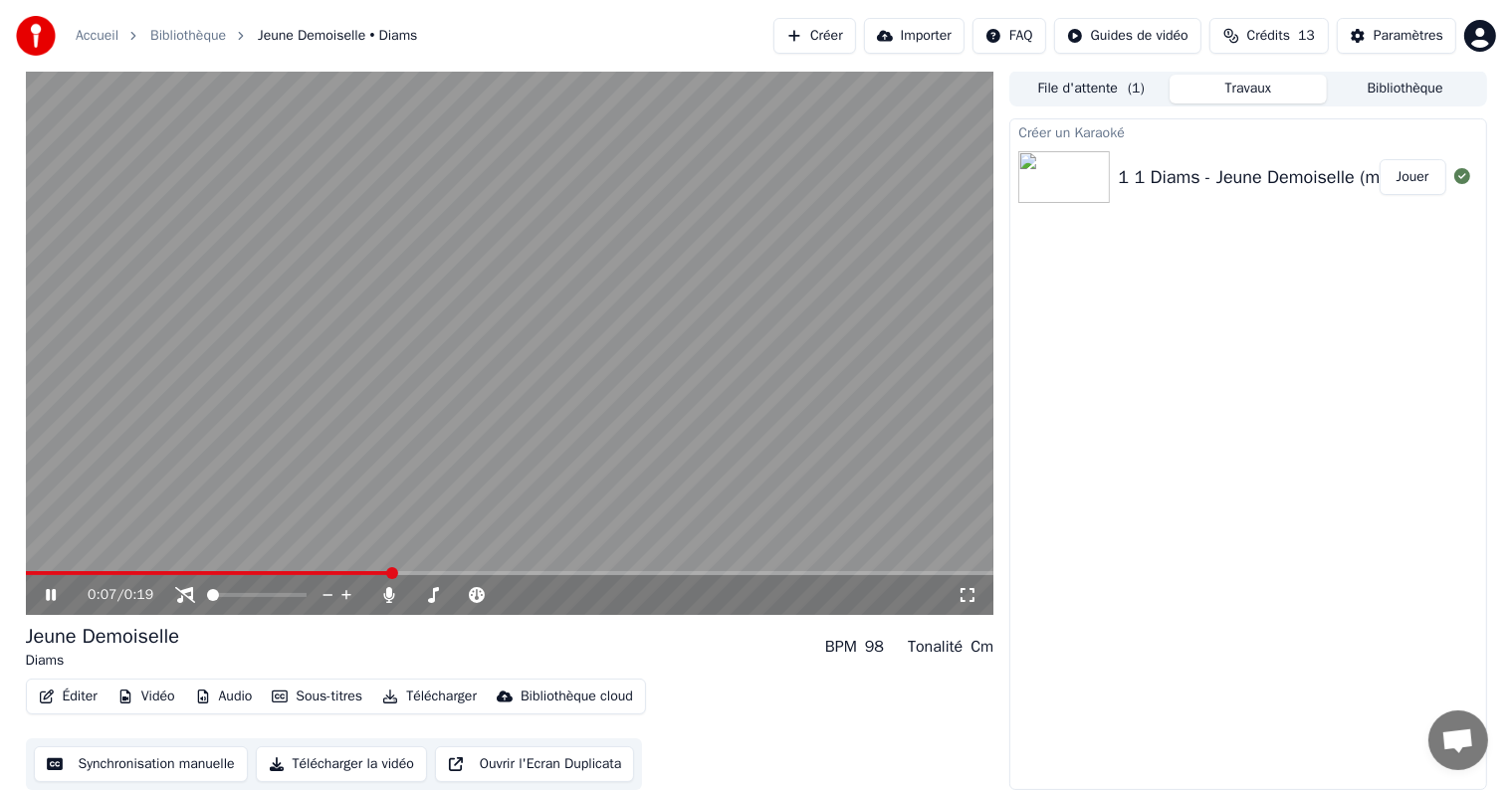 click 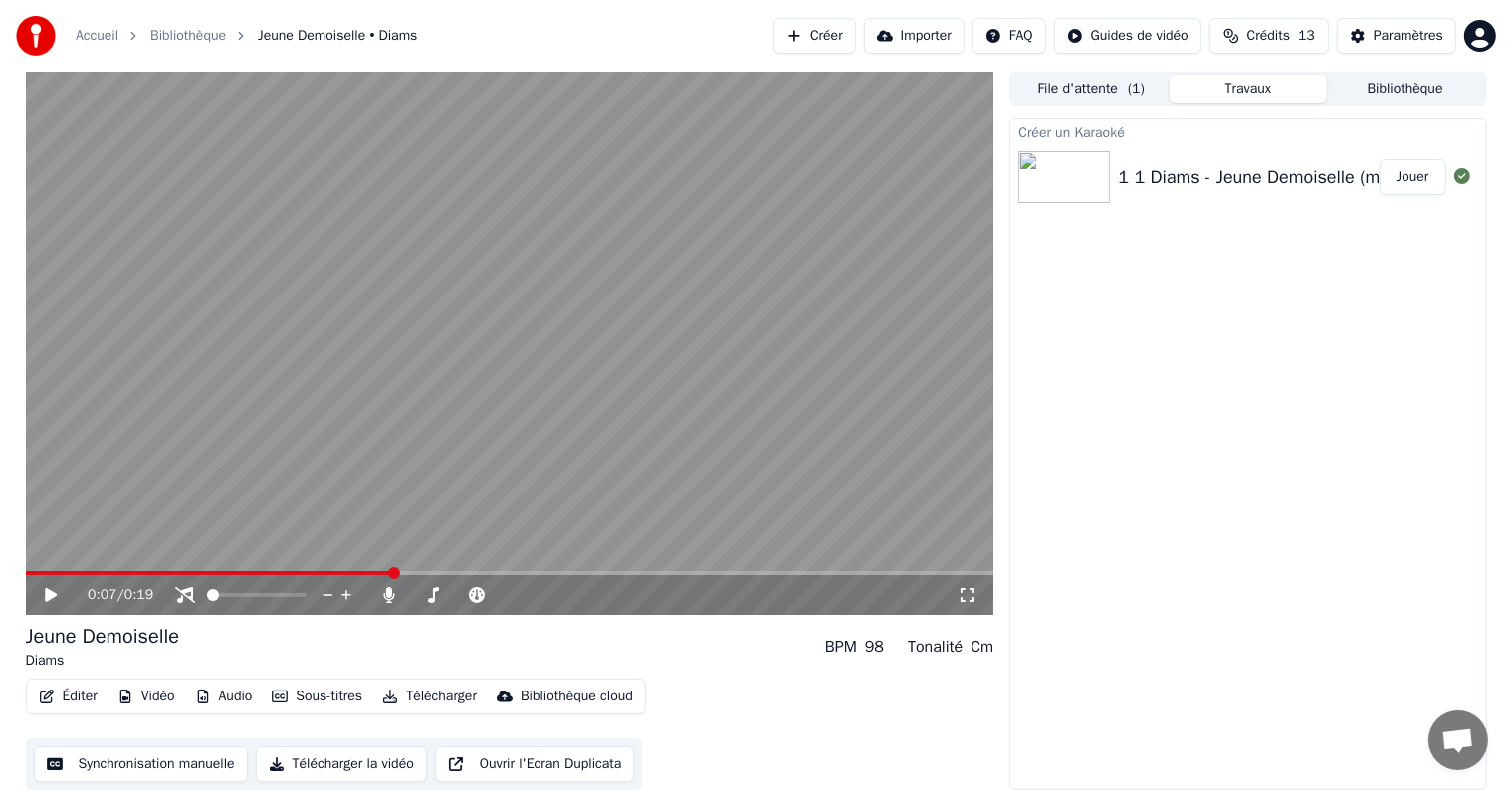 click 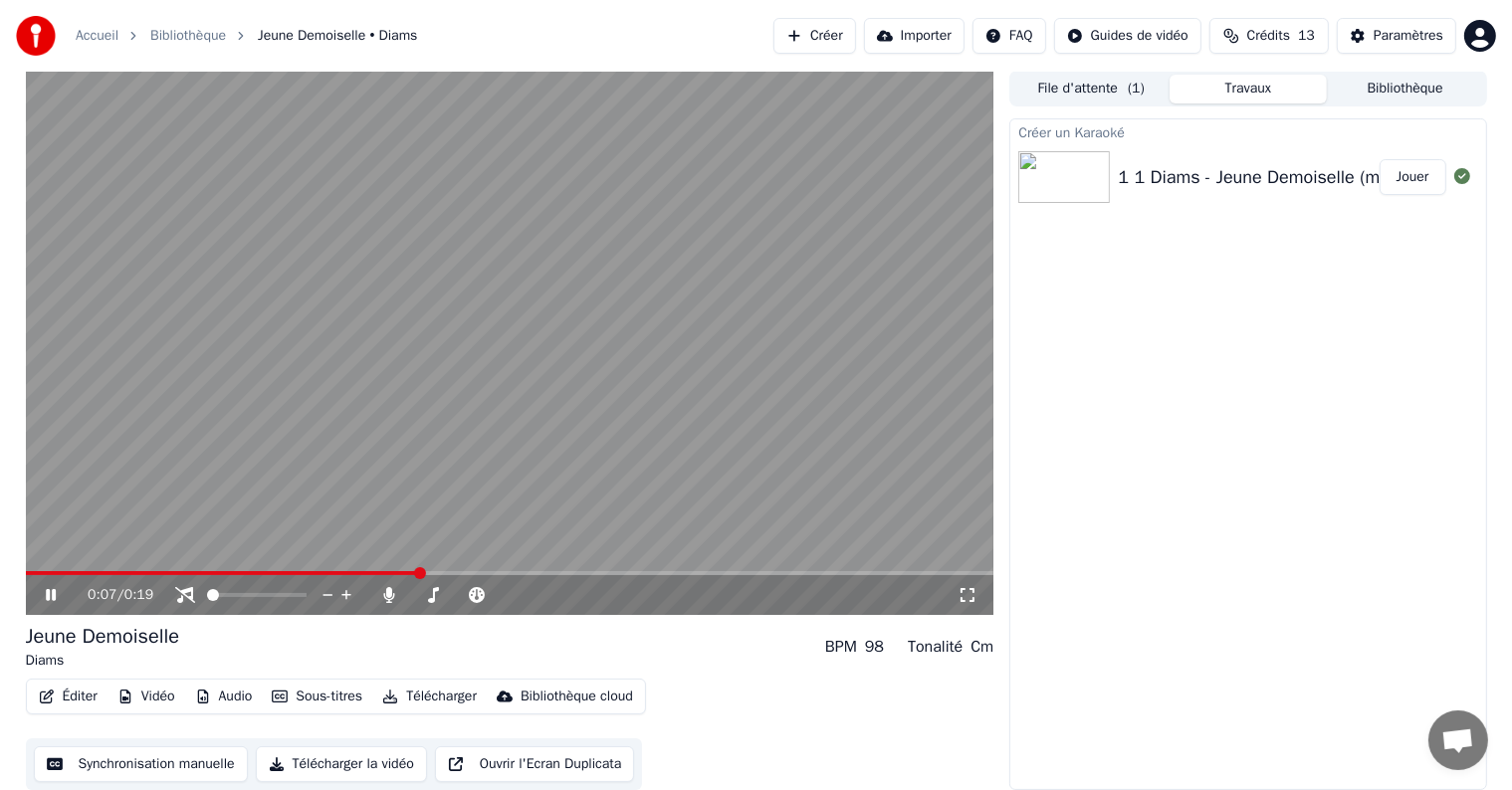 click 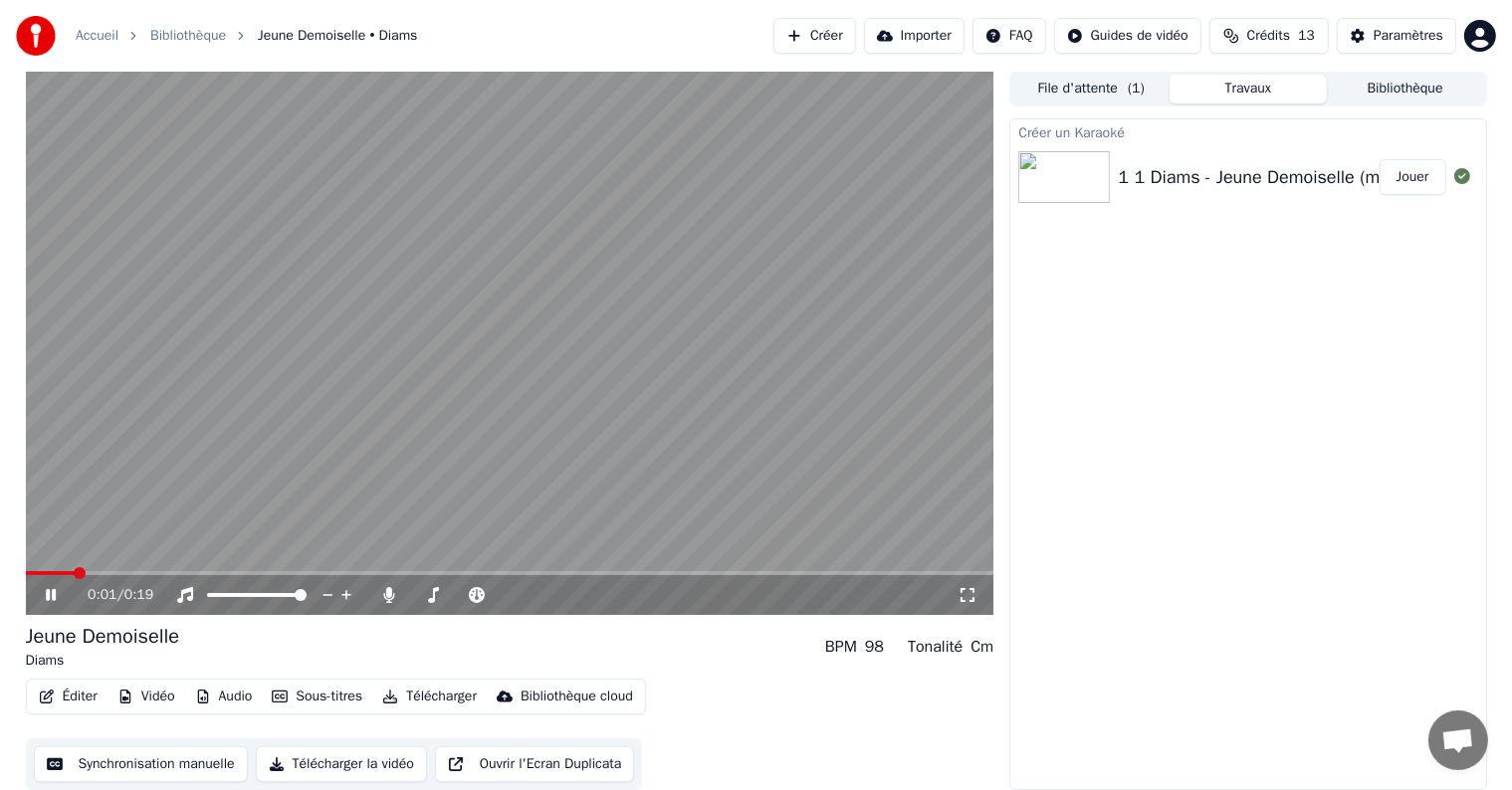 click at bounding box center [80, 573] 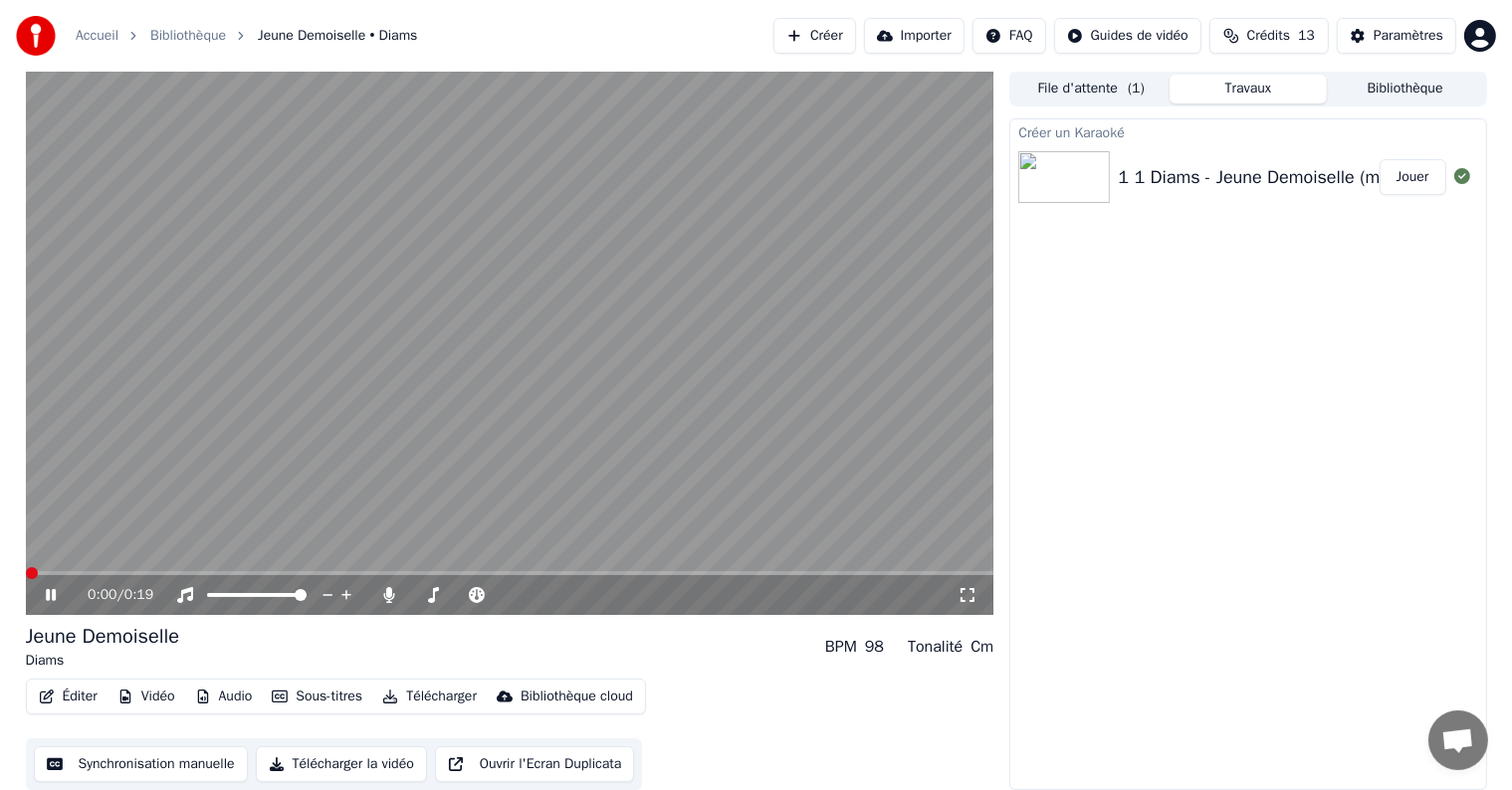 click at bounding box center (32, 573) 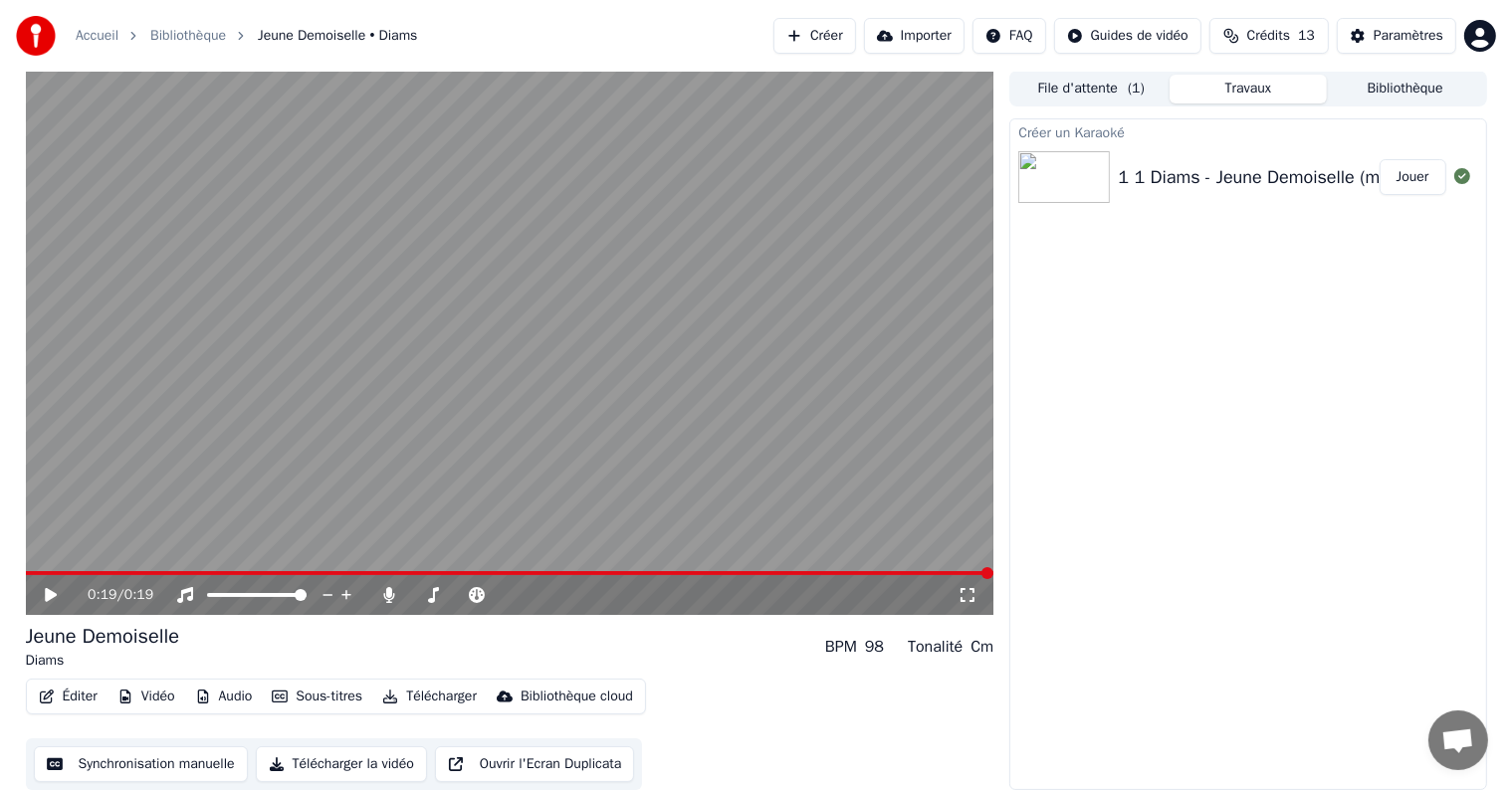scroll, scrollTop: 0, scrollLeft: 0, axis: both 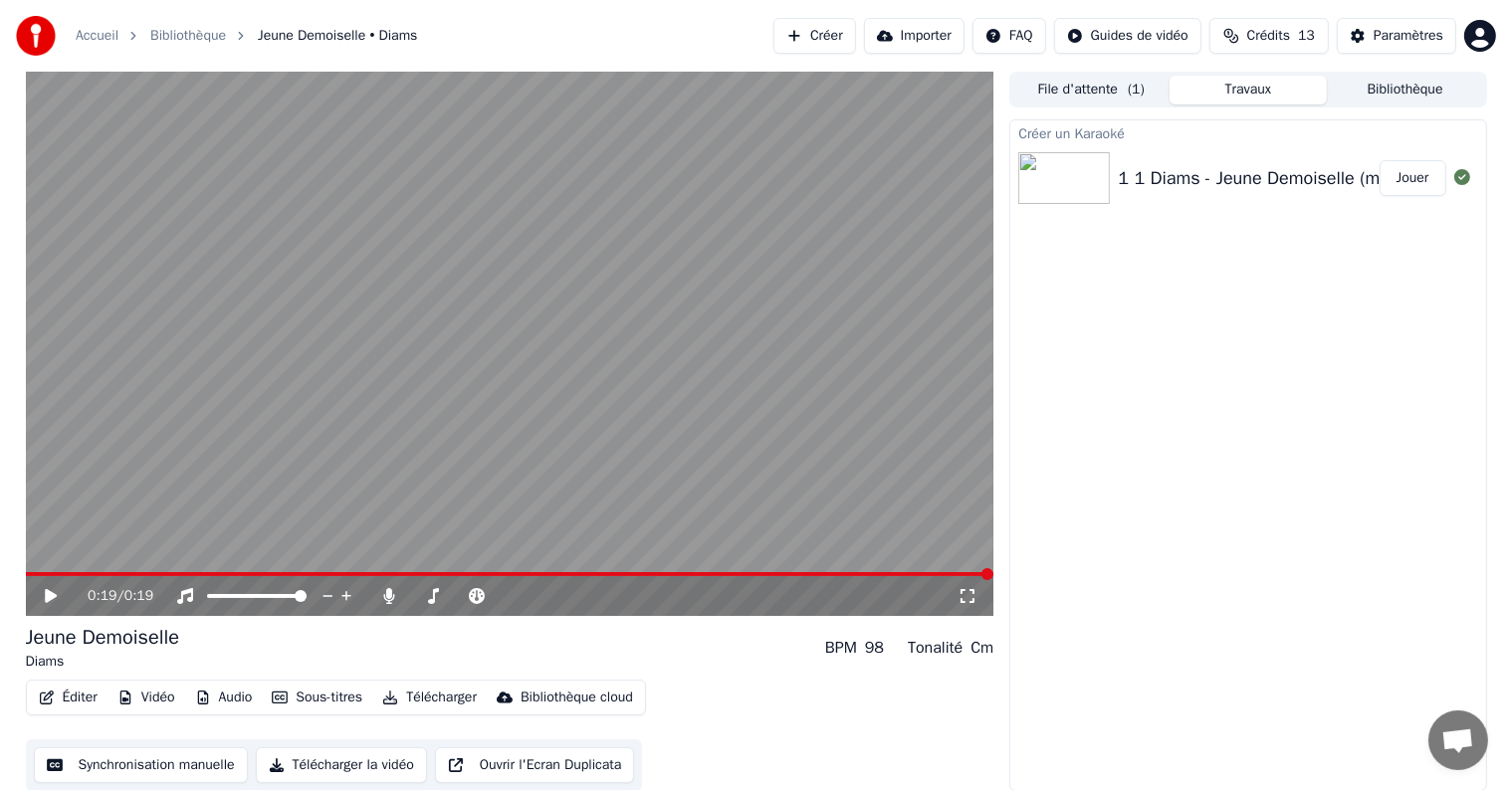 click 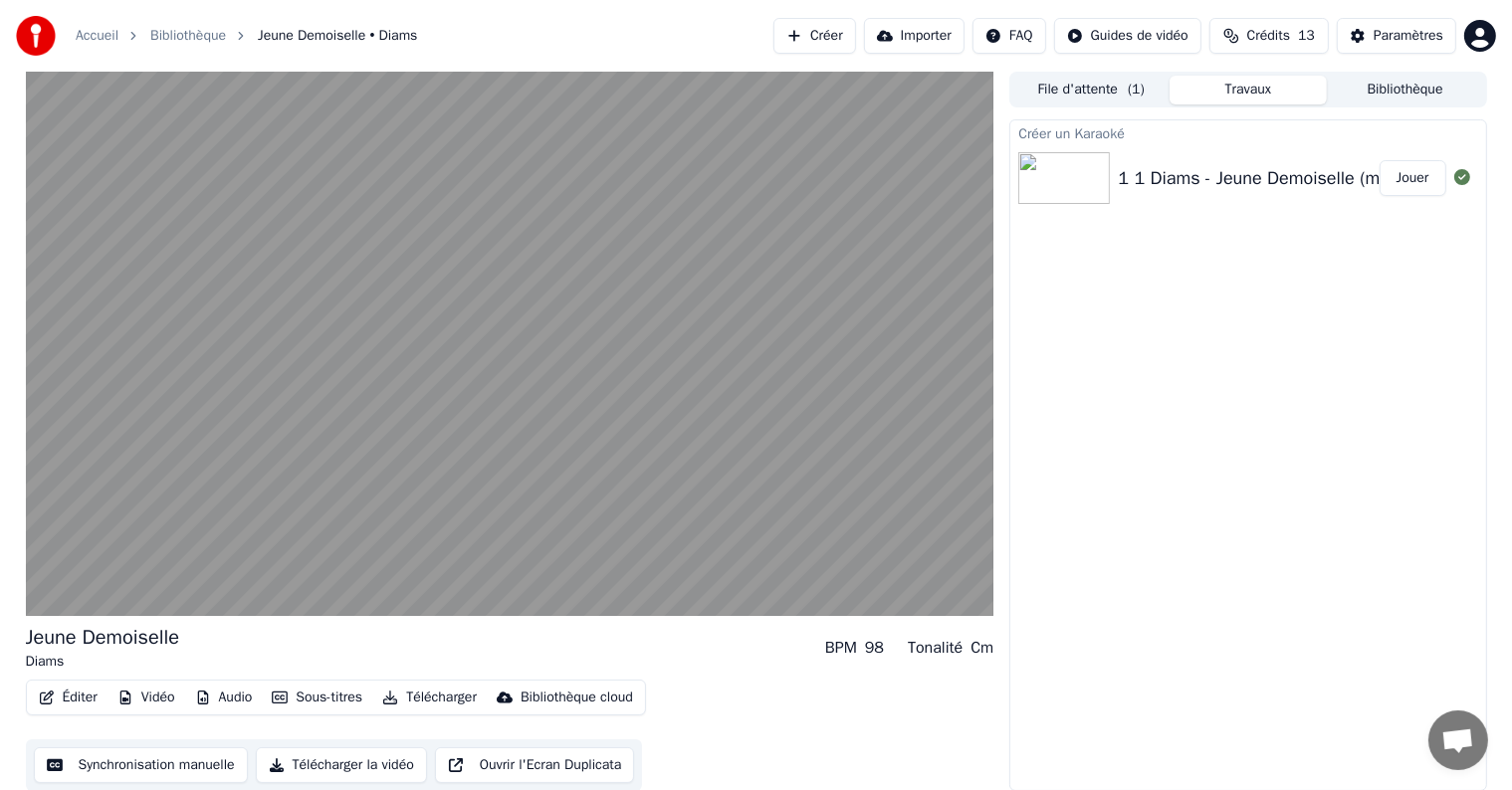 click on "Vidéo" at bounding box center (146, 697) 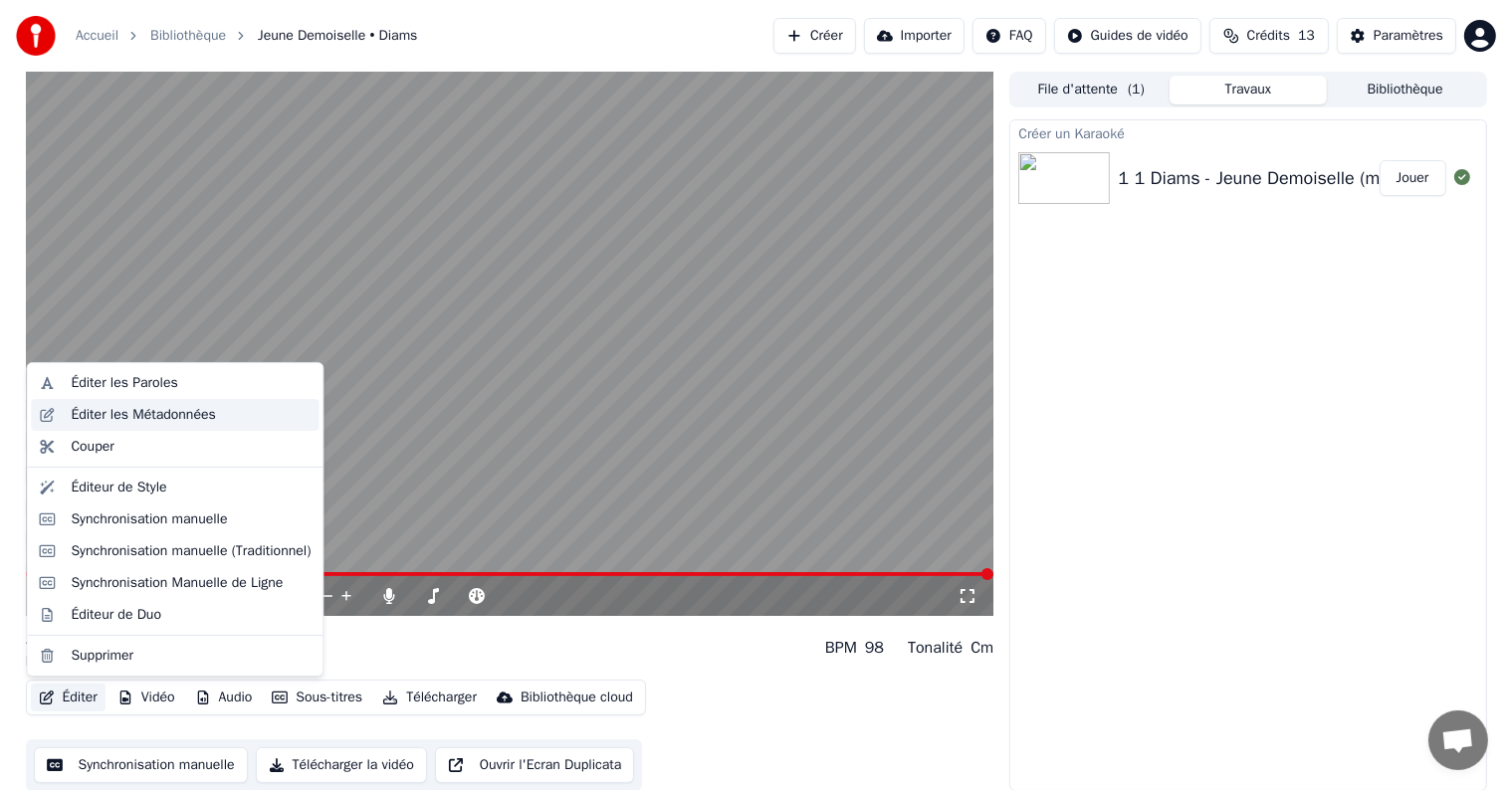 click on "Éditer les Métadonnées" at bounding box center [142, 415] 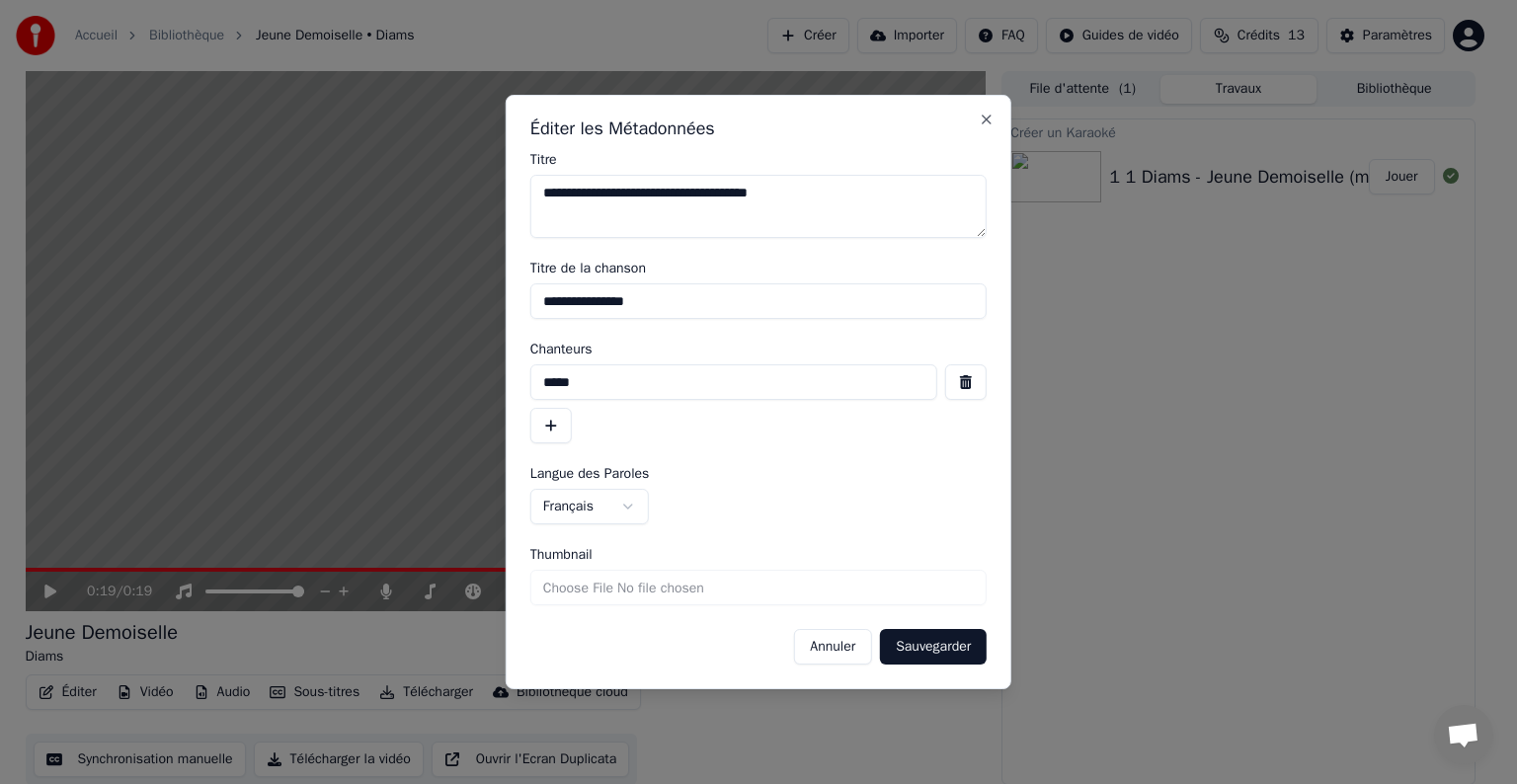 drag, startPoint x: 788, startPoint y: 316, endPoint x: 470, endPoint y: 317, distance: 318.00157 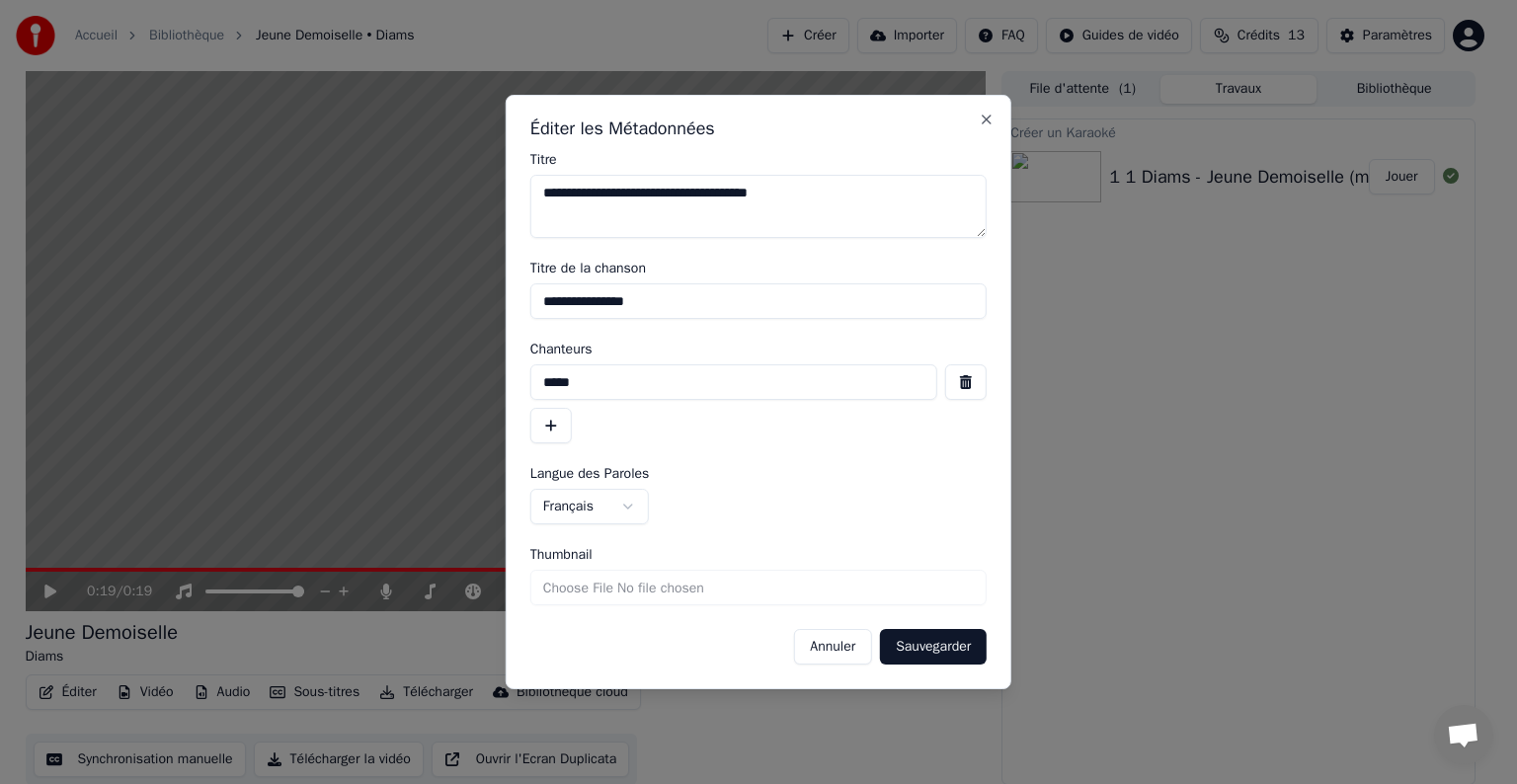 click on "**********" at bounding box center [750, 392] 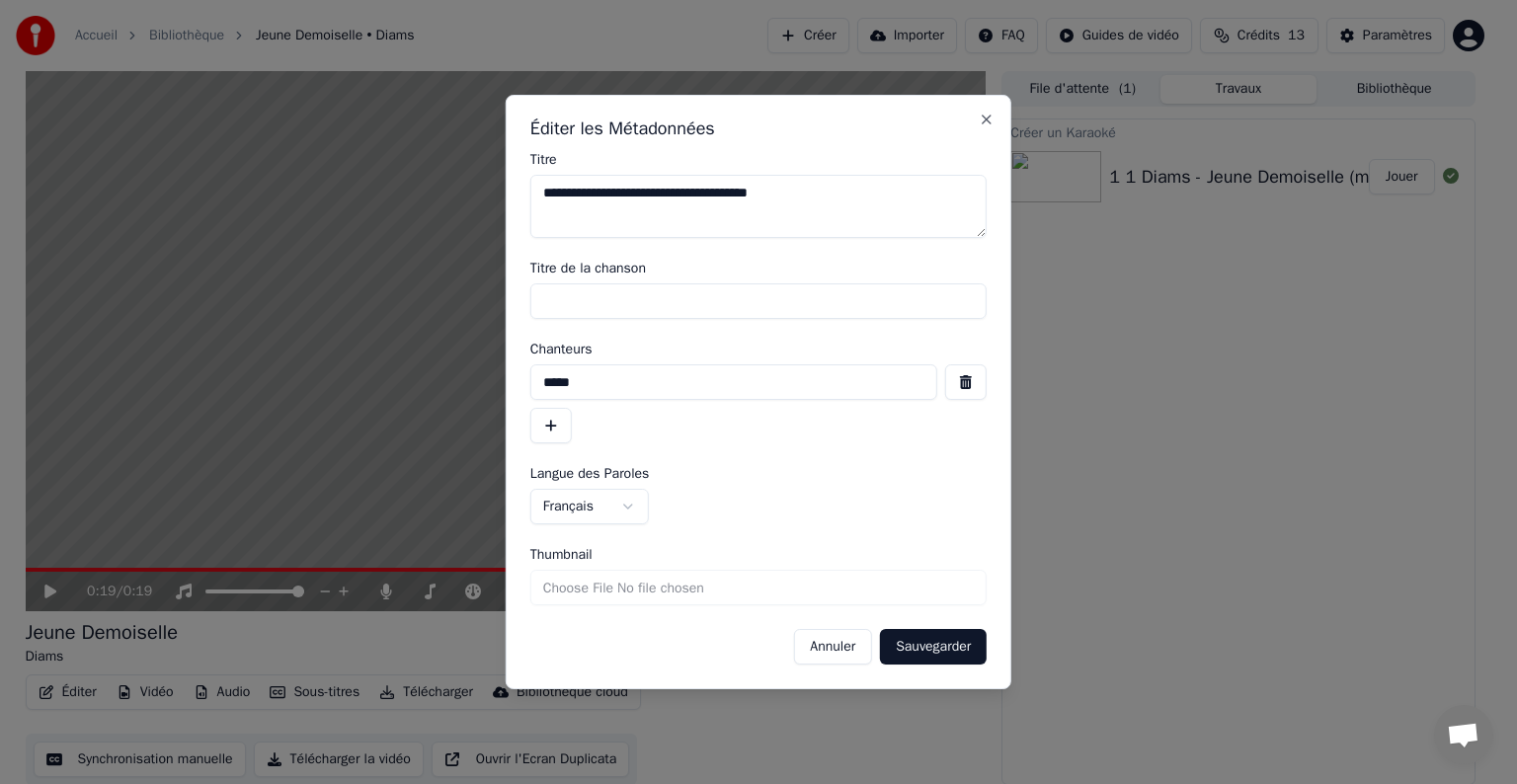 type 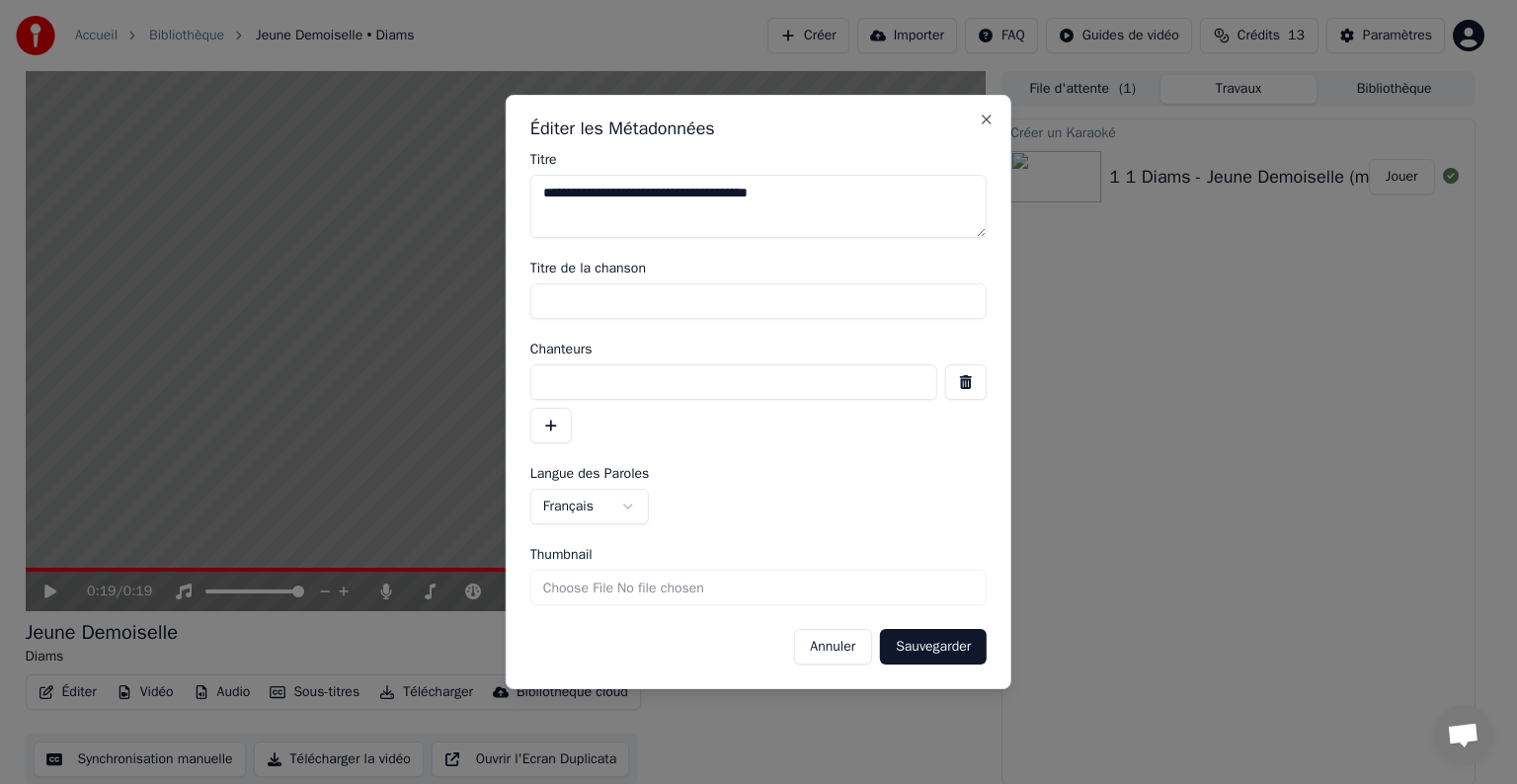 type 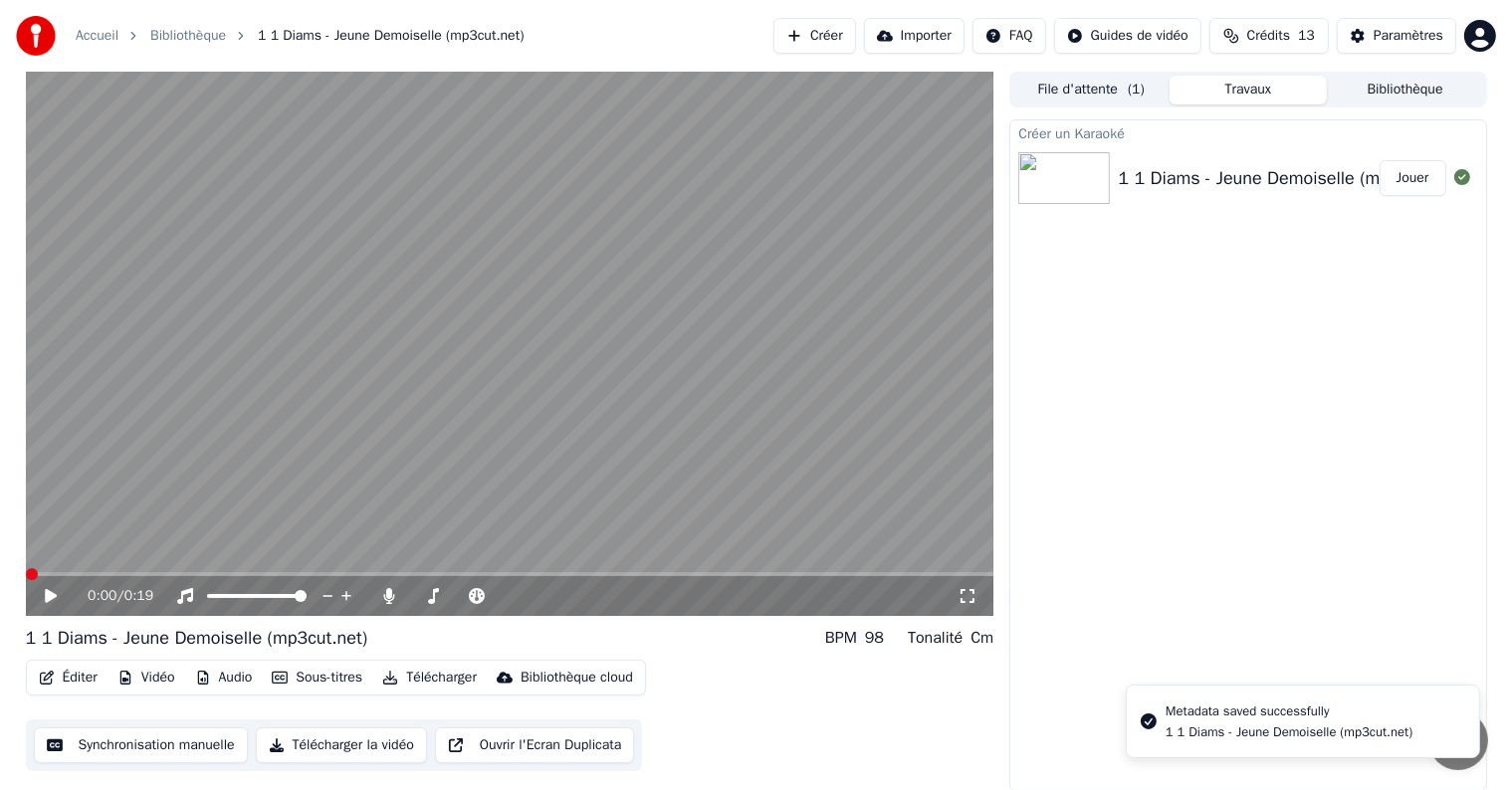 click 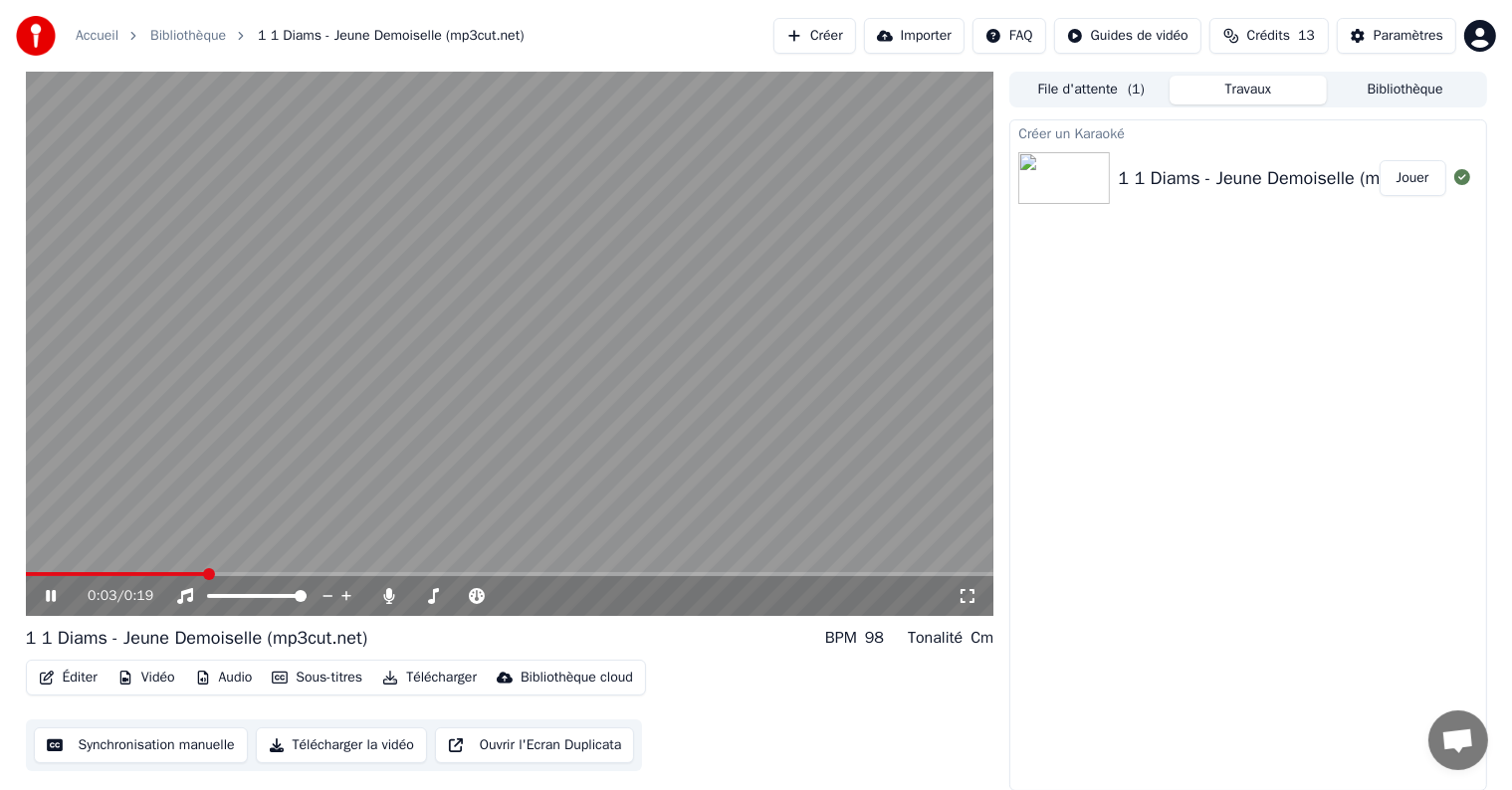 click on "Éditer" at bounding box center [68, 678] 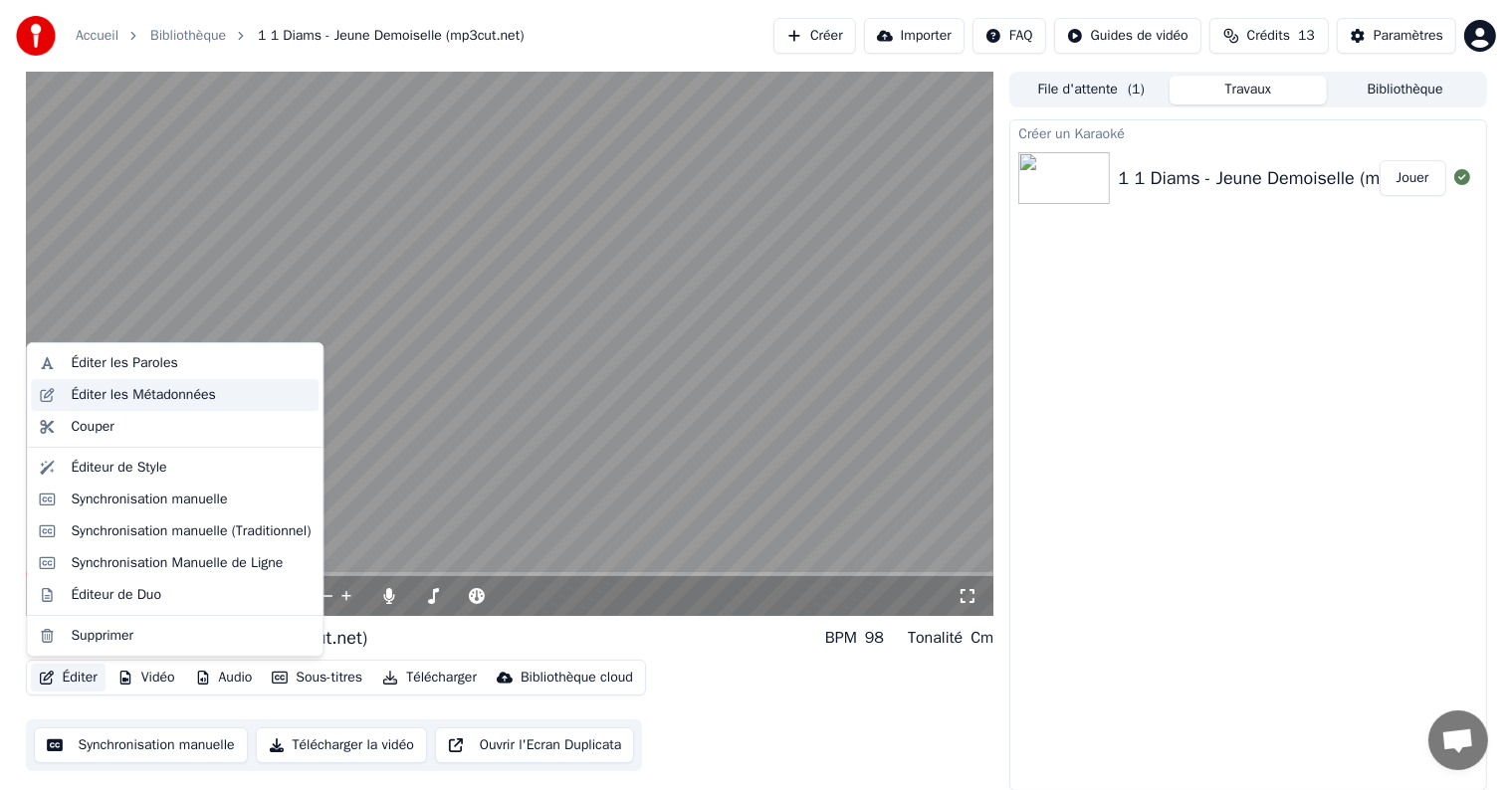click on "Éditer les Métadonnées" at bounding box center [142, 395] 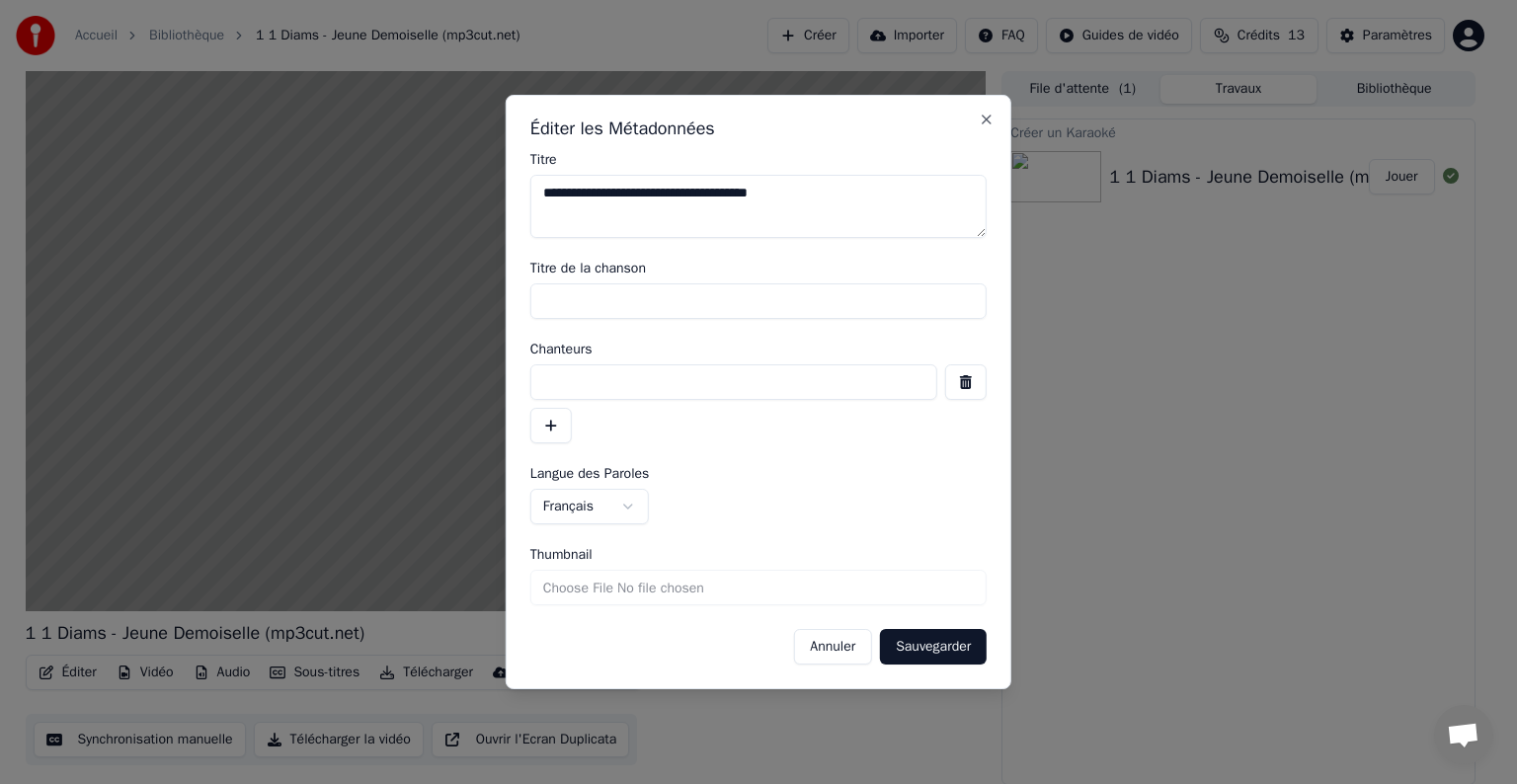drag, startPoint x: 845, startPoint y: 194, endPoint x: 229, endPoint y: 182, distance: 616.11687 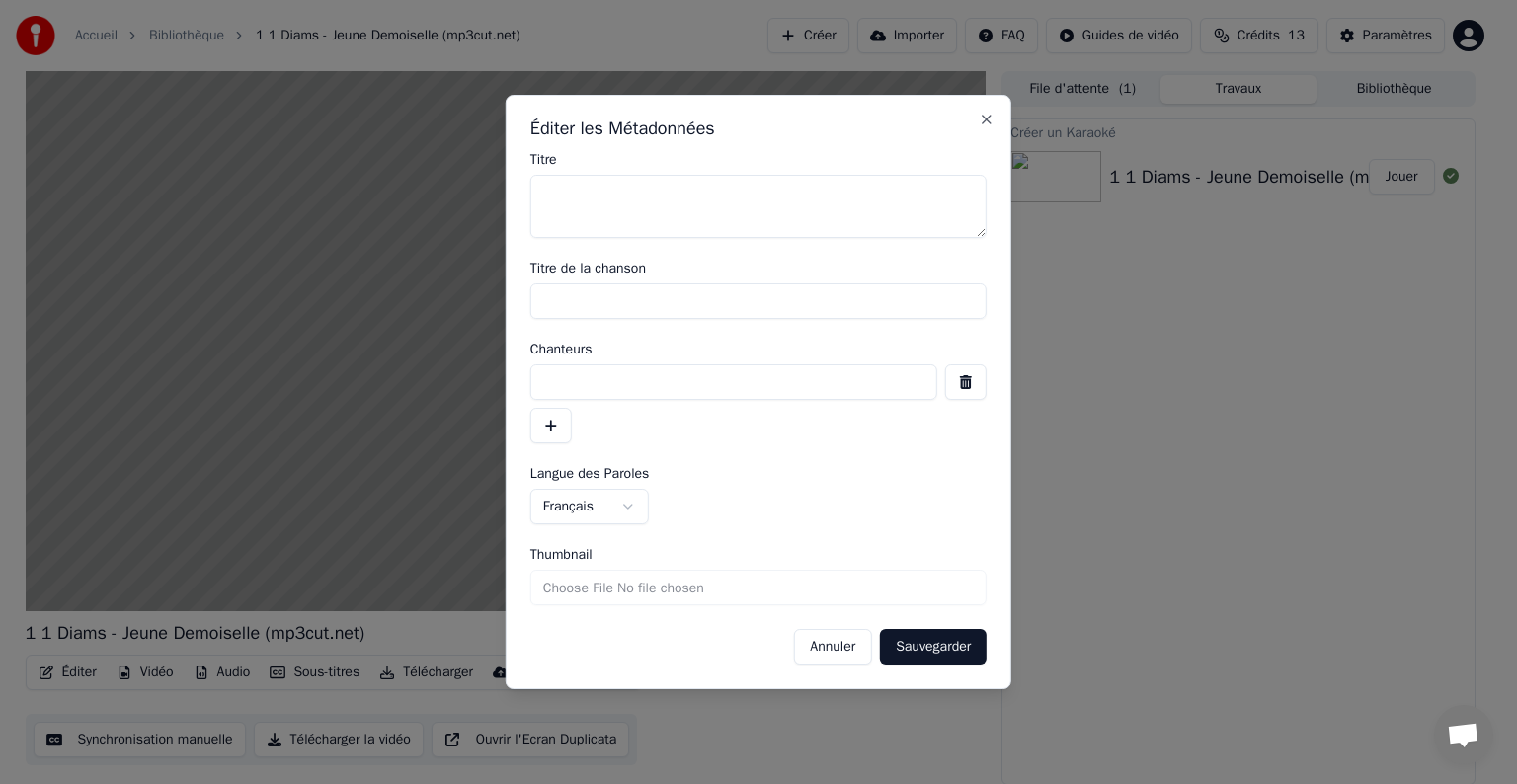 click on "Sauvegarder" at bounding box center (933, 647) 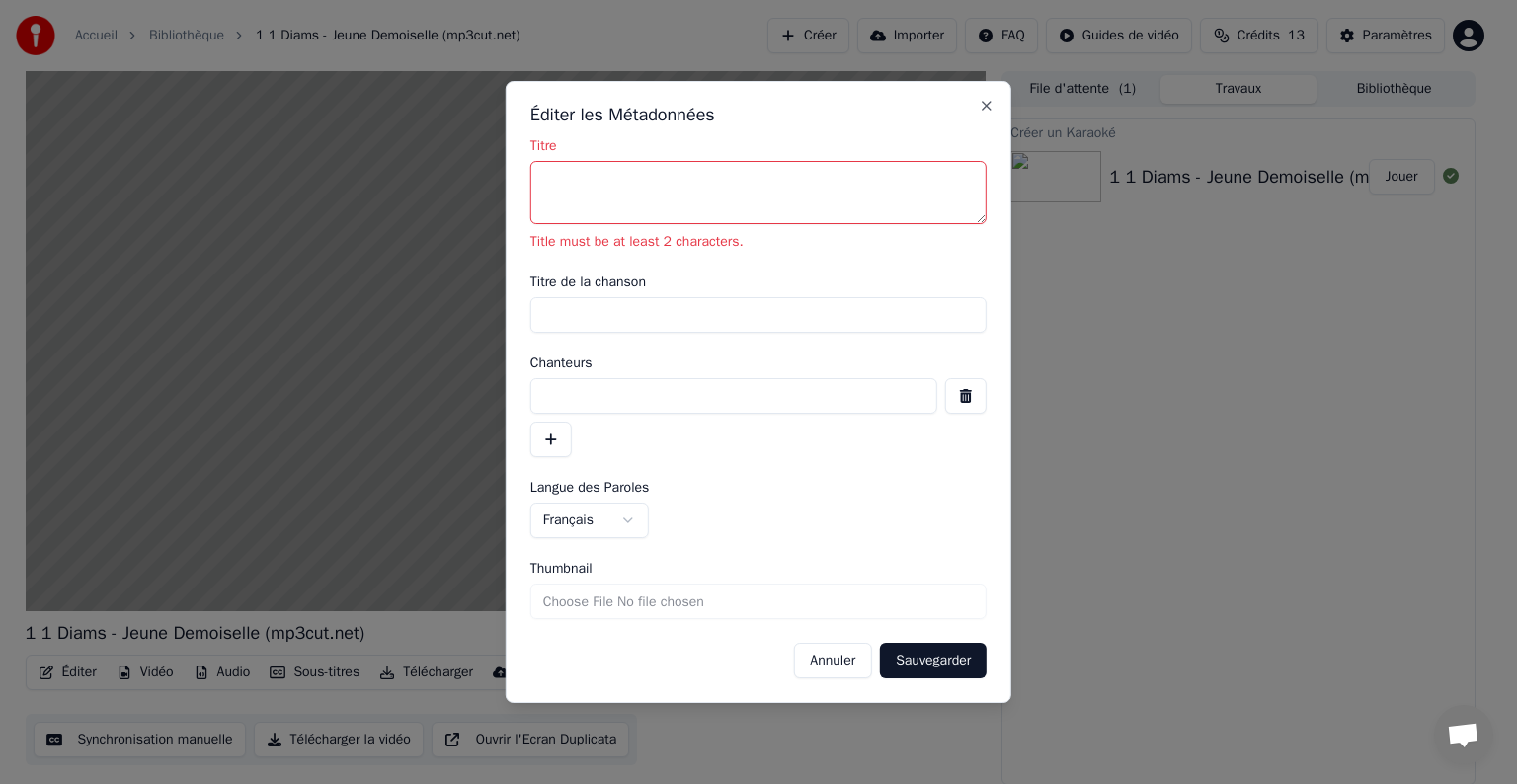 click on "Sauvegarder" at bounding box center (933, 661) 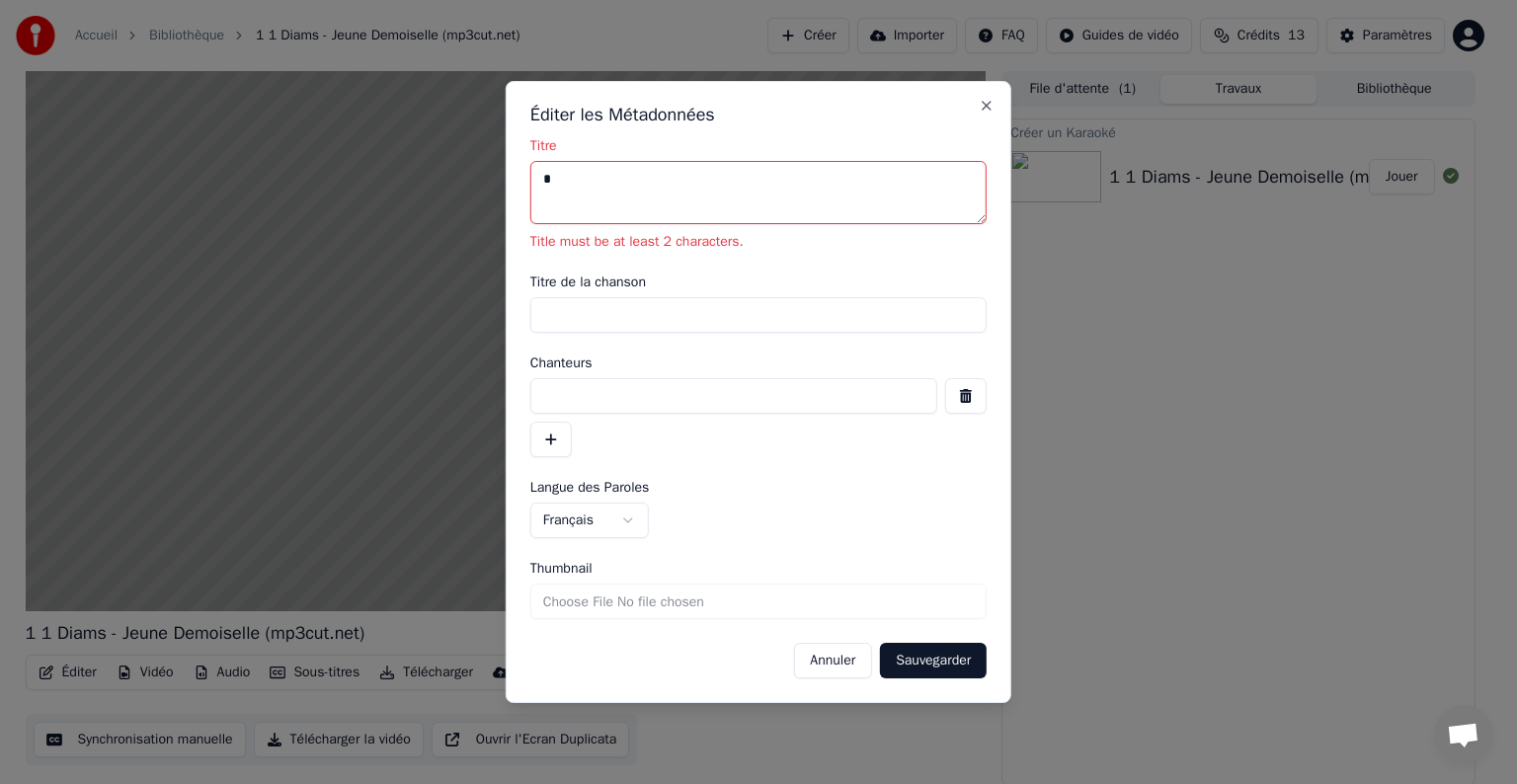 click on "Sauvegarder" at bounding box center (933, 661) 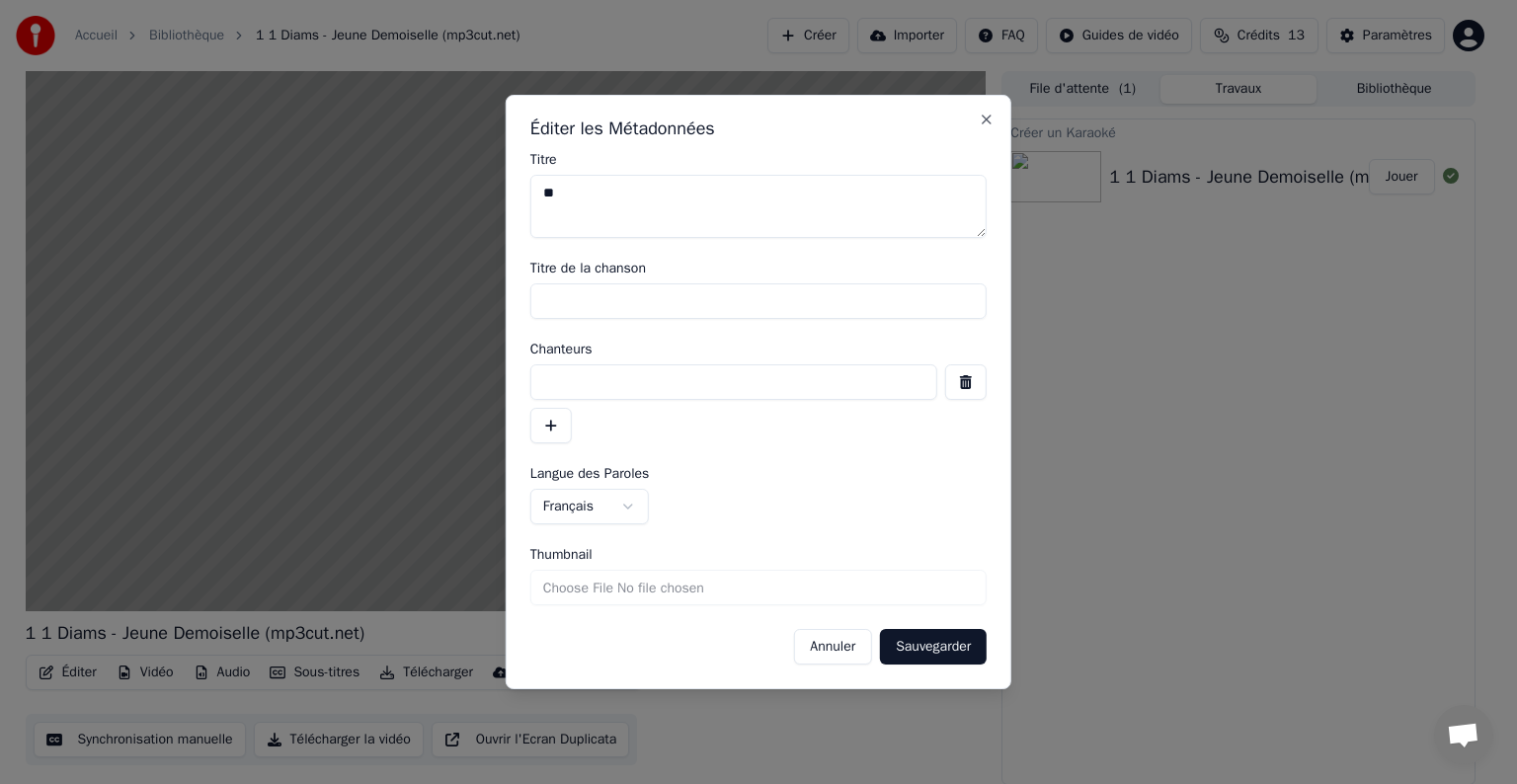 type 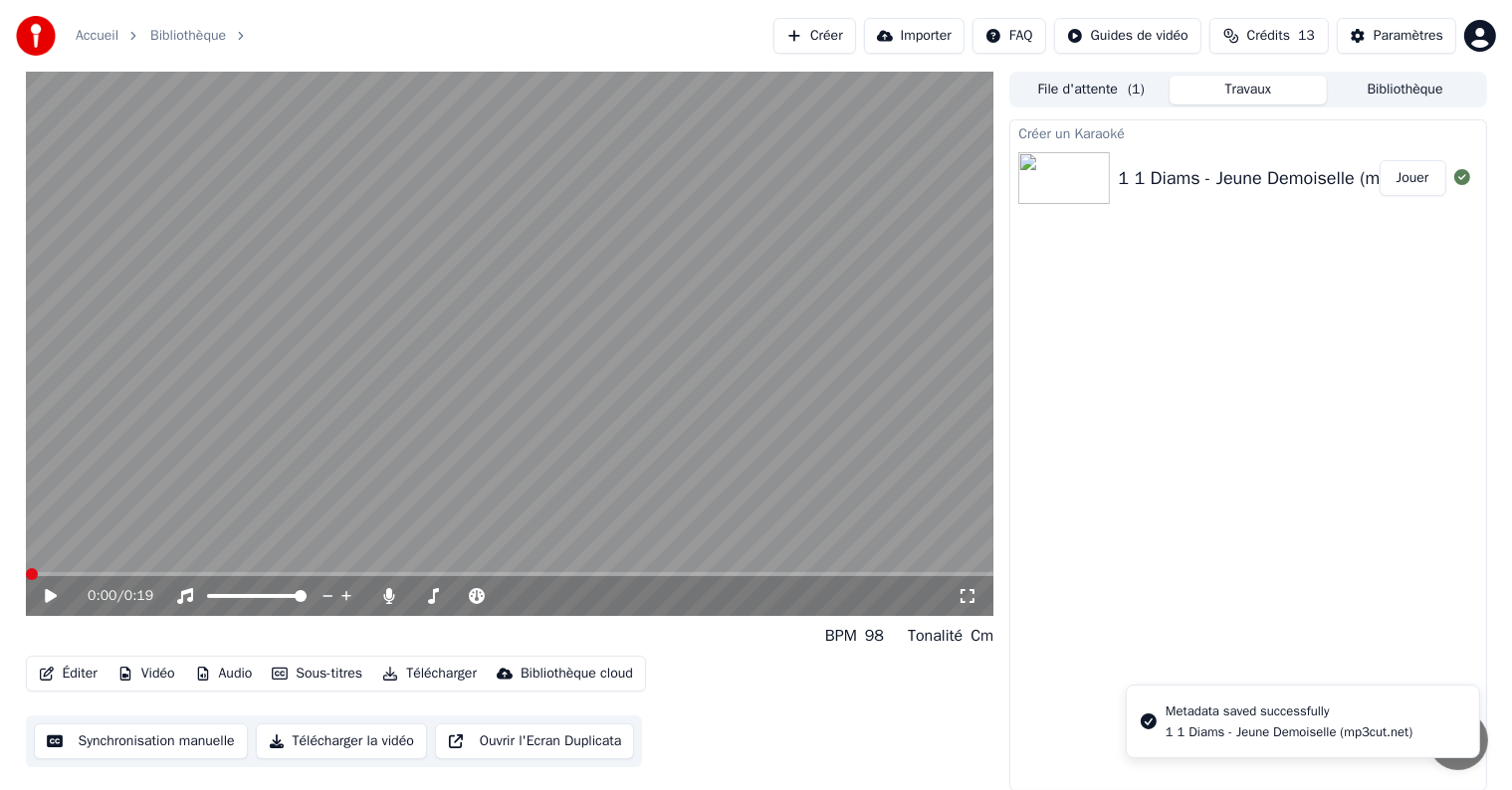 click 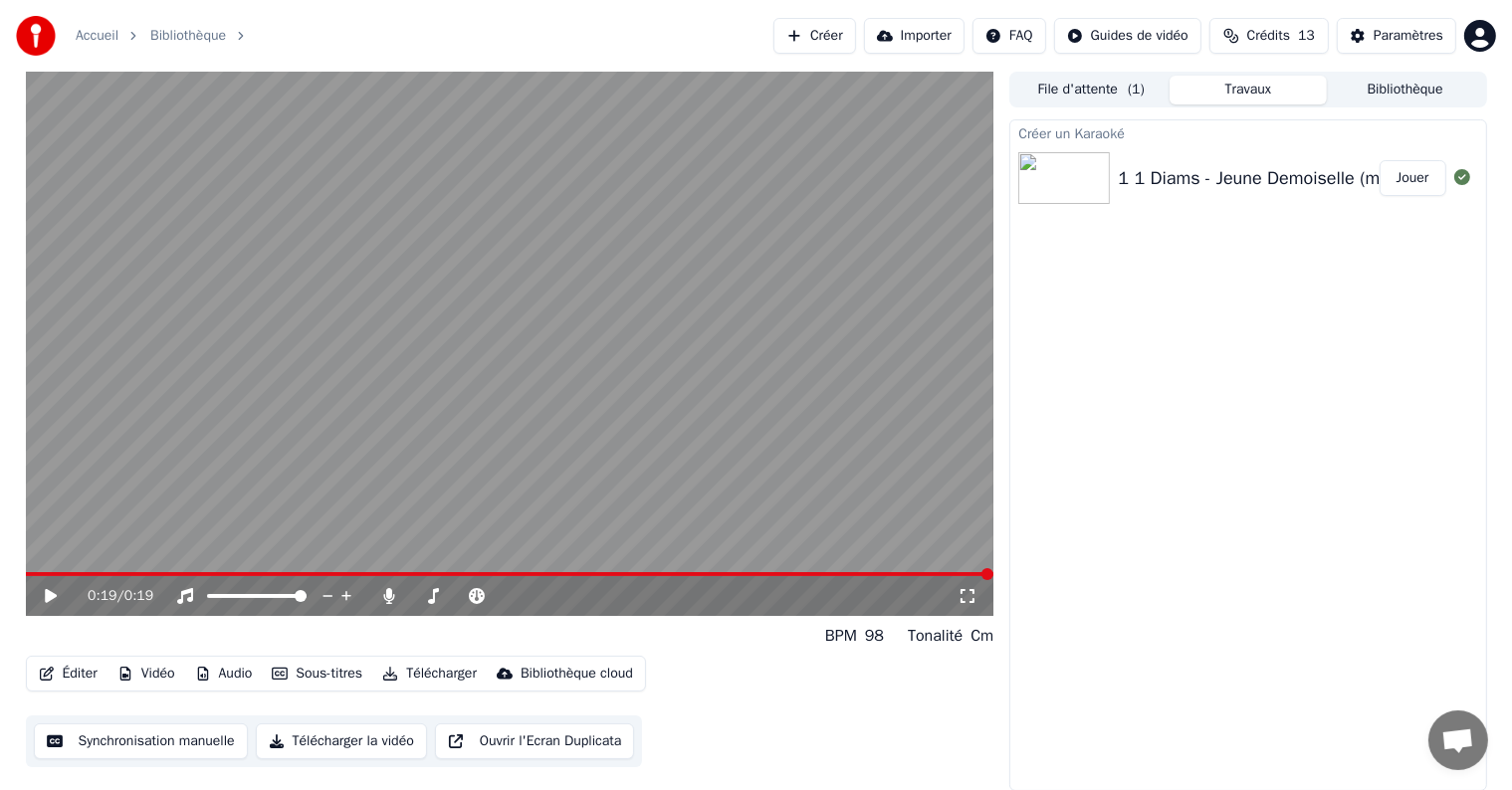 click on "Télécharger la vidéo" at bounding box center (341, 741) 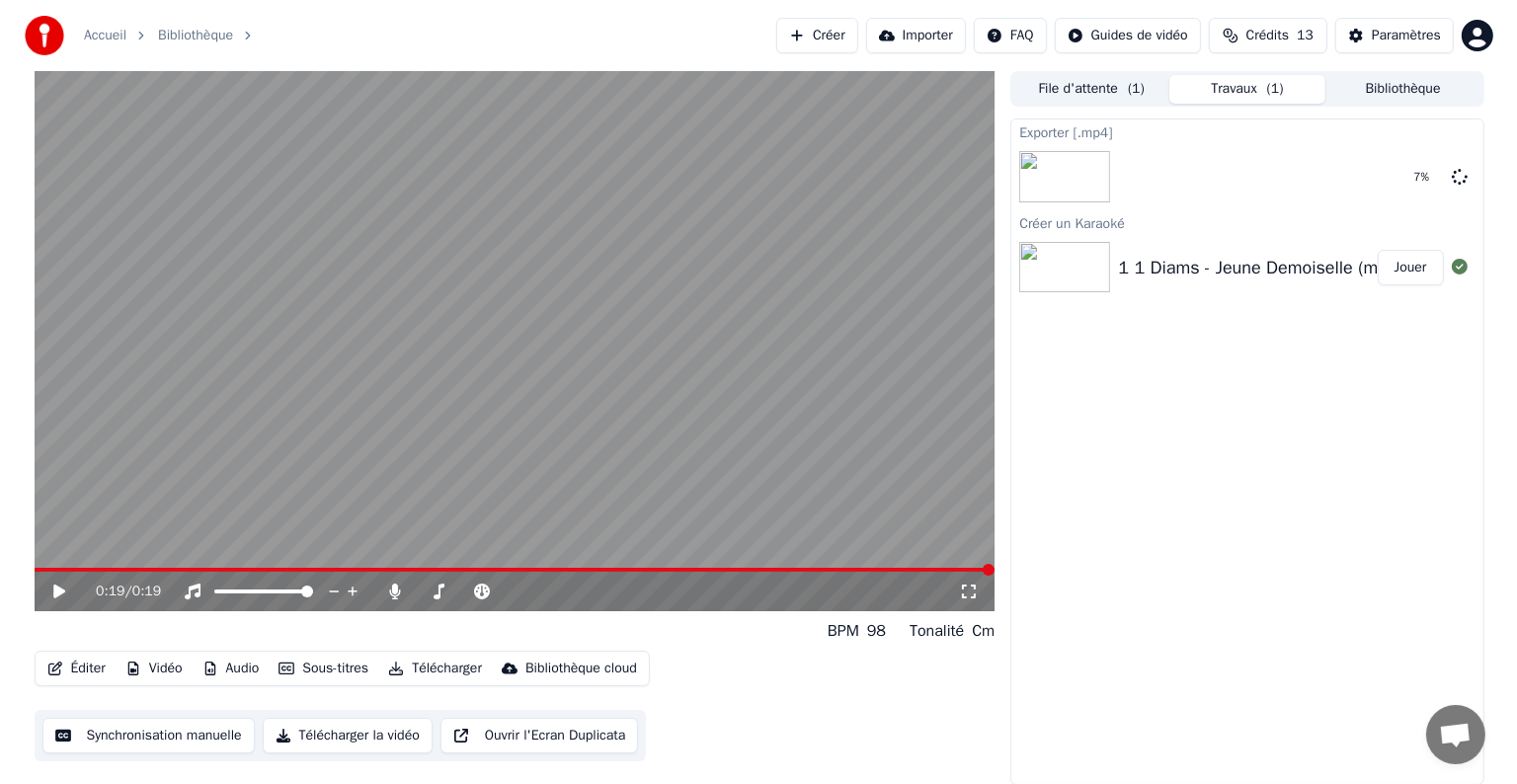 scroll, scrollTop: 0, scrollLeft: 0, axis: both 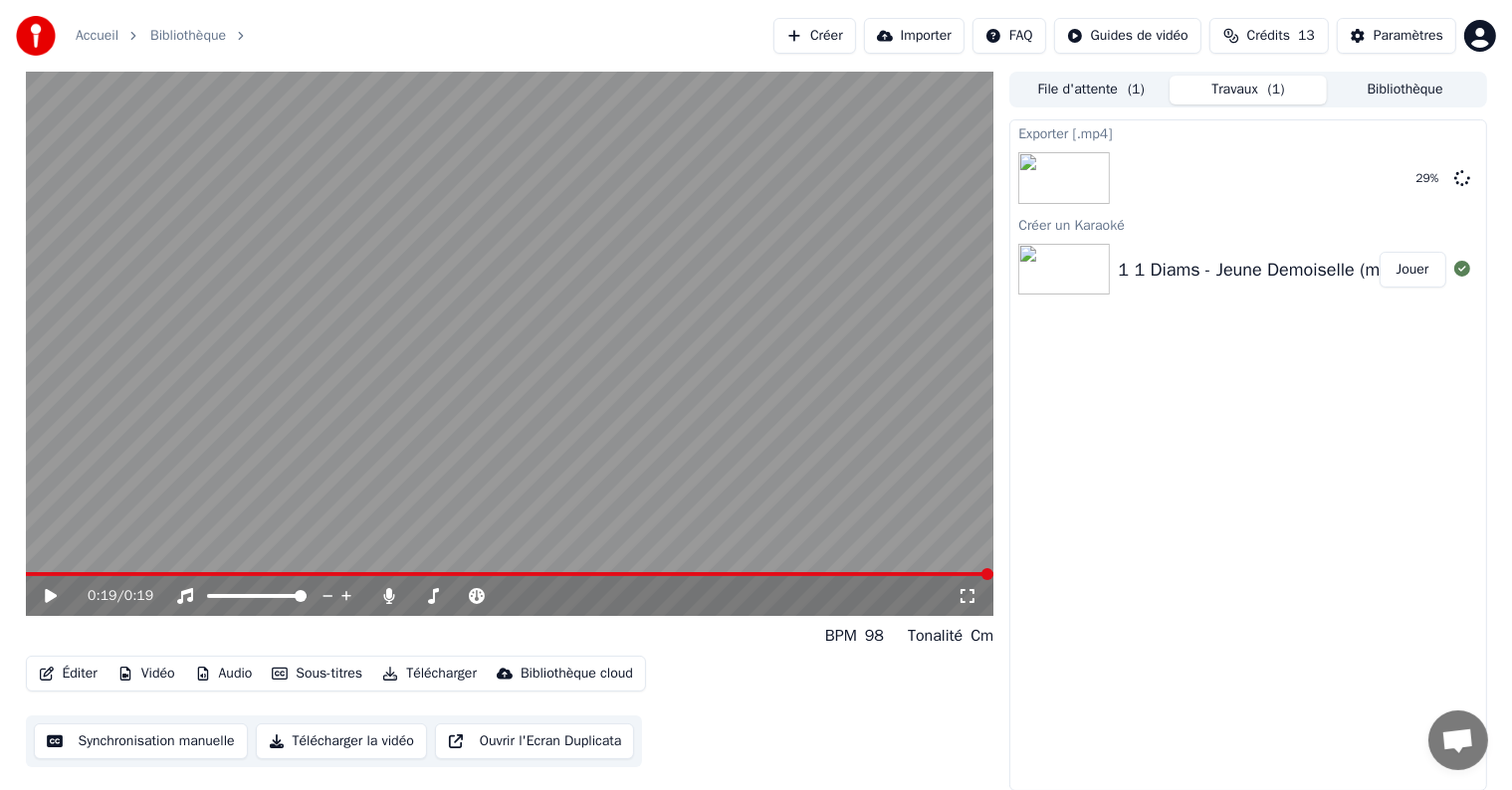 click on "Télécharger la vidéo" at bounding box center (341, 741) 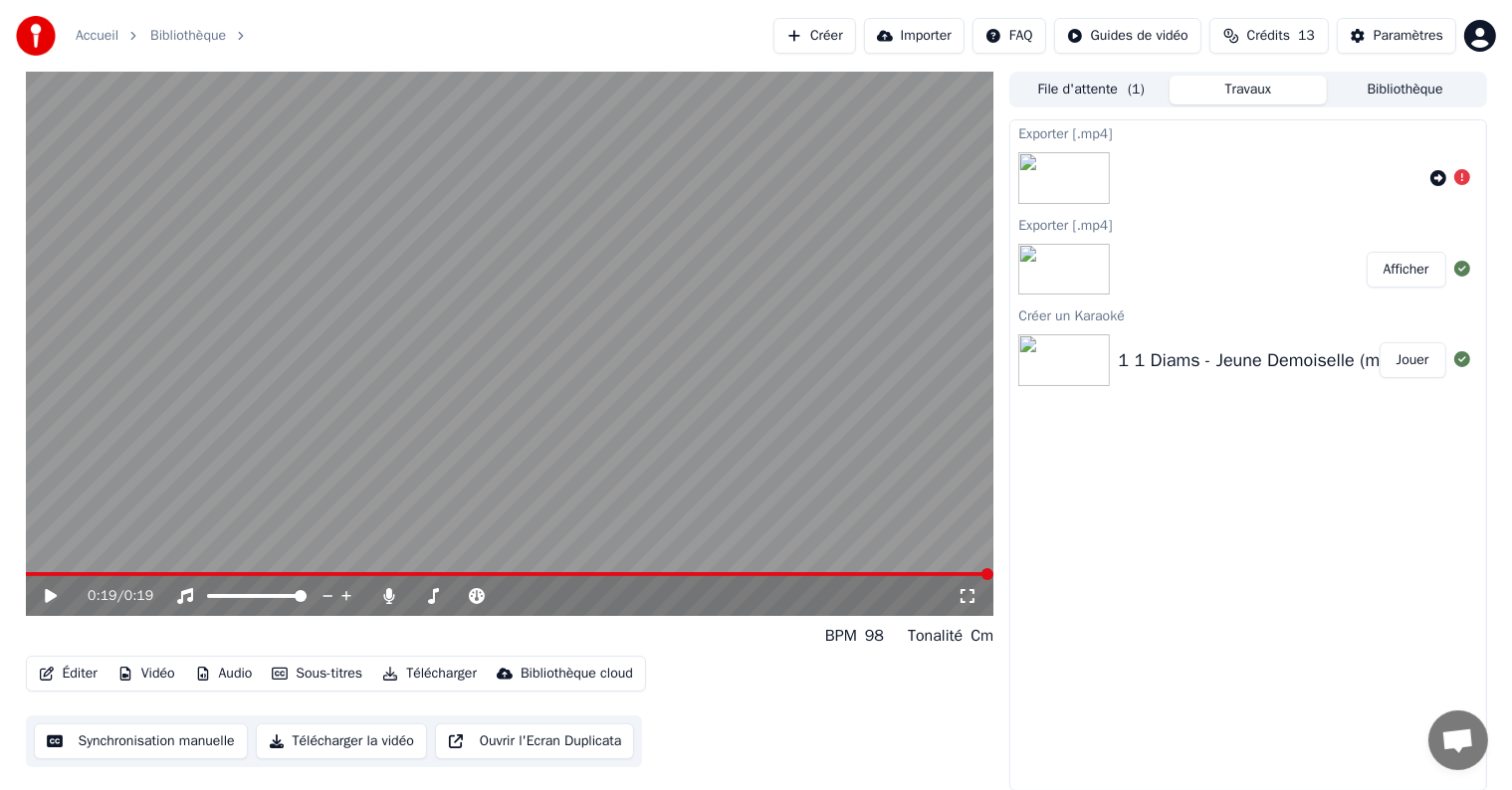 click on "Accueil" at bounding box center (97, 36) 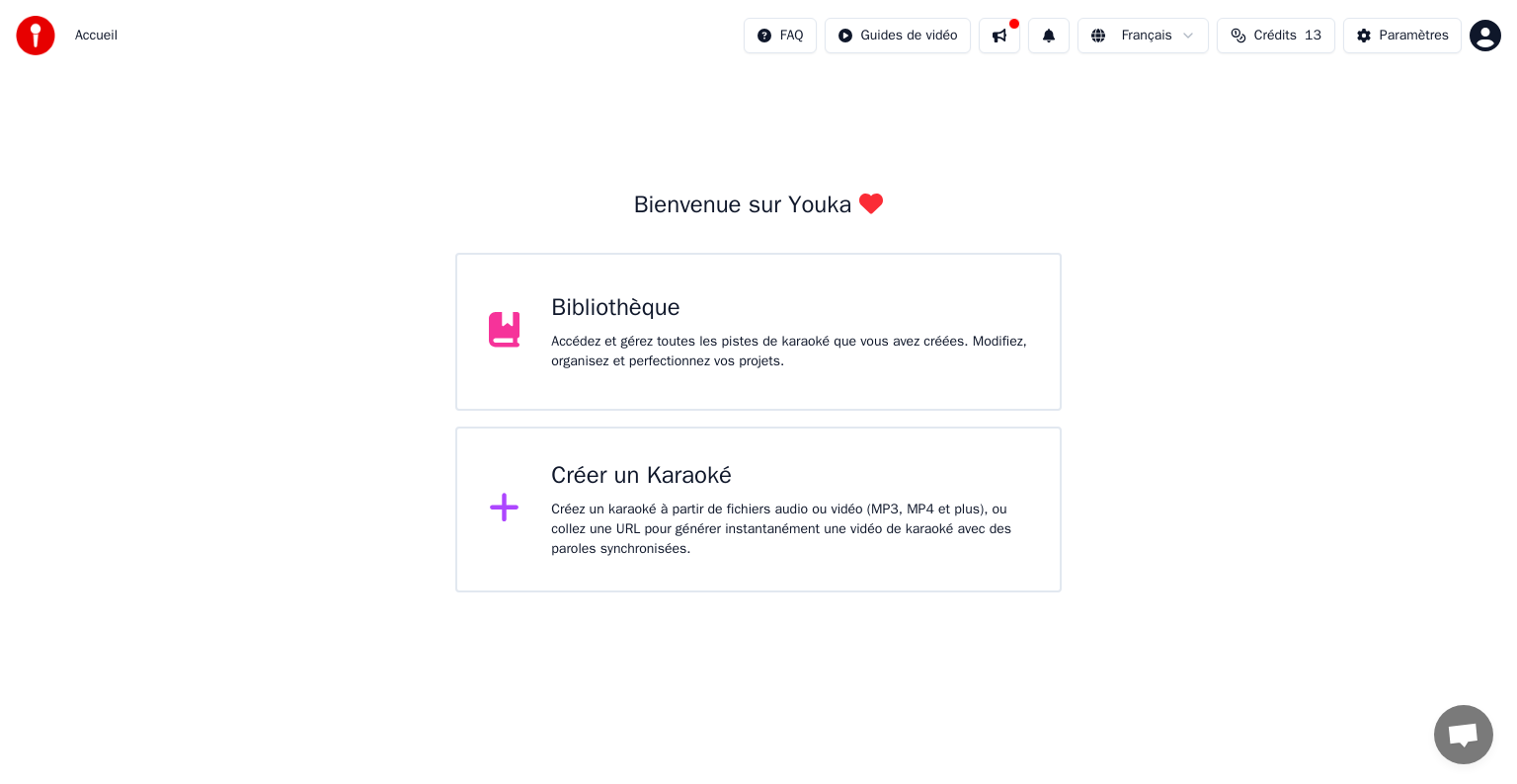 click on "Créer un Karaoké Créez un karaoké à partir de fichiers audio ou vidéo (MP3, MP4 et plus), ou collez une URL pour générer instantanément une vidéo de karaoké avec des paroles synchronisées." at bounding box center [758, 510] 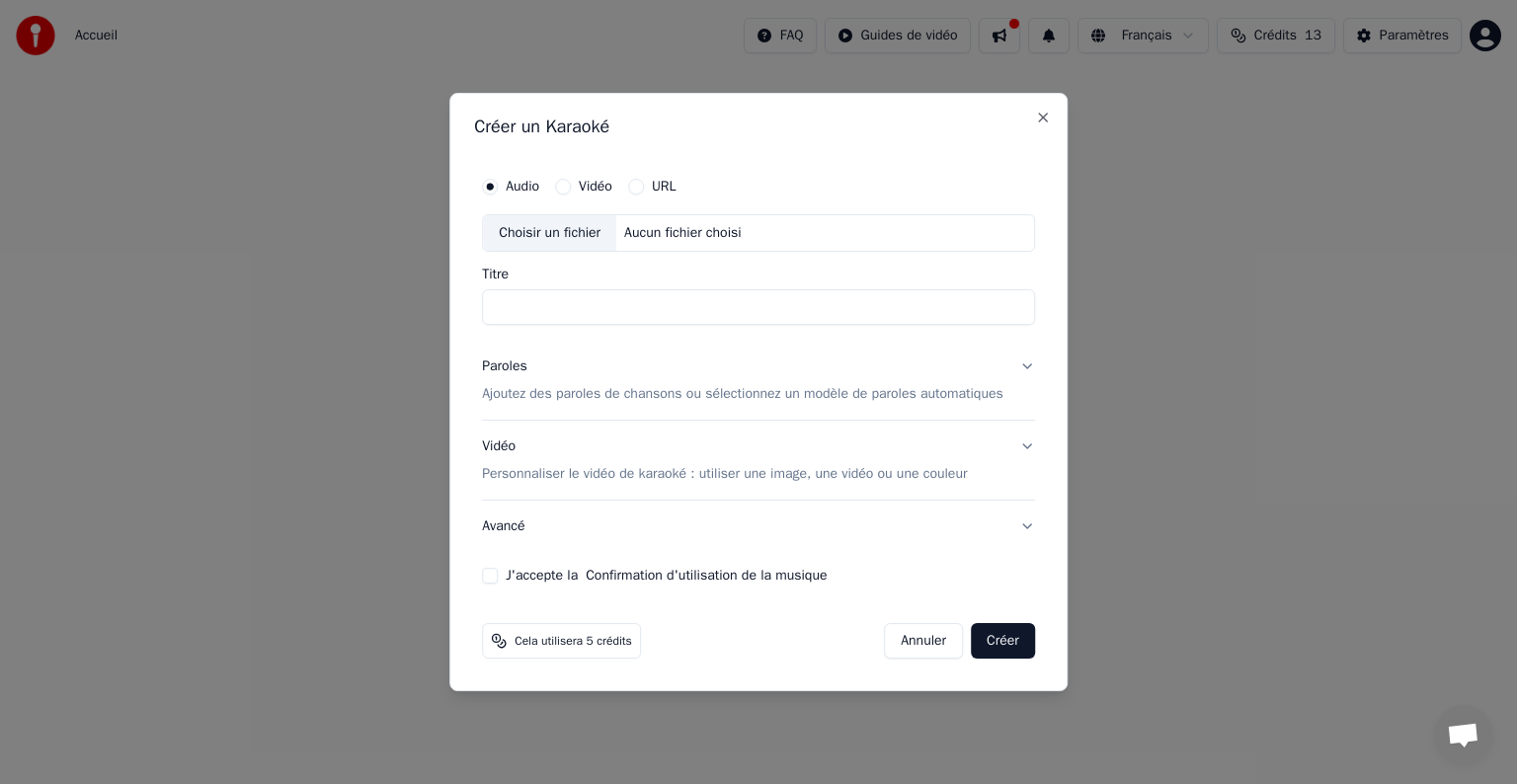 click on "Choisir un fichier" at bounding box center [549, 233] 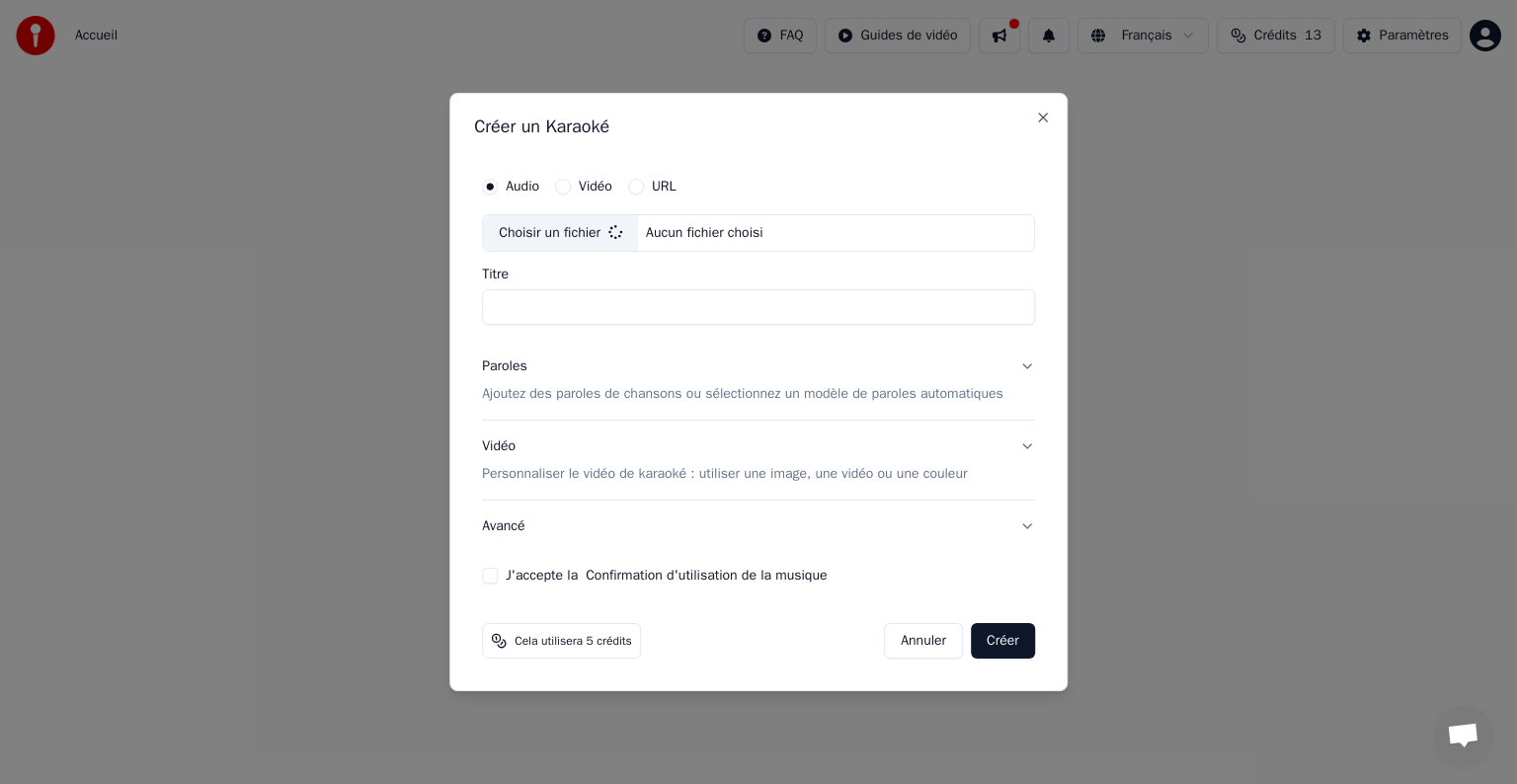 type on "**********" 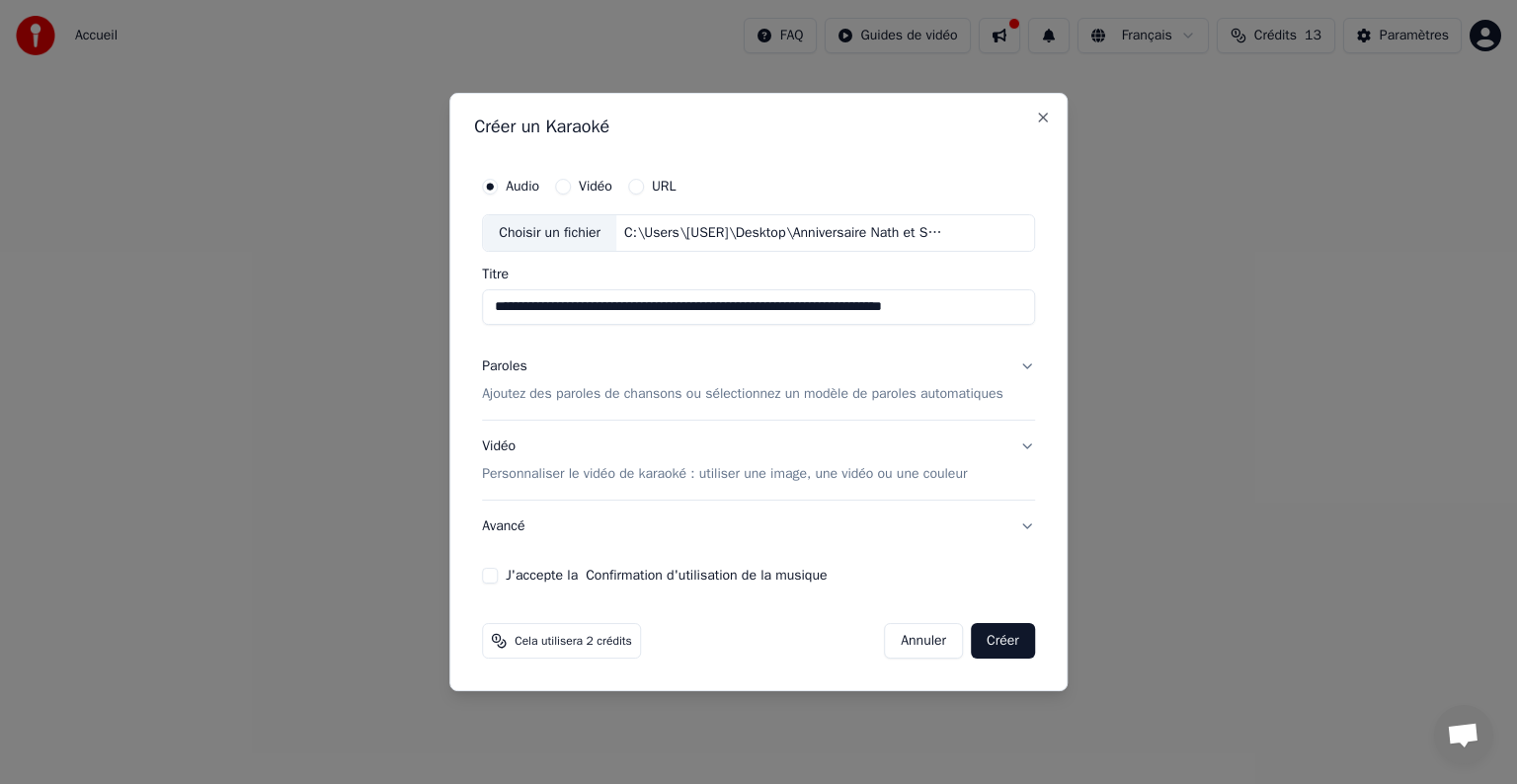 click on "Paroles Ajoutez des paroles de chansons ou sélectionnez un modèle de paroles automatiques" at bounding box center [758, 380] 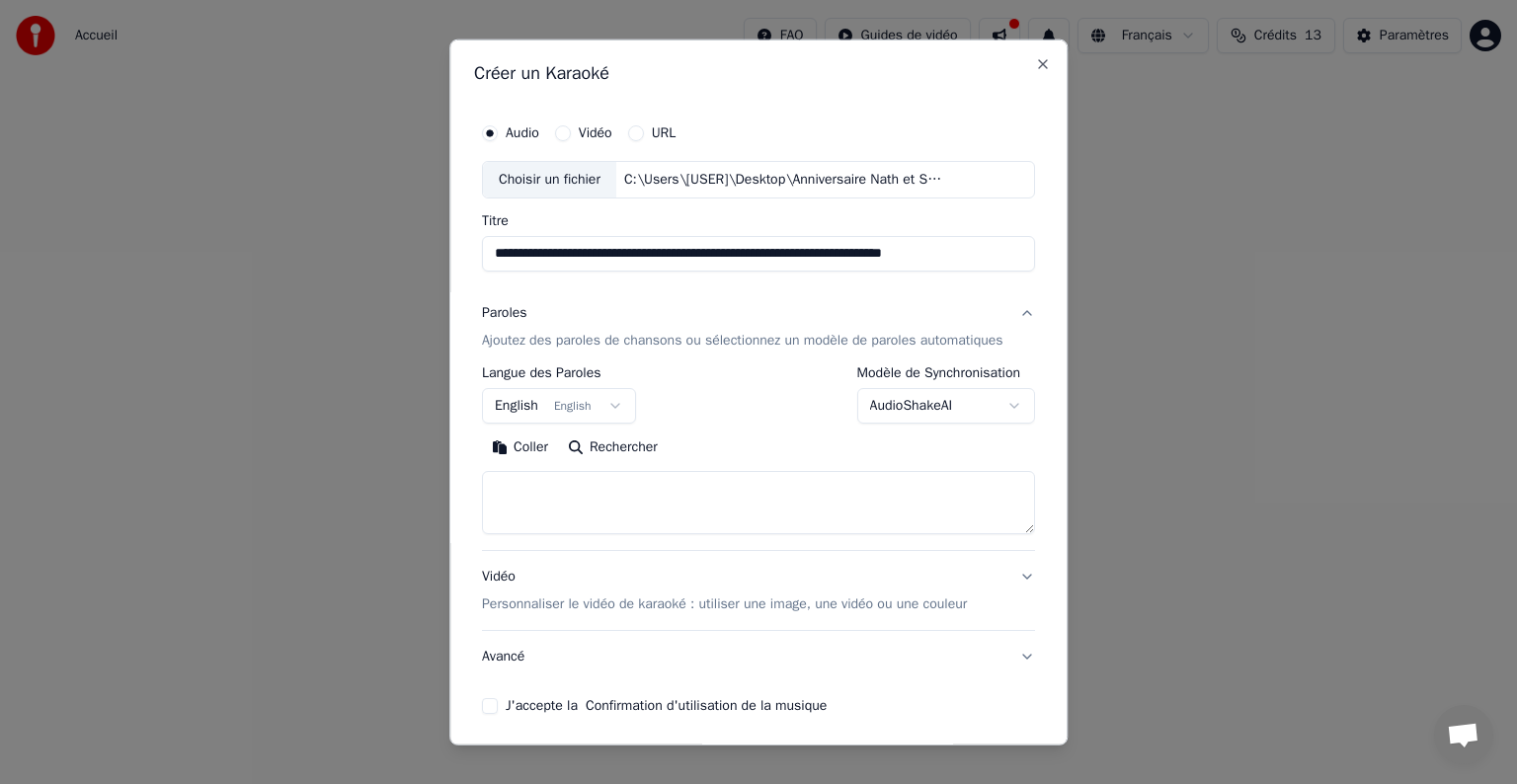 click at bounding box center (758, 503) 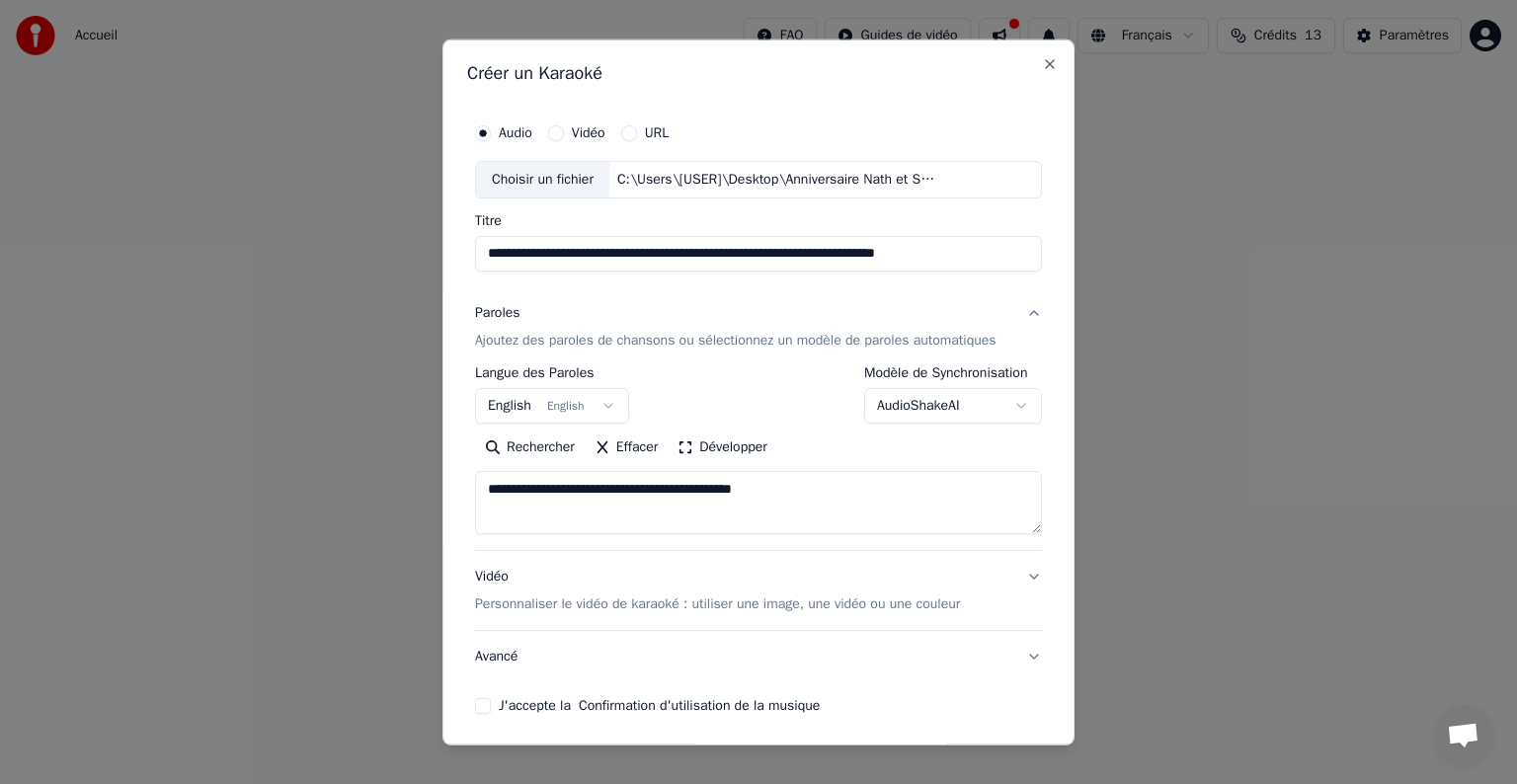 paste on "**********" 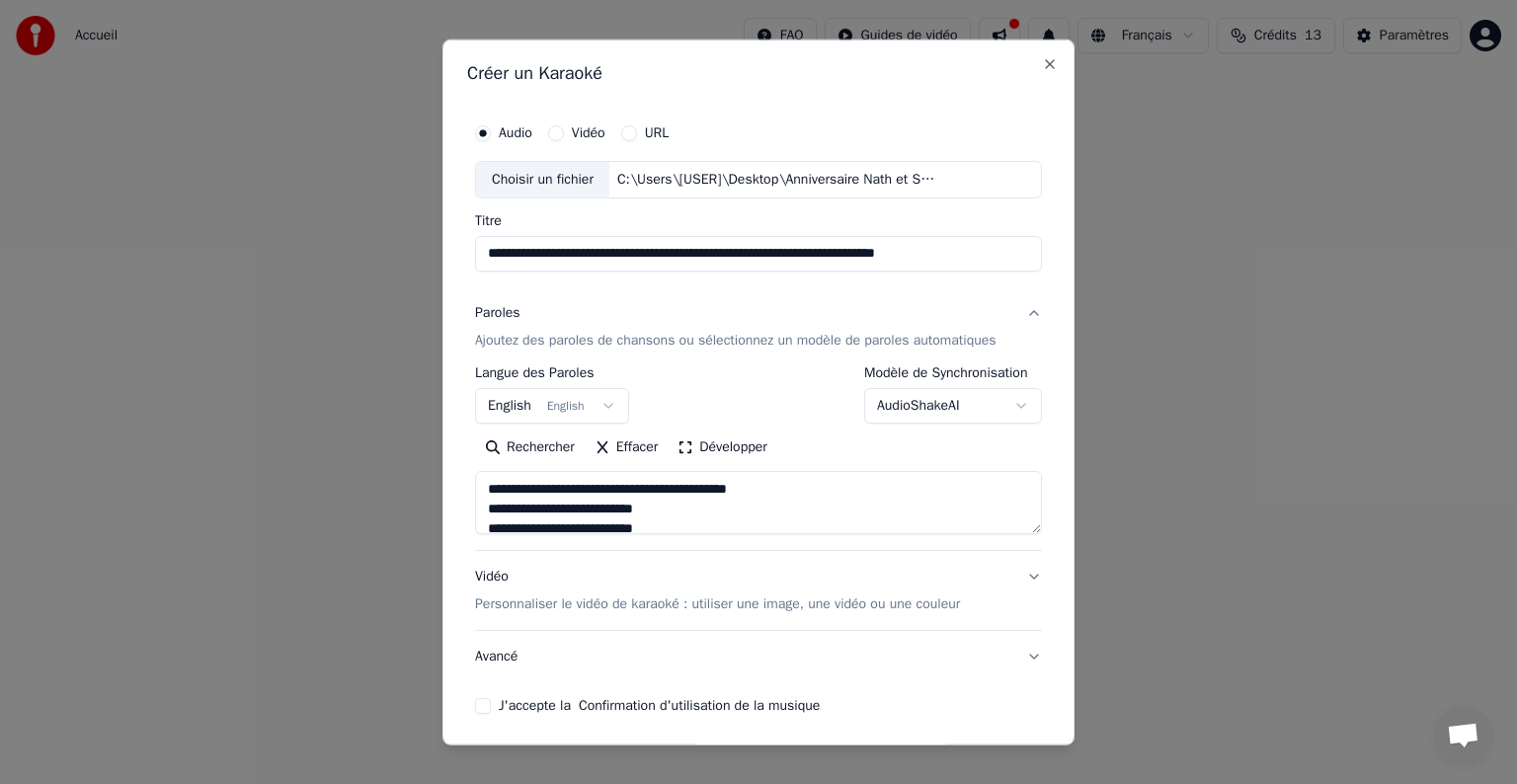 scroll, scrollTop: 4, scrollLeft: 0, axis: vertical 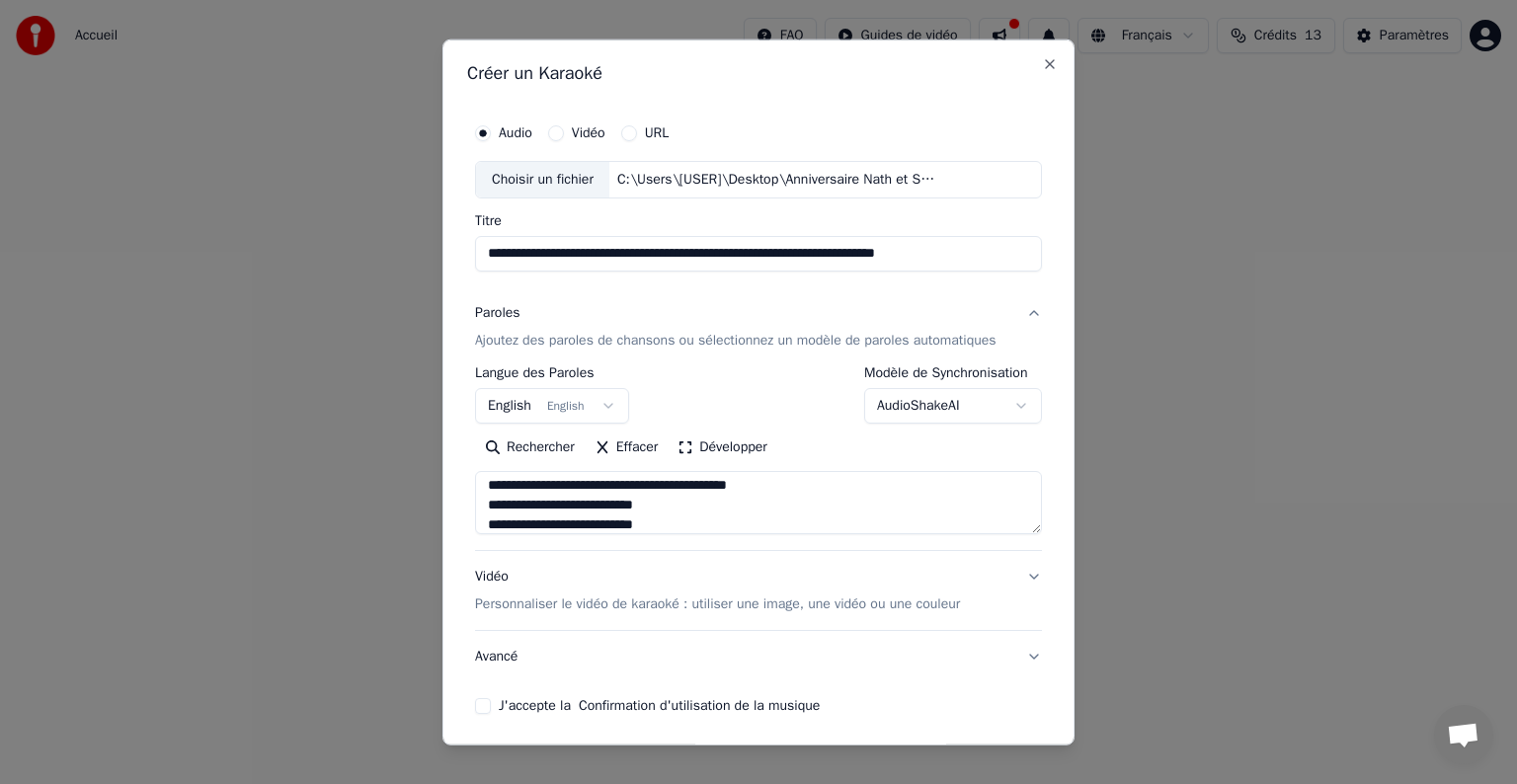 click on "**********" at bounding box center [758, 503] 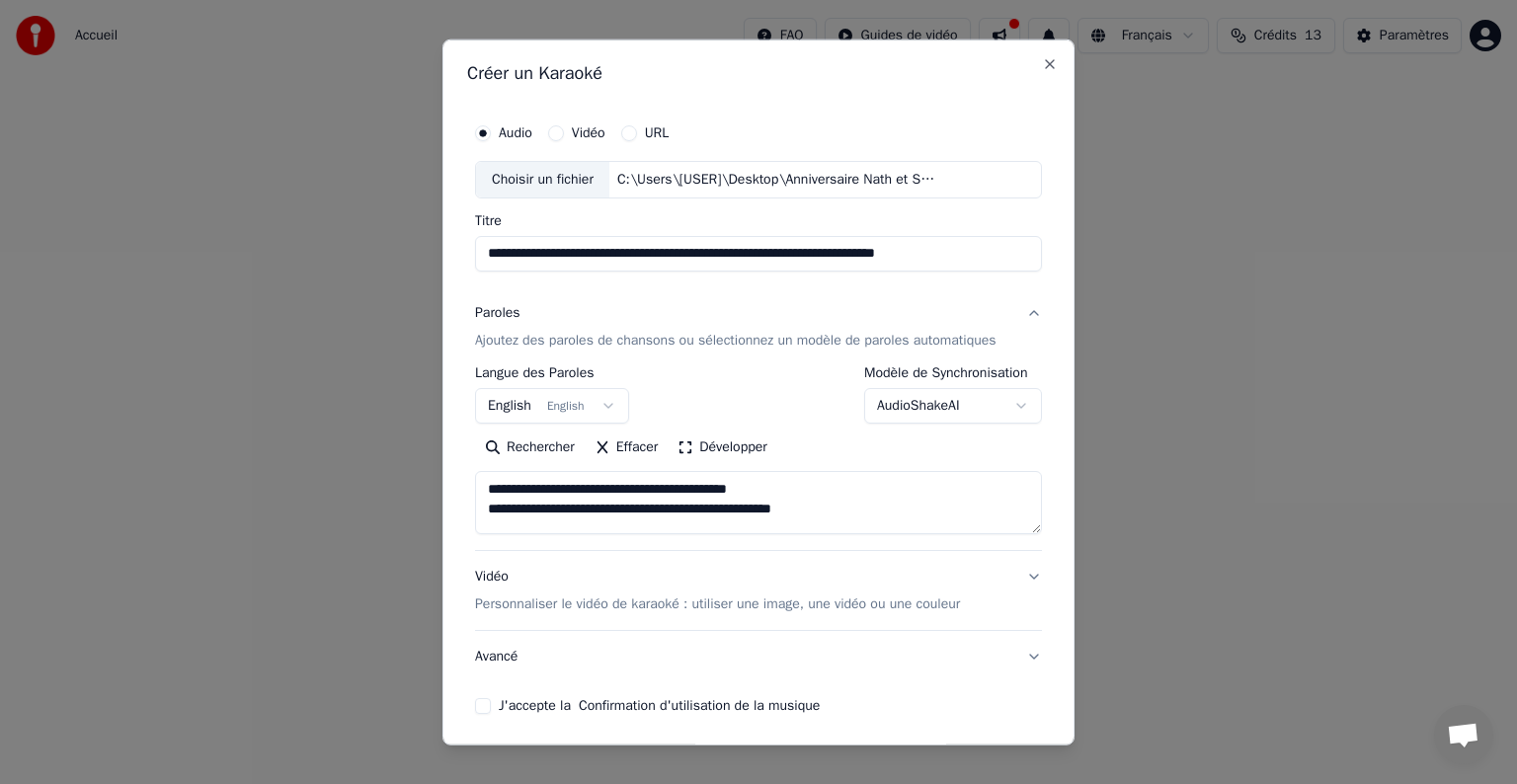 scroll, scrollTop: 0, scrollLeft: 0, axis: both 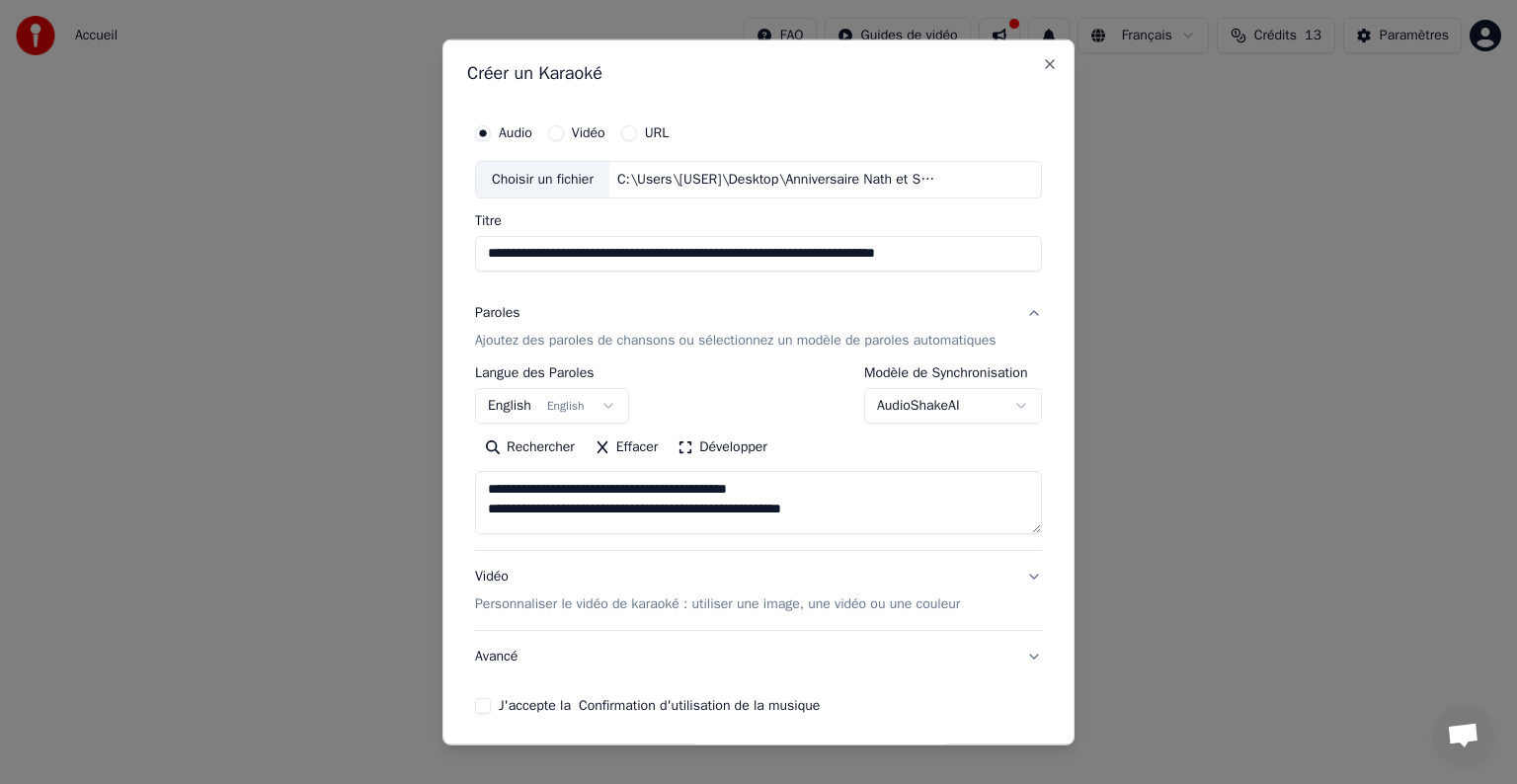 type on "**********" 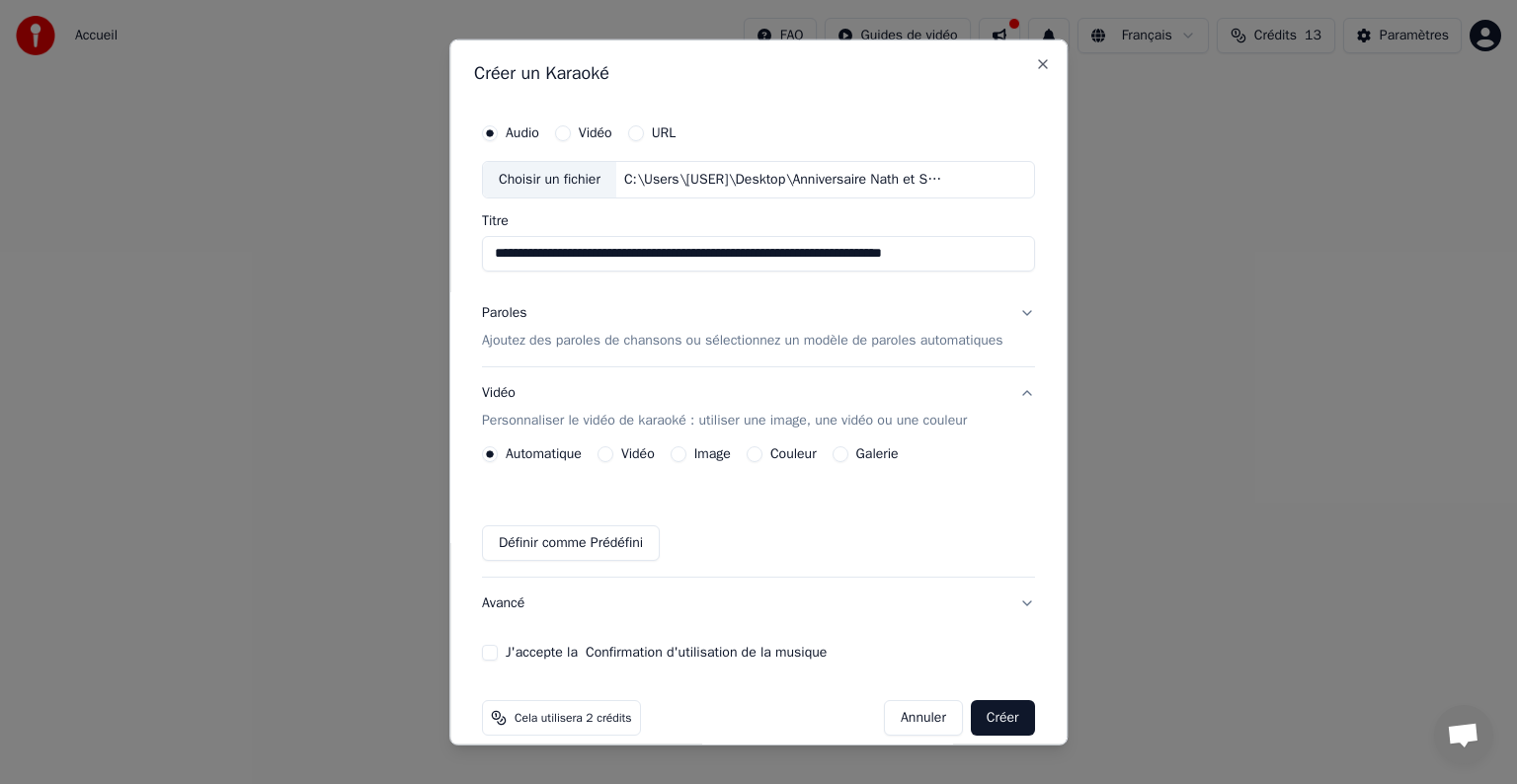click on "Image" at bounding box center (700, 454) 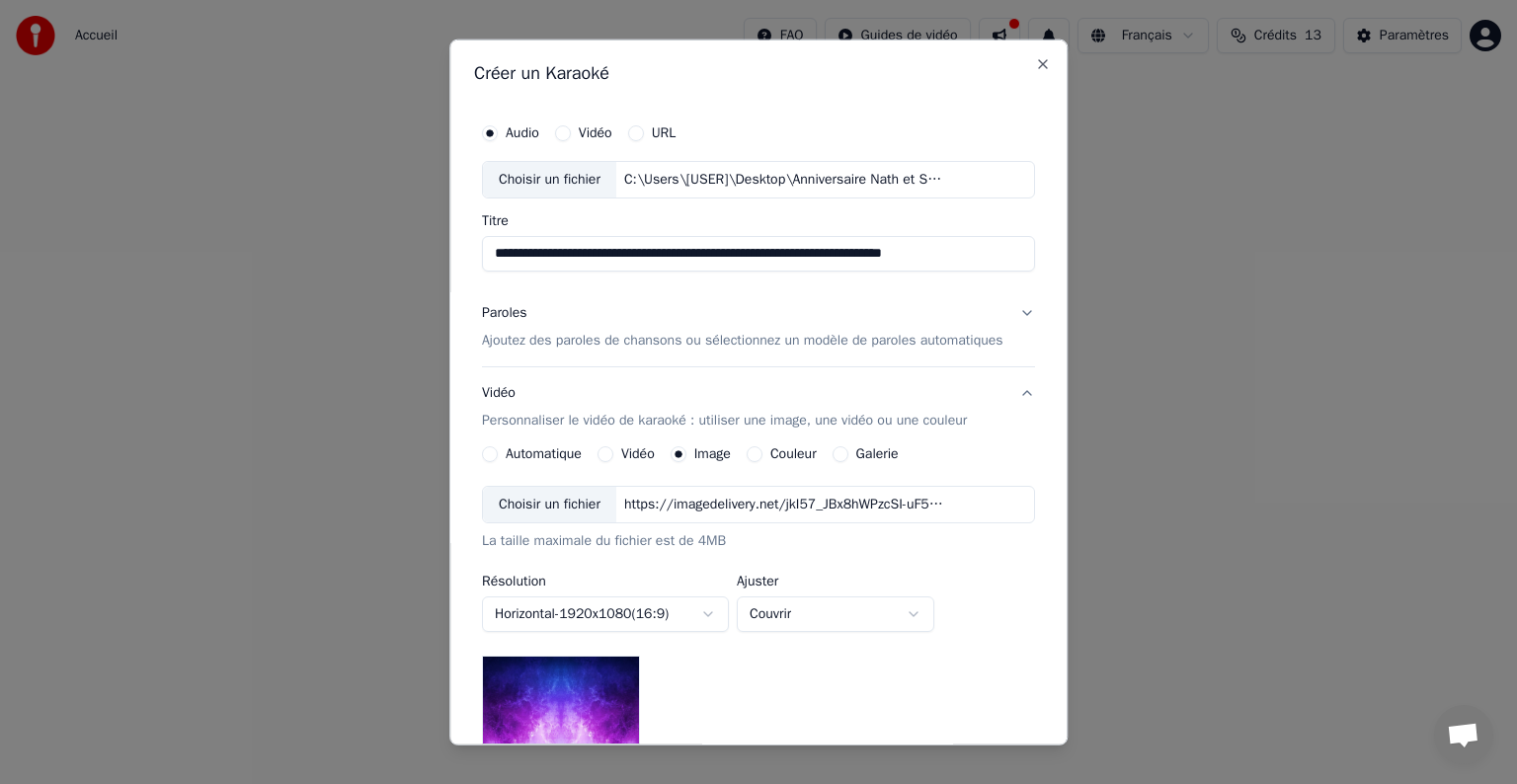 click on "**********" at bounding box center [758, 296] 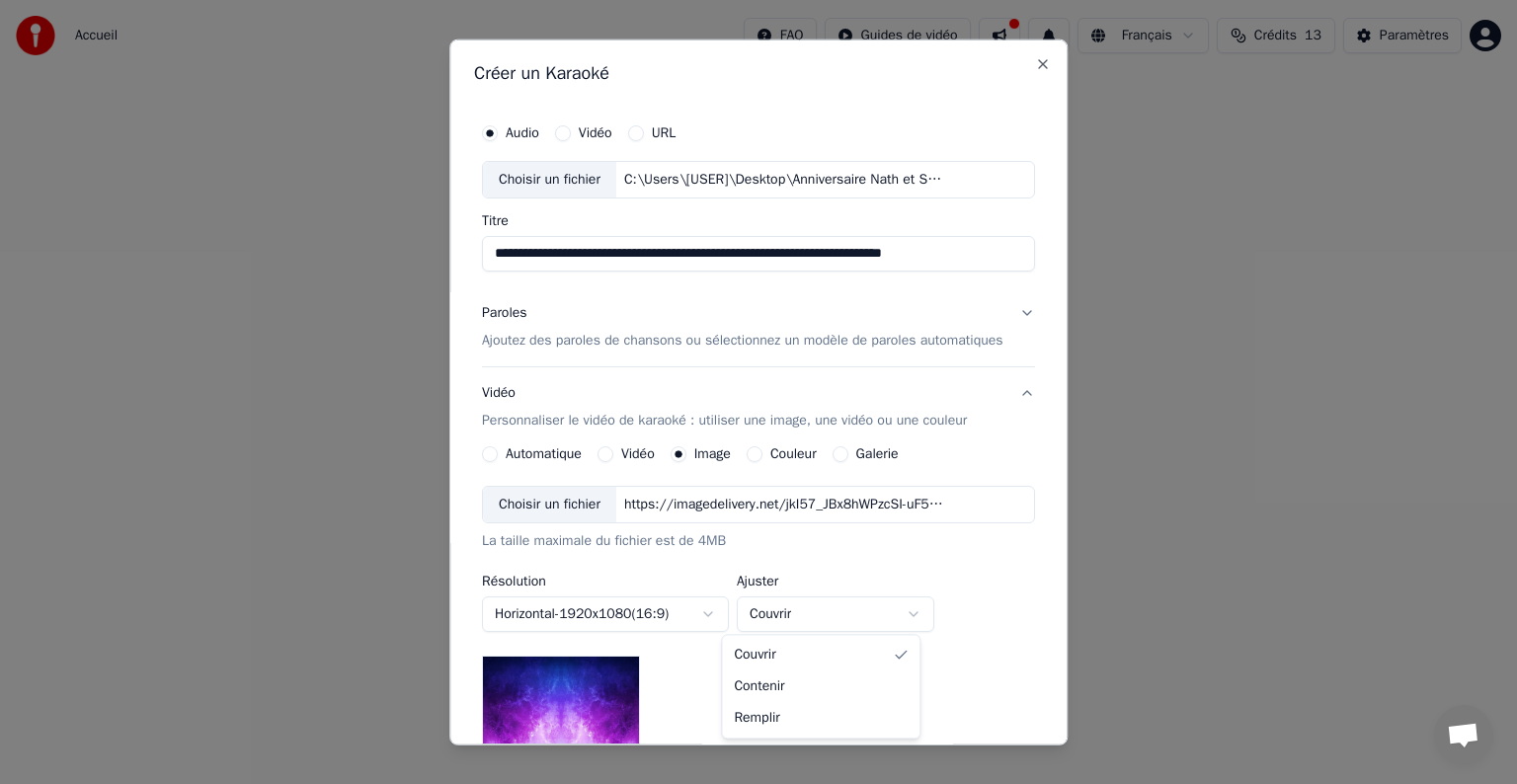 select on "*******" 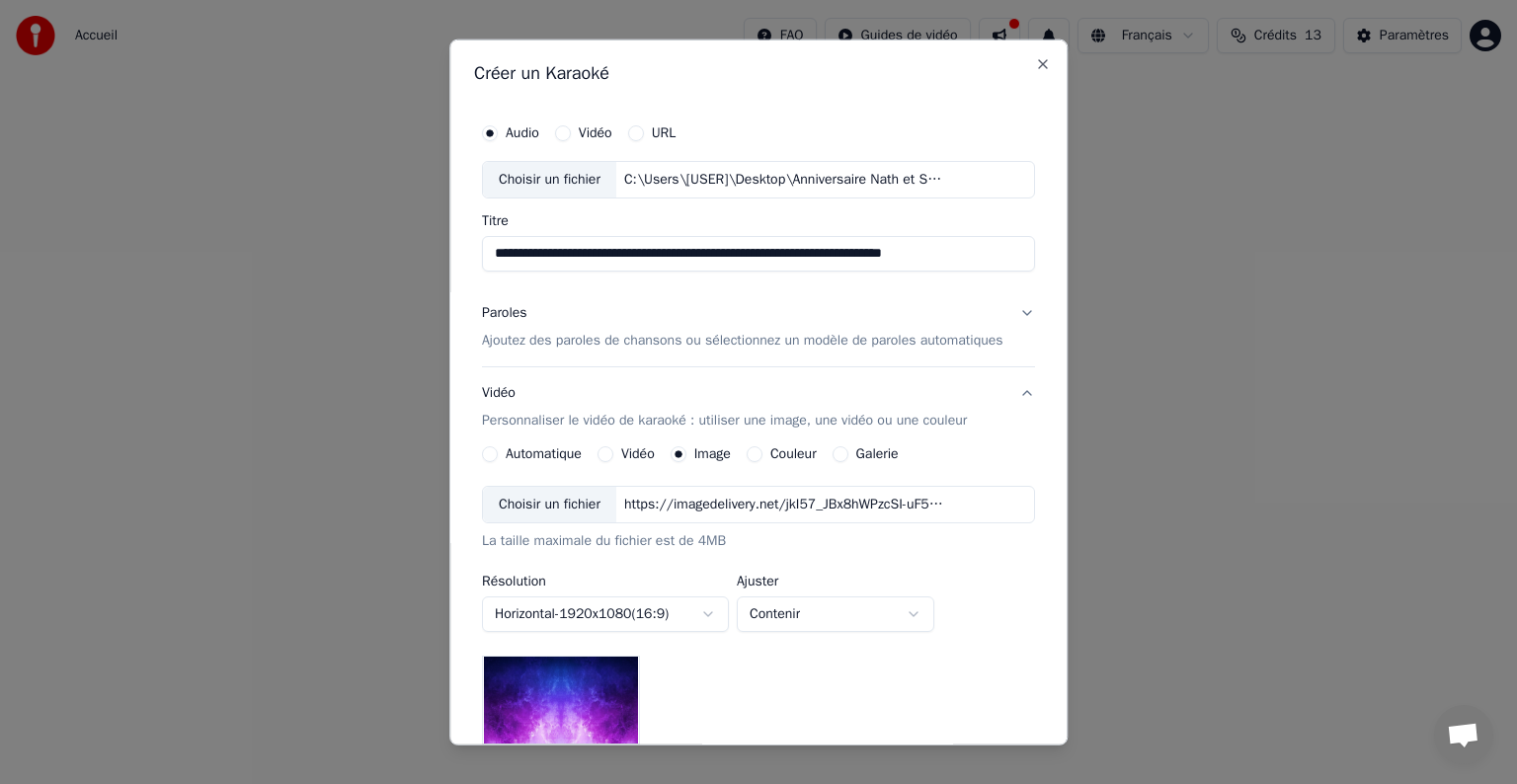 click on "Choisir un fichier" at bounding box center [549, 505] 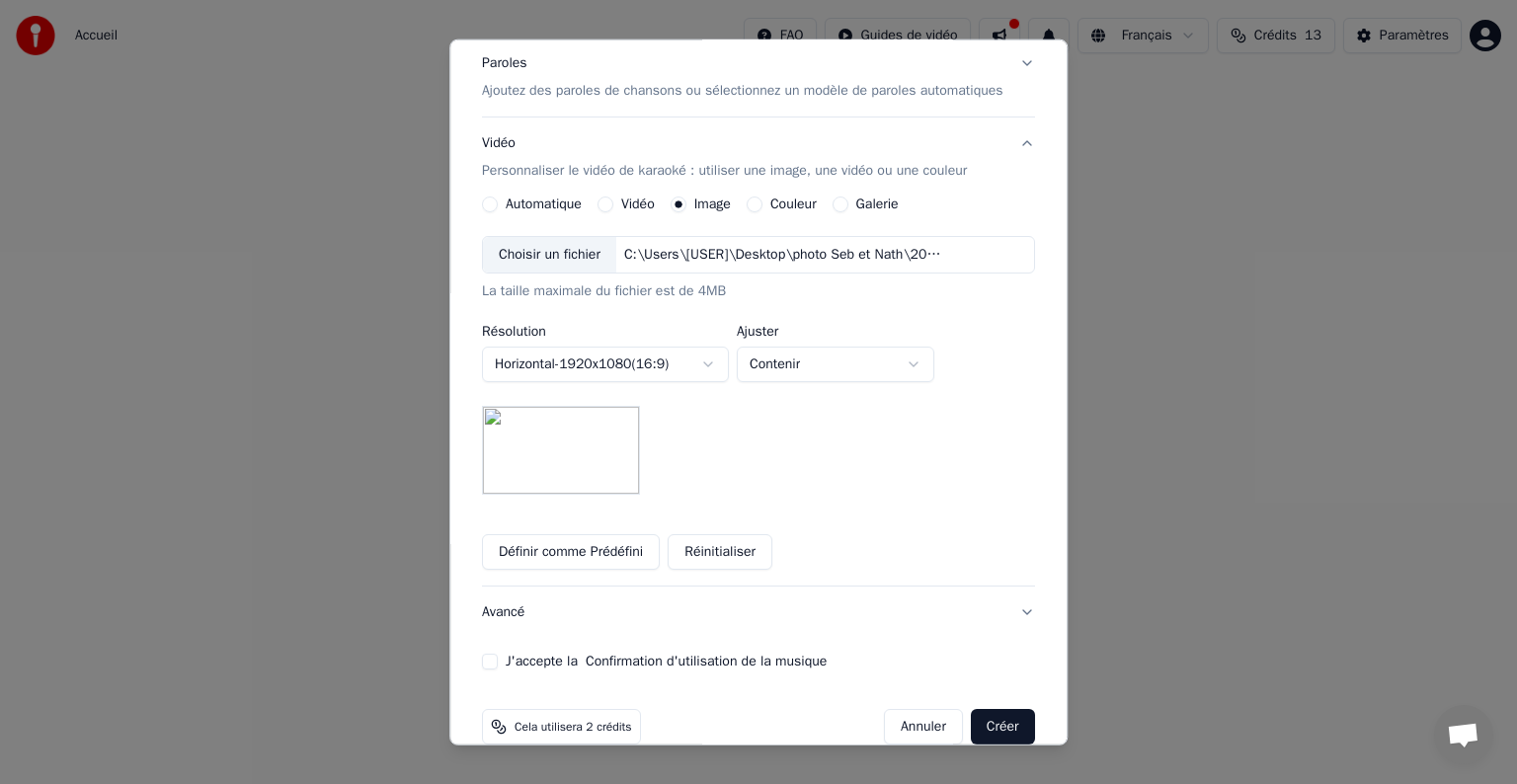 scroll, scrollTop: 280, scrollLeft: 0, axis: vertical 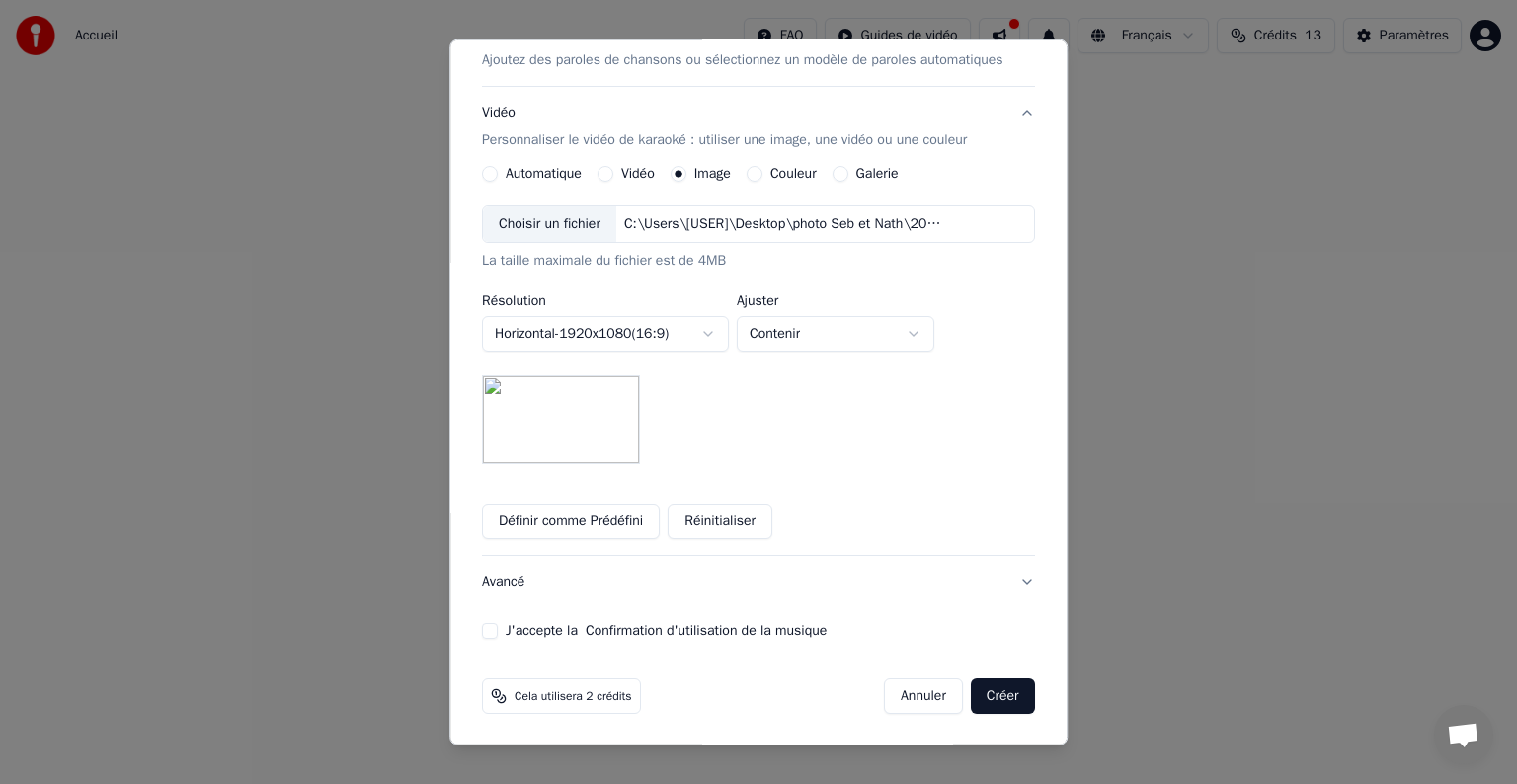 click on "J'accepte la   Confirmation d'utilisation de la musique" at bounding box center [490, 631] 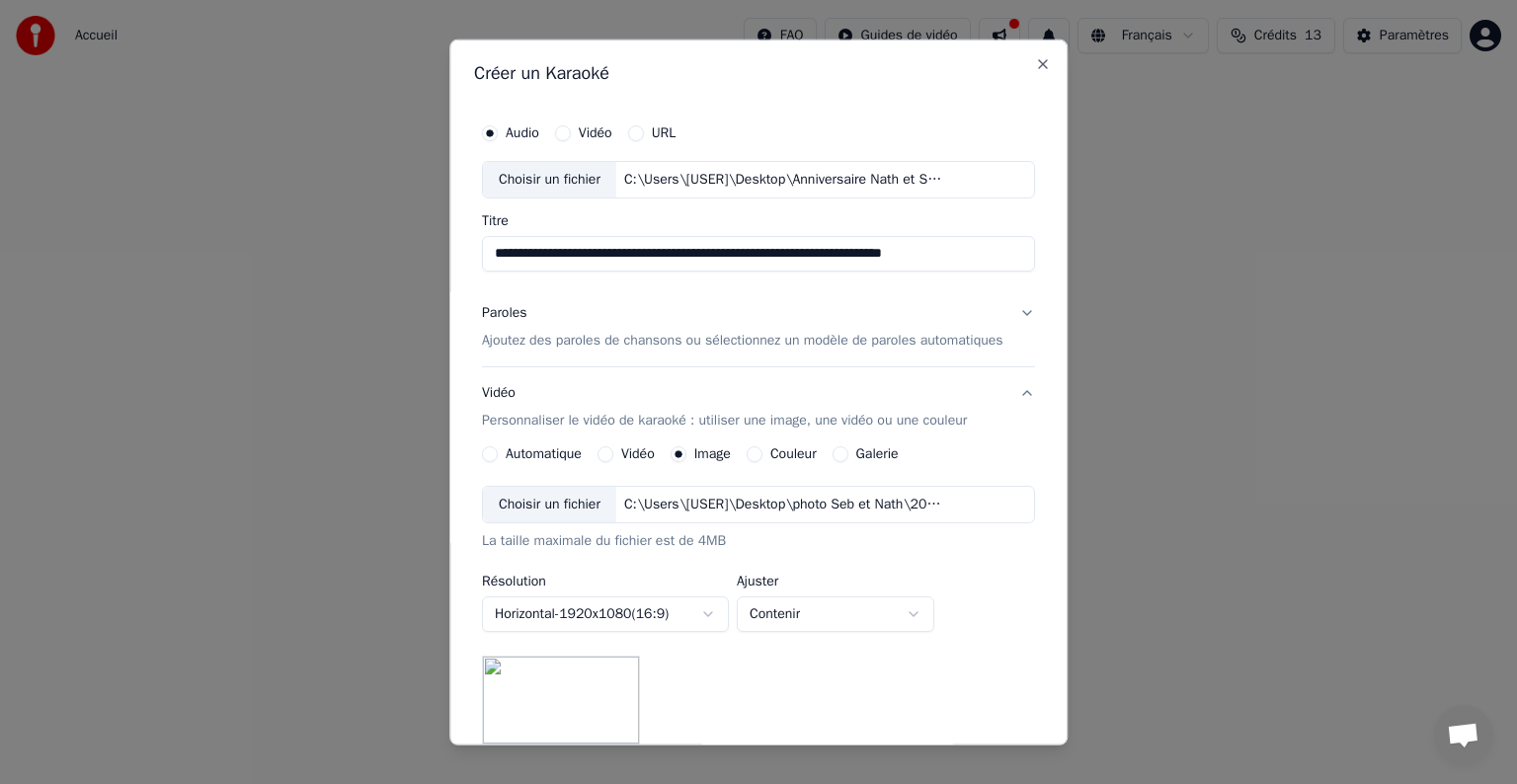 scroll, scrollTop: 280, scrollLeft: 0, axis: vertical 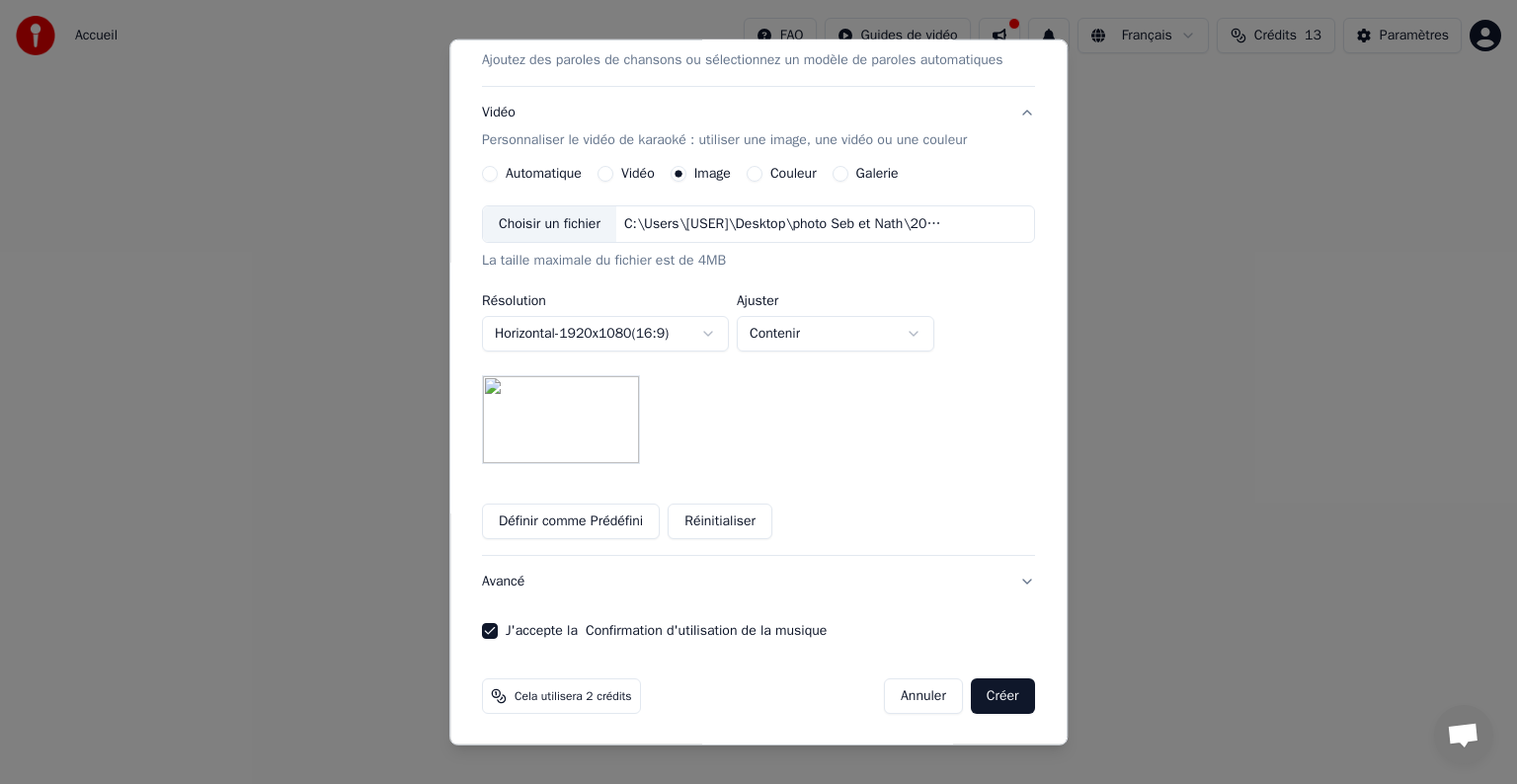 click on "Créer" at bounding box center [1002, 696] 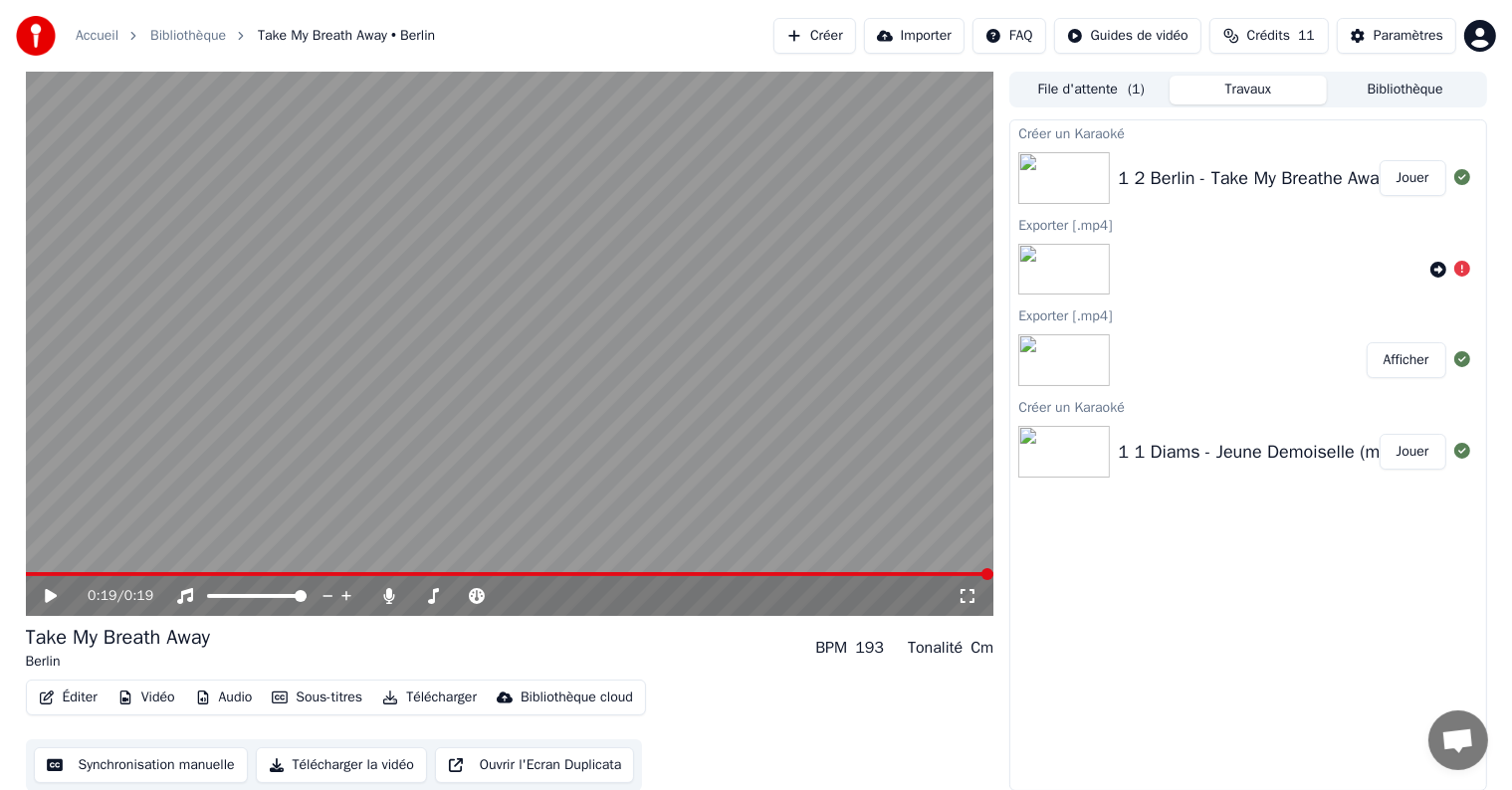 click on "Sous-titres" at bounding box center (317, 697) 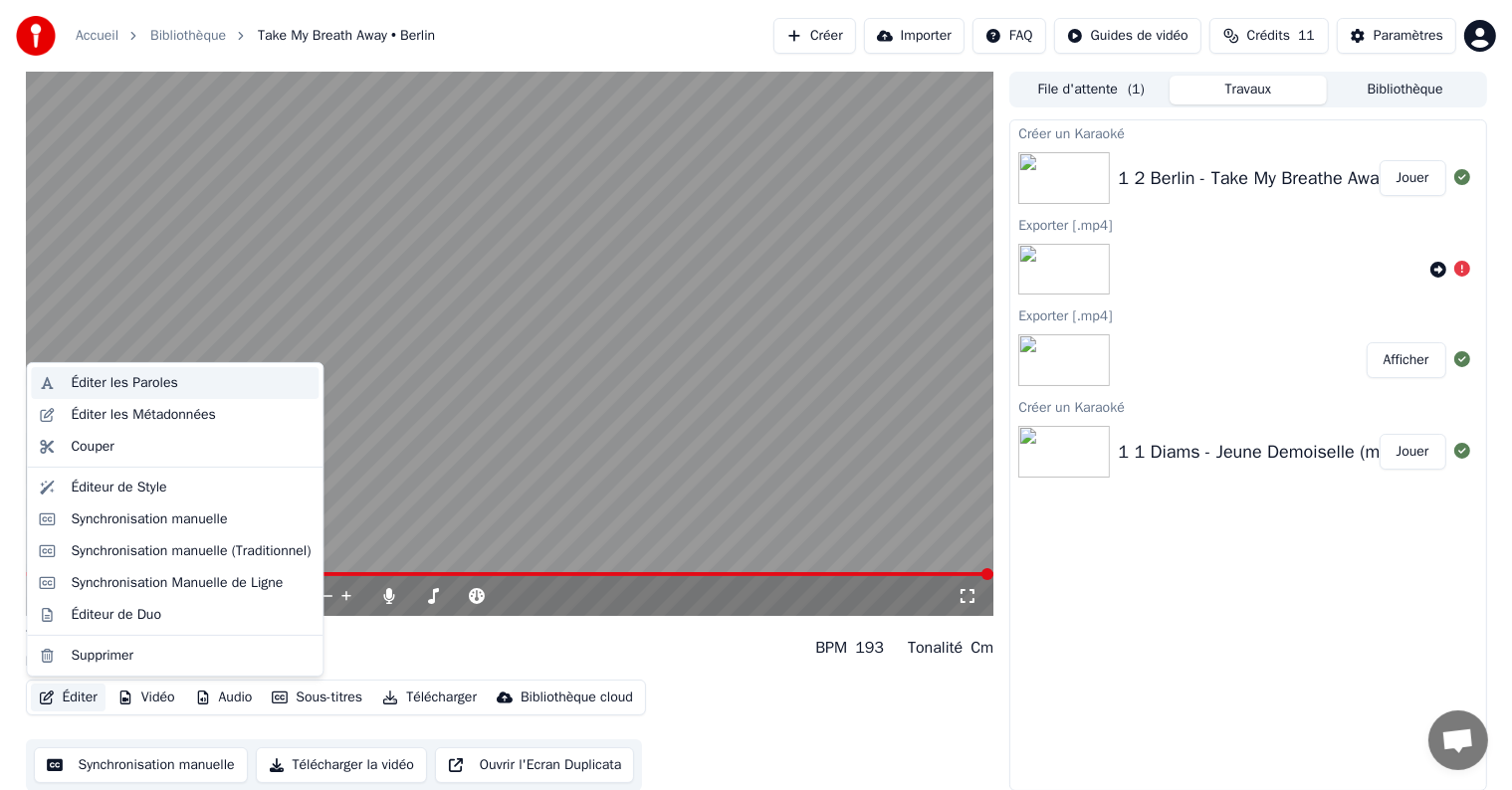 click on "Éditer les Paroles" at bounding box center [123, 383] 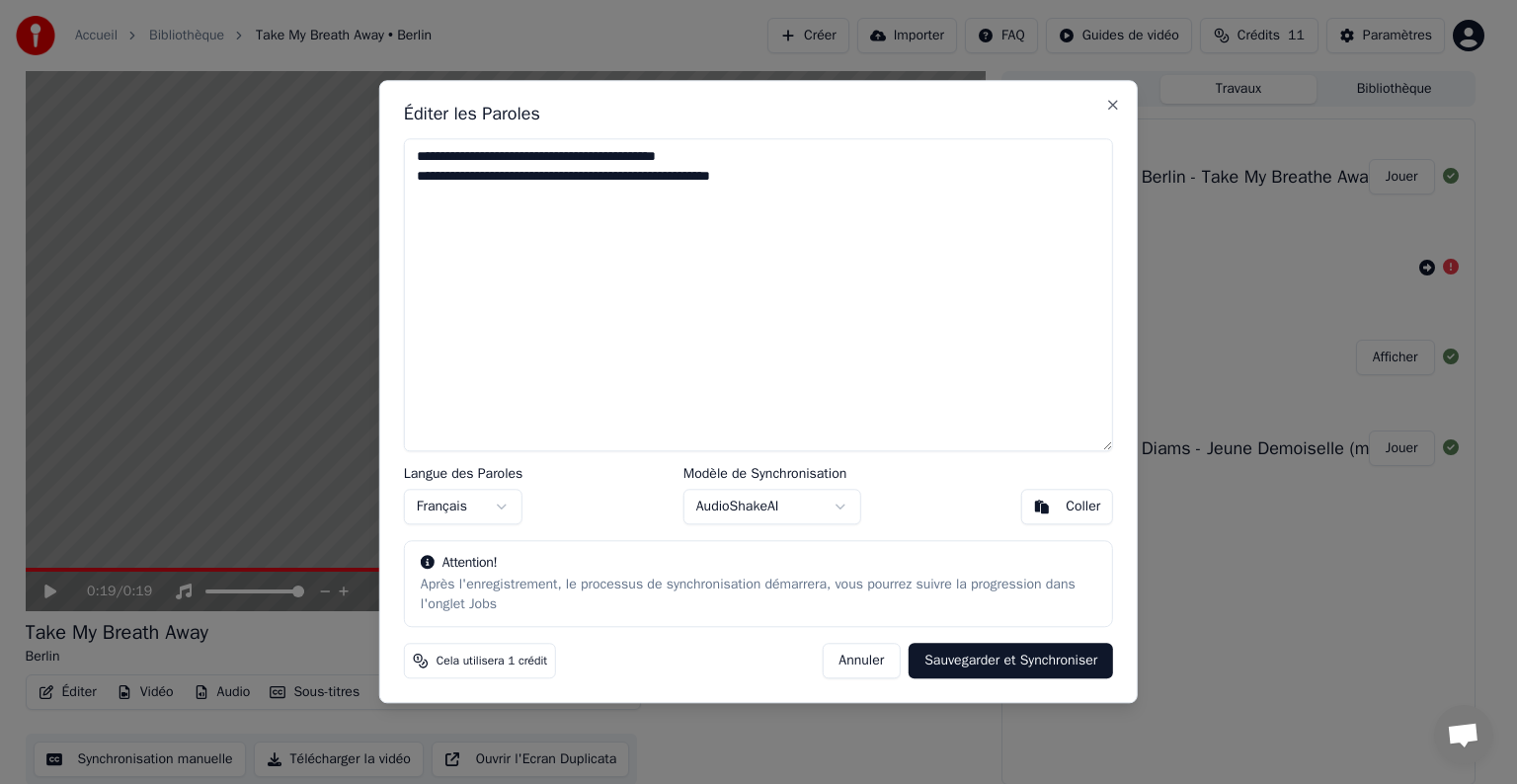 drag, startPoint x: 829, startPoint y: 174, endPoint x: 387, endPoint y: 182, distance: 442.0724 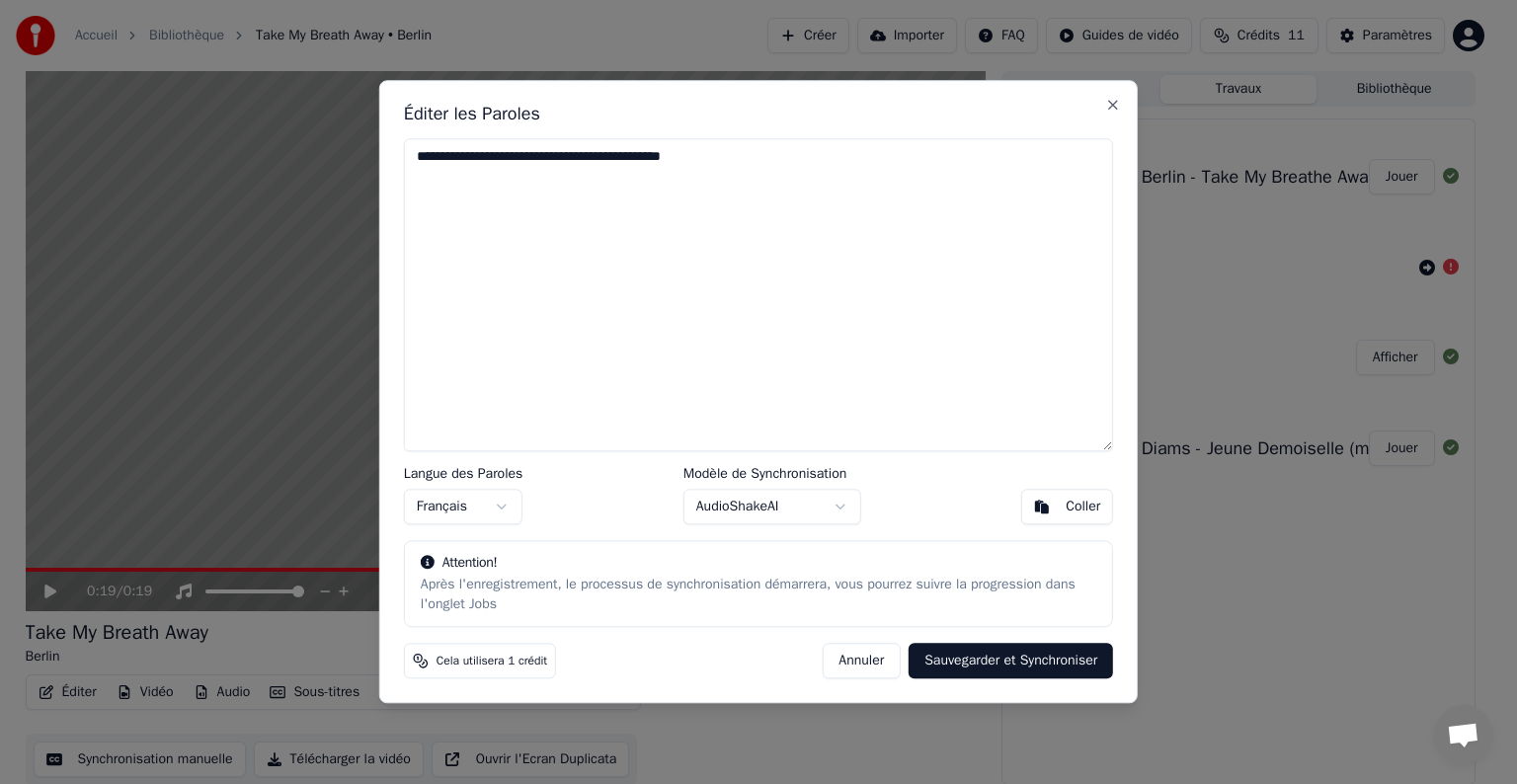 click on "Sauvegarder et Synchroniser" at bounding box center (1010, 662) 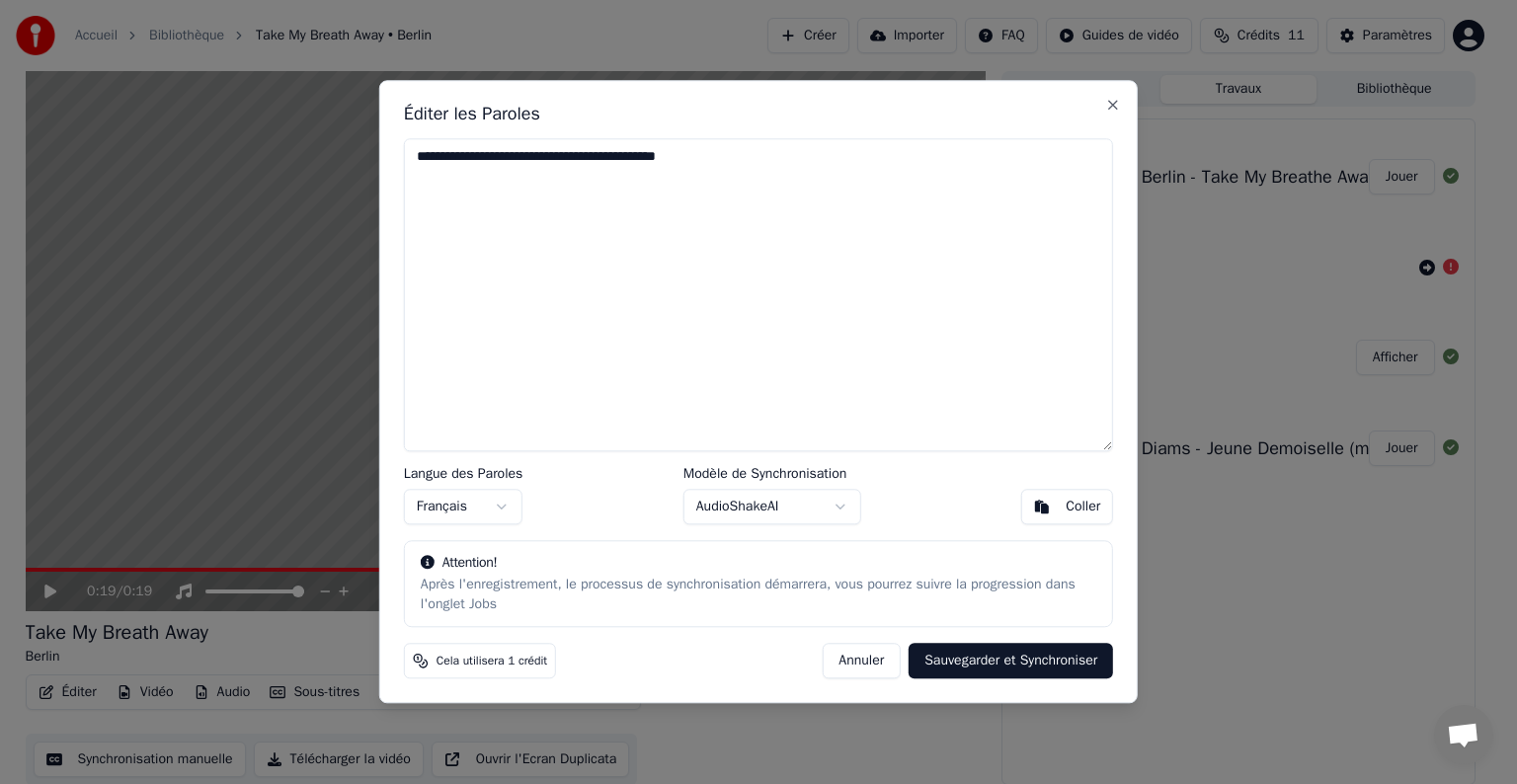 type on "**********" 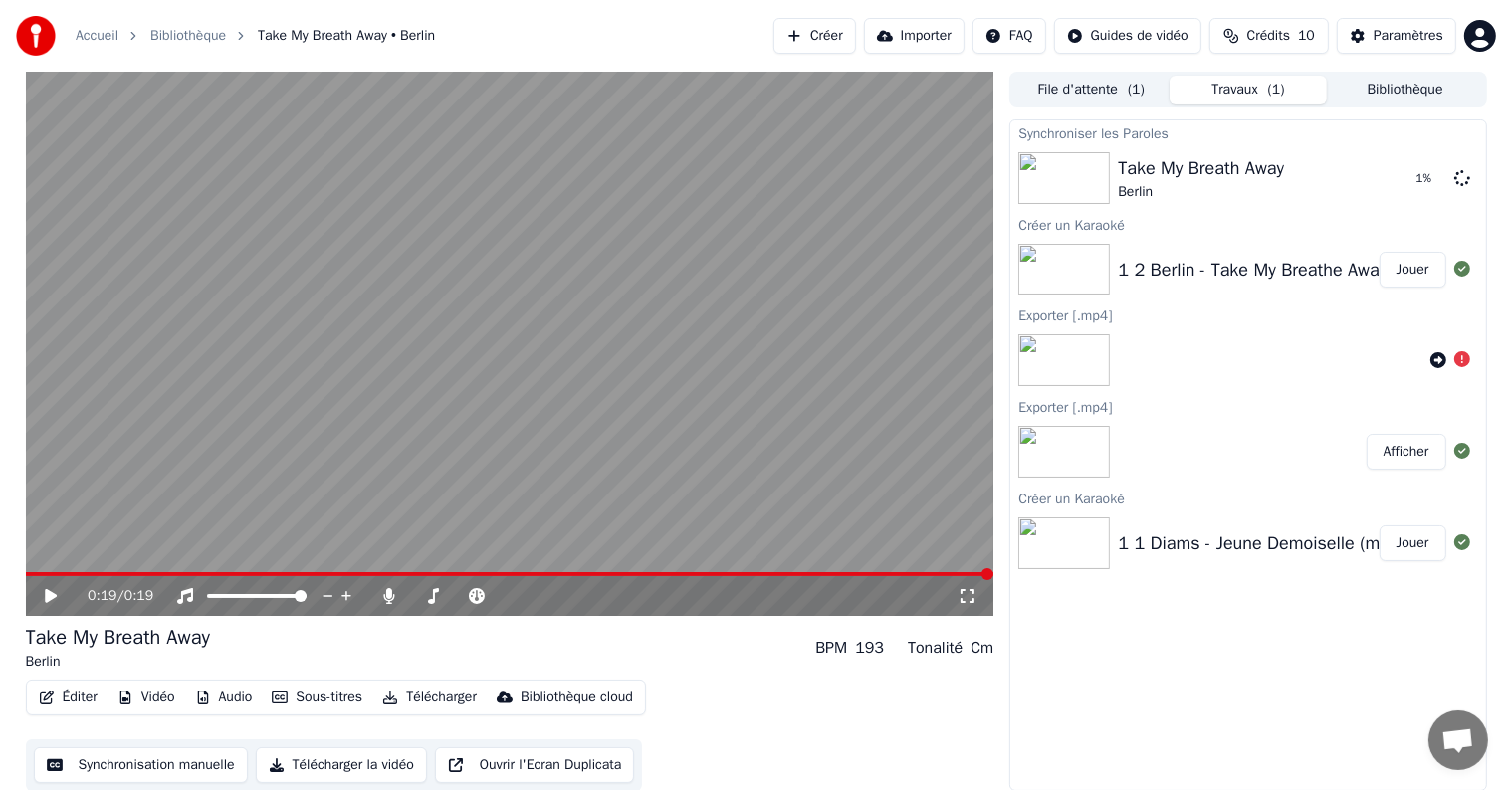 click on "Éditer" at bounding box center [68, 697] 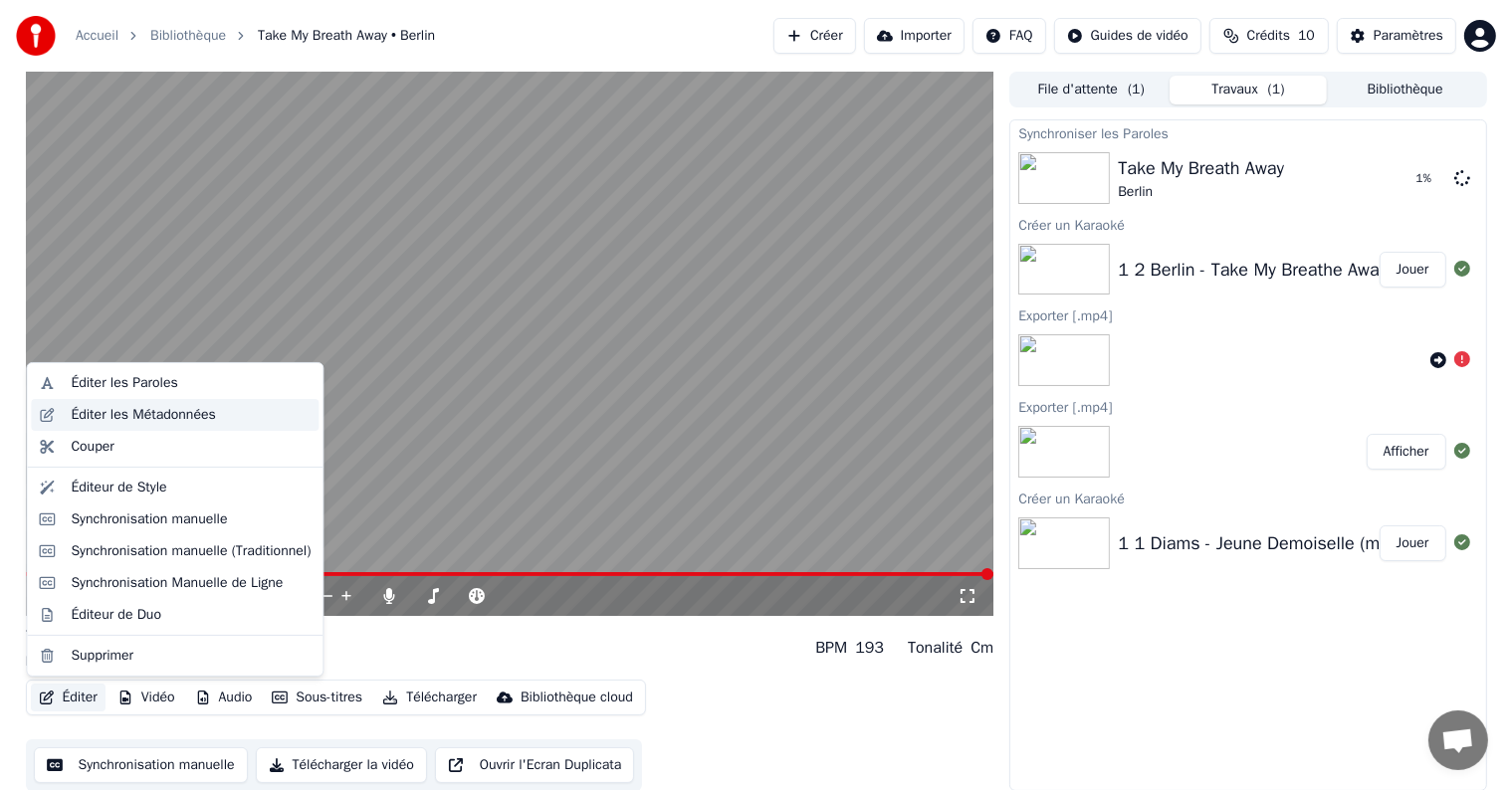 click on "Éditer les Métadonnées" at bounding box center [174, 415] 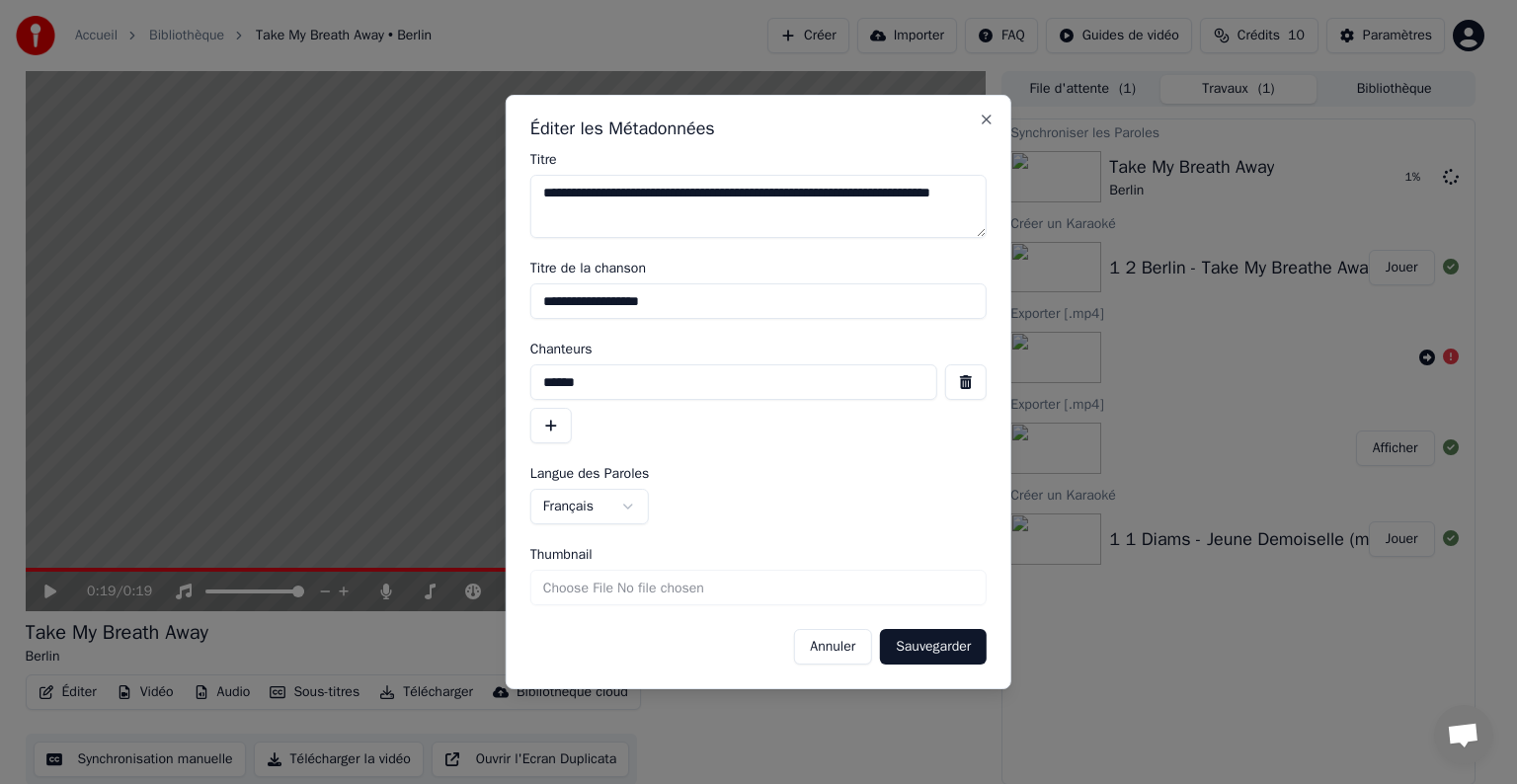 drag, startPoint x: 731, startPoint y: 209, endPoint x: 482, endPoint y: 175, distance: 251.31056 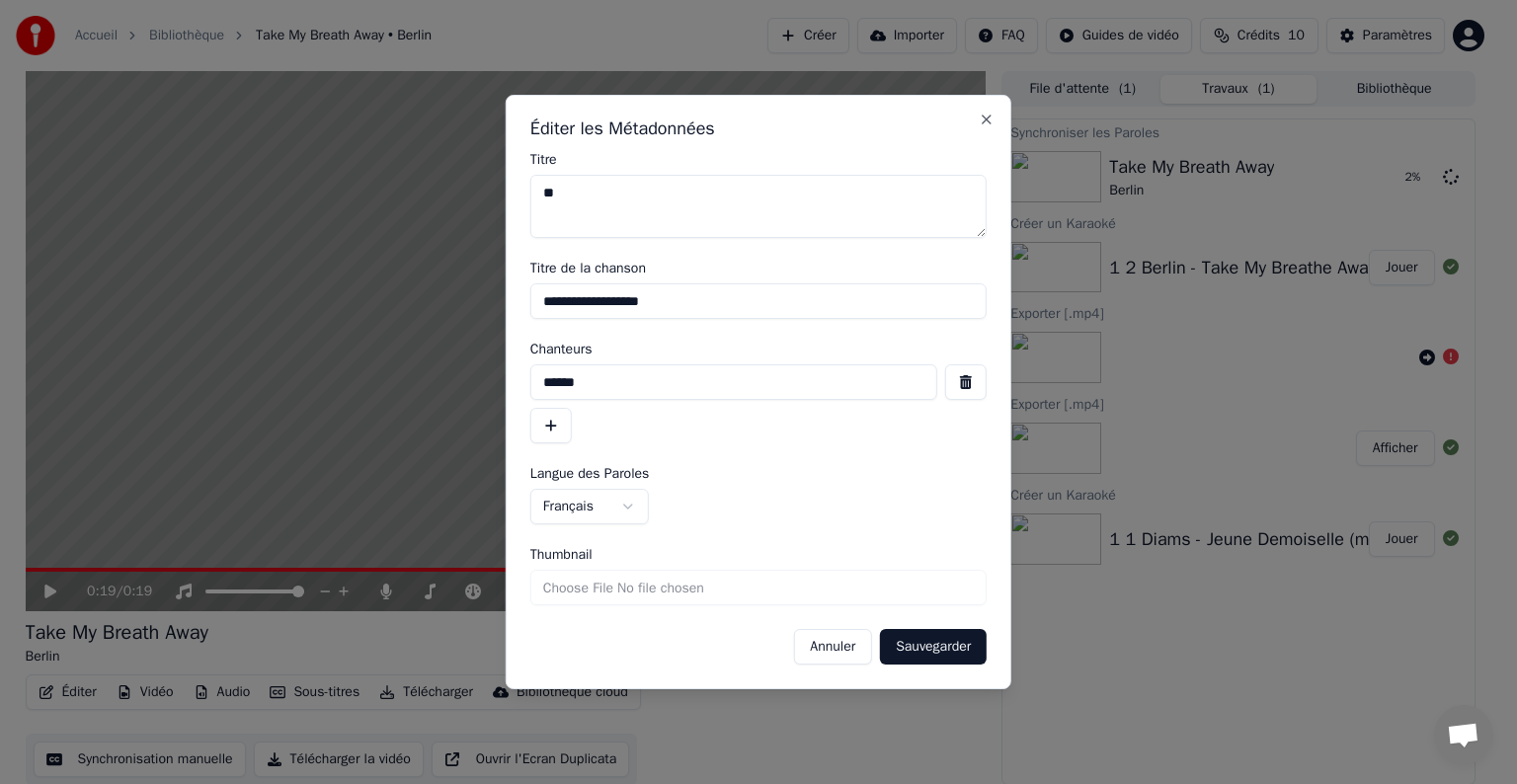 type 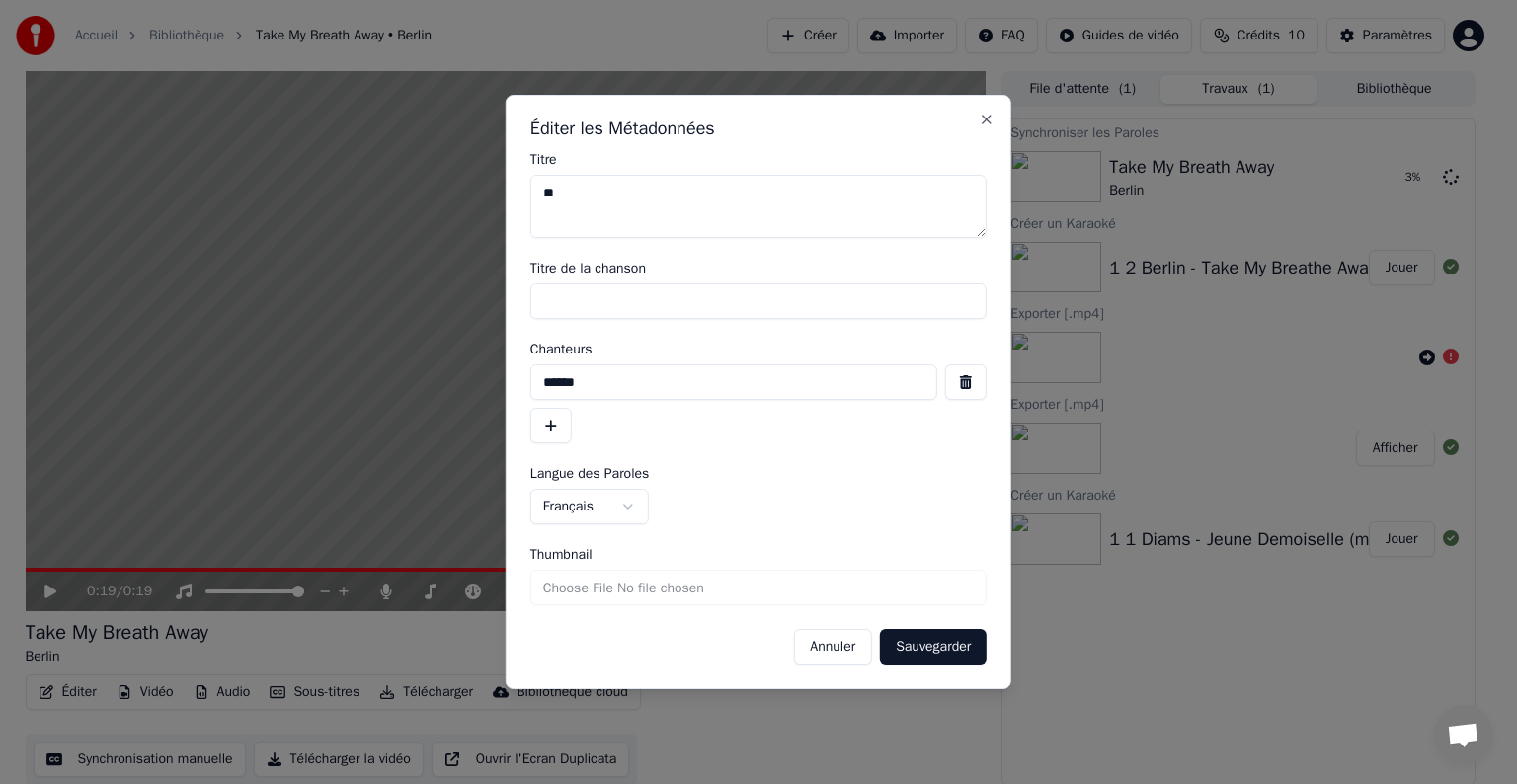 type 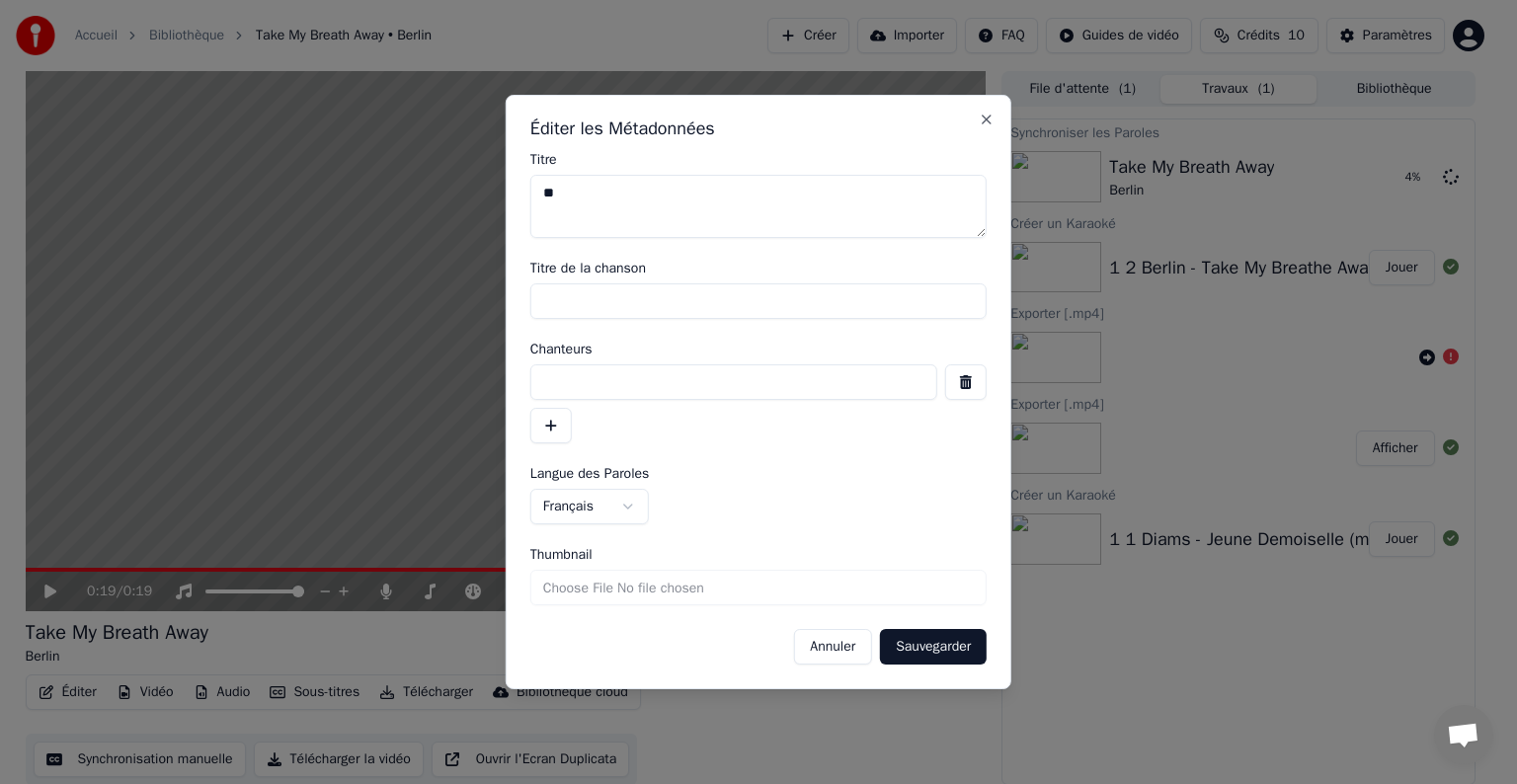 type 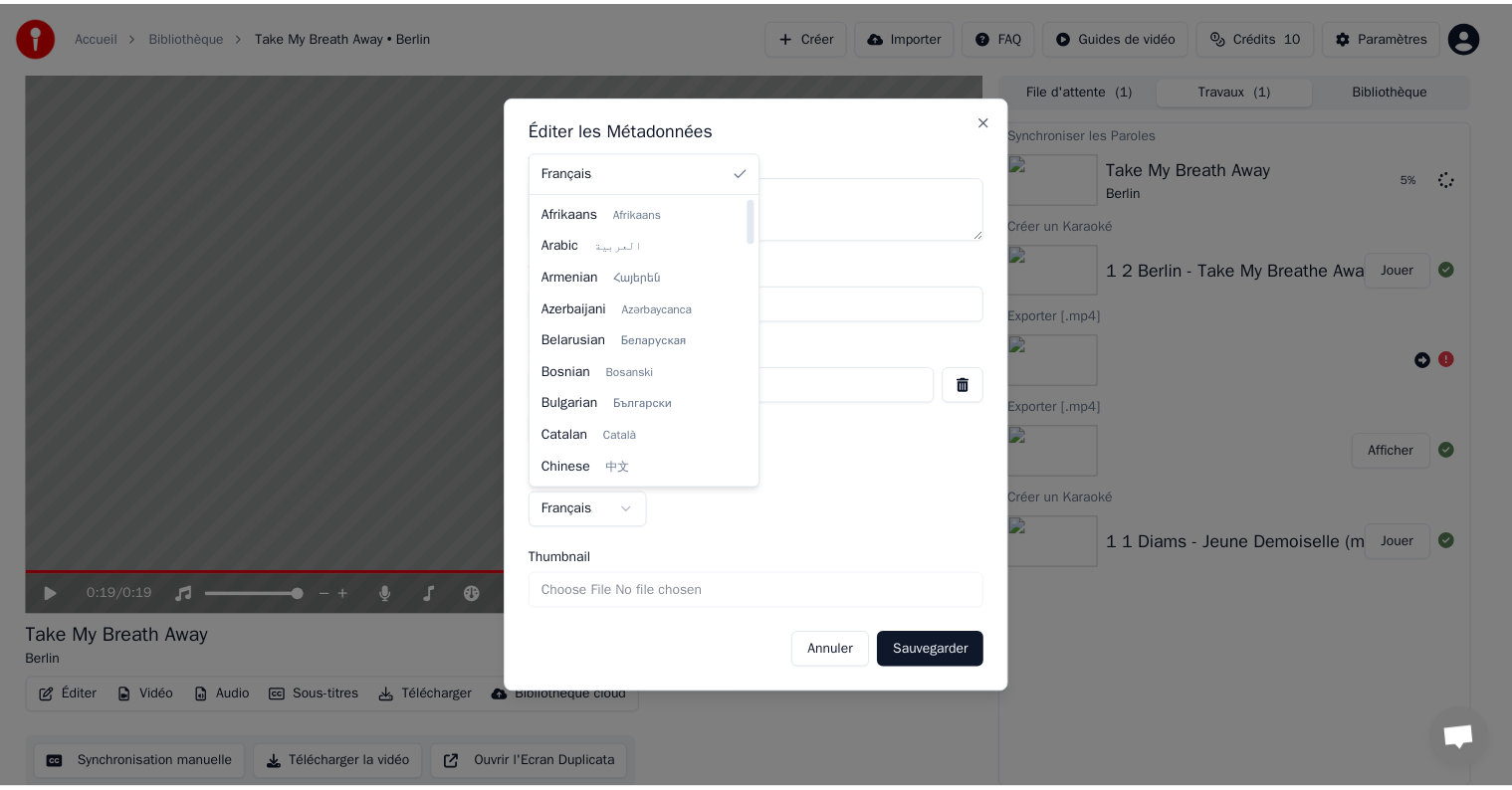 scroll, scrollTop: 287, scrollLeft: 0, axis: vertical 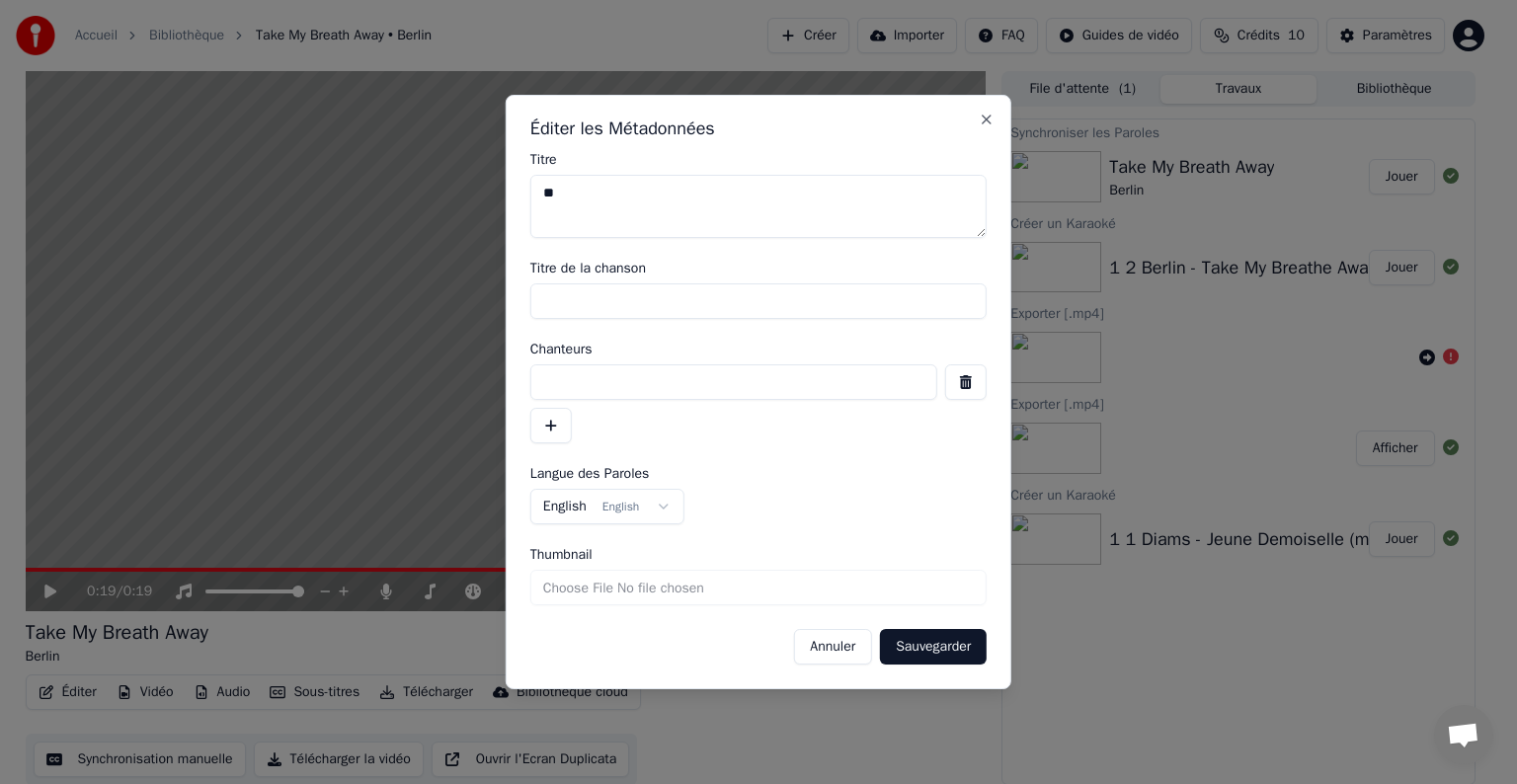 select on "**" 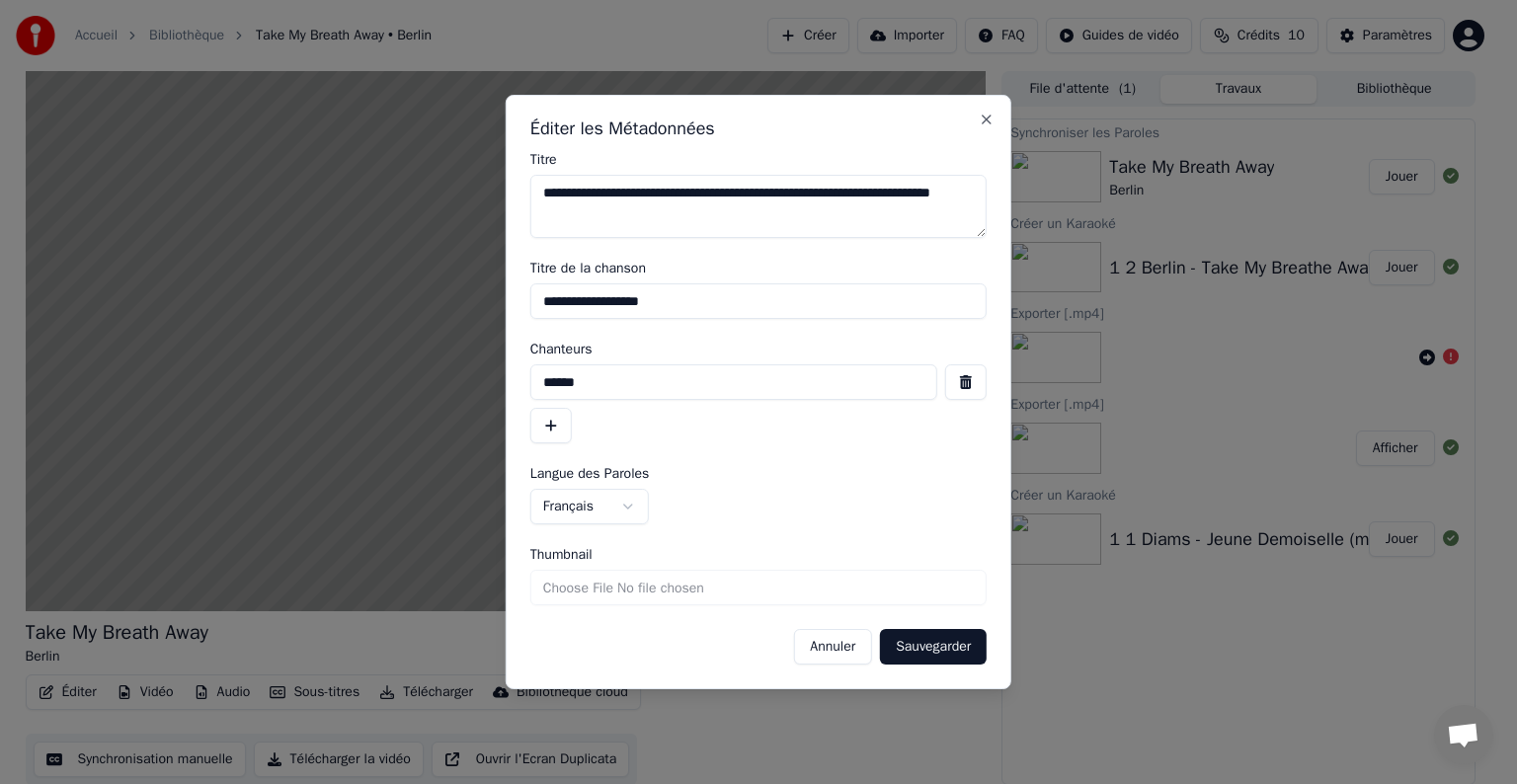 drag, startPoint x: 695, startPoint y: 311, endPoint x: 449, endPoint y: 287, distance: 247.16796 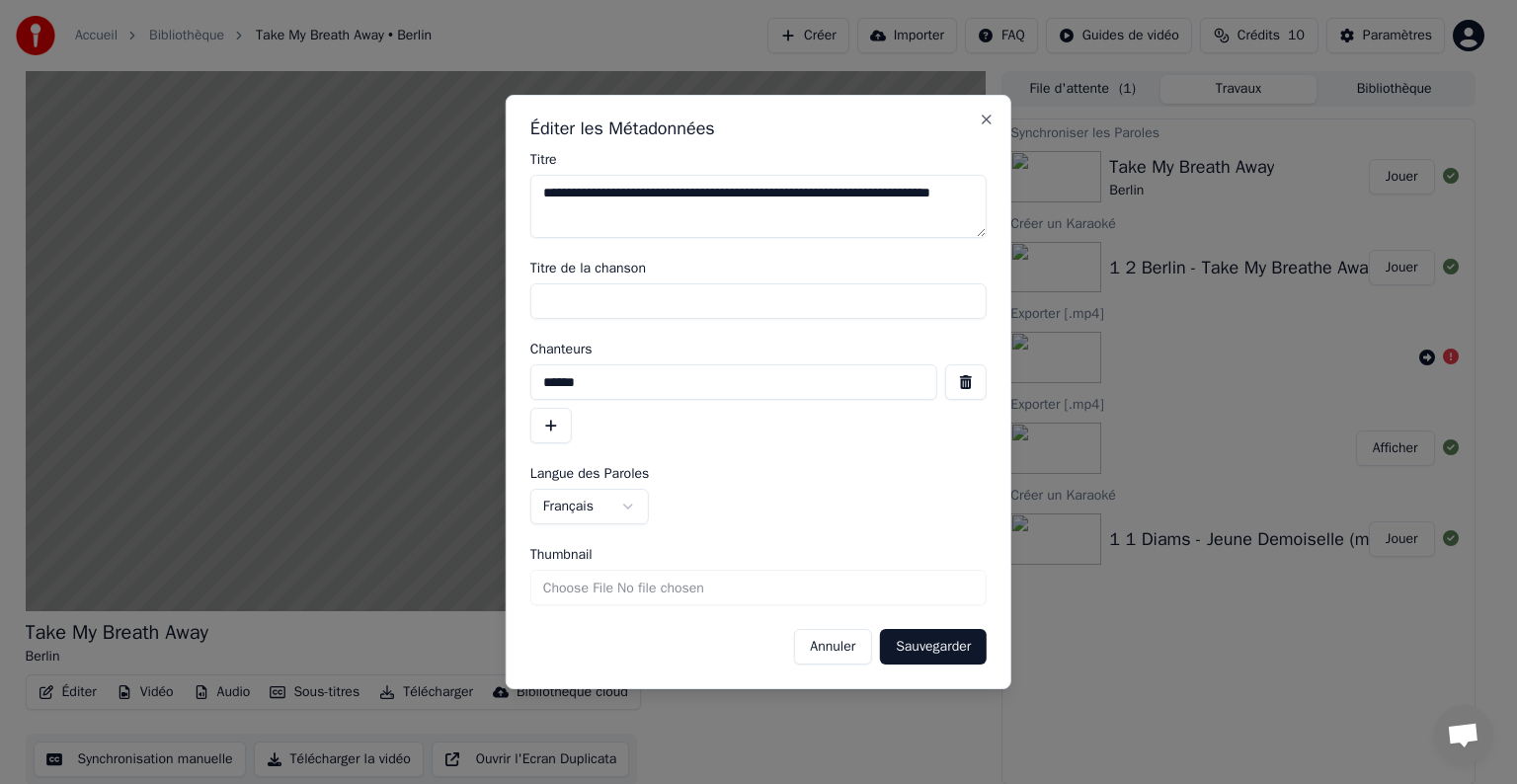 type 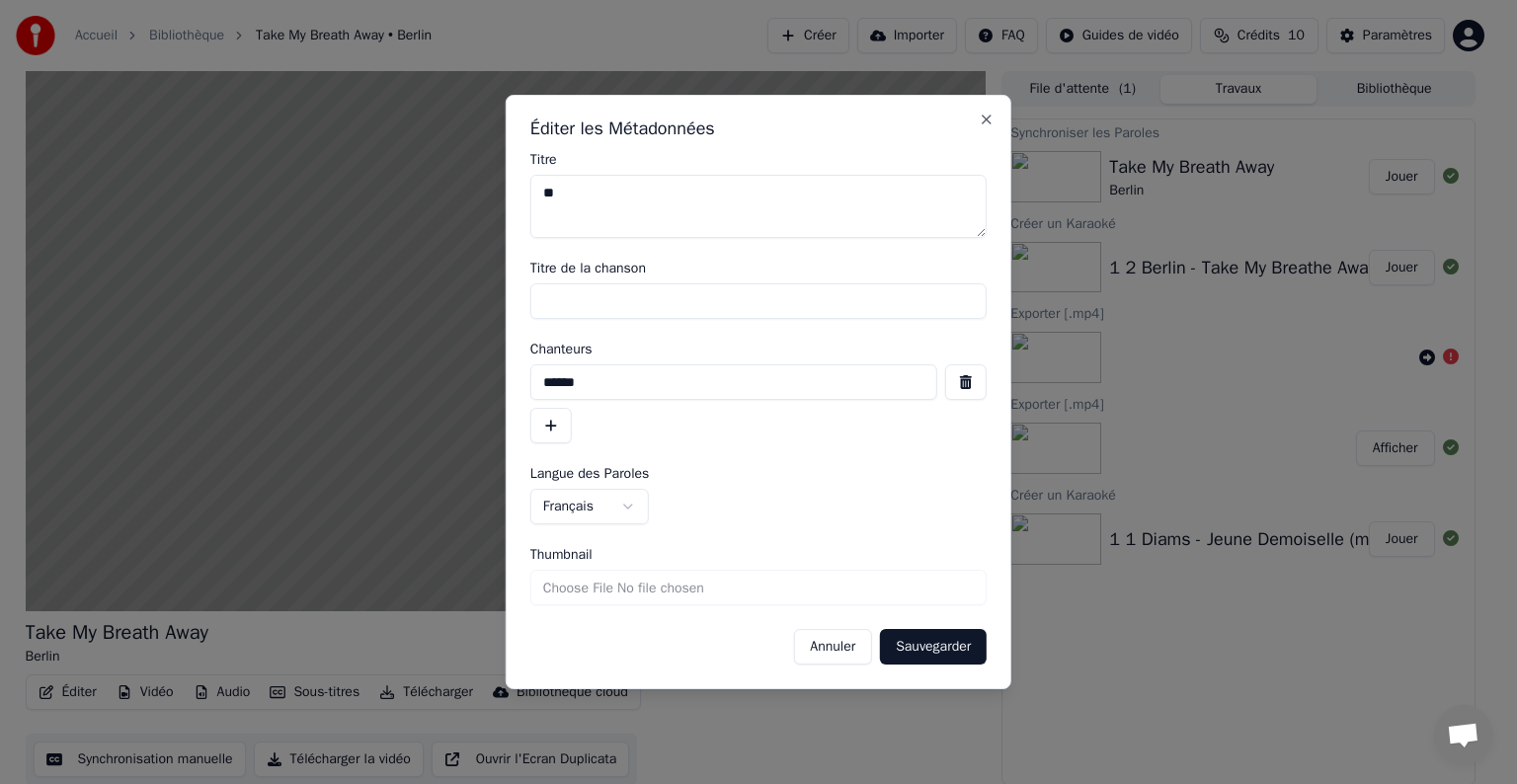 type 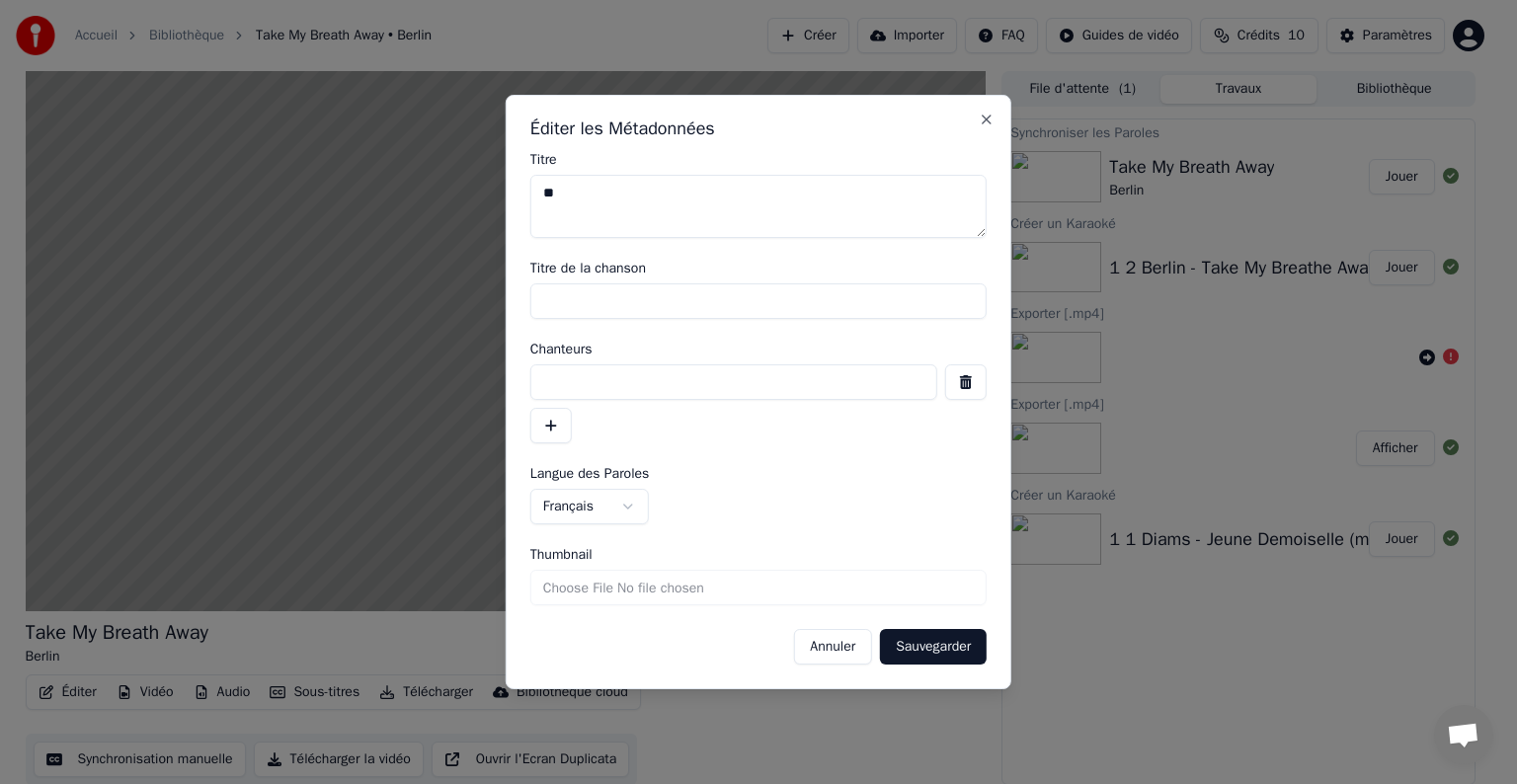 type 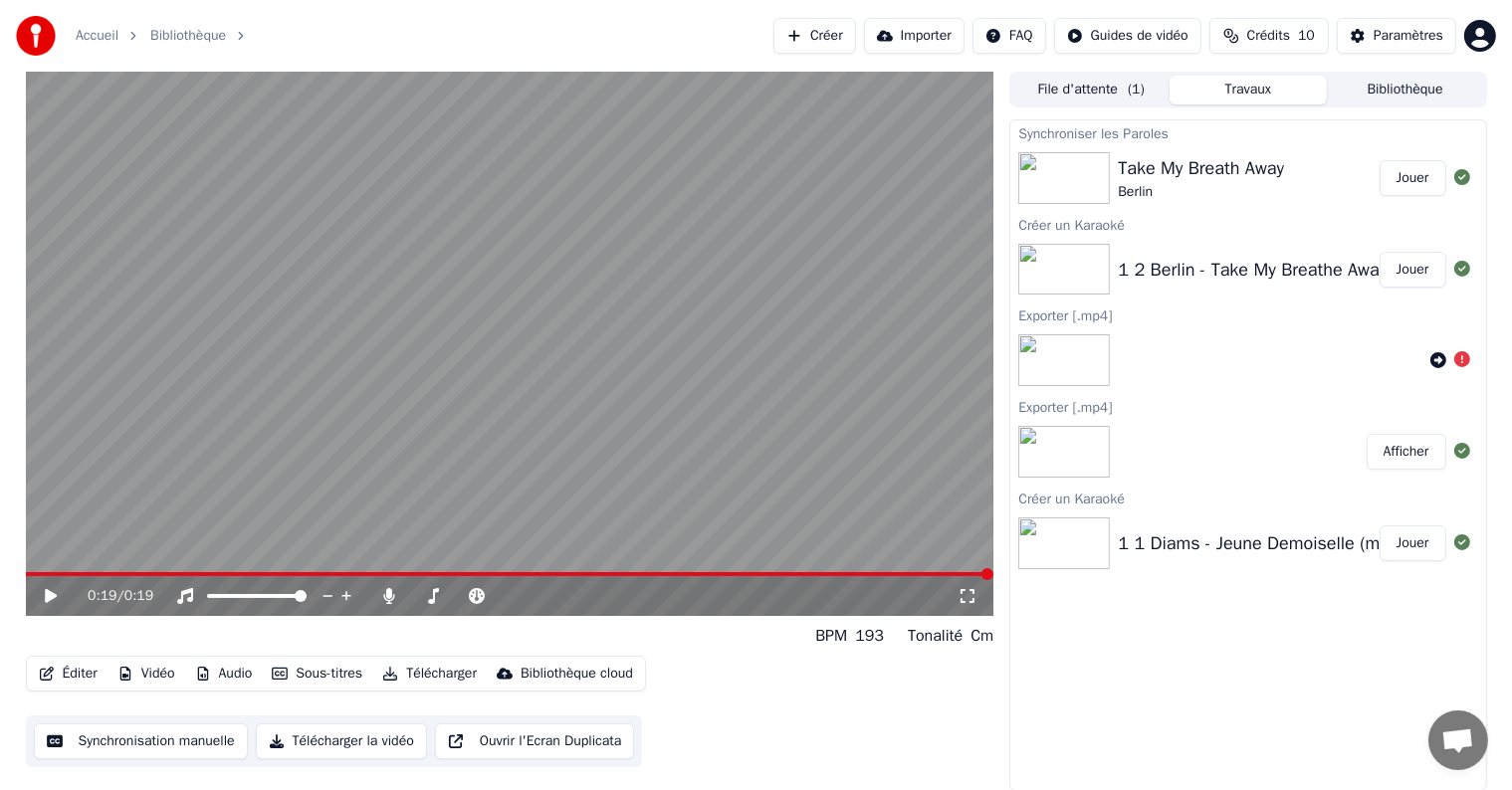click 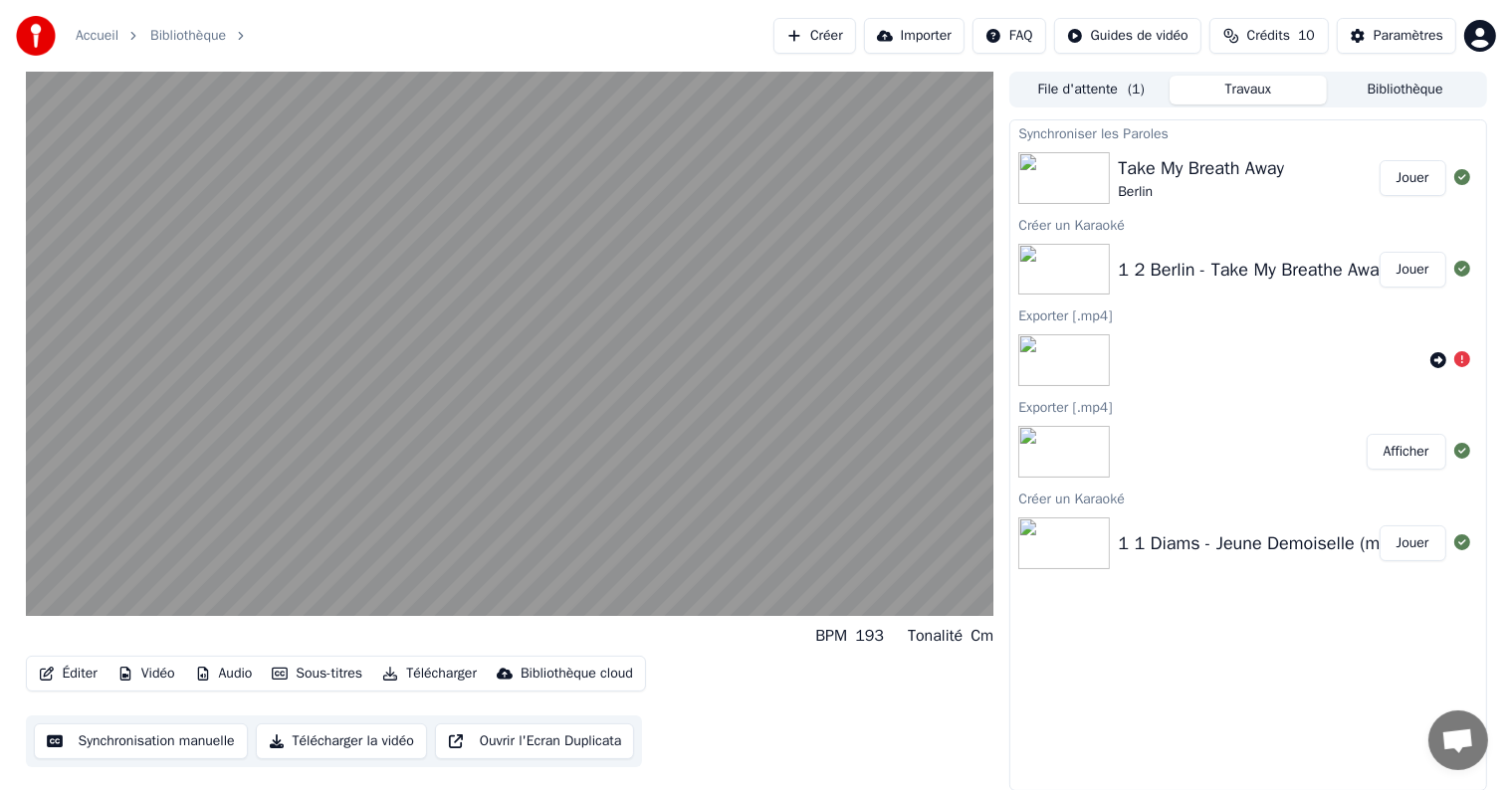click on "Éditer" at bounding box center (68, 674) 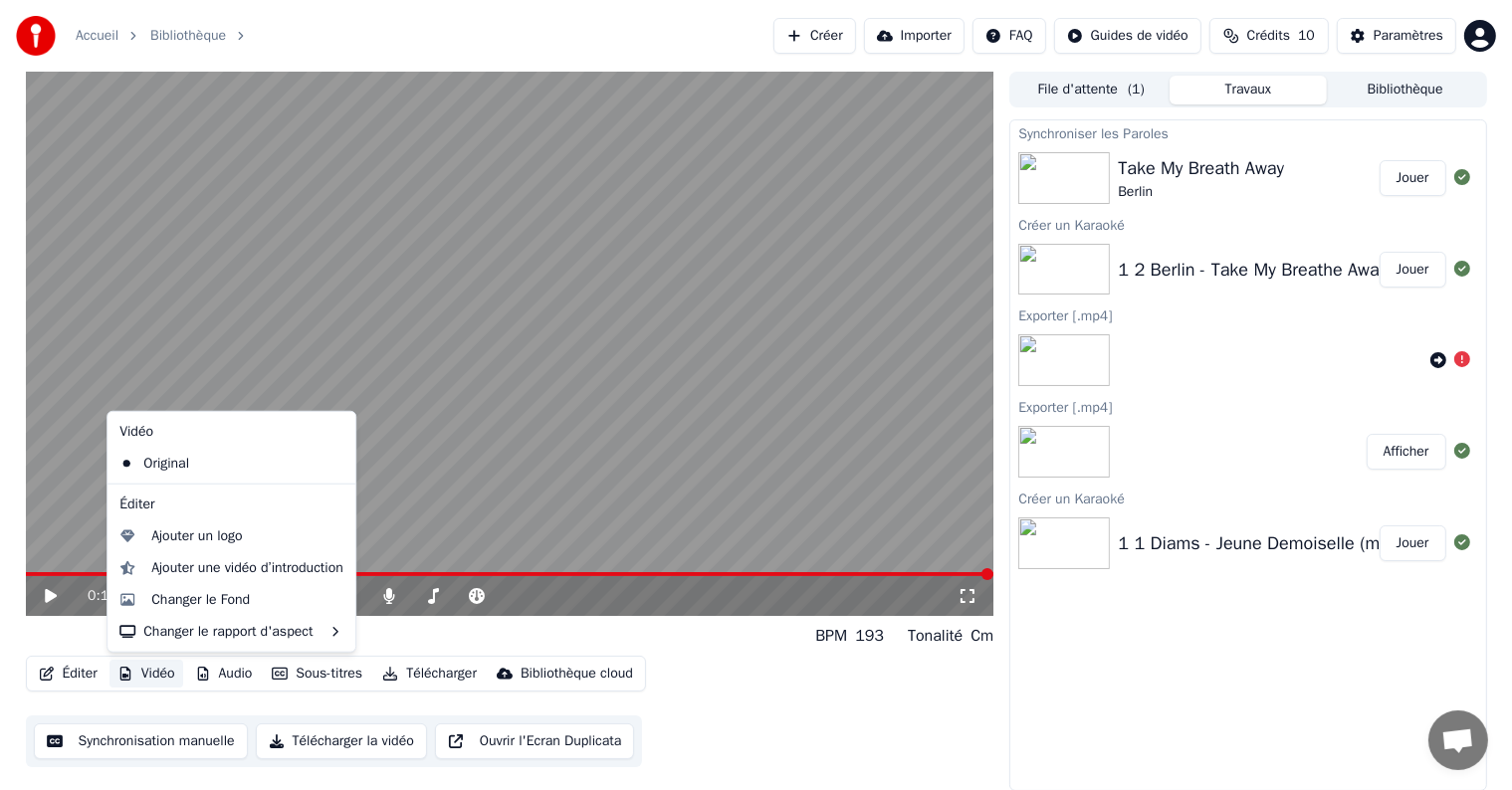click on "Synchronisation manuelle" at bounding box center (140, 741) 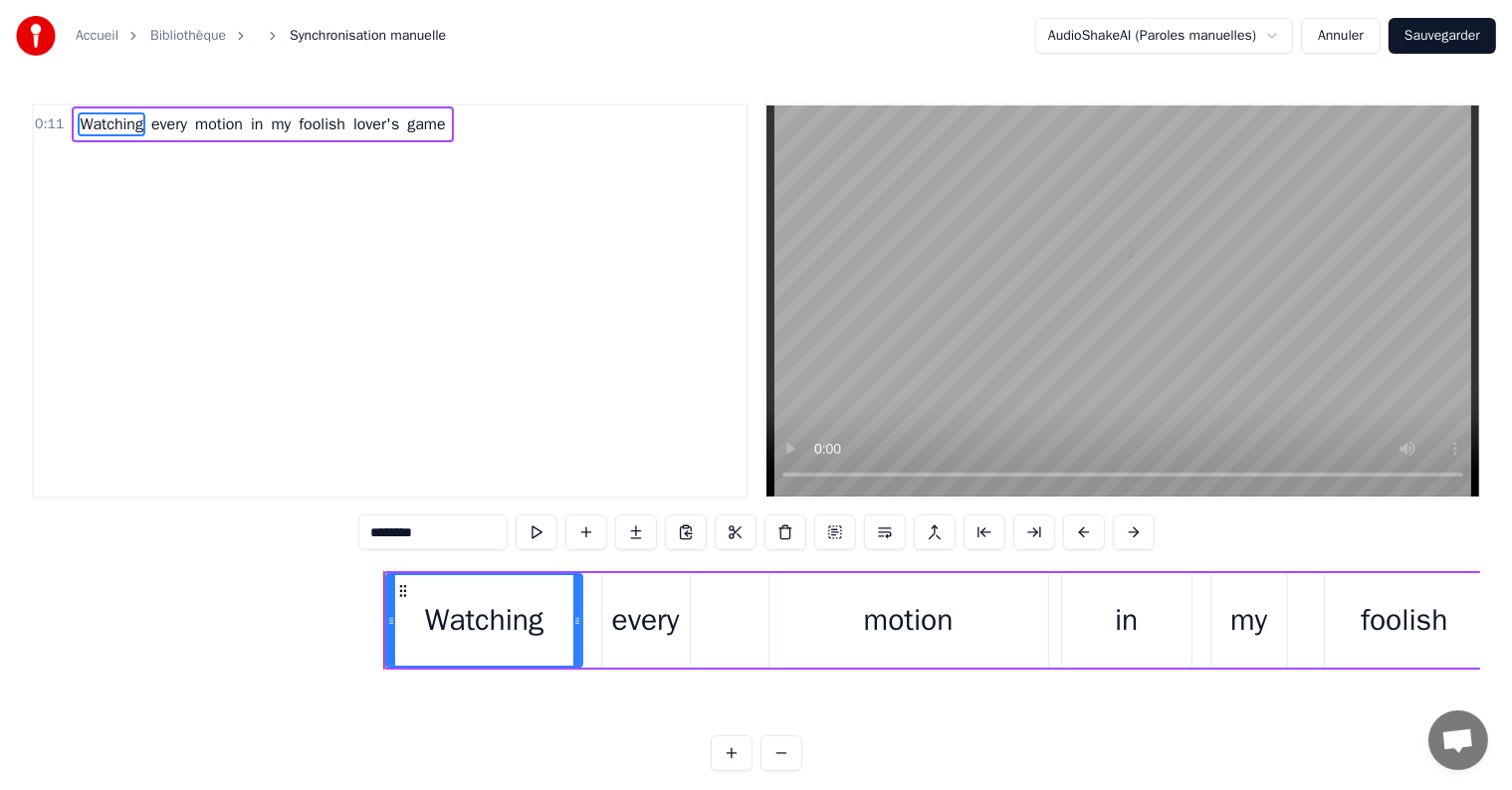 scroll, scrollTop: 0, scrollLeft: 3412, axis: horizontal 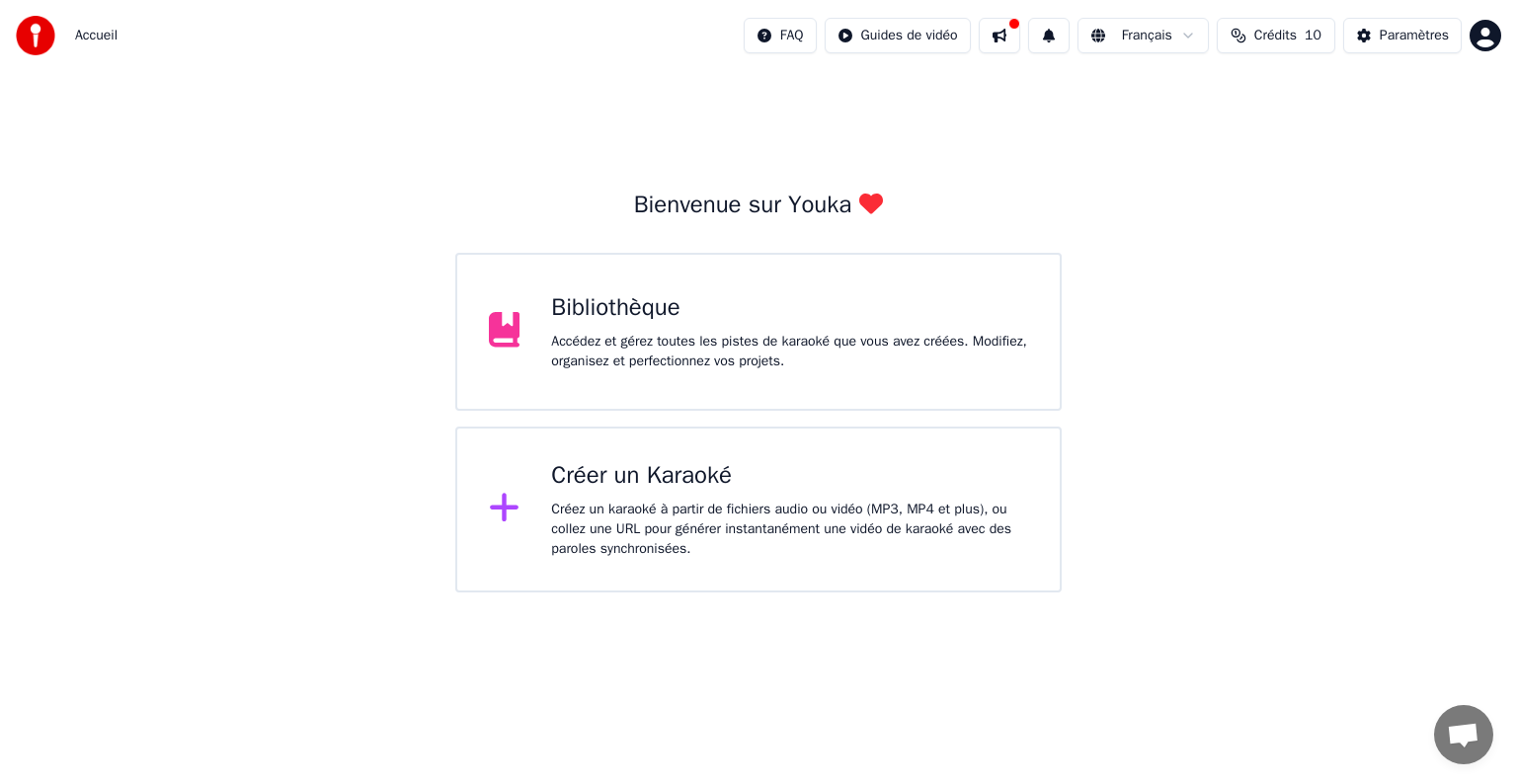 click on "Accédez et gérez toutes les pistes de karaoké que vous avez créées. Modifiez, organisez et perfectionnez vos projets." at bounding box center [789, 352] 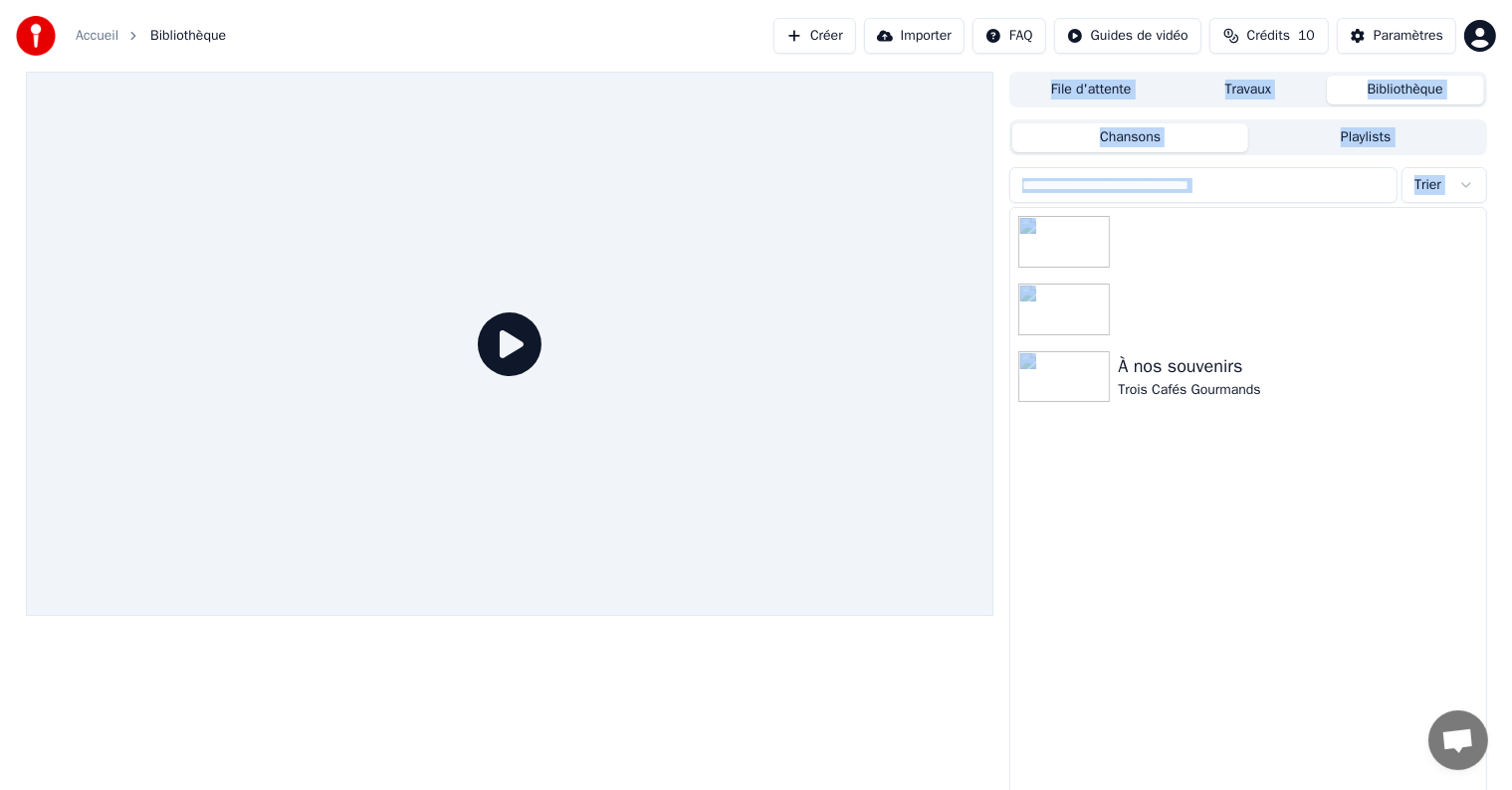 click at bounding box center (510, 343) 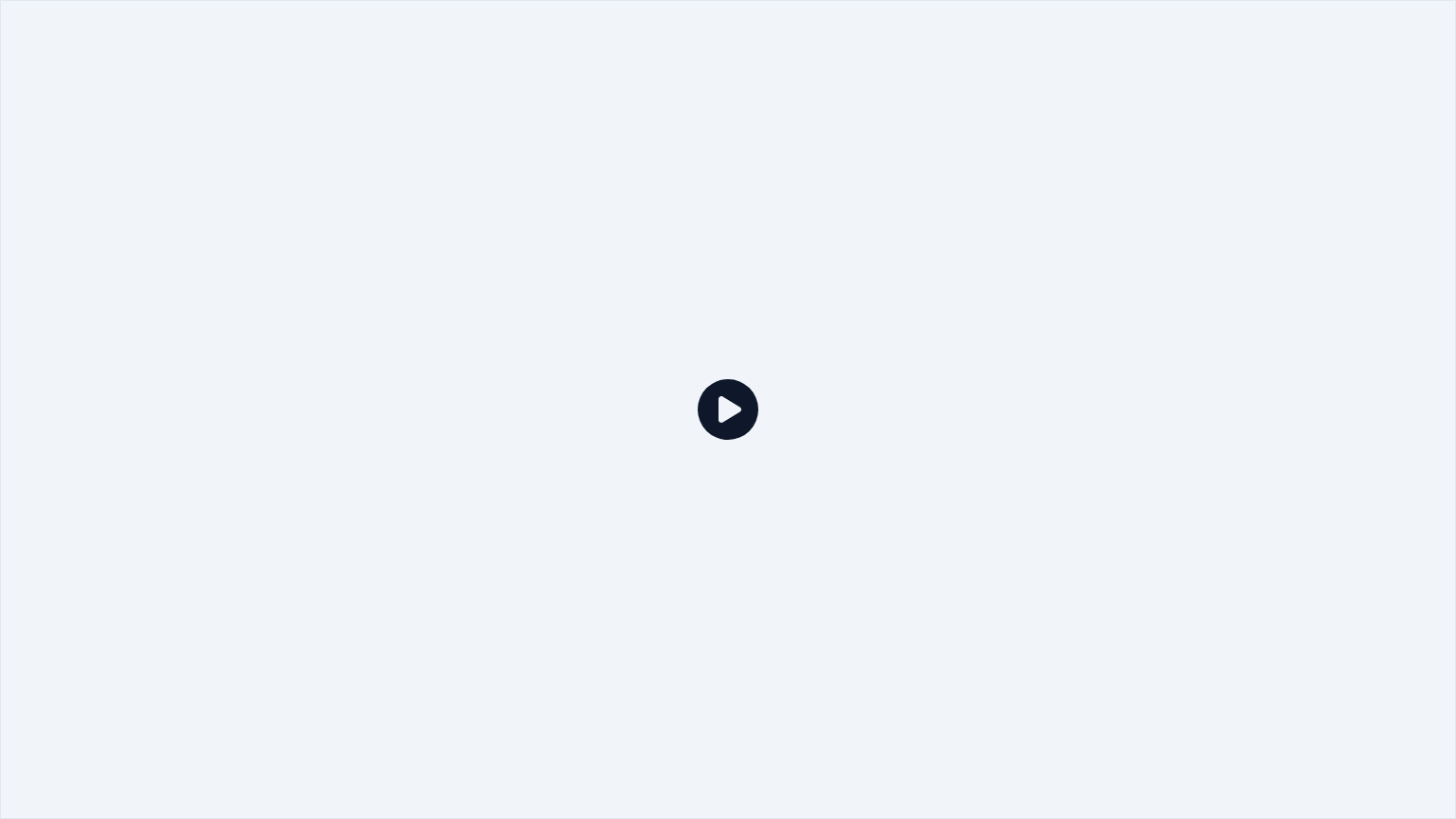 click 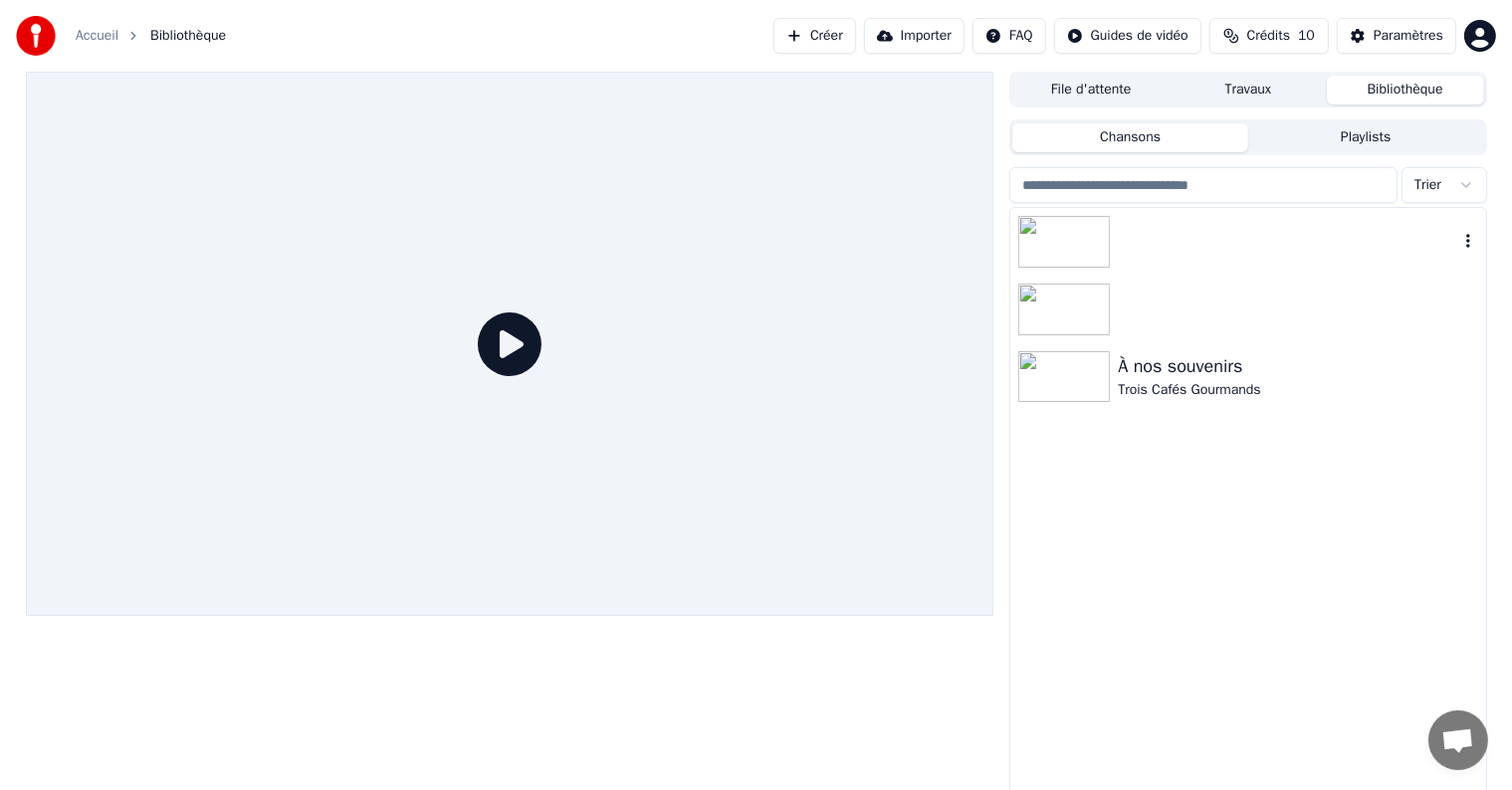 click at bounding box center [1064, 242] 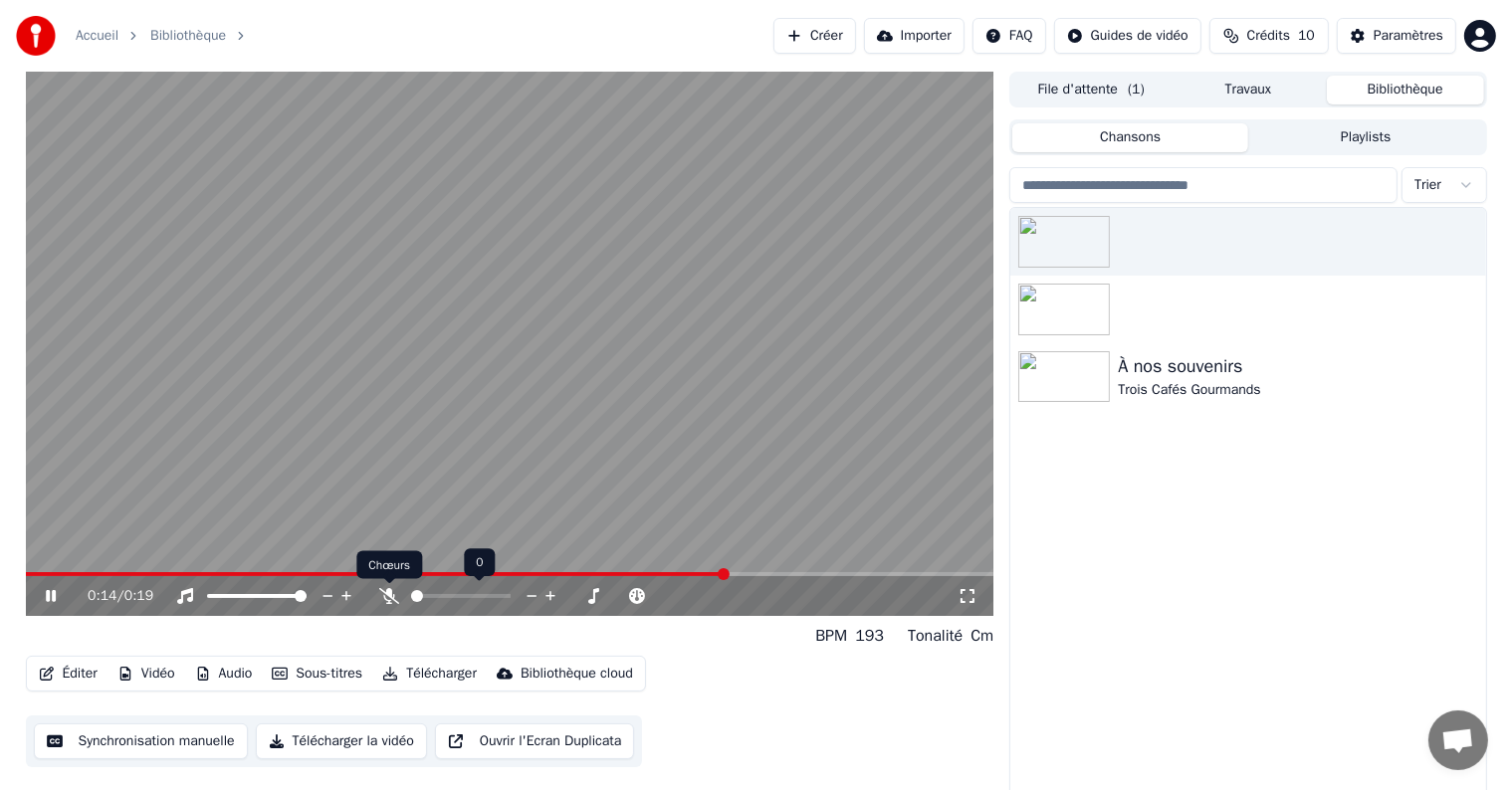 click 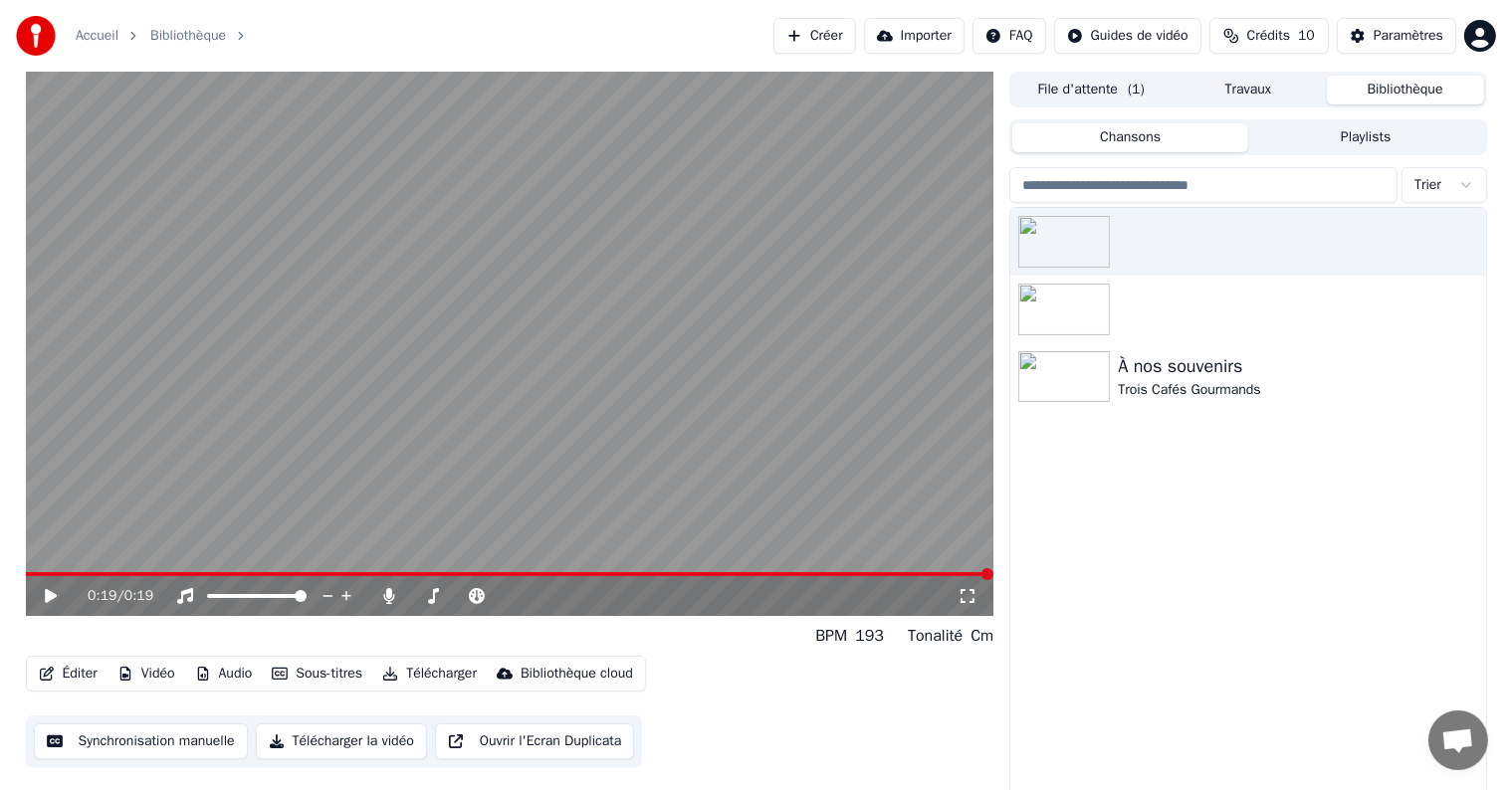 click on "Télécharger la vidéo" at bounding box center (341, 741) 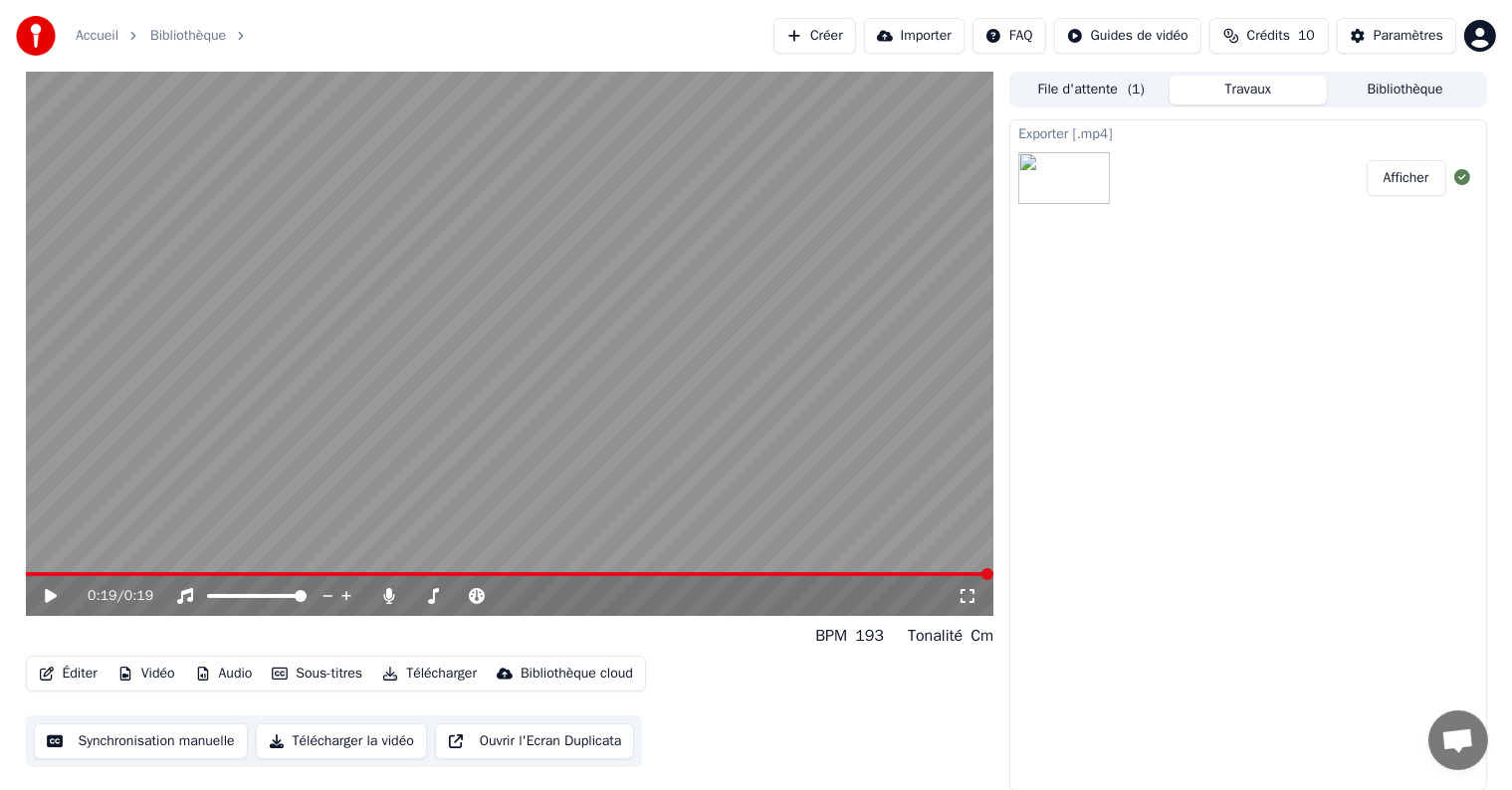 click on "Créer" at bounding box center [814, 36] 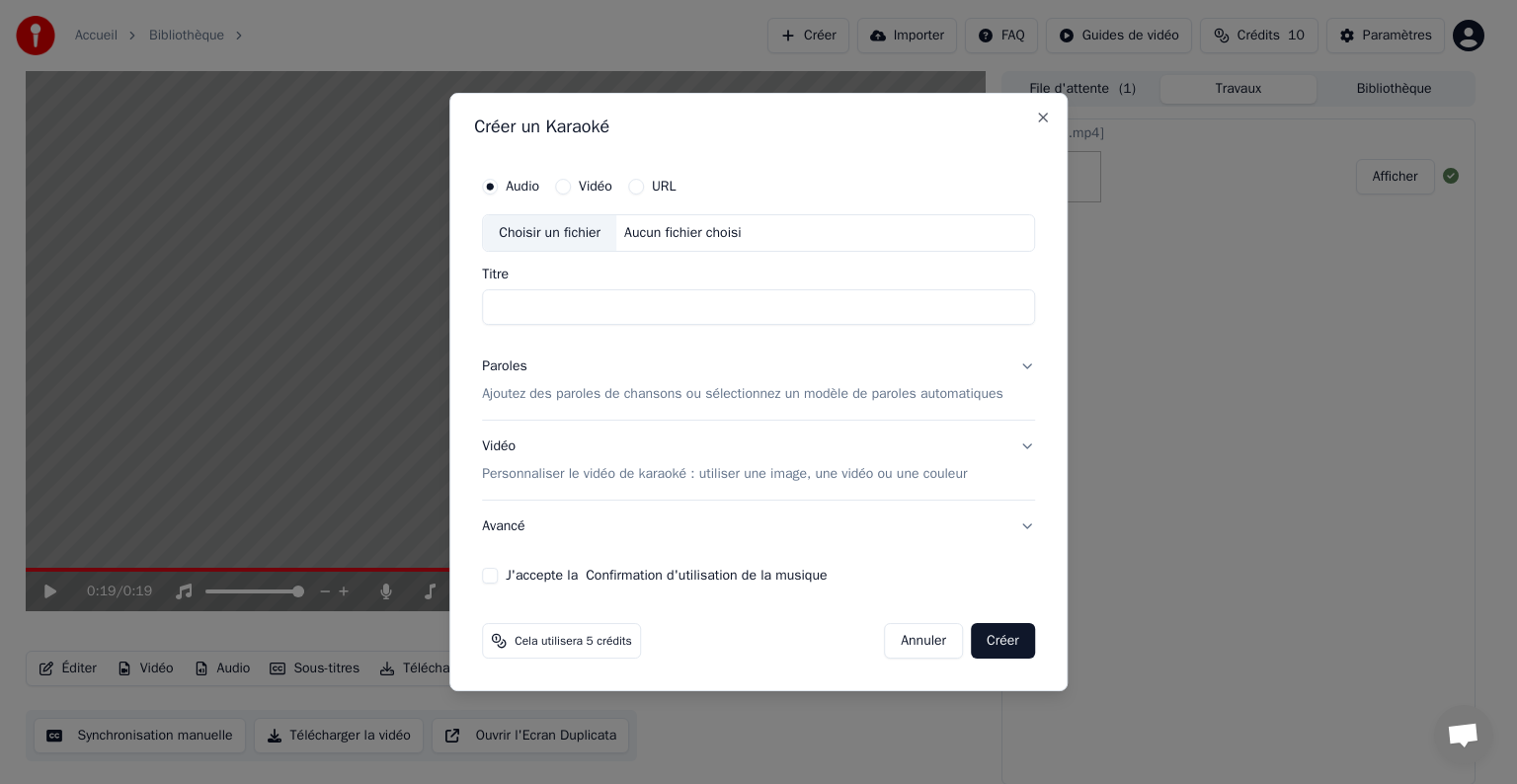 click on "Choisir un fichier" at bounding box center (549, 233) 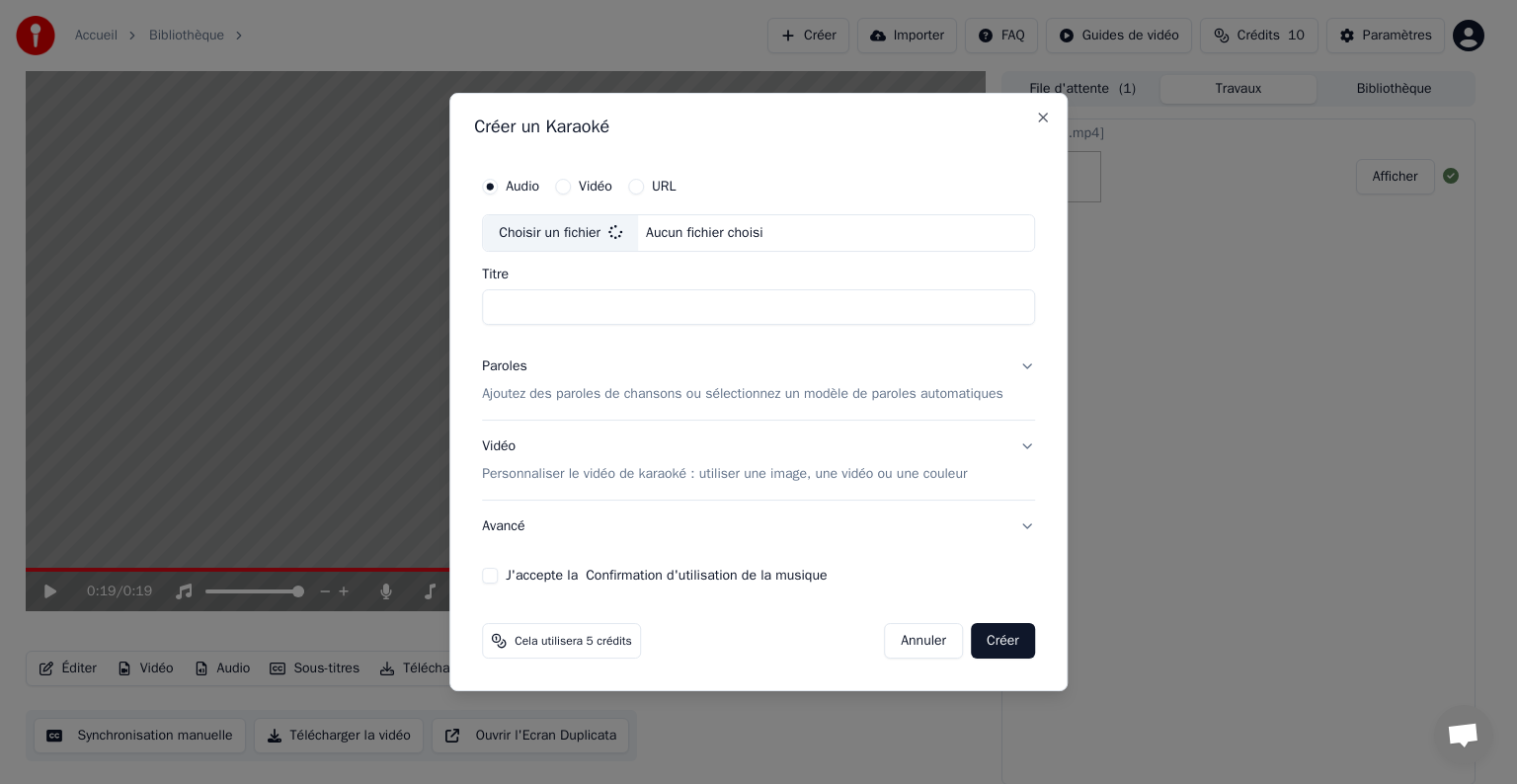 type on "**********" 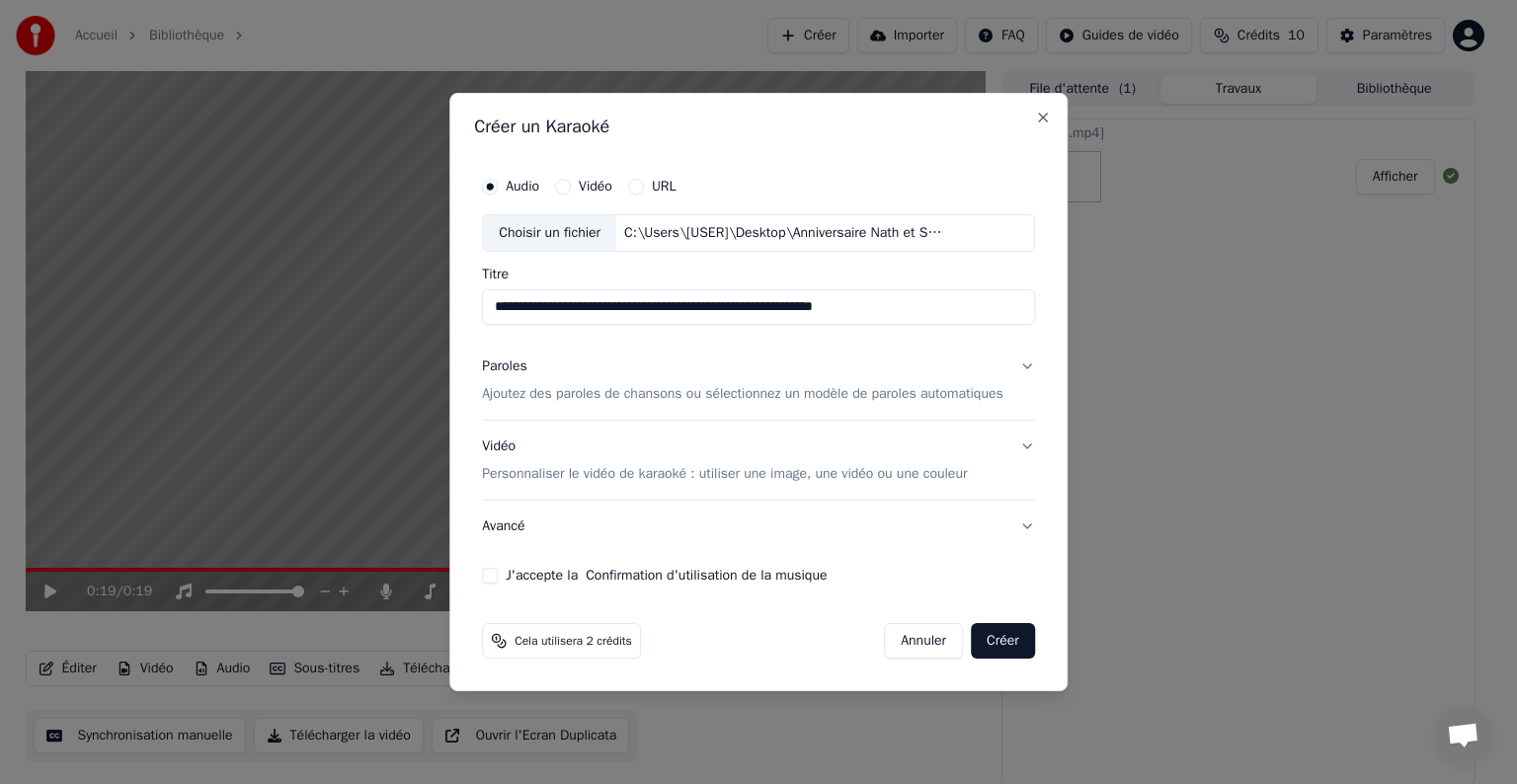 click on "**********" at bounding box center [758, 375] 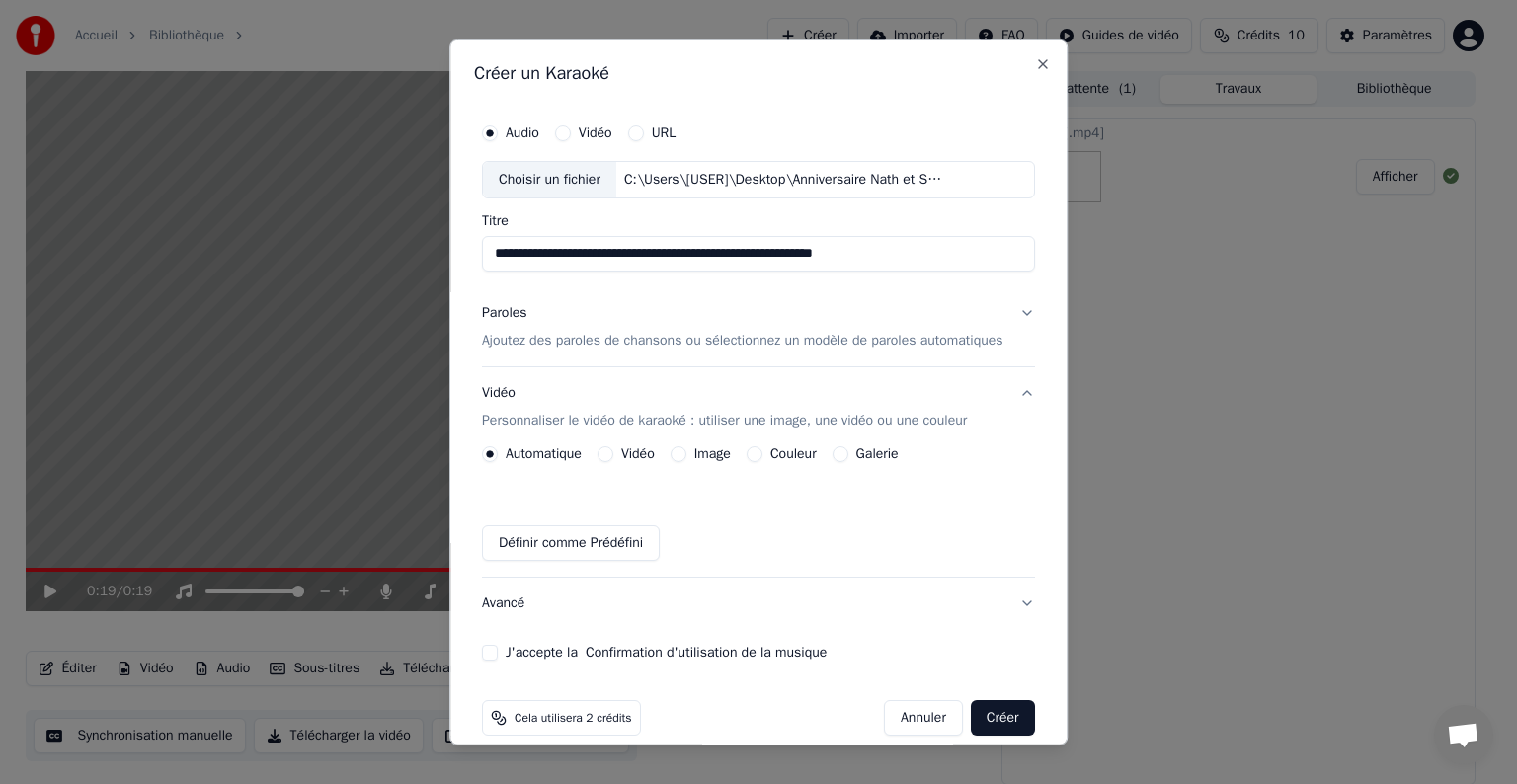 click on "Image" at bounding box center [700, 454] 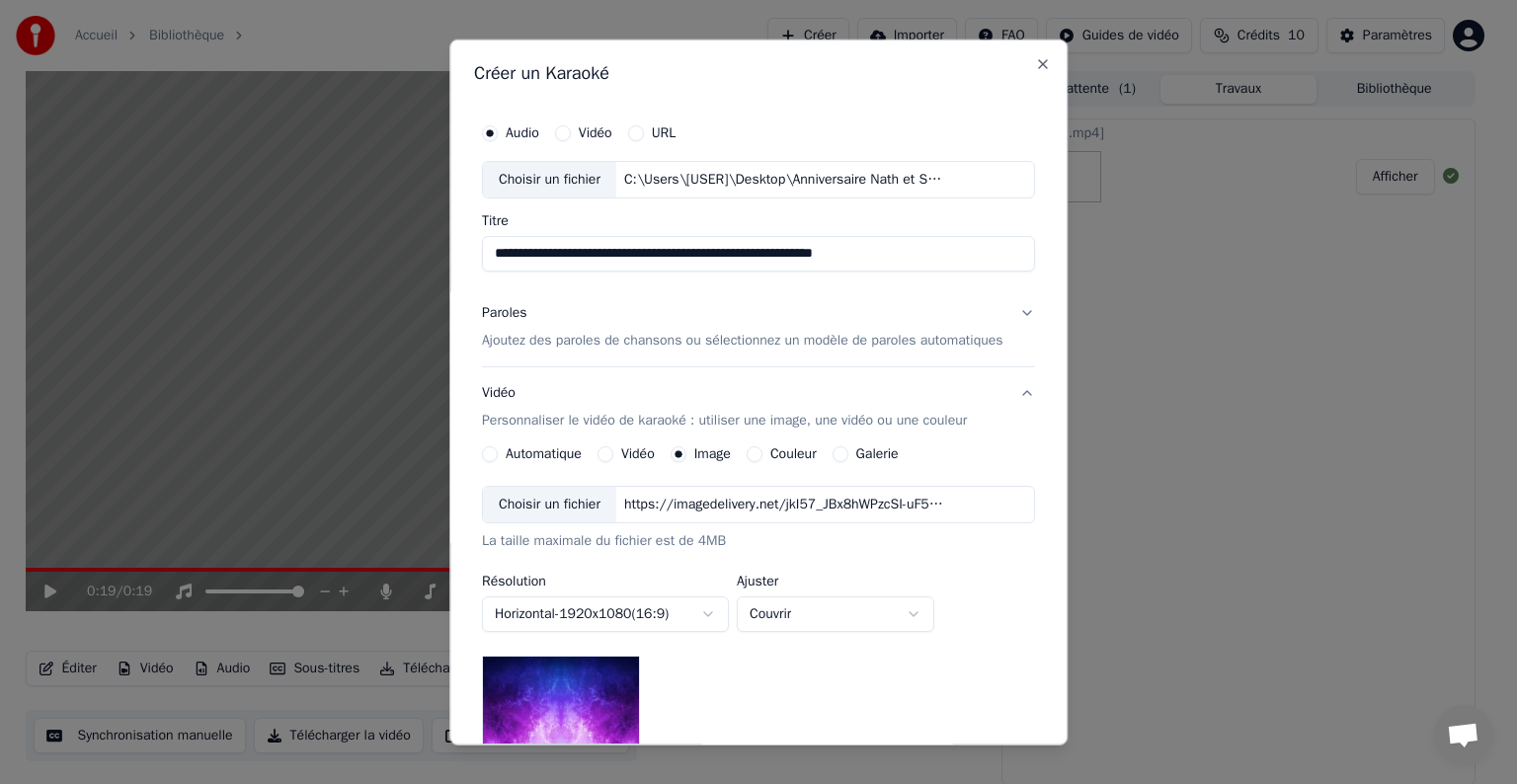 click on "Choisir un fichier" at bounding box center (549, 505) 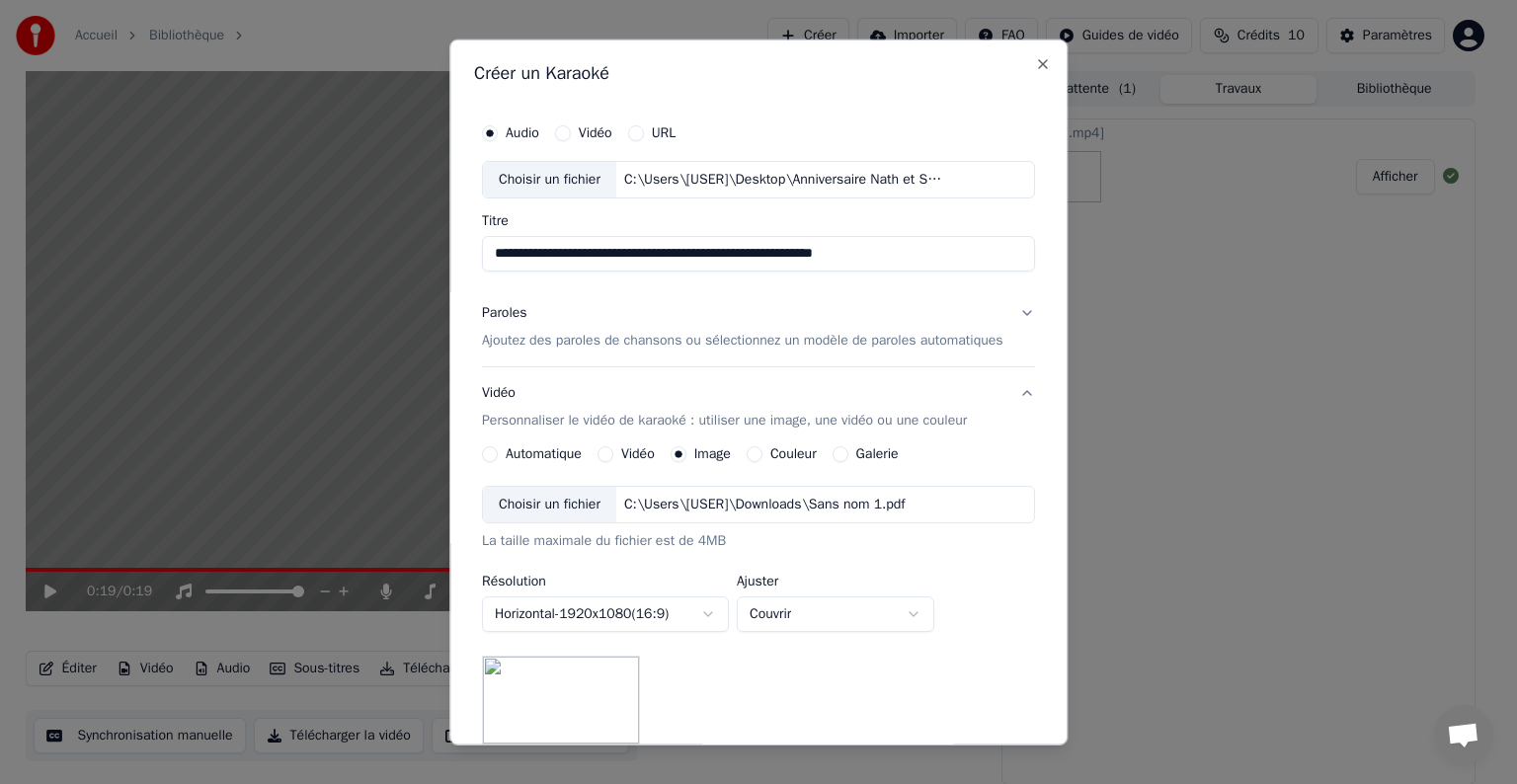 click on "Choisir un fichier" at bounding box center [549, 505] 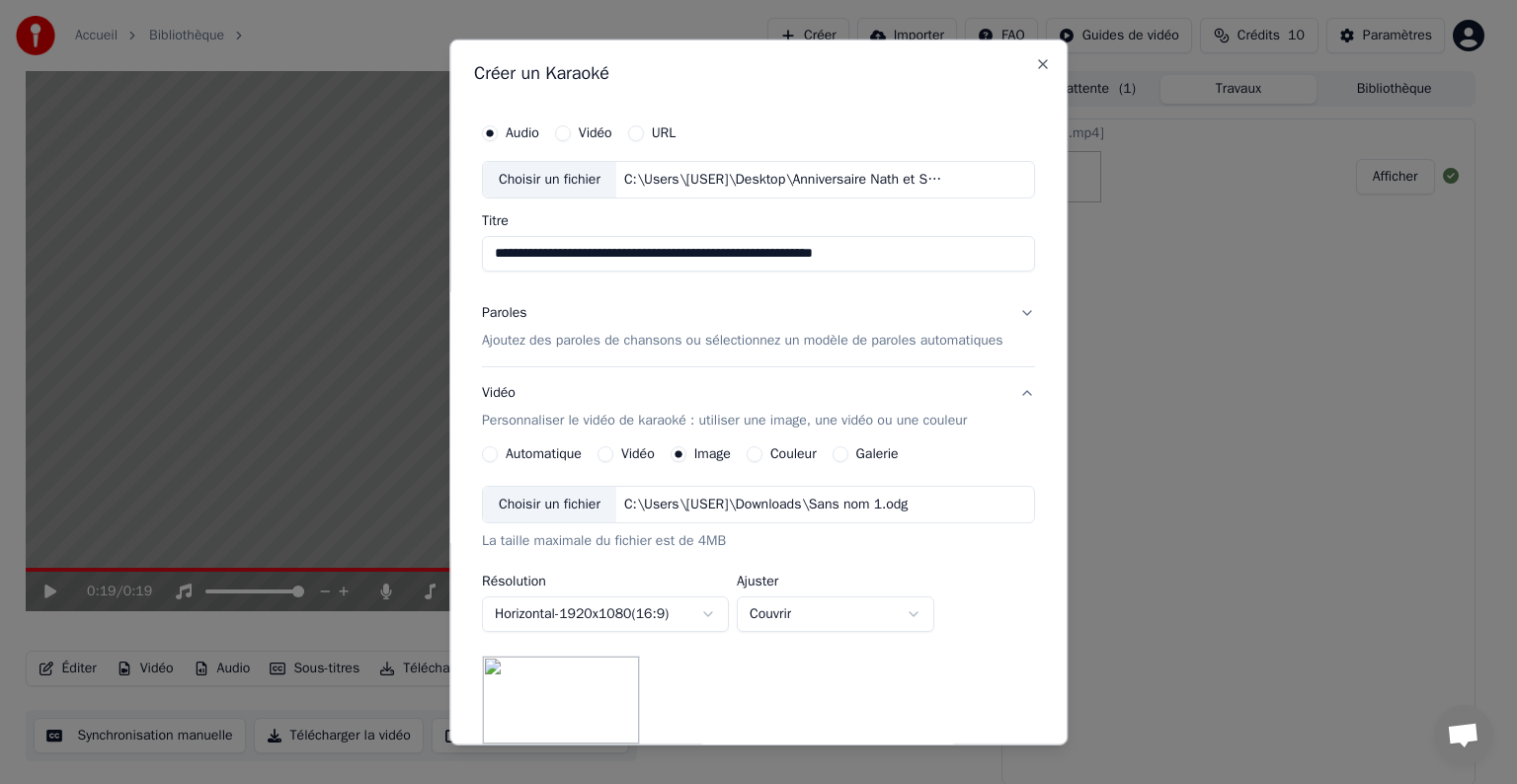 click on "Choisir un fichier" at bounding box center [549, 505] 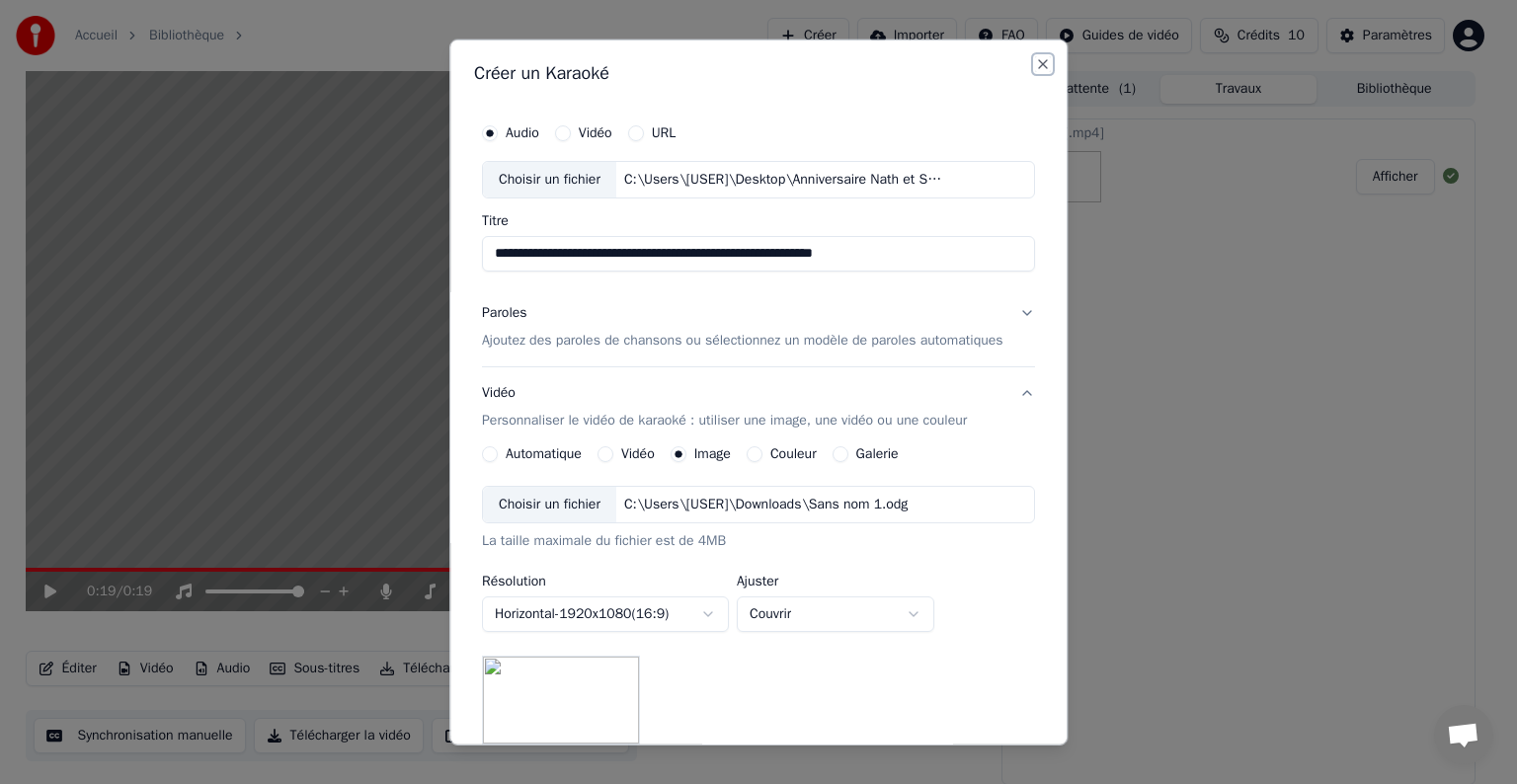 click on "Close" at bounding box center [1043, 64] 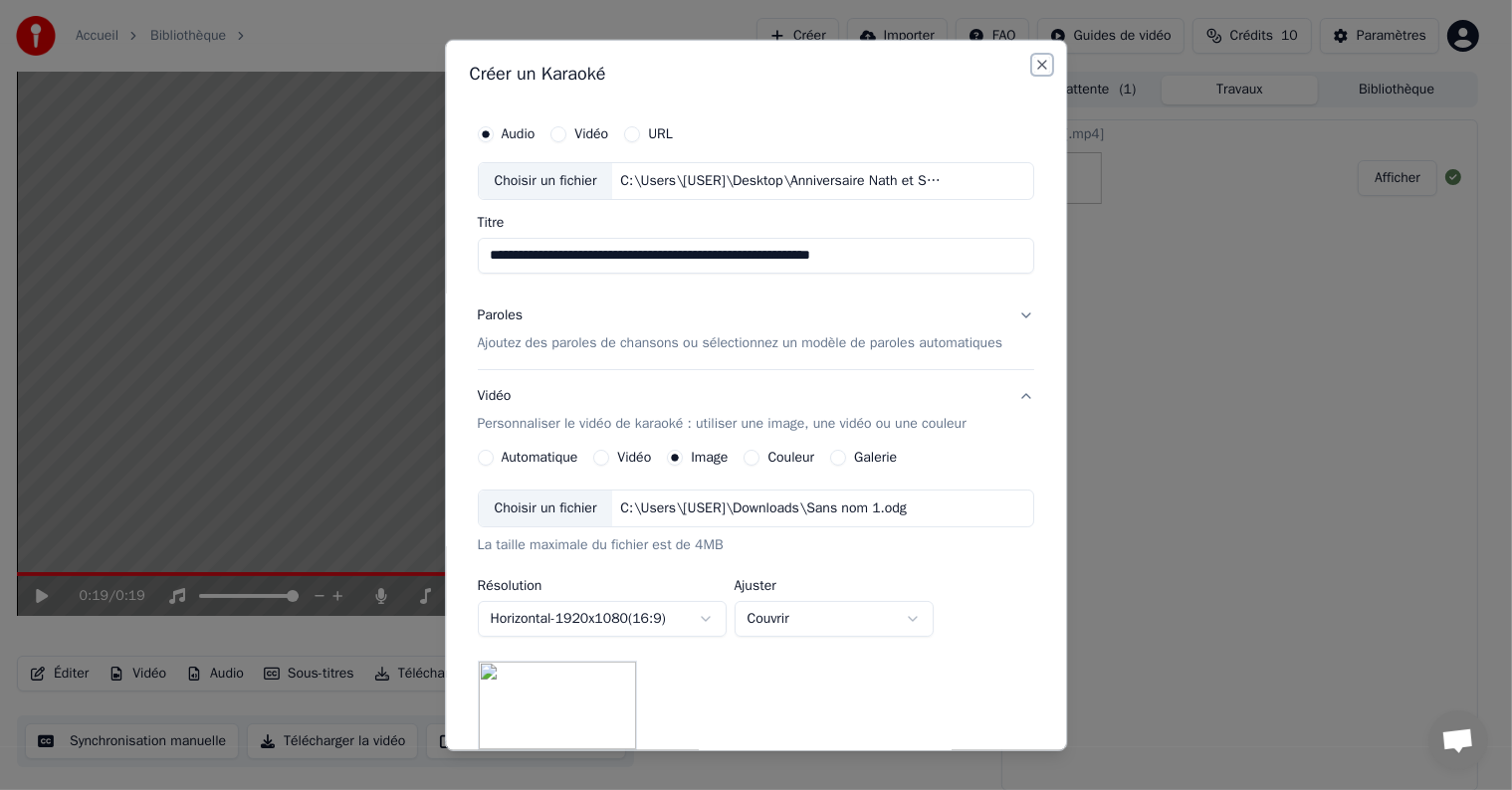 type 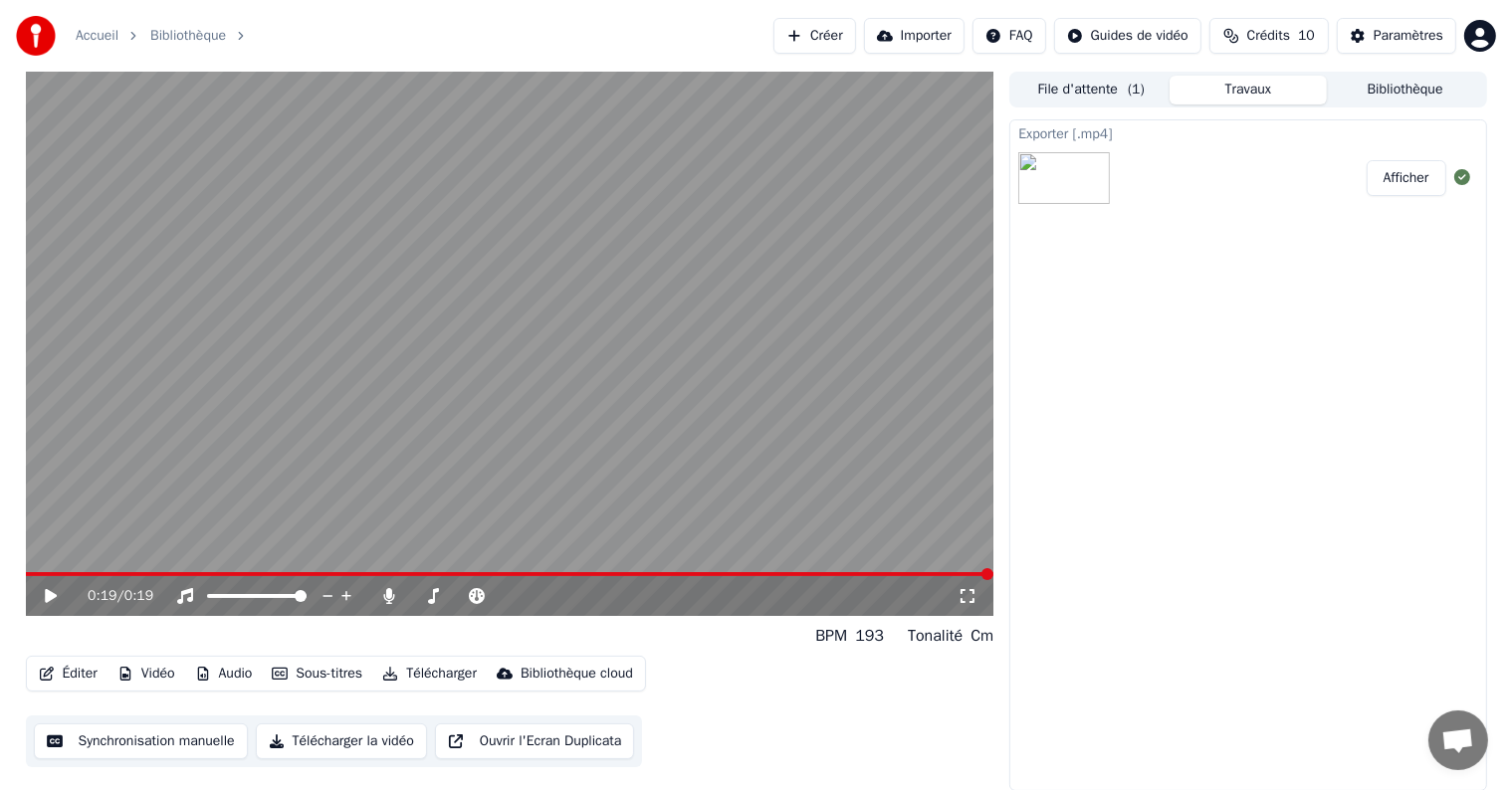 click on "Créer" at bounding box center (814, 36) 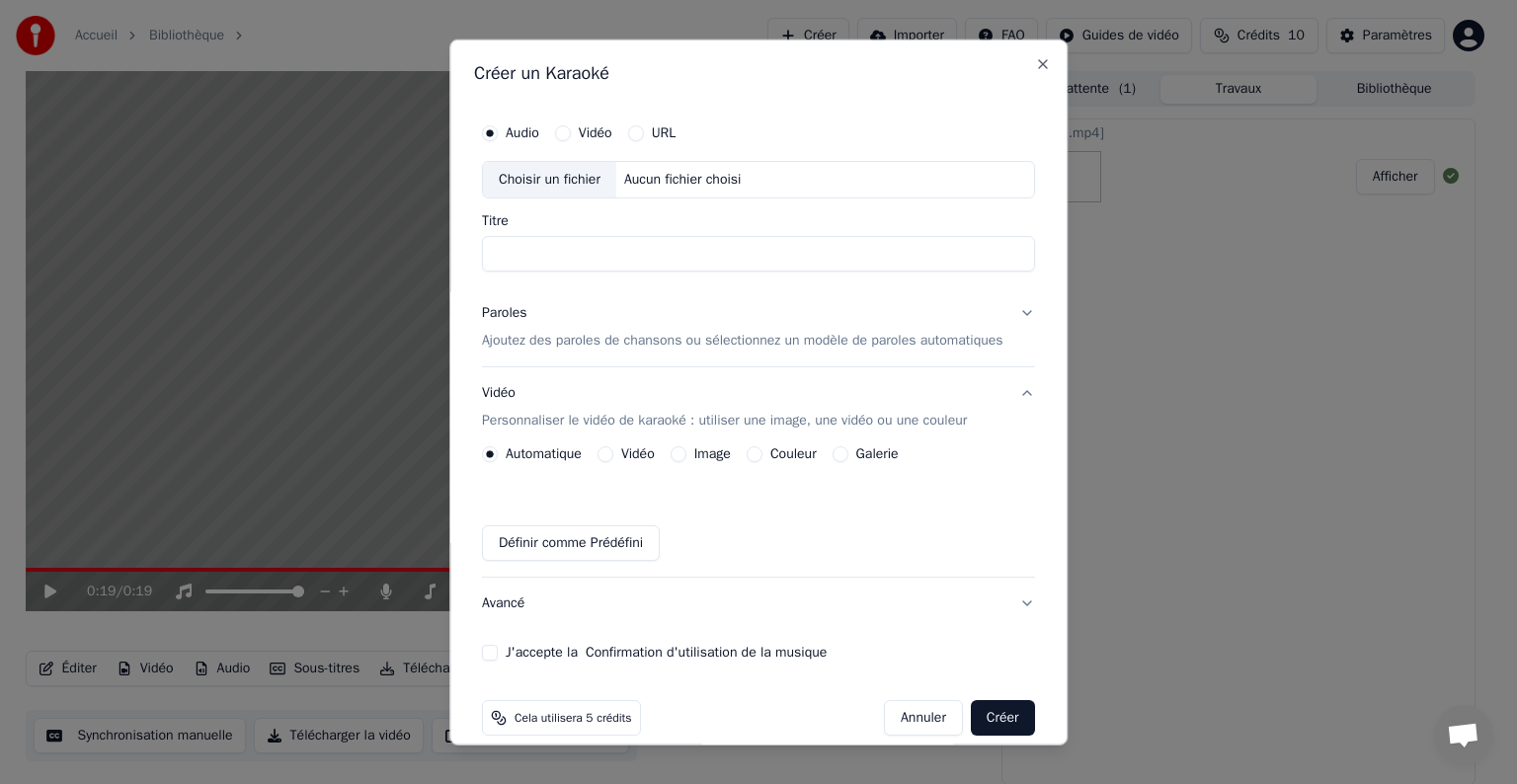 click on "Choisir un fichier" at bounding box center [549, 180] 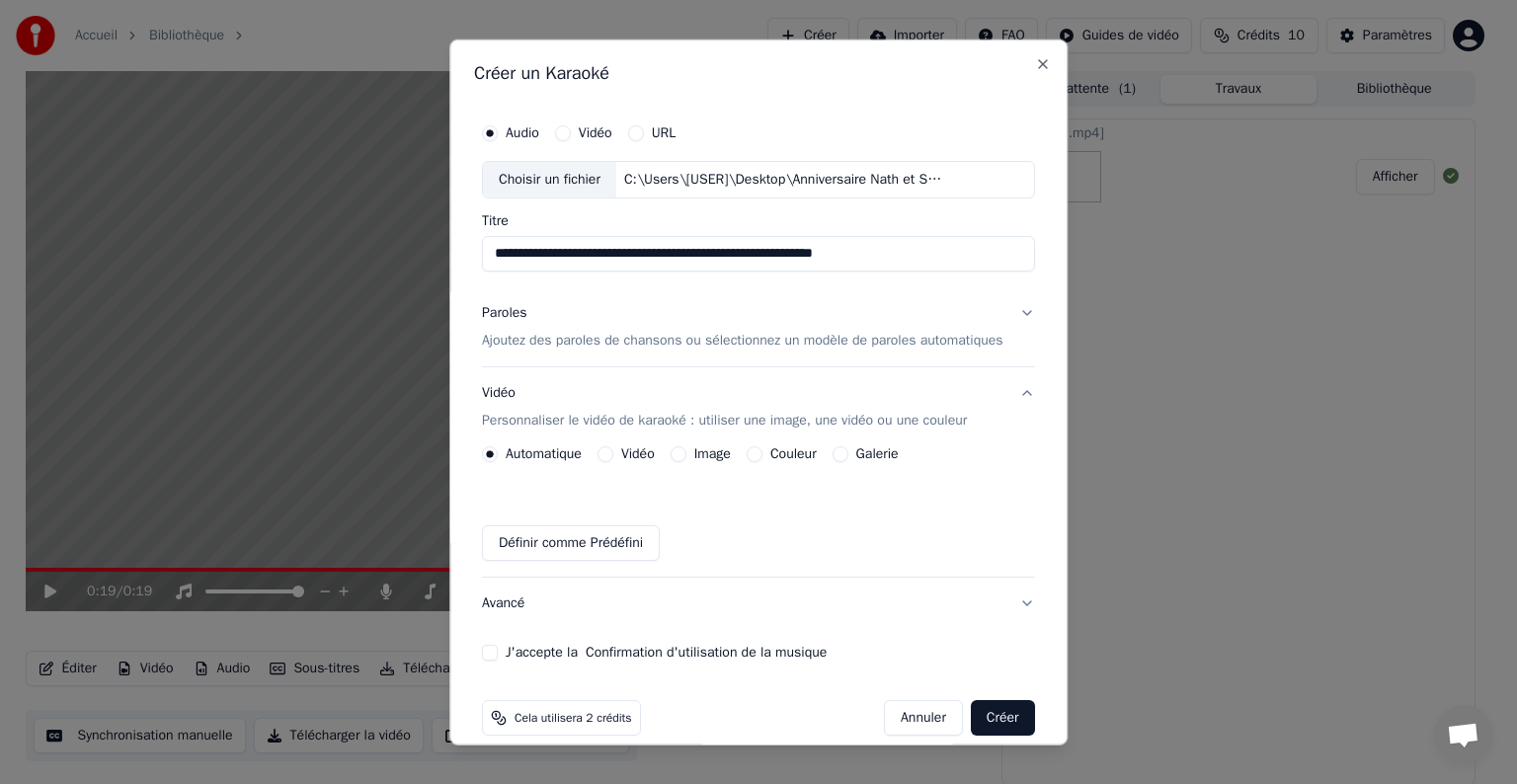 click on "Image" at bounding box center [679, 454] 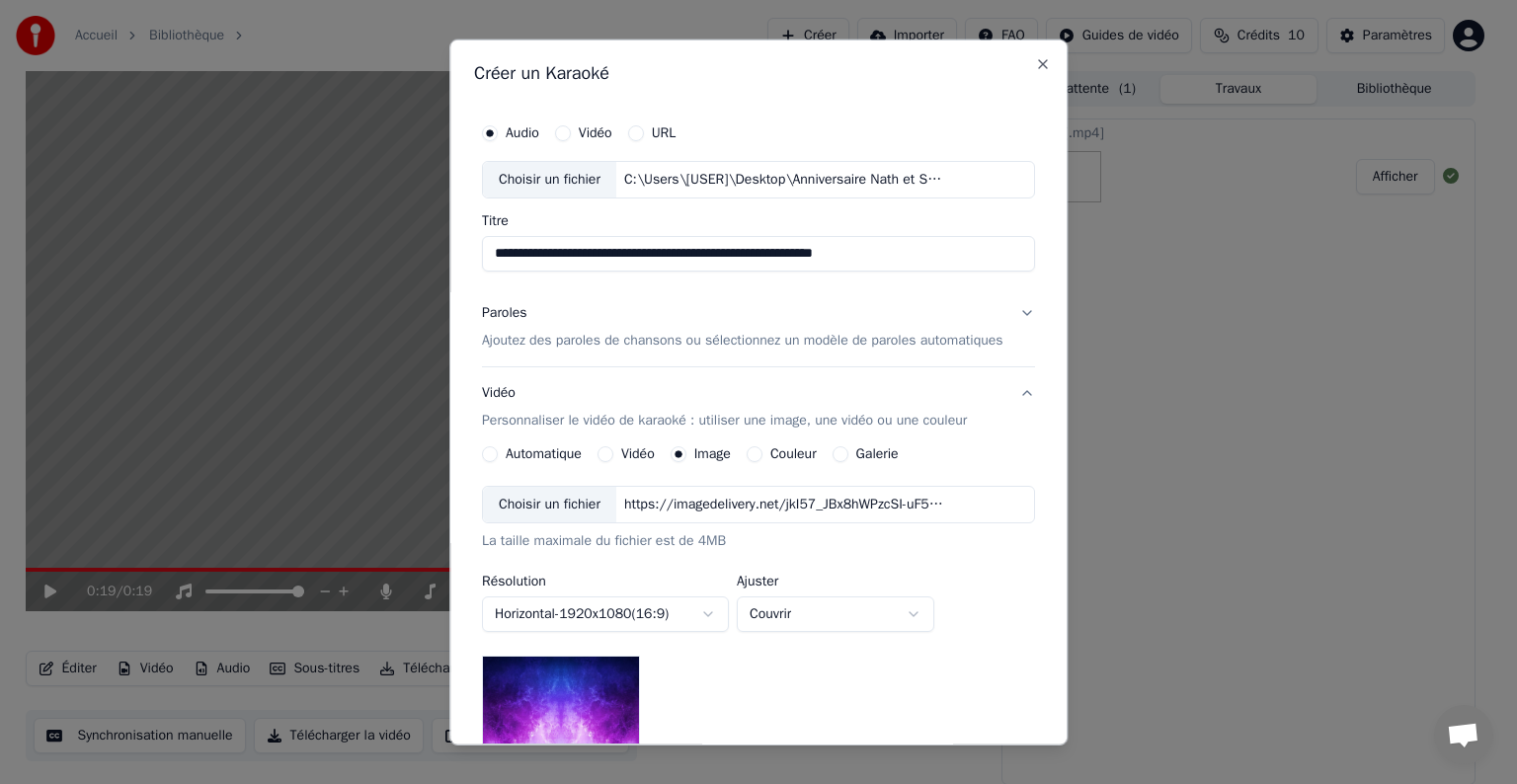 click on "Galerie" at bounding box center [840, 454] 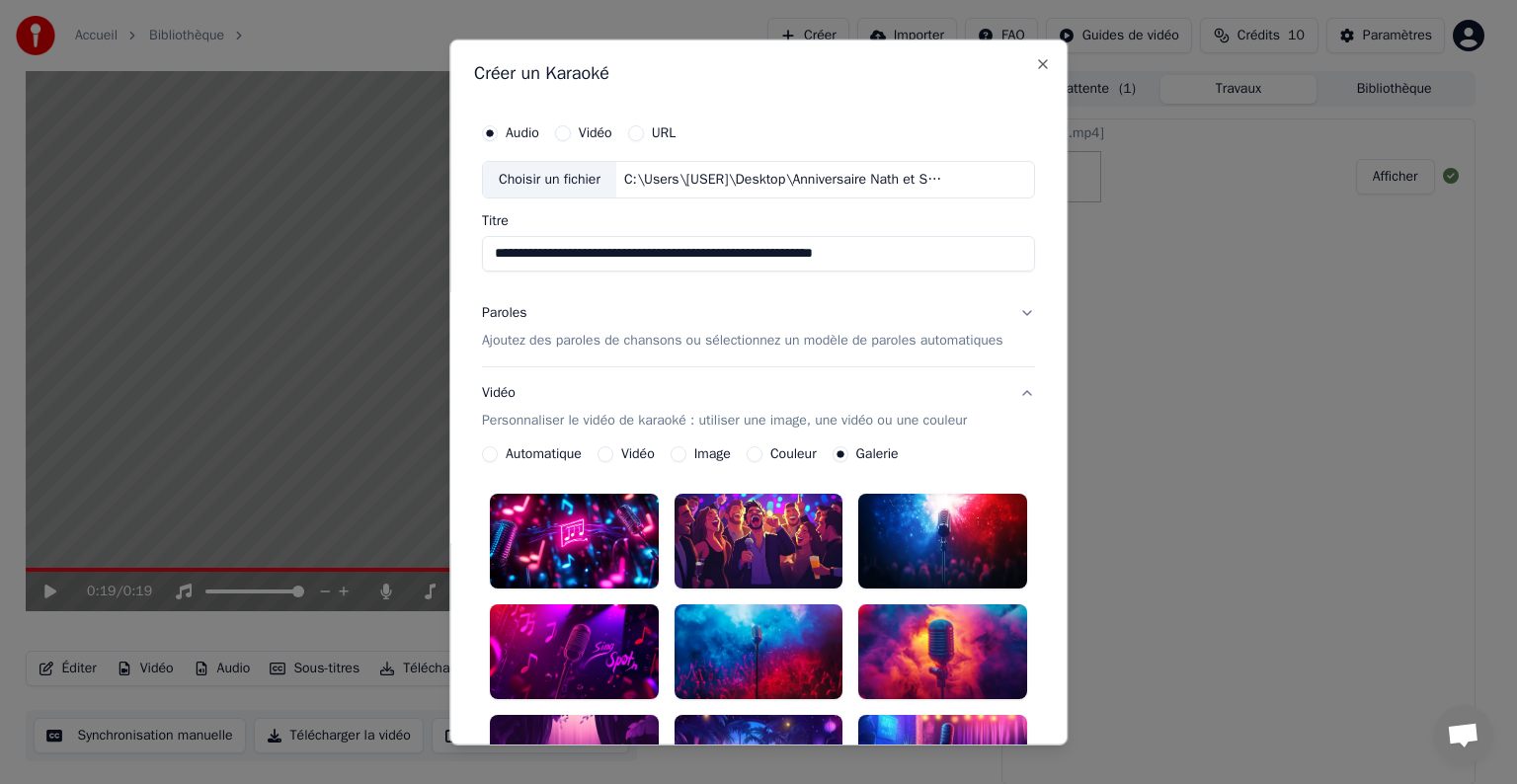 click on "Image" at bounding box center (712, 454) 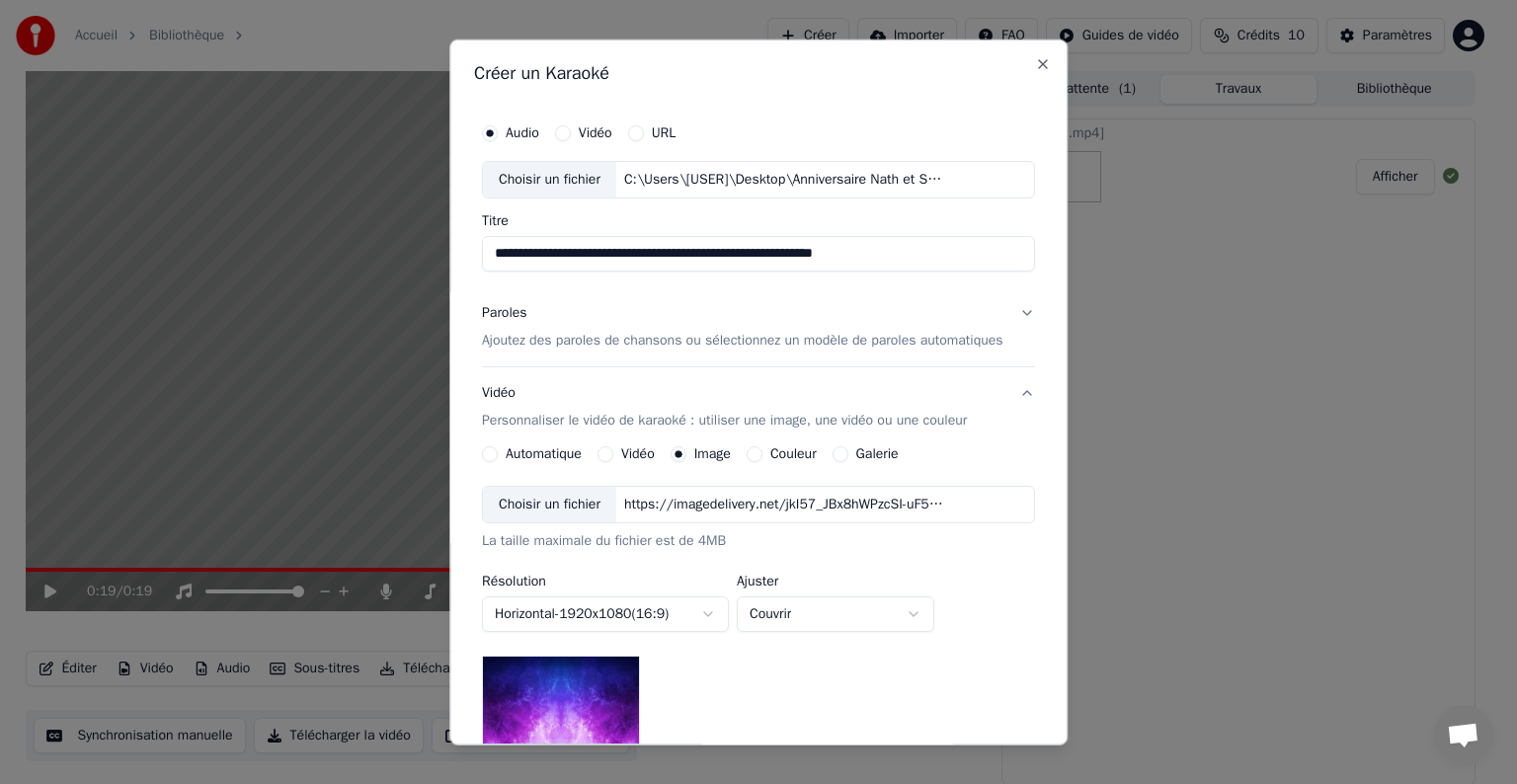 click on "Choisir un fichier" at bounding box center (549, 505) 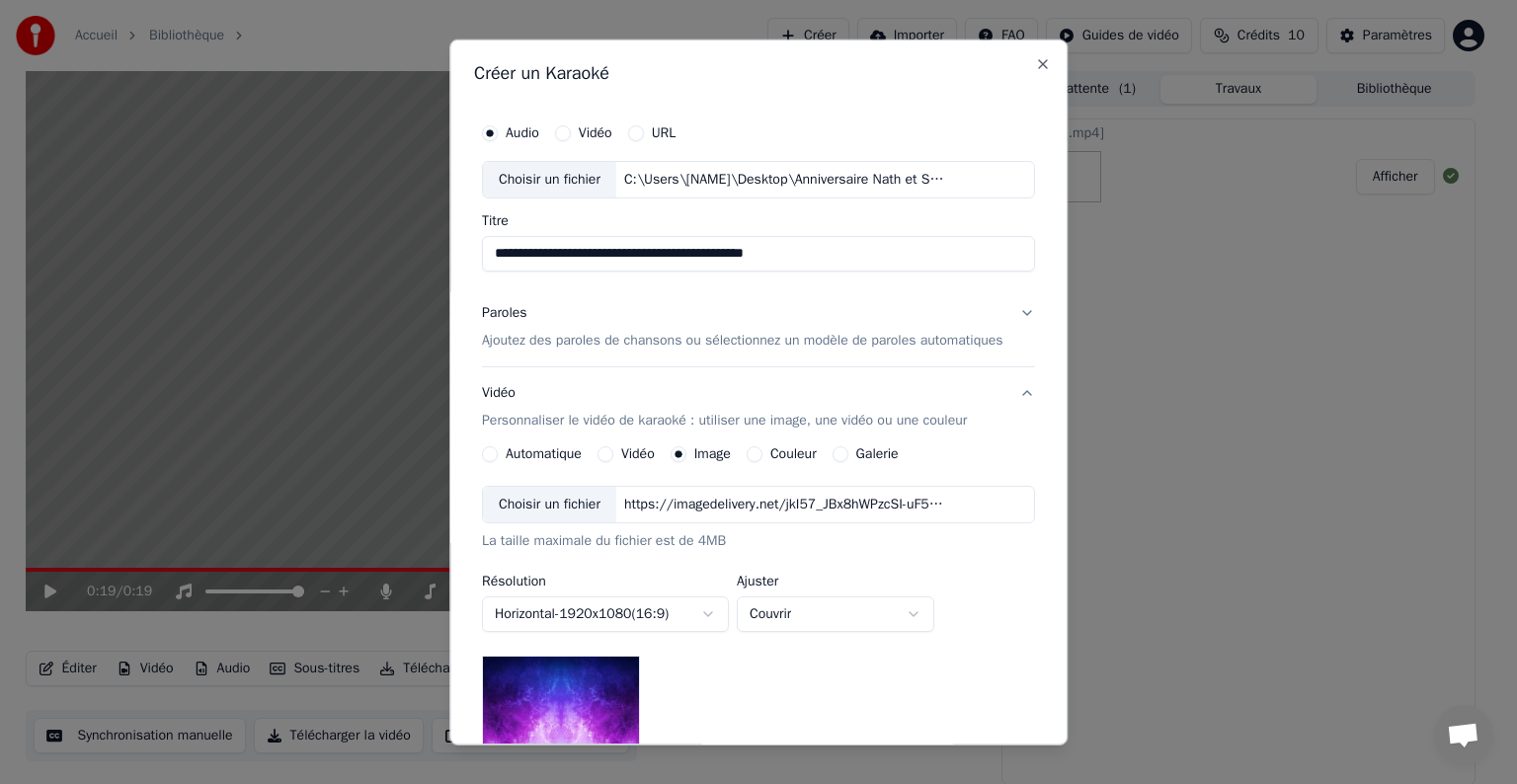 click on "Ajoutez des paroles de chansons ou sélectionnez un modèle de paroles automatiques" at bounding box center [743, 341] 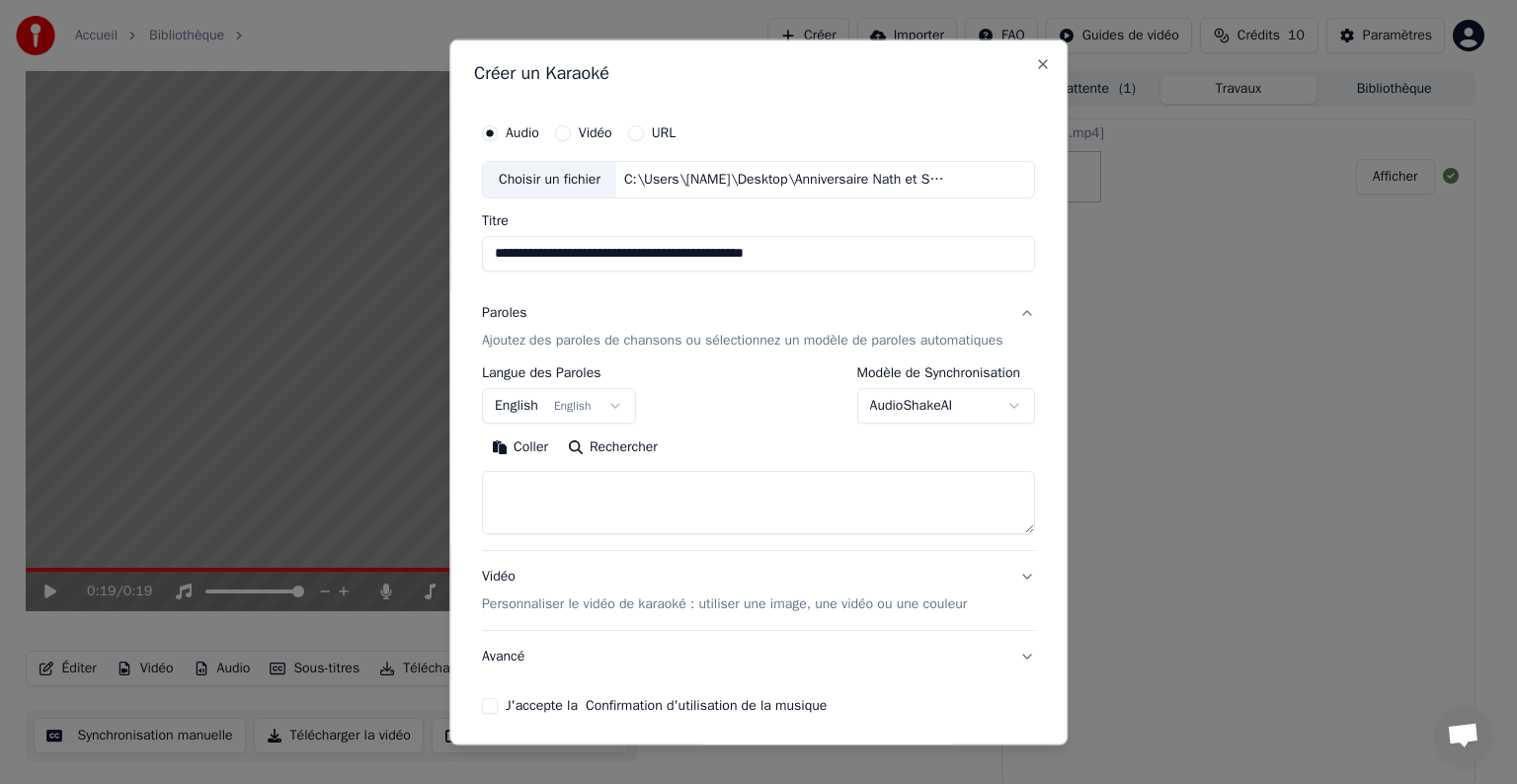 click at bounding box center (758, 503) 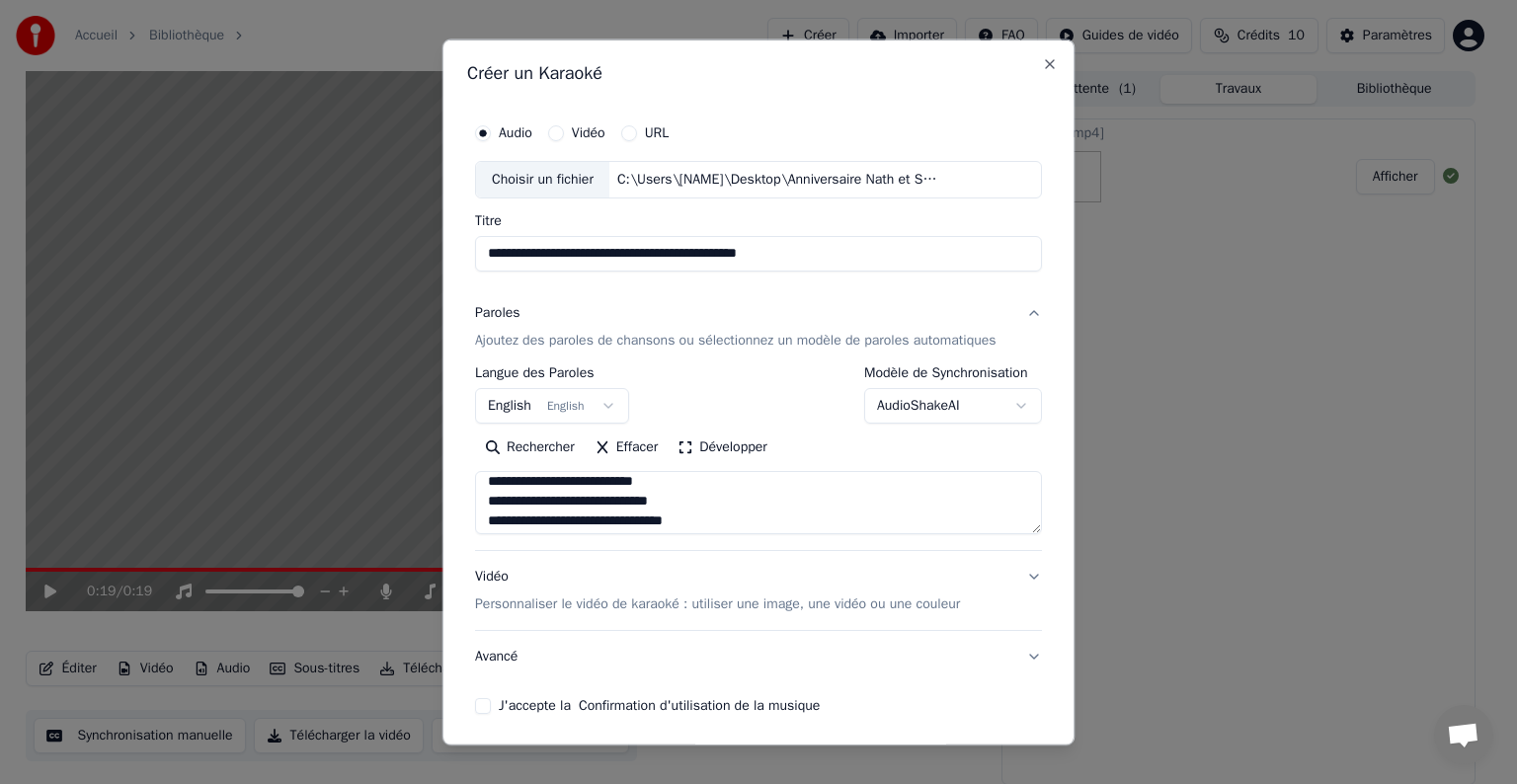 scroll, scrollTop: 0, scrollLeft: 0, axis: both 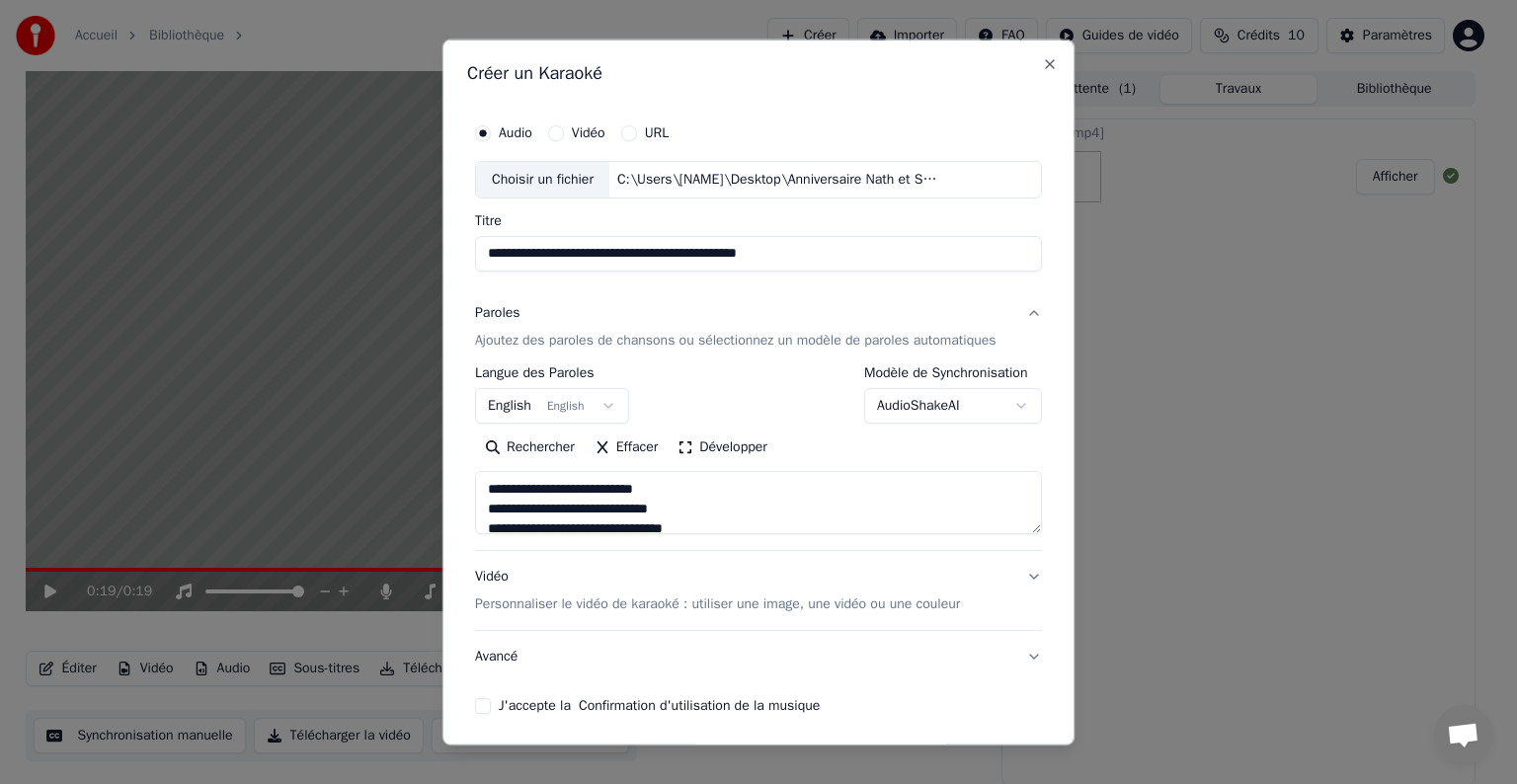 type on "**********" 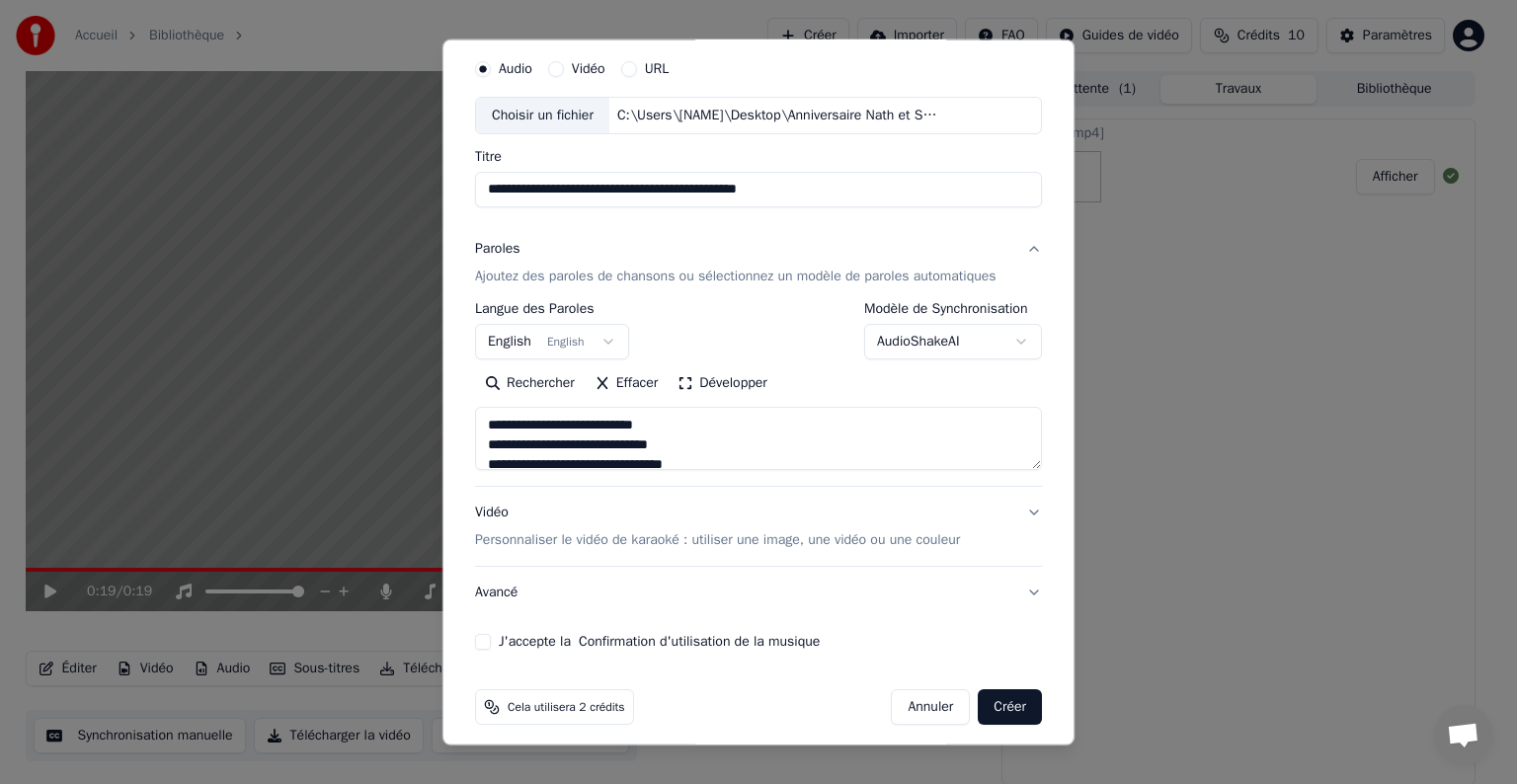 scroll, scrollTop: 75, scrollLeft: 0, axis: vertical 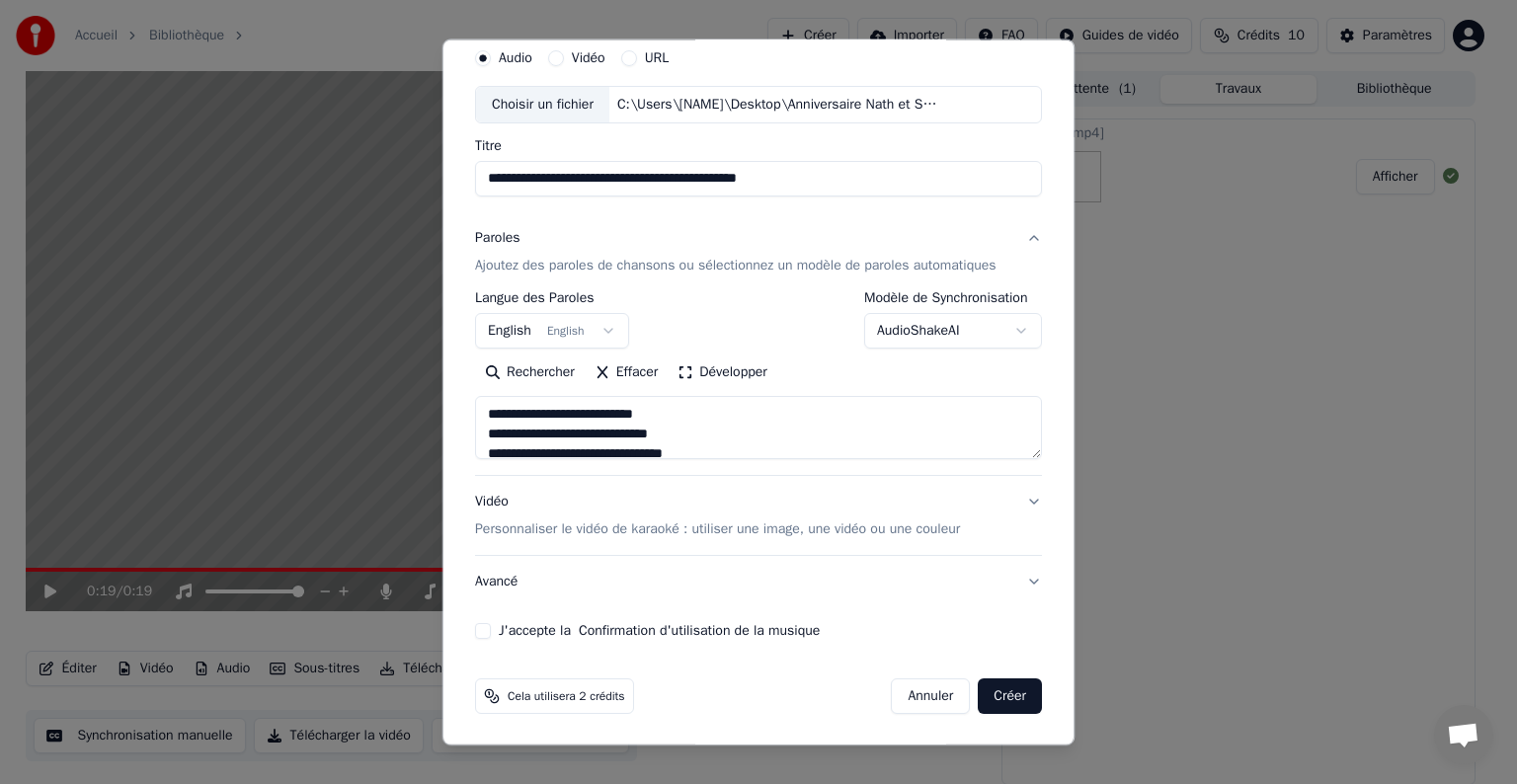 click on "Vidéo Personnaliser le vidéo de karaoké : utiliser une image, une vidéo ou une couleur" at bounding box center (758, 515) 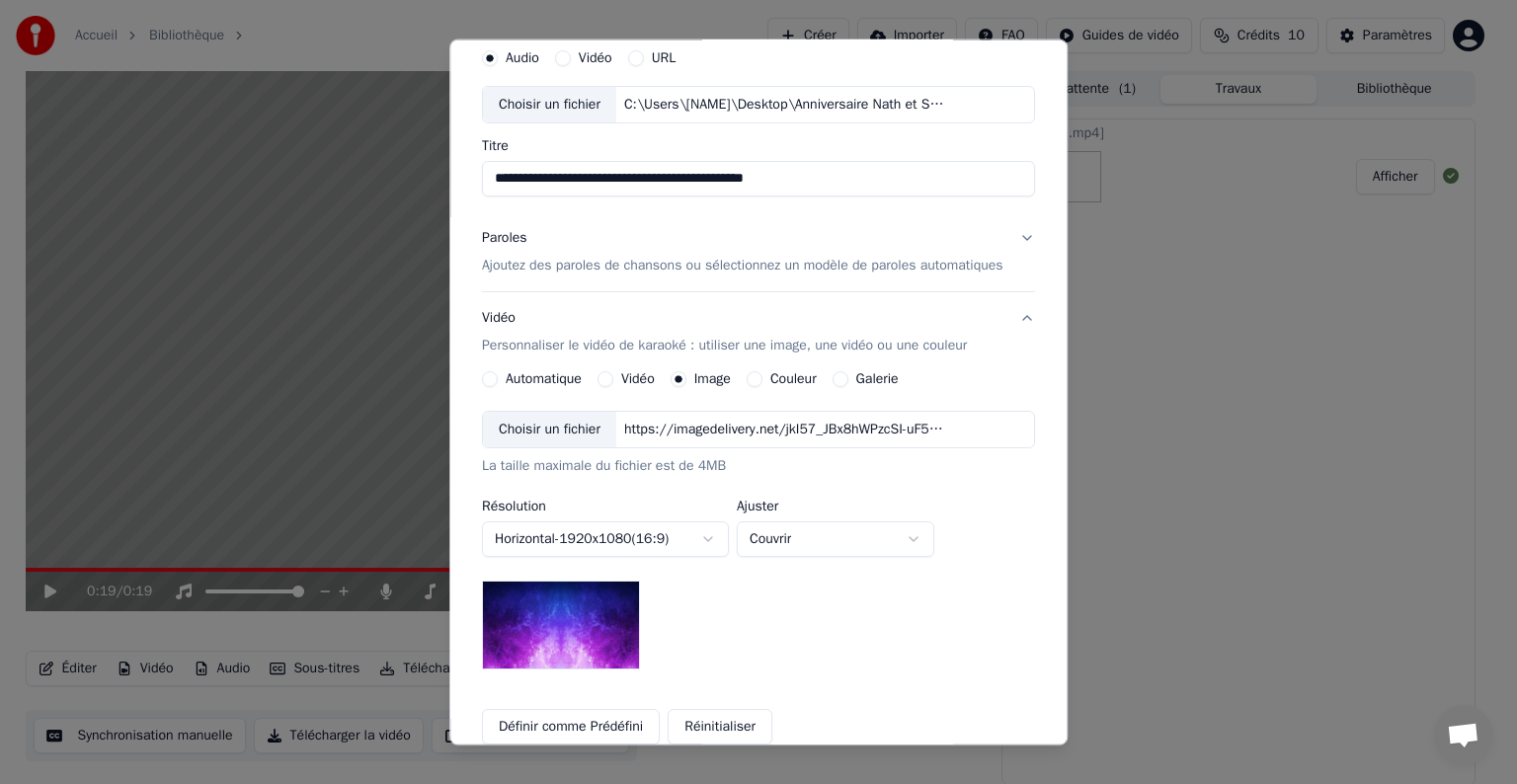 click on "Choisir un fichier" at bounding box center [549, 430] 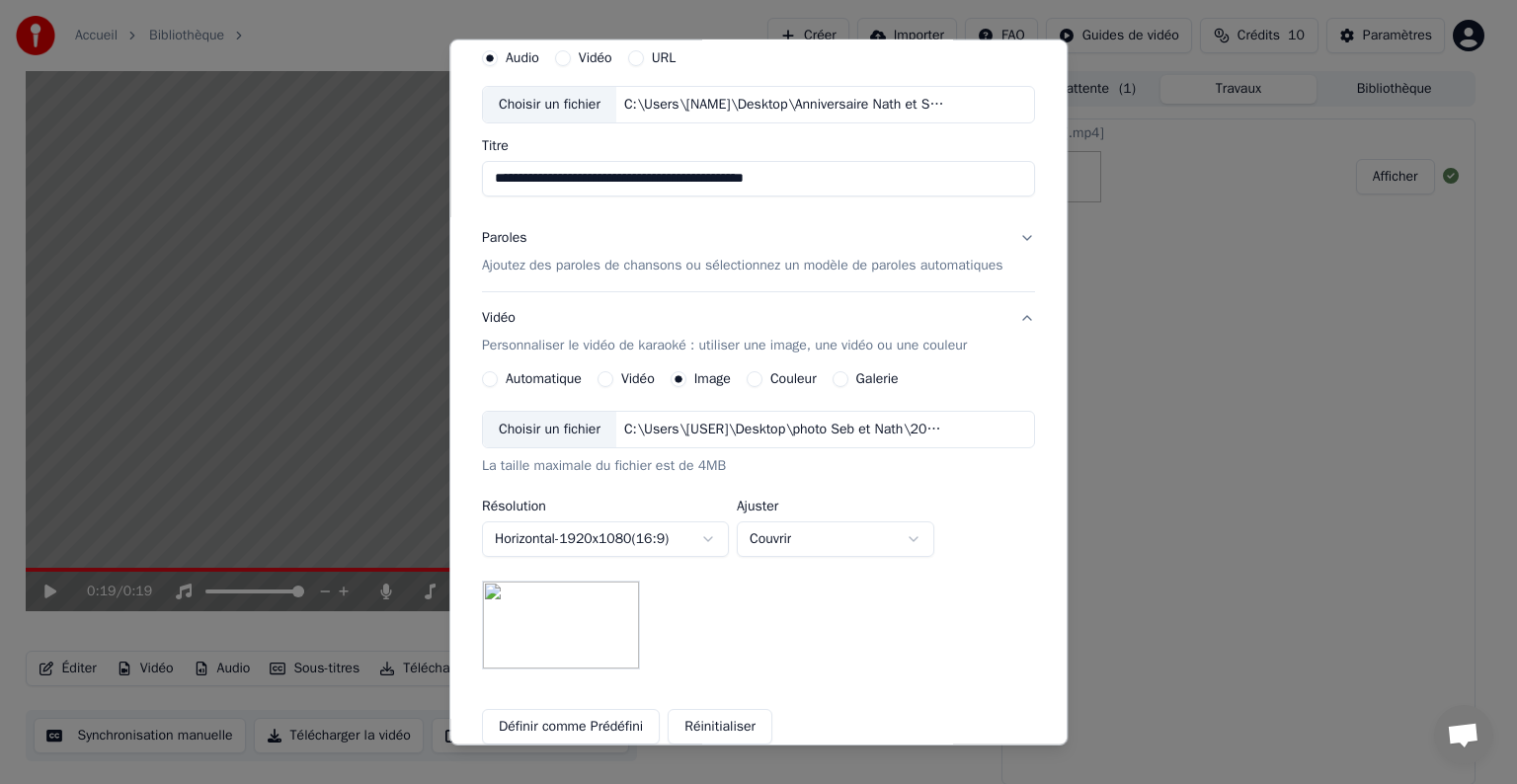 click on "**********" at bounding box center [750, 392] 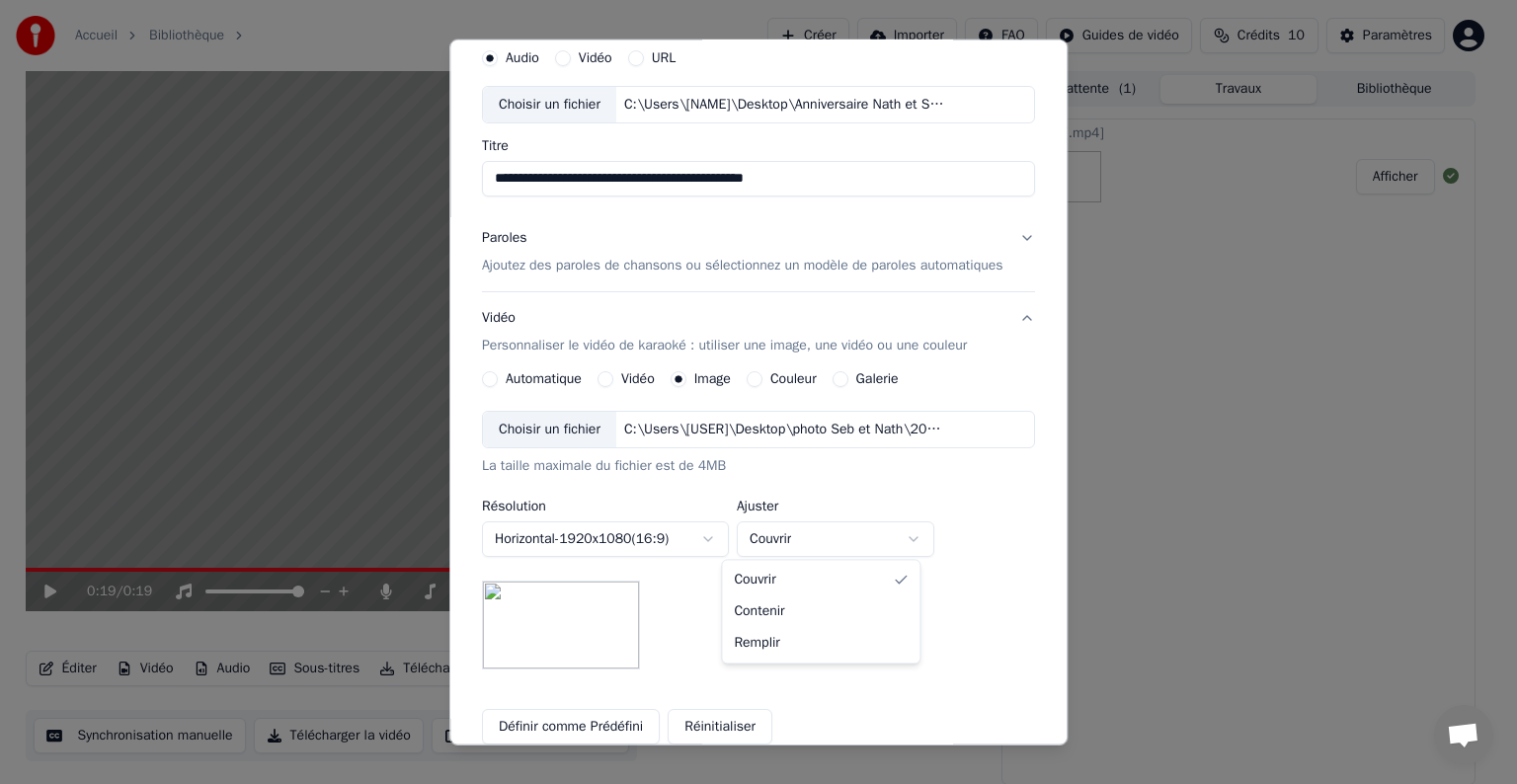 select on "*******" 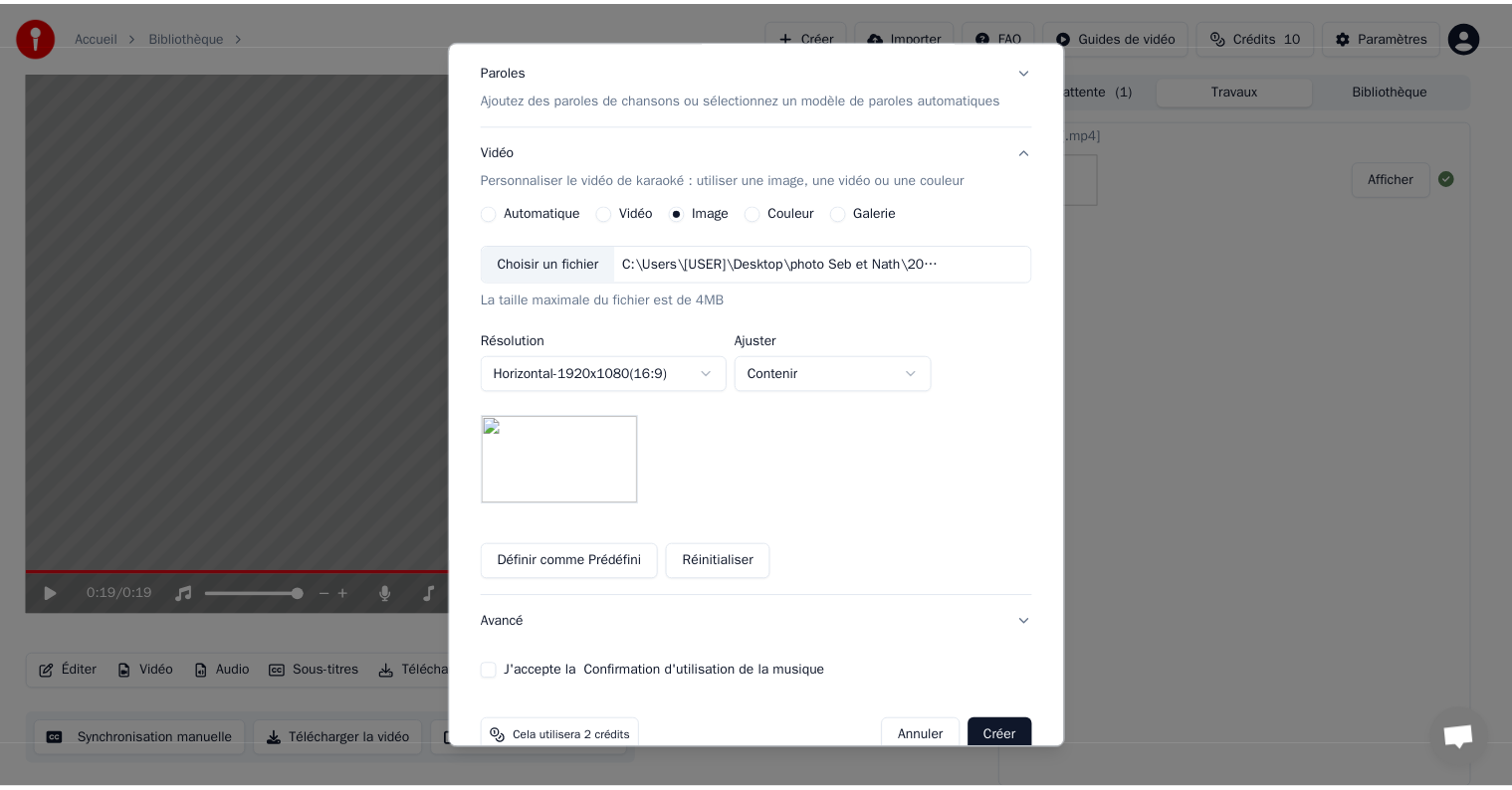 scroll, scrollTop: 283, scrollLeft: 0, axis: vertical 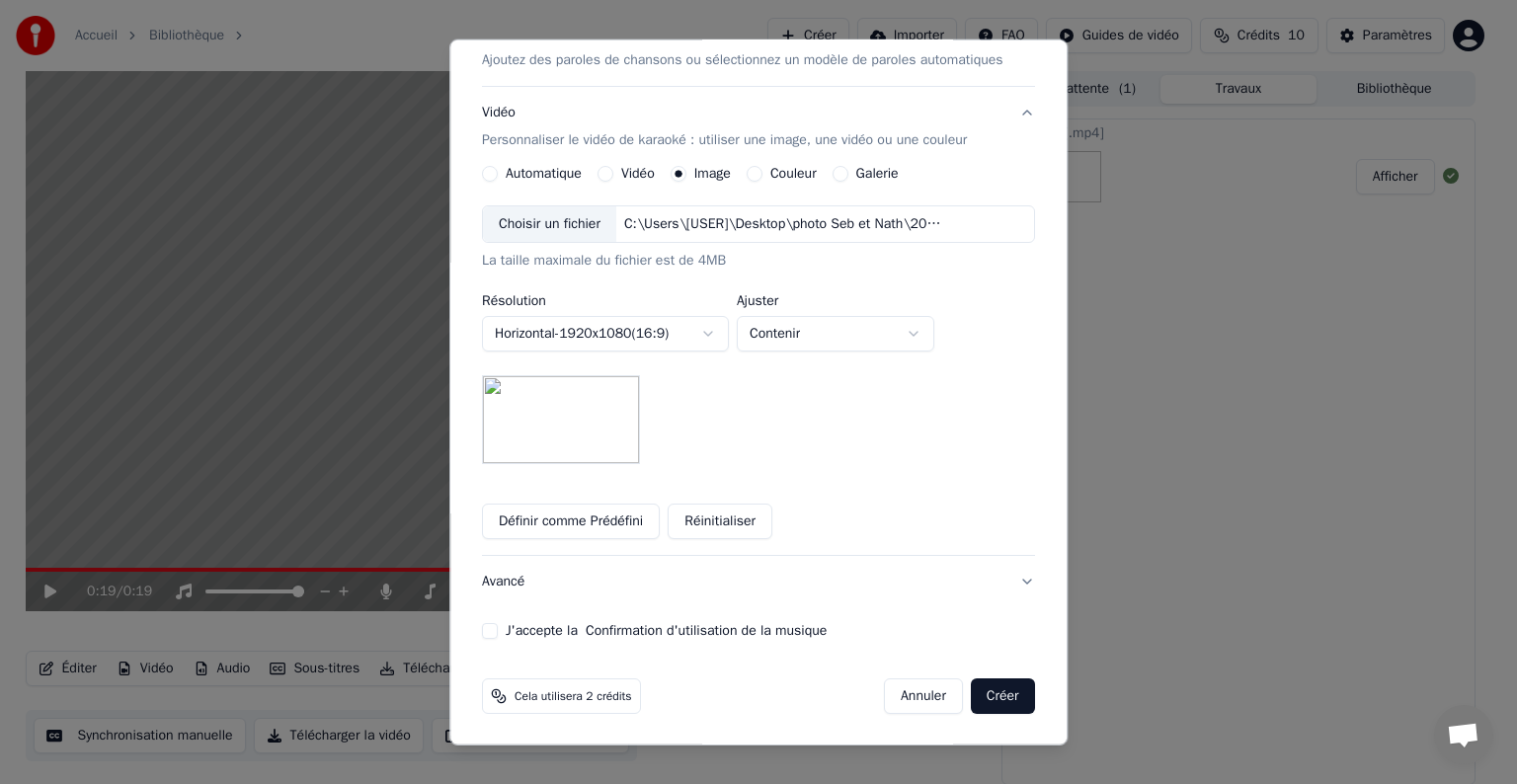 click on "J'accepte la   Confirmation d'utilisation de la musique" at bounding box center [490, 631] 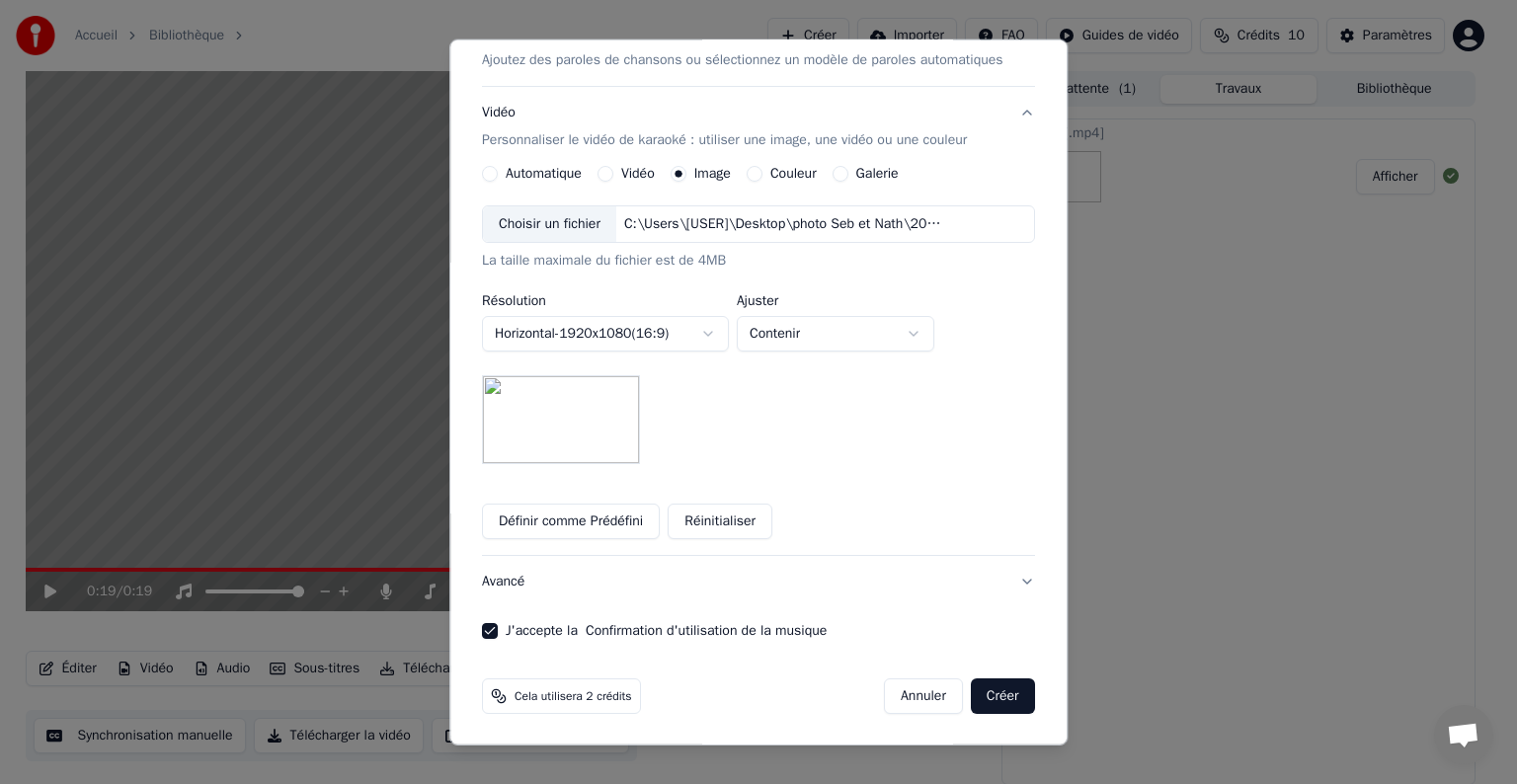 click on "Créer" at bounding box center [1002, 696] 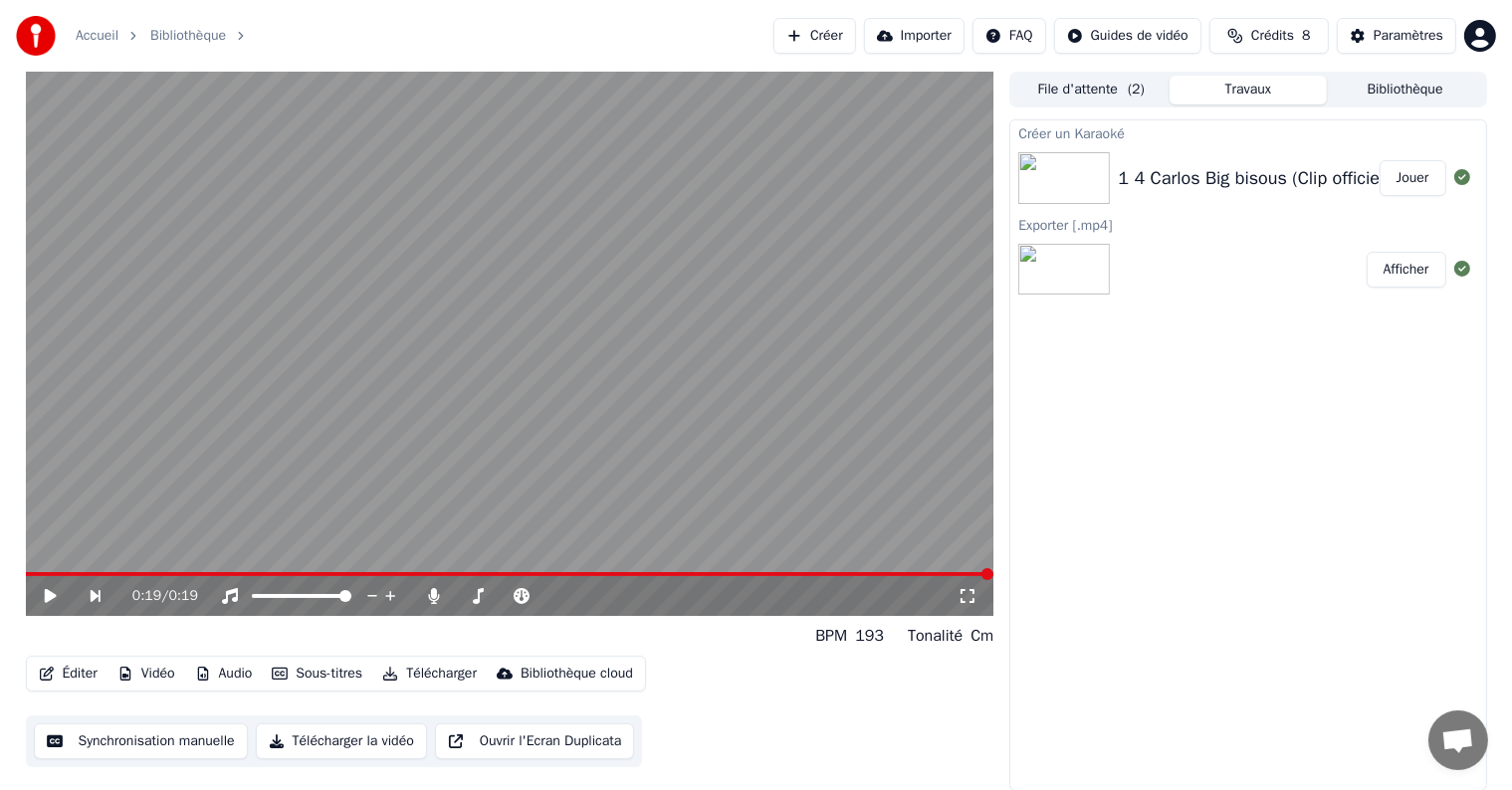 click on "Jouer" at bounding box center (1412, 178) 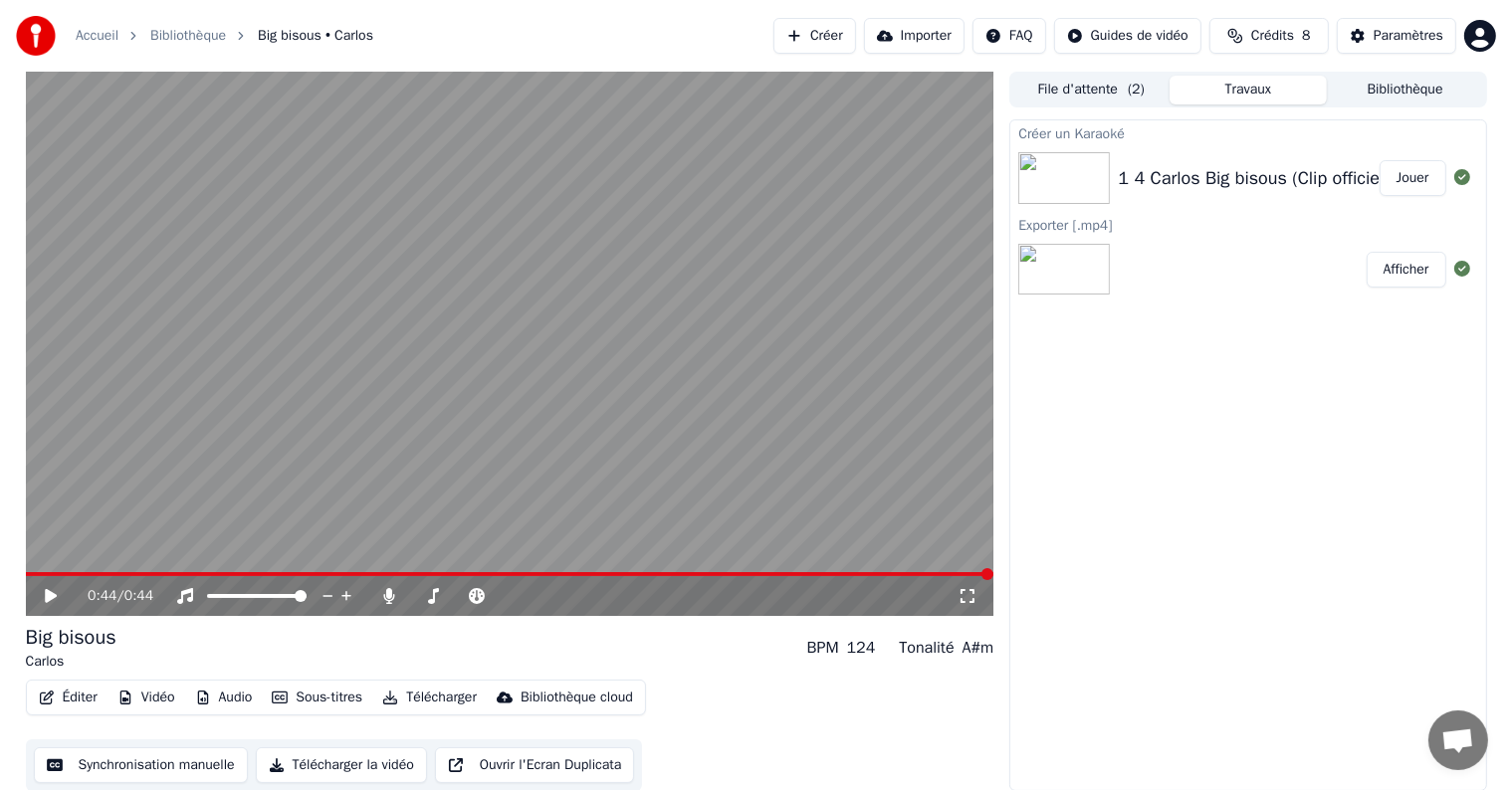 scroll, scrollTop: 1, scrollLeft: 0, axis: vertical 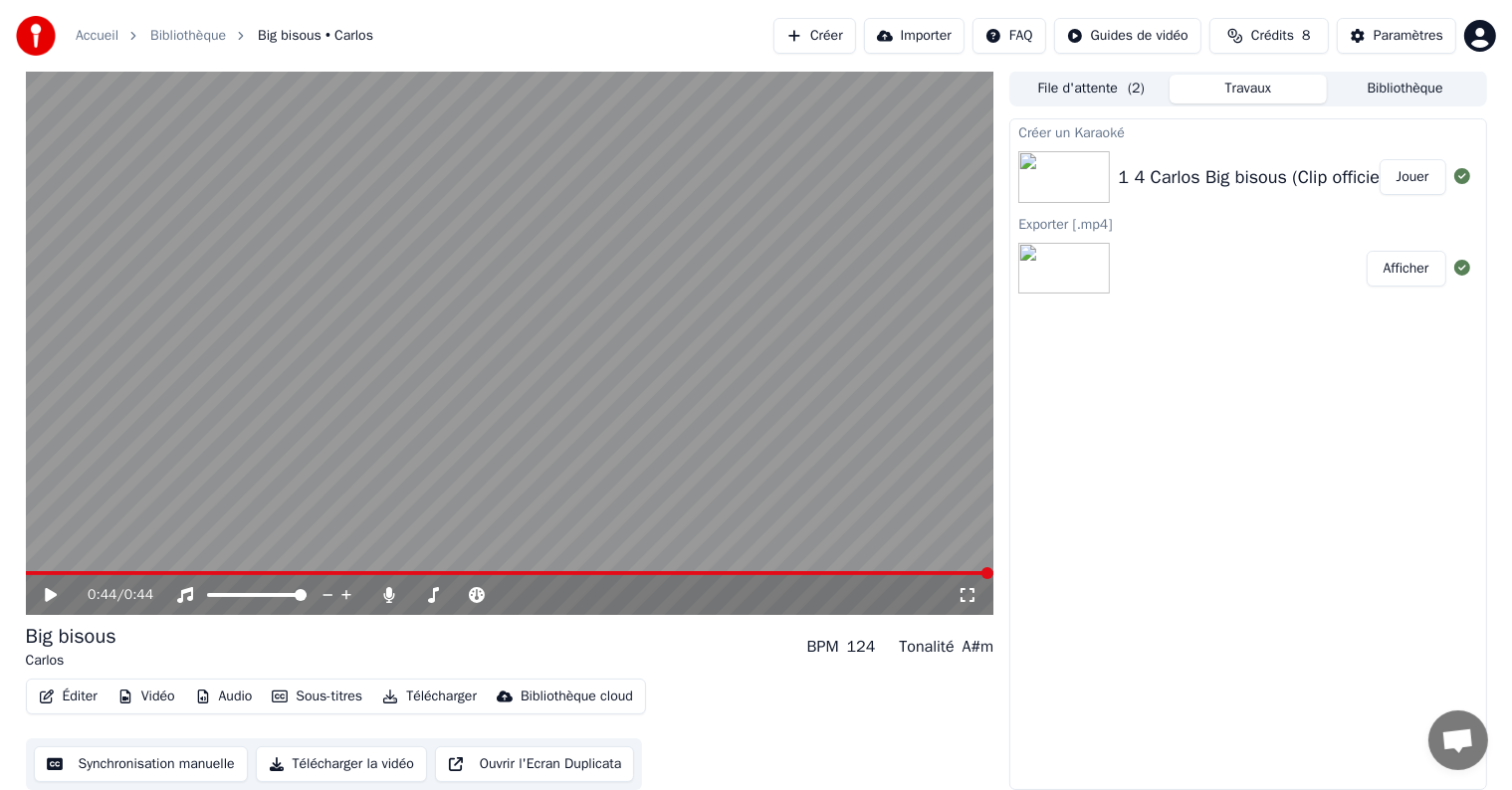 click on "Créer un Karaoké 1 4 Carlos Big bisous (Clip officiel) (mp3cut.net) Jouer Exporter [.mp4]    Afficher" at bounding box center [1247, 454] 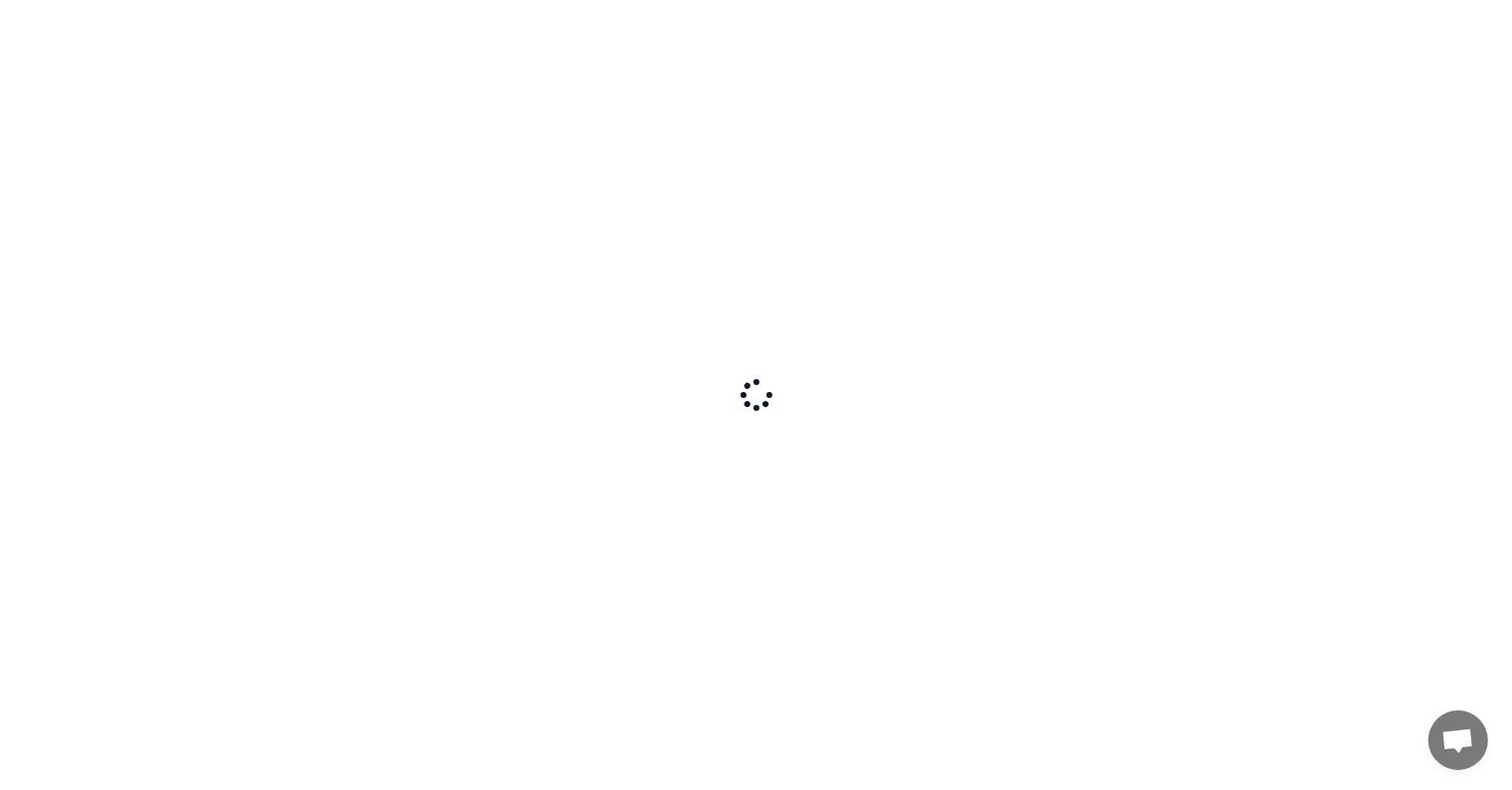 scroll, scrollTop: 0, scrollLeft: 0, axis: both 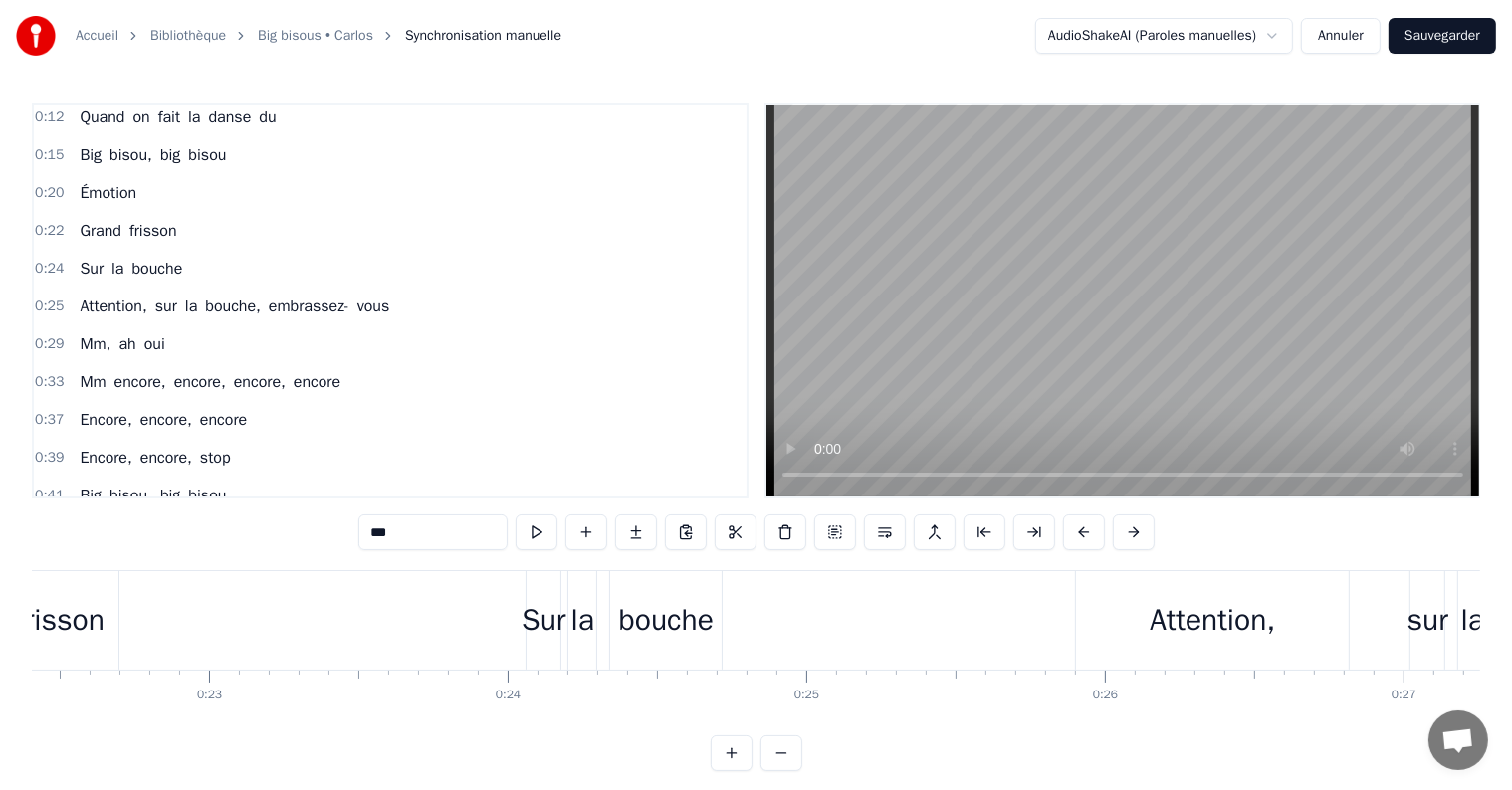 click on "Grand" at bounding box center [101, 231] 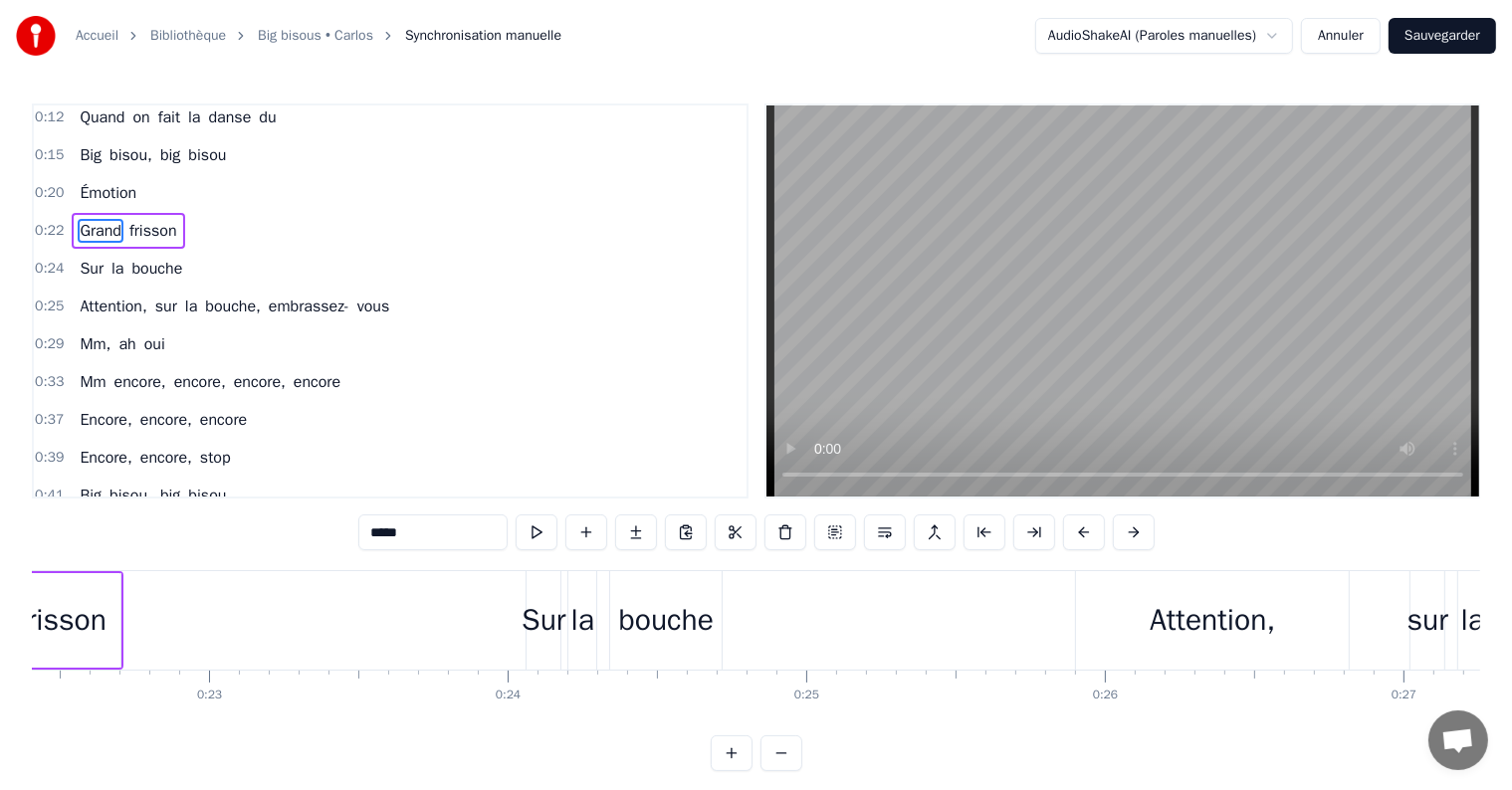 scroll, scrollTop: 42, scrollLeft: 0, axis: vertical 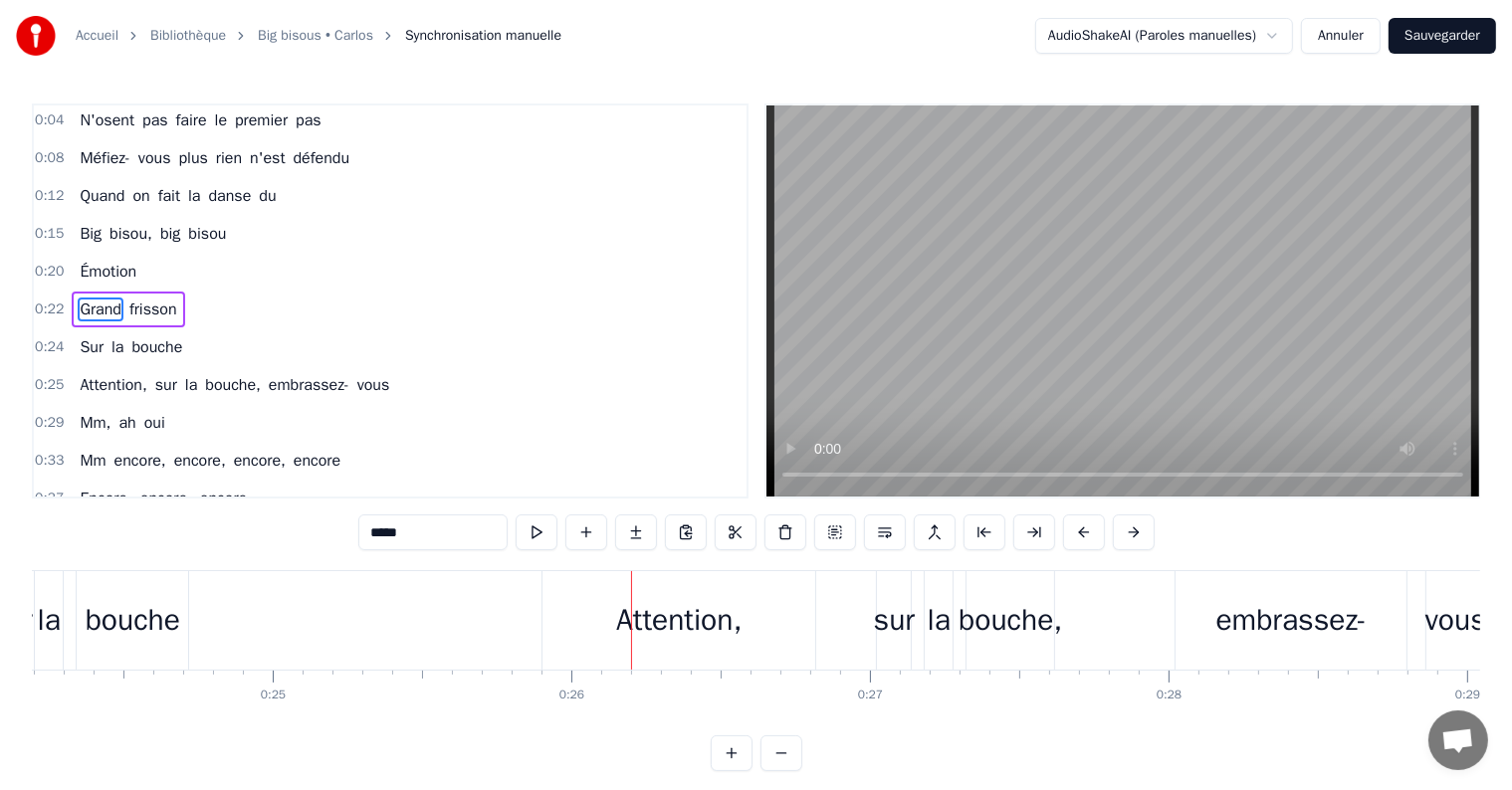 click on "sur" at bounding box center [894, 620] 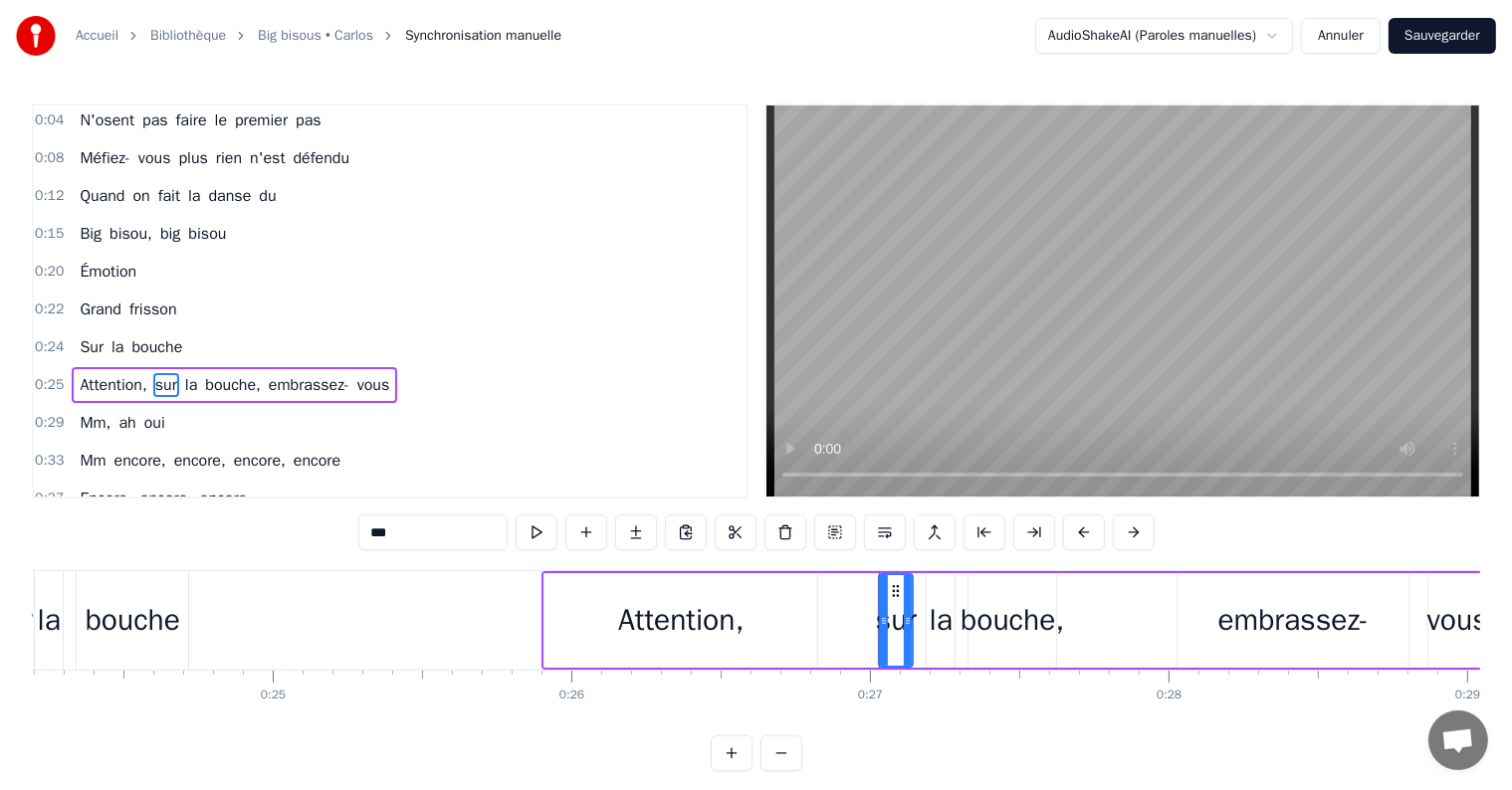 scroll, scrollTop: 115, scrollLeft: 0, axis: vertical 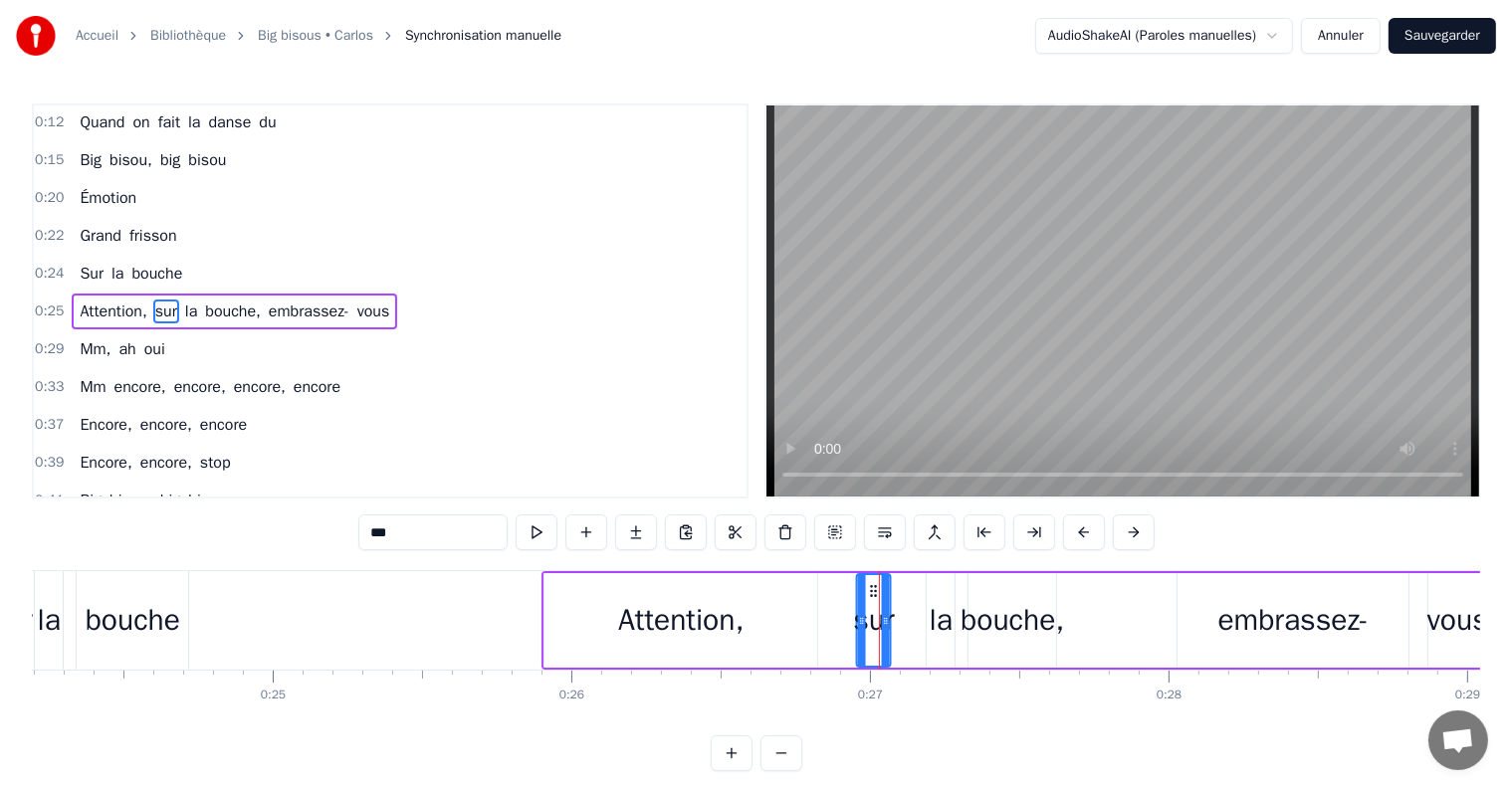 drag, startPoint x: 895, startPoint y: 592, endPoint x: 871, endPoint y: 592, distance: 24 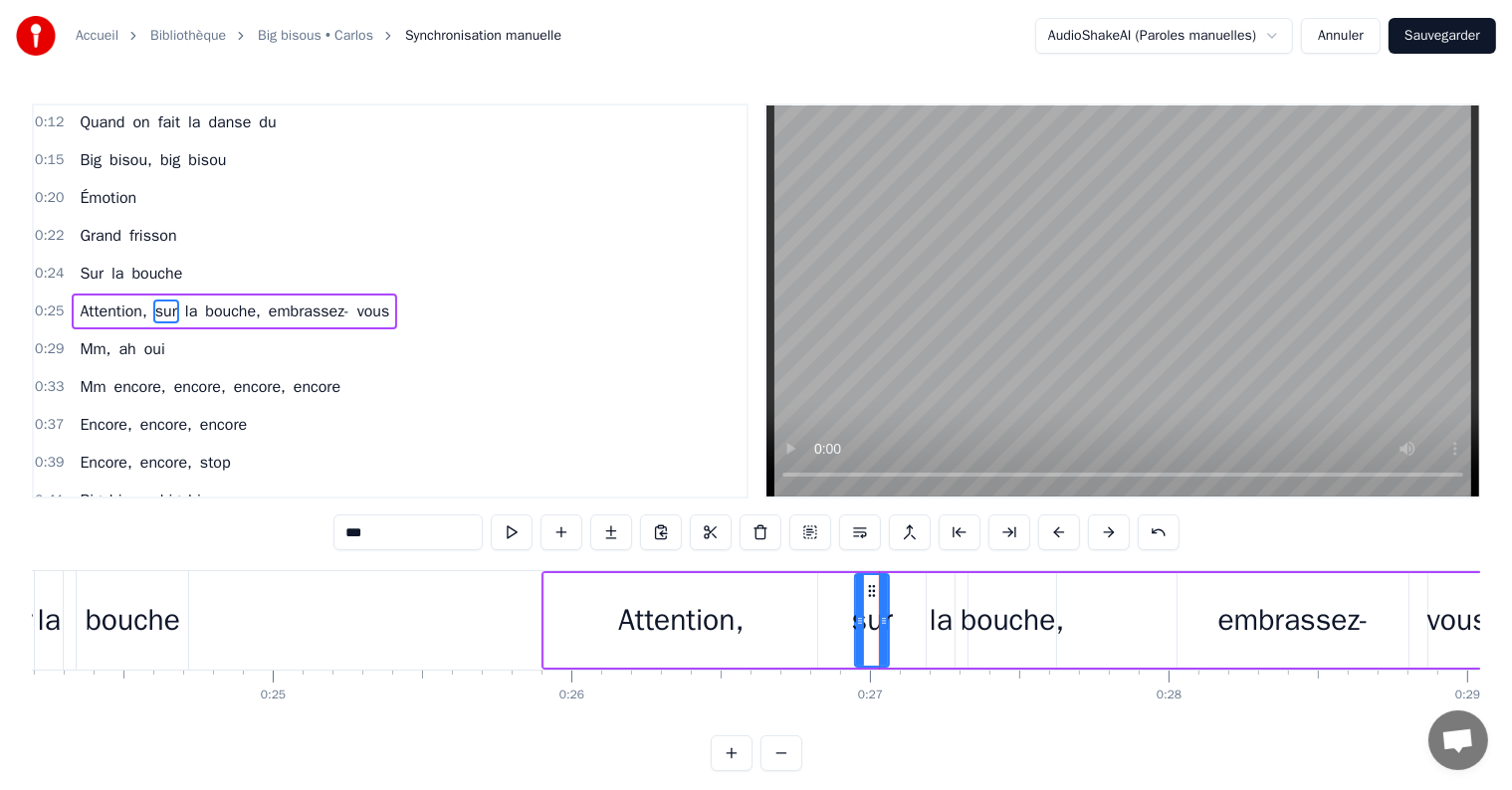 drag, startPoint x: 938, startPoint y: 619, endPoint x: 925, endPoint y: 620, distance: 13.038405 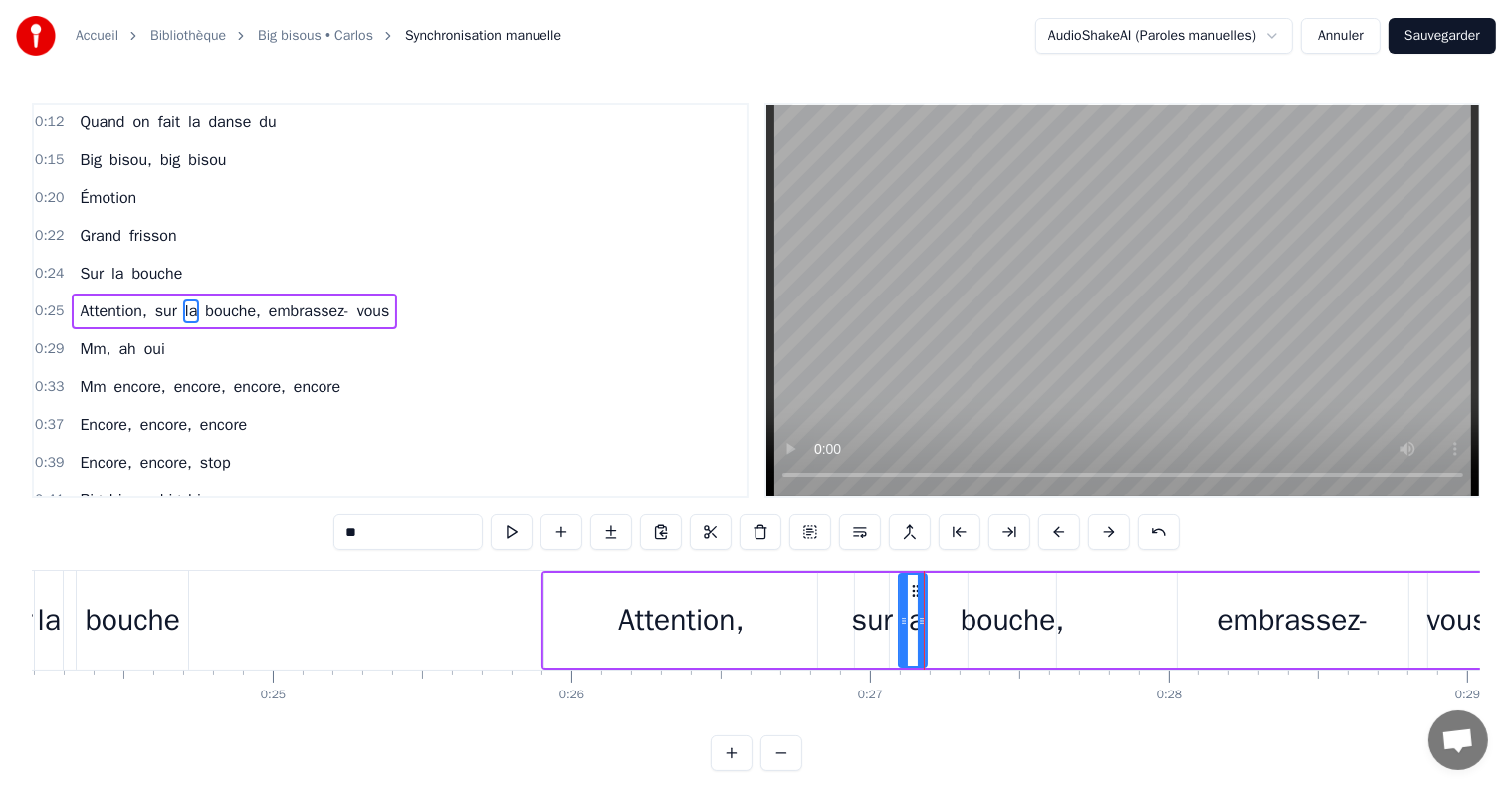 drag, startPoint x: 943, startPoint y: 590, endPoint x: 915, endPoint y: 590, distance: 28 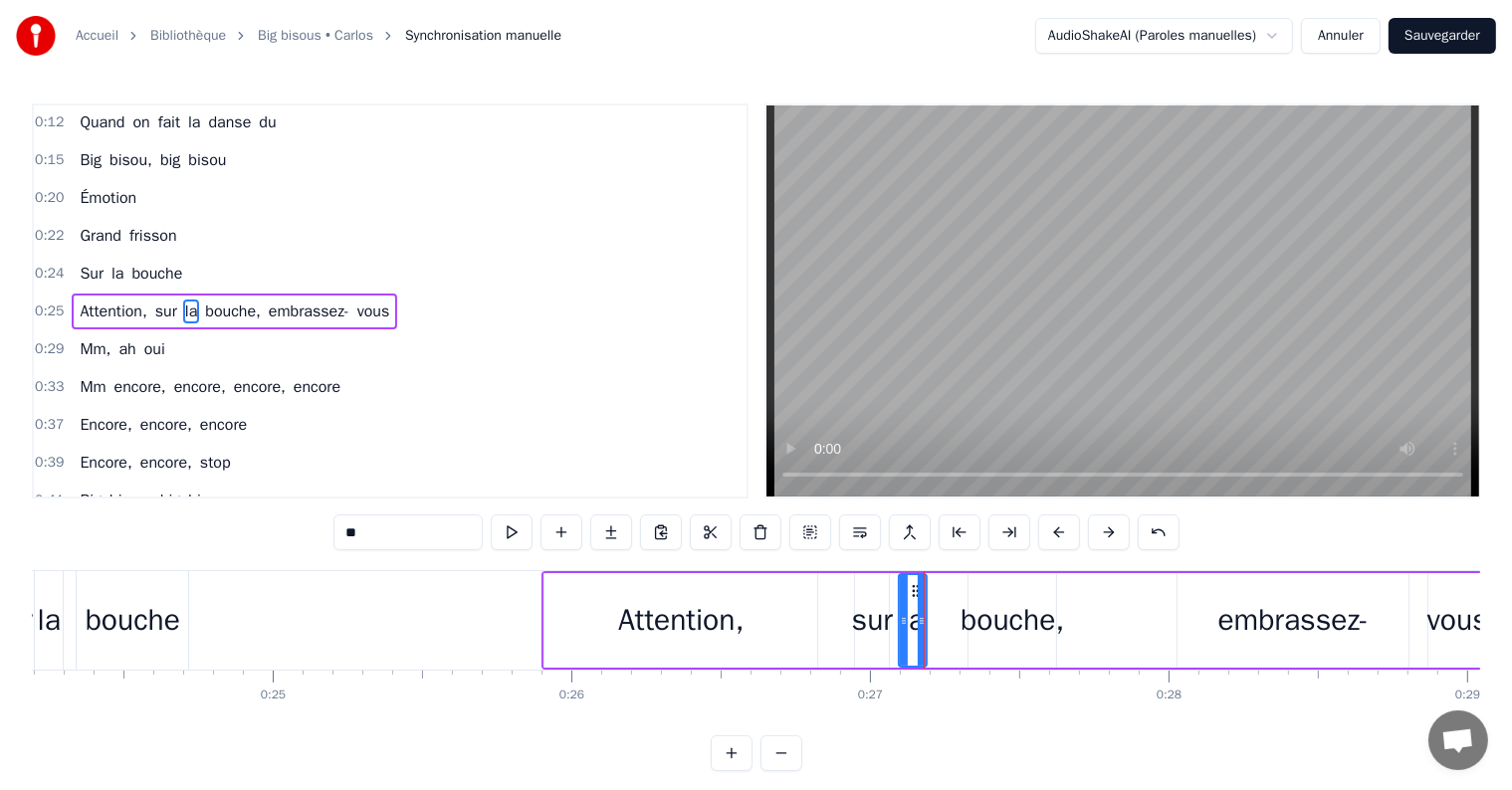 click on "Attention, sur la bouche, embrassez- vous" at bounding box center (1015, 620) 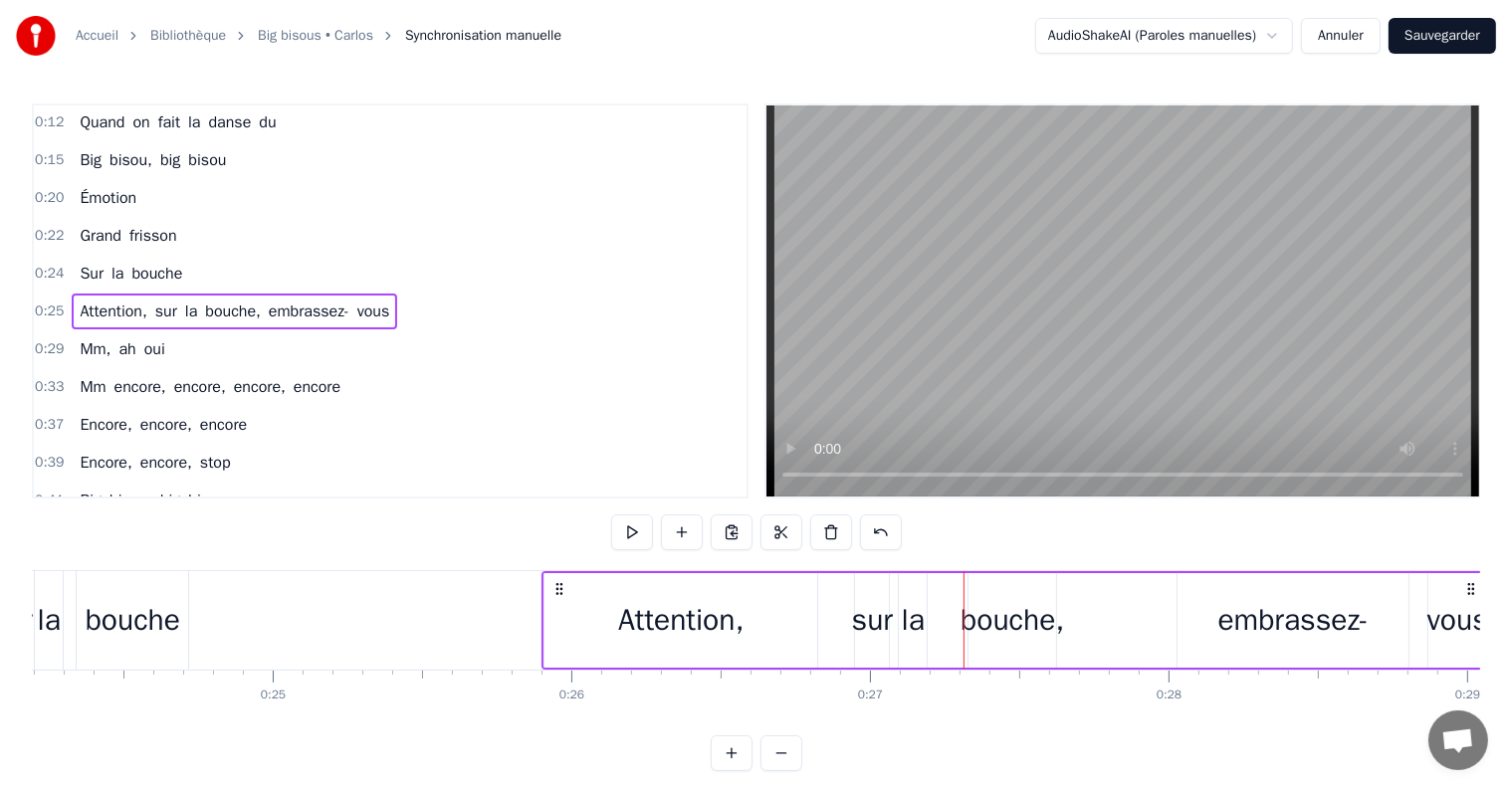 click on "bouche," at bounding box center (1012, 620) 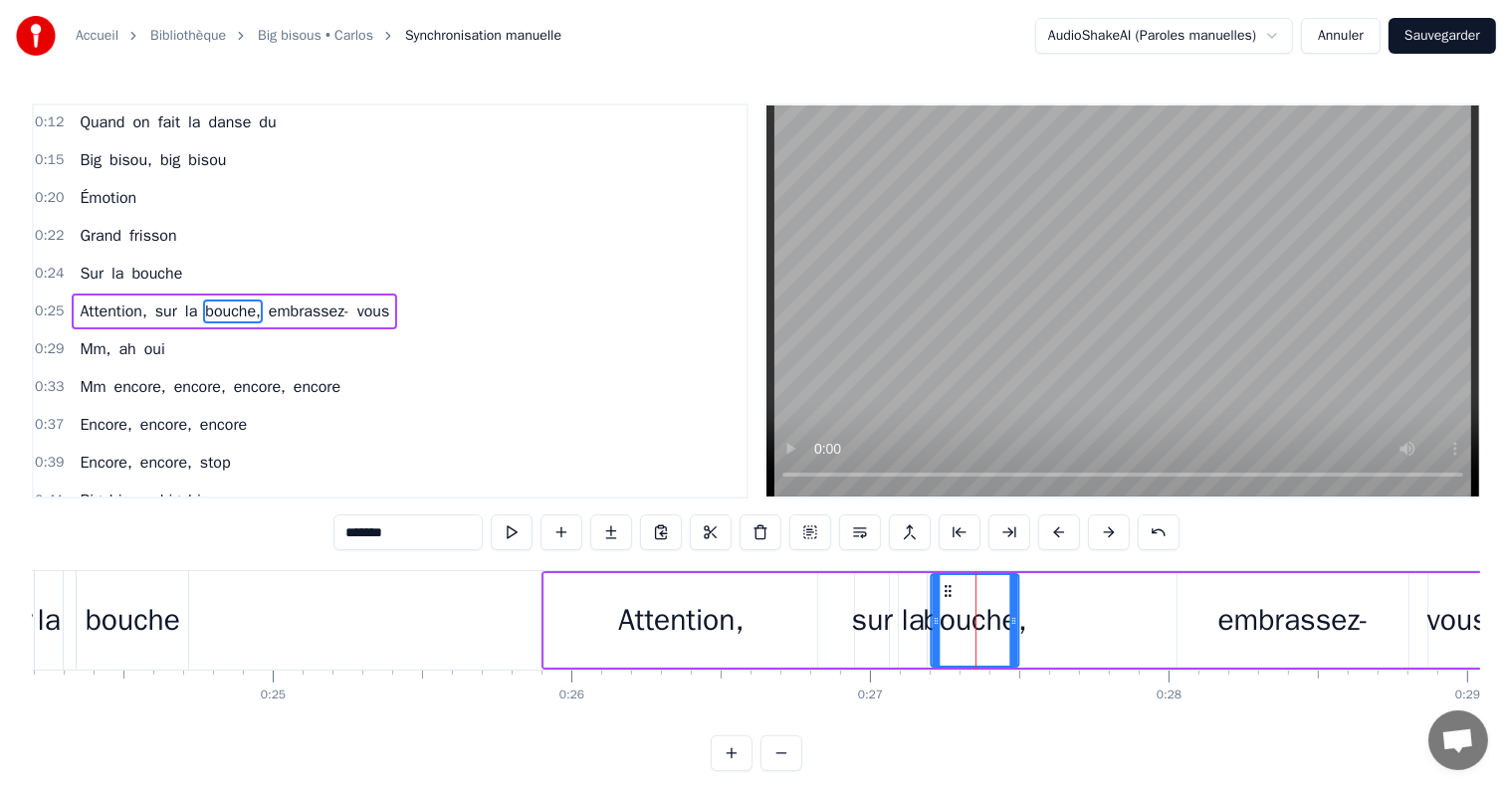 drag, startPoint x: 986, startPoint y: 586, endPoint x: 949, endPoint y: 585, distance: 37.013511 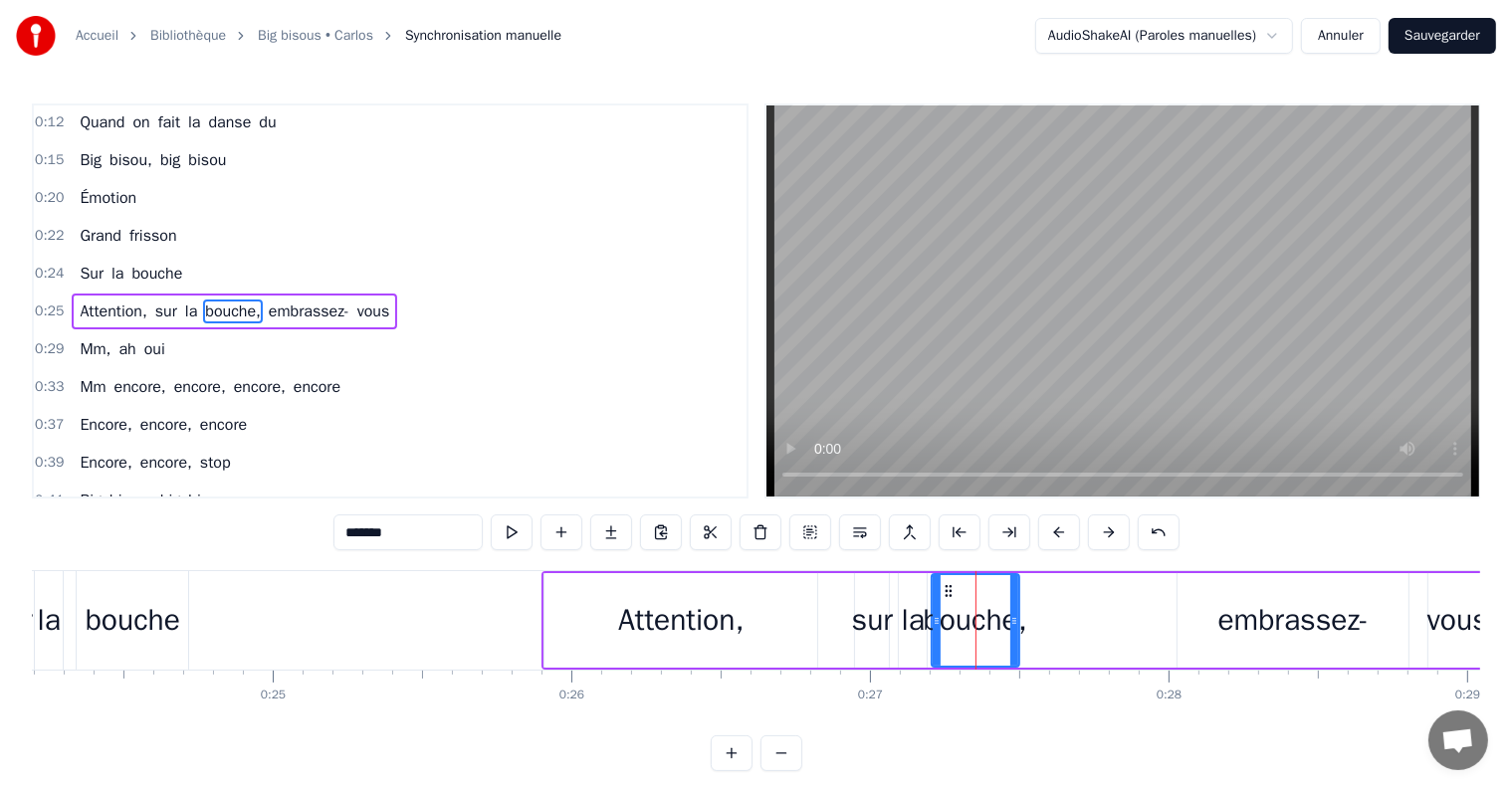click on "Attention," at bounding box center (681, 620) 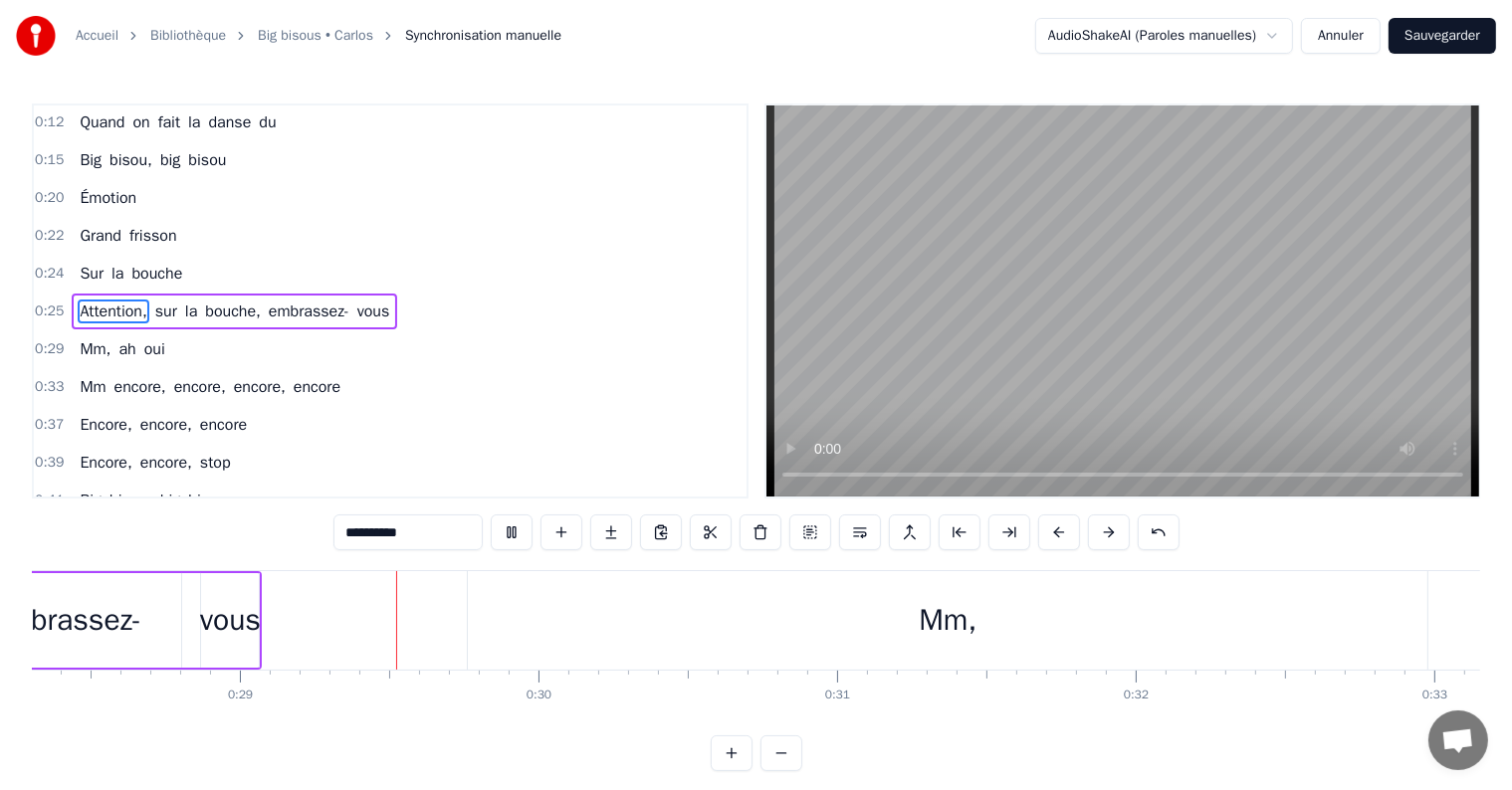 scroll, scrollTop: 0, scrollLeft: 8549, axis: horizontal 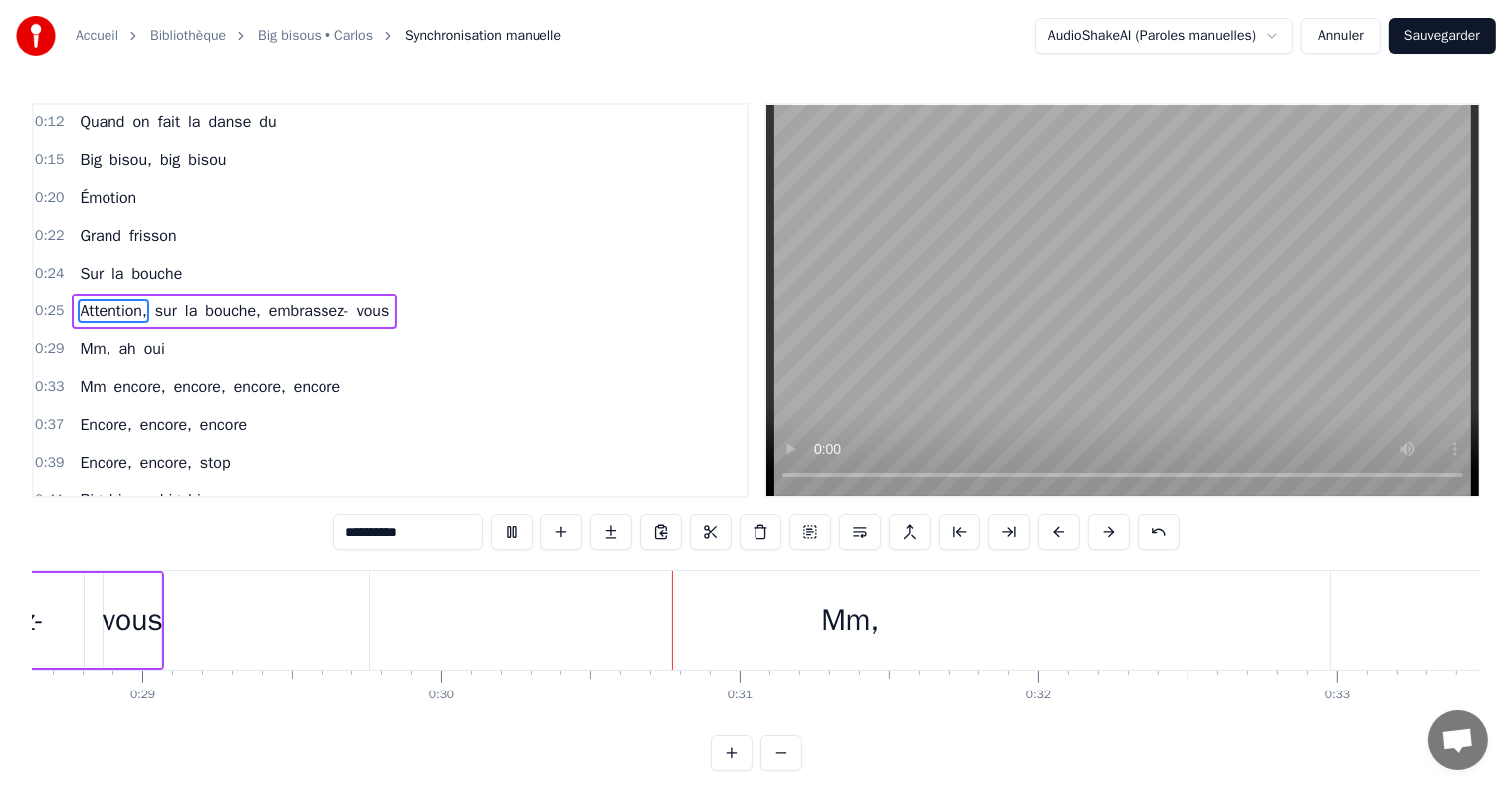 click on "embrassez-" at bounding box center (309, 311) 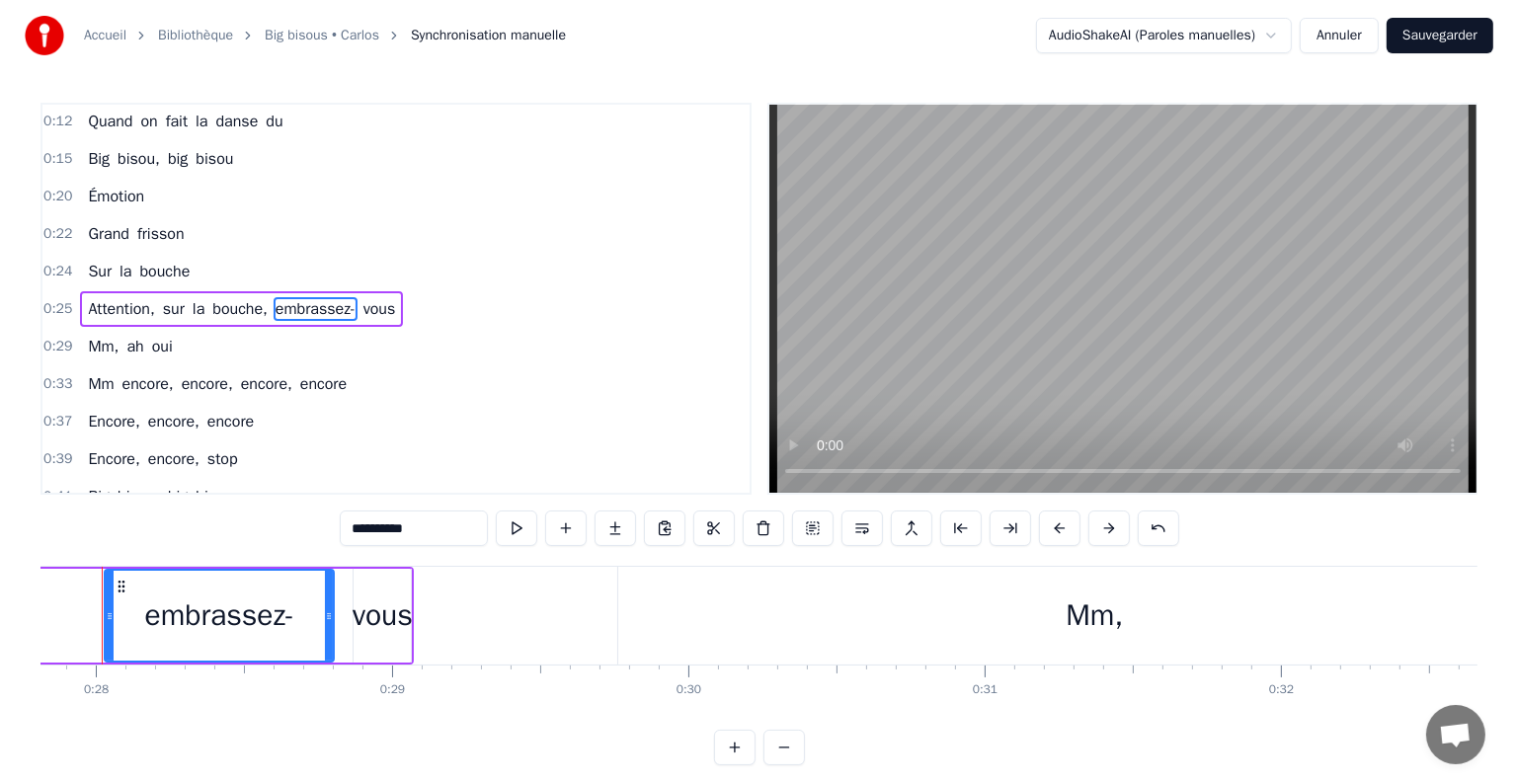 scroll, scrollTop: 0, scrollLeft: 8202, axis: horizontal 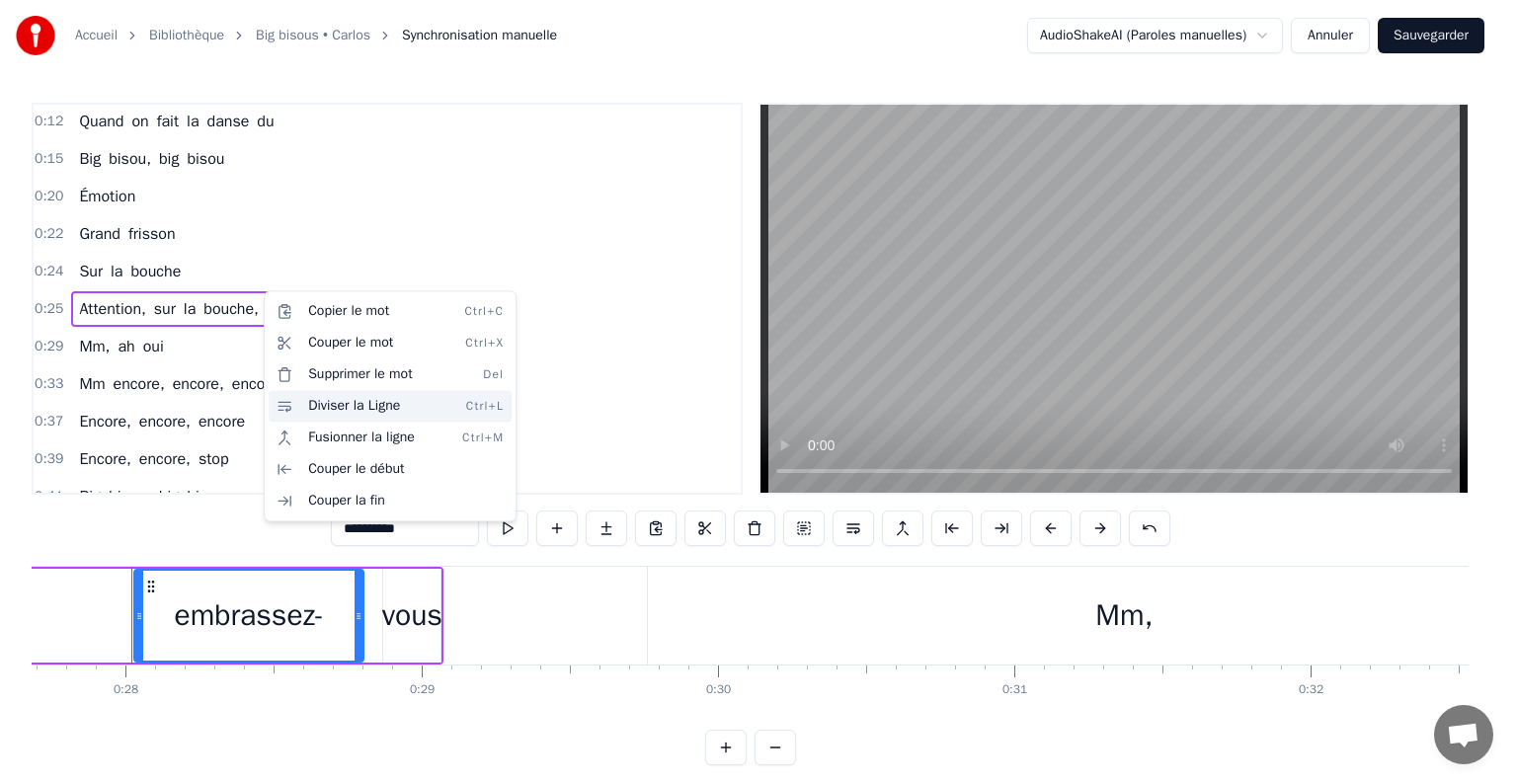 click on "Diviser la Ligne Ctrl+L" at bounding box center [390, 406] 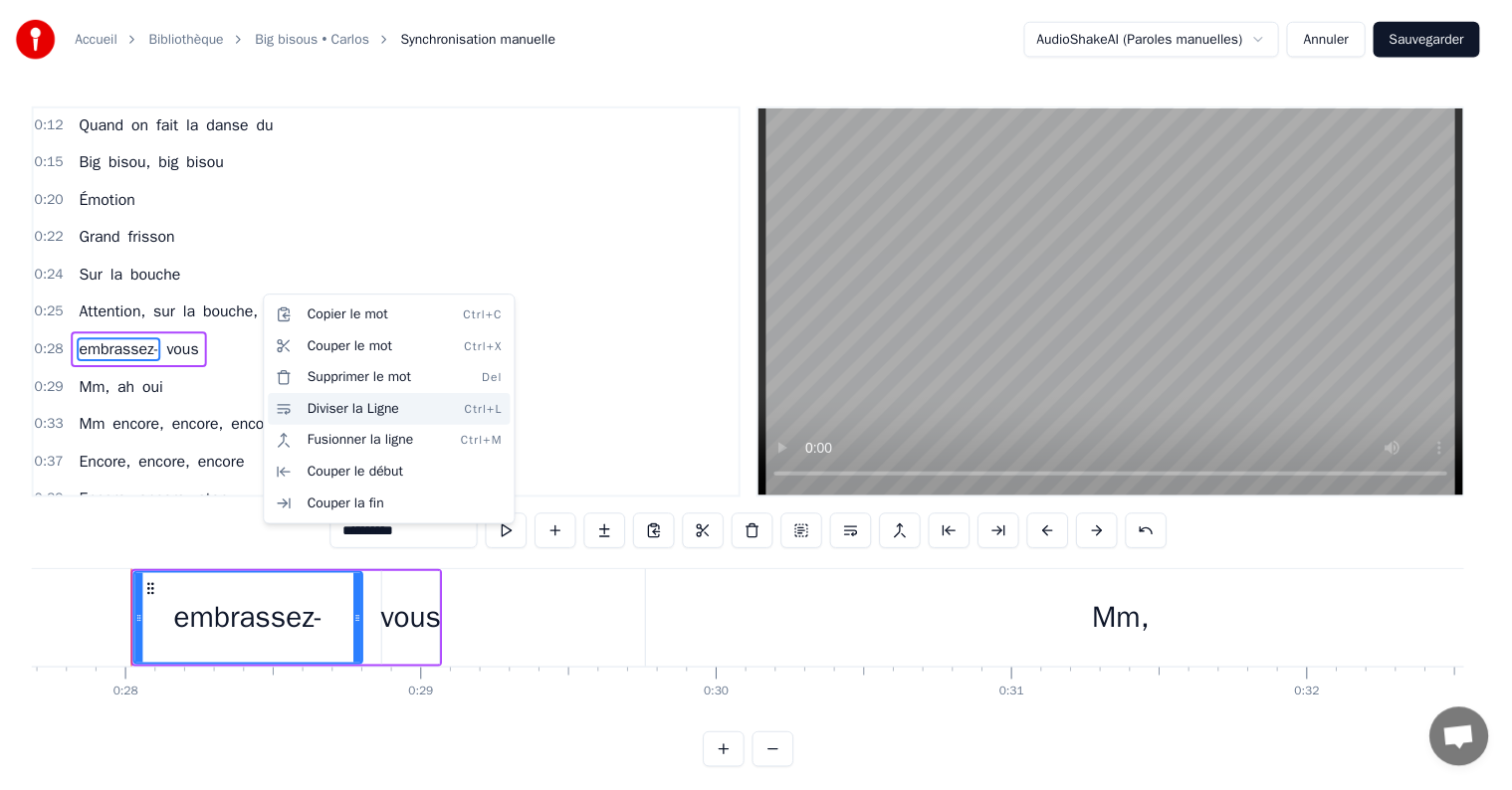 scroll, scrollTop: 151, scrollLeft: 0, axis: vertical 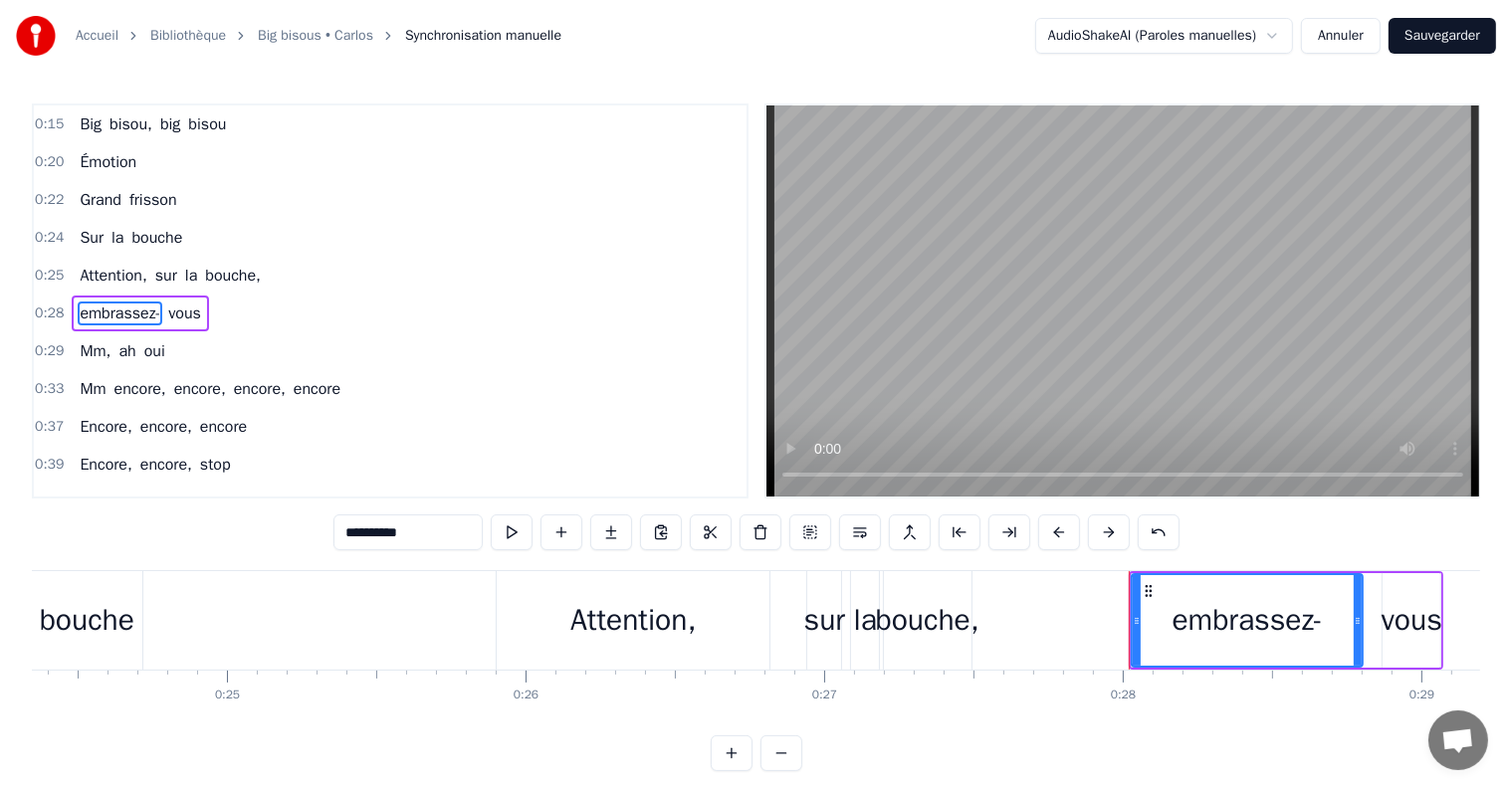 click on "Attention," at bounding box center [633, 620] 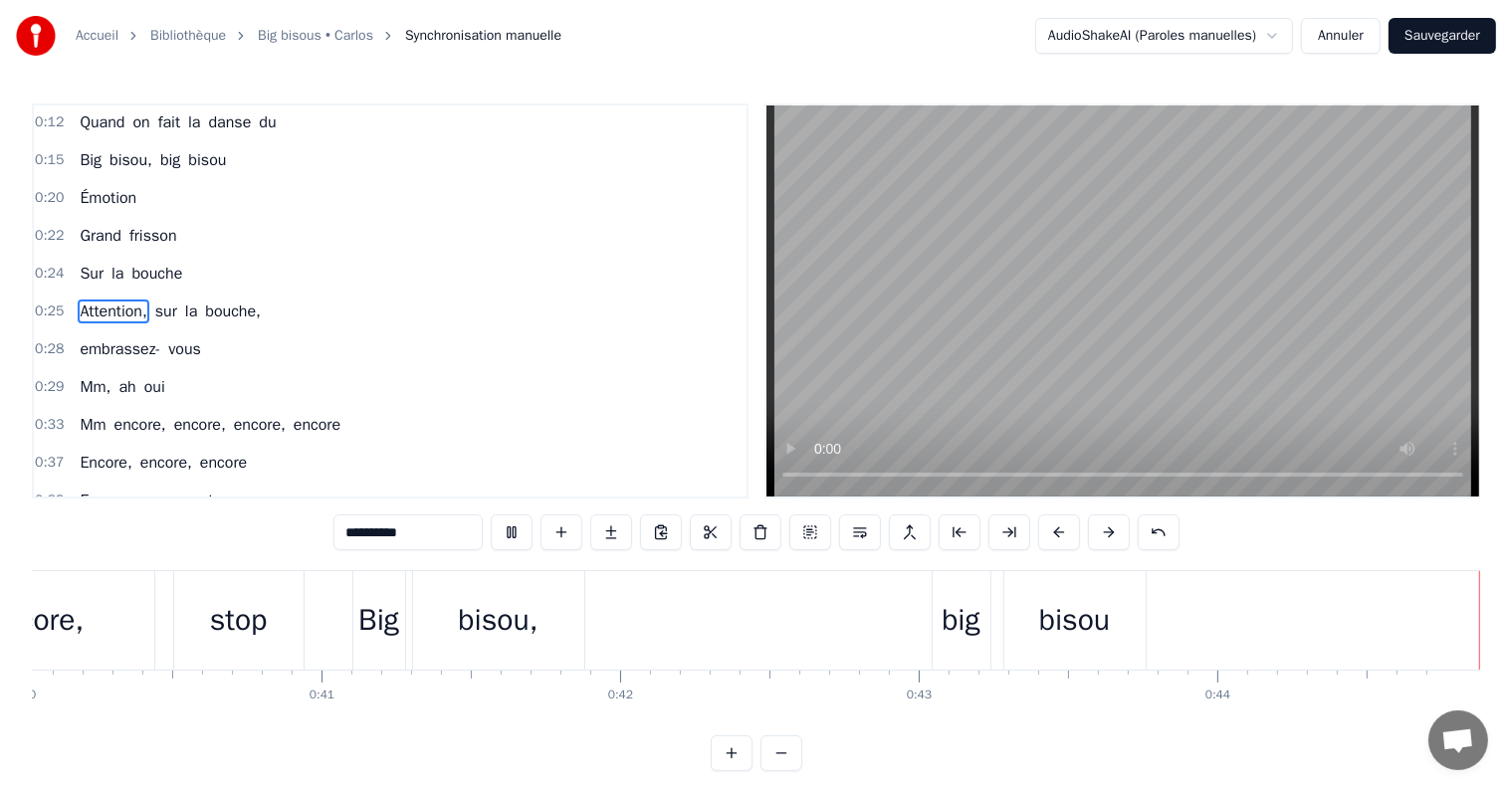 scroll, scrollTop: 0, scrollLeft: 11956, axis: horizontal 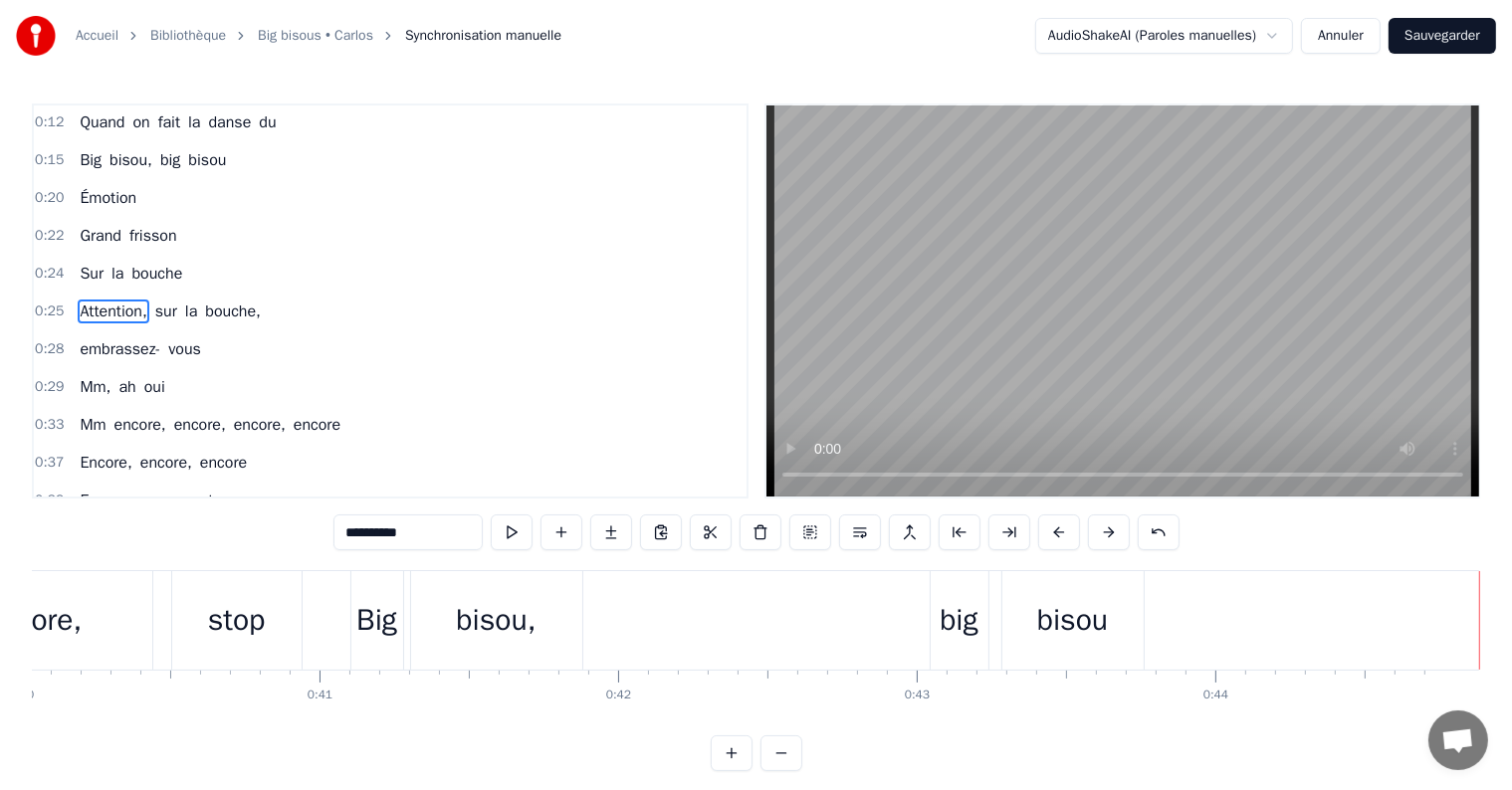 click on "Sauvegarder" at bounding box center [1442, 36] 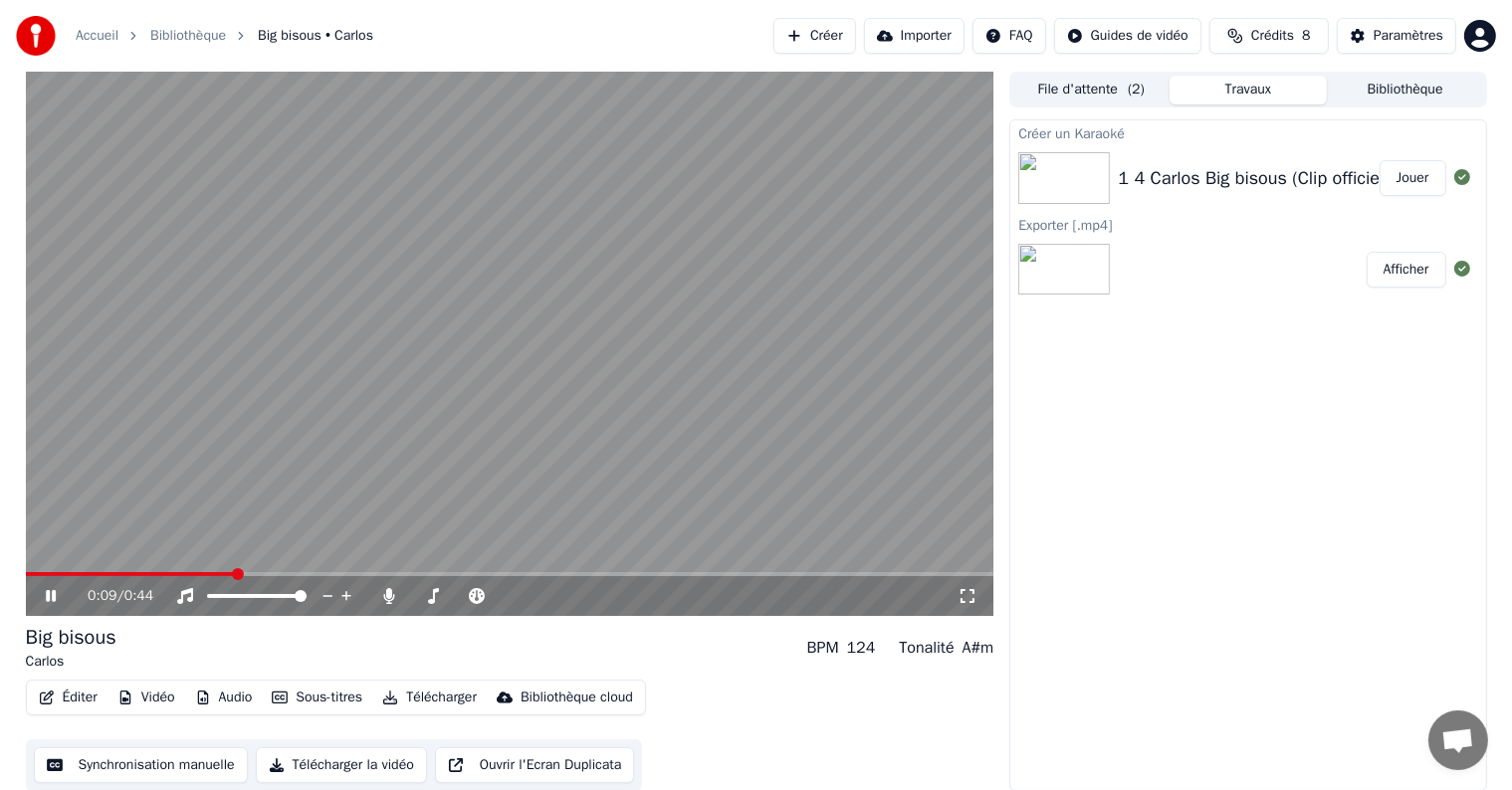 click on "Éditer" at bounding box center (68, 697) 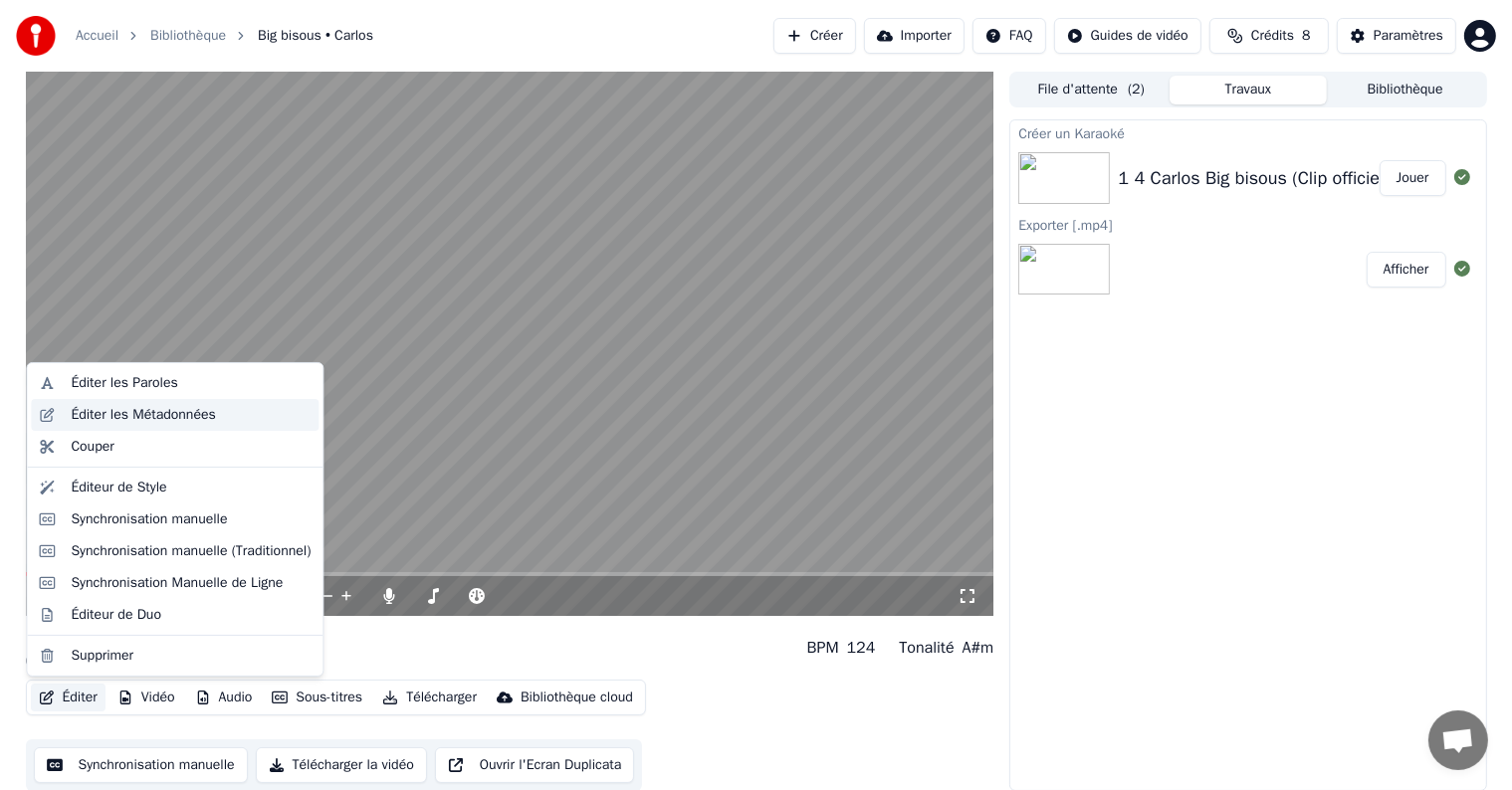 click on "Éditer les Métadonnées" at bounding box center [142, 415] 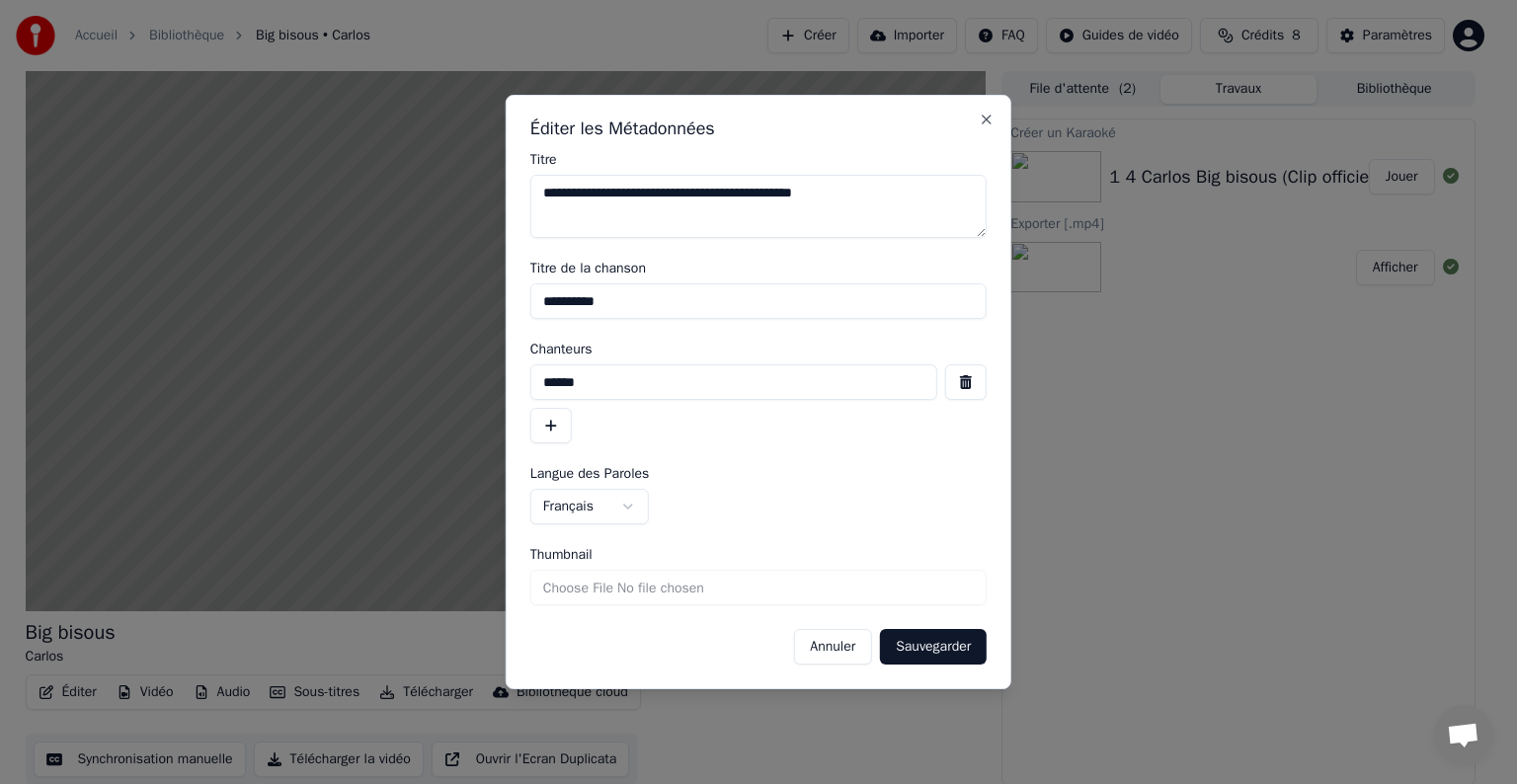 drag, startPoint x: 868, startPoint y: 194, endPoint x: 0, endPoint y: 142, distance: 869.55621 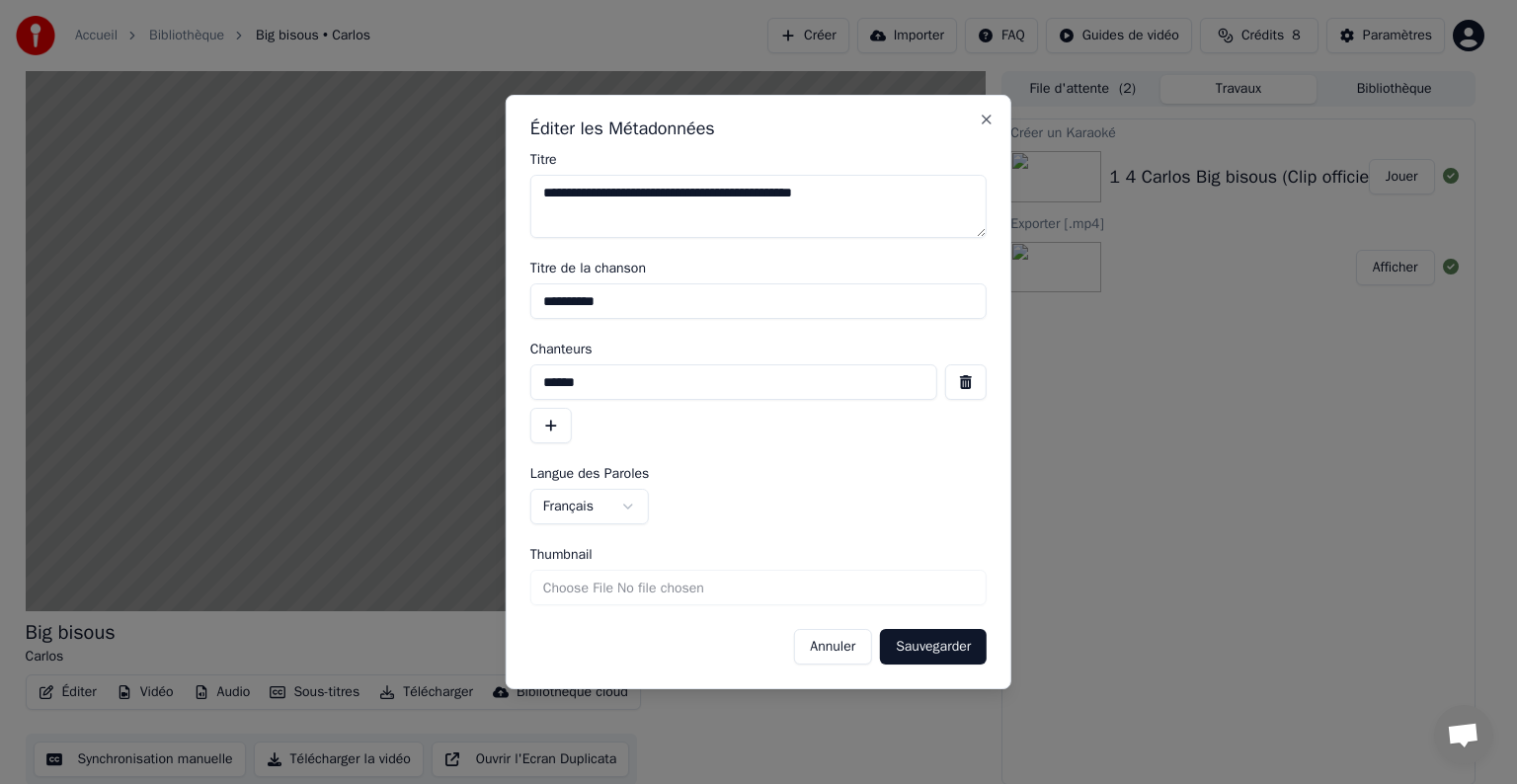 click on "**********" at bounding box center (750, 392) 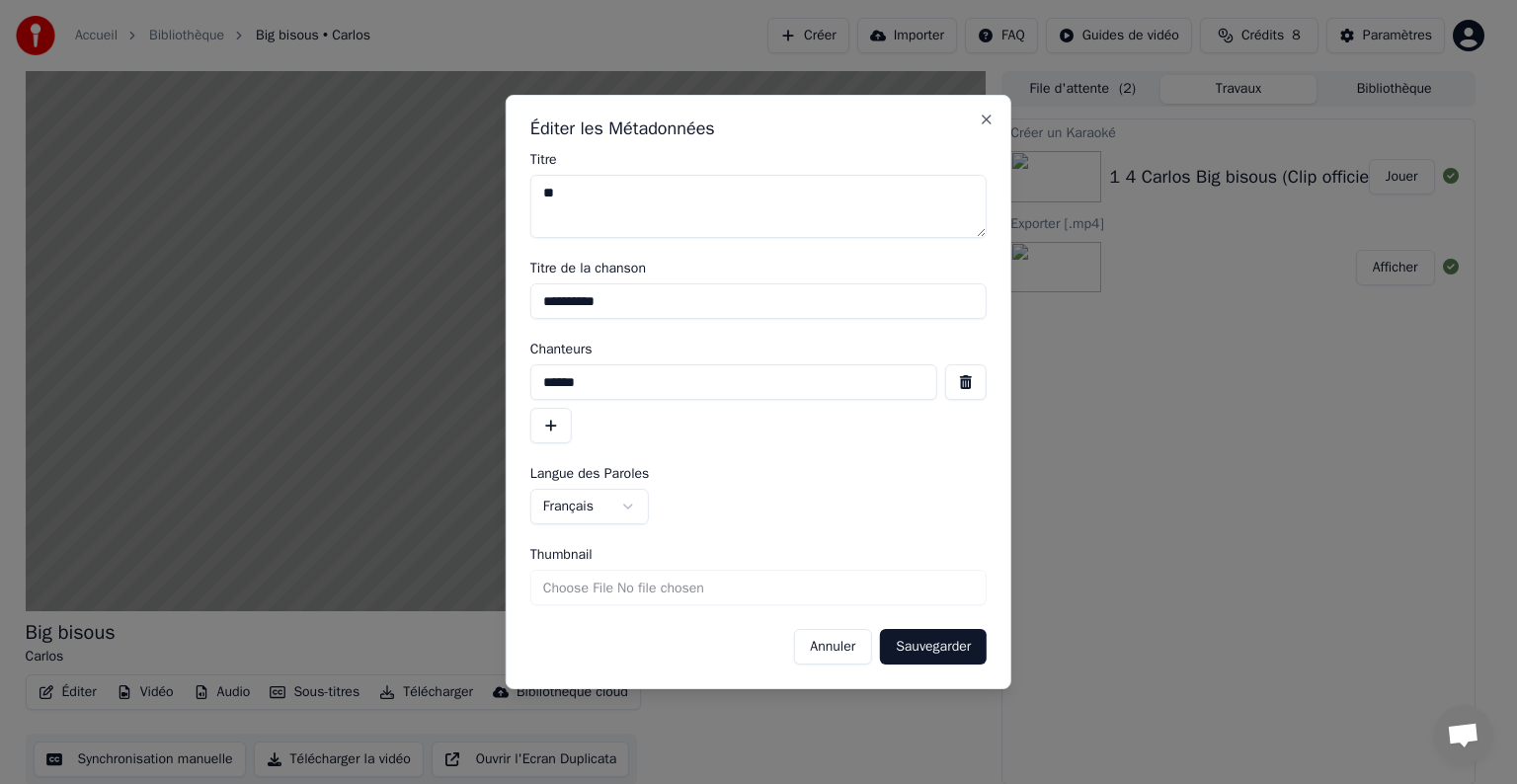 type 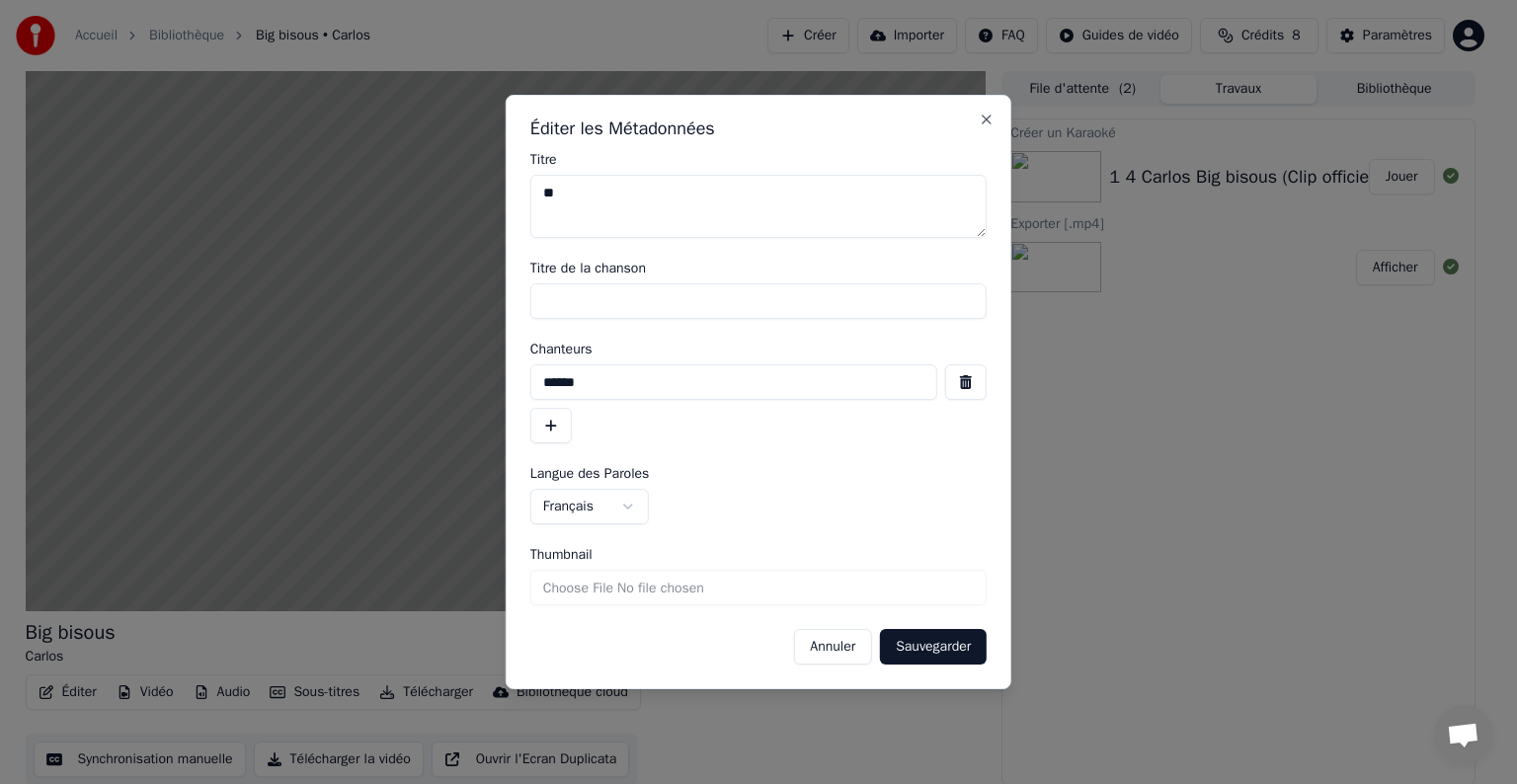 type 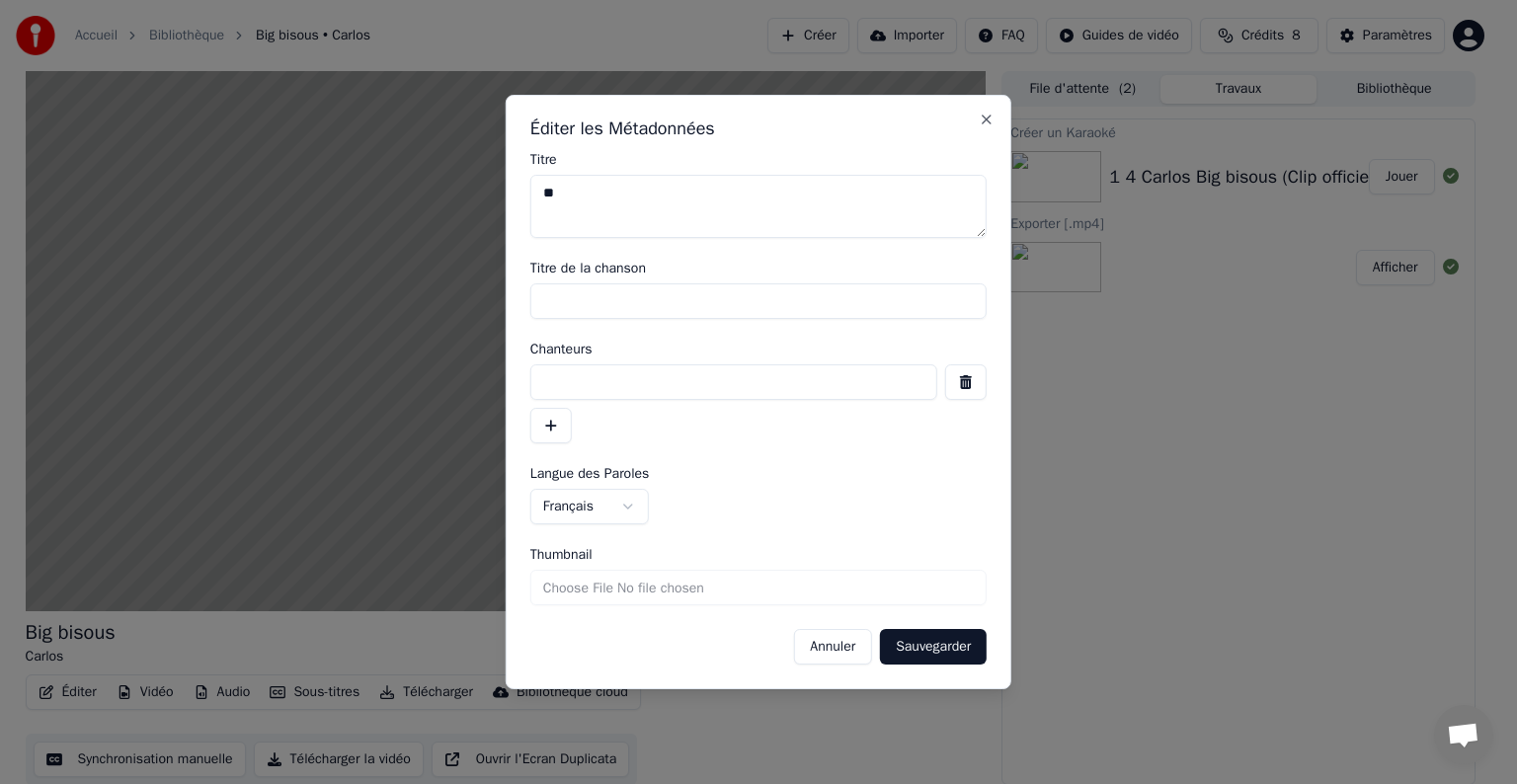 type 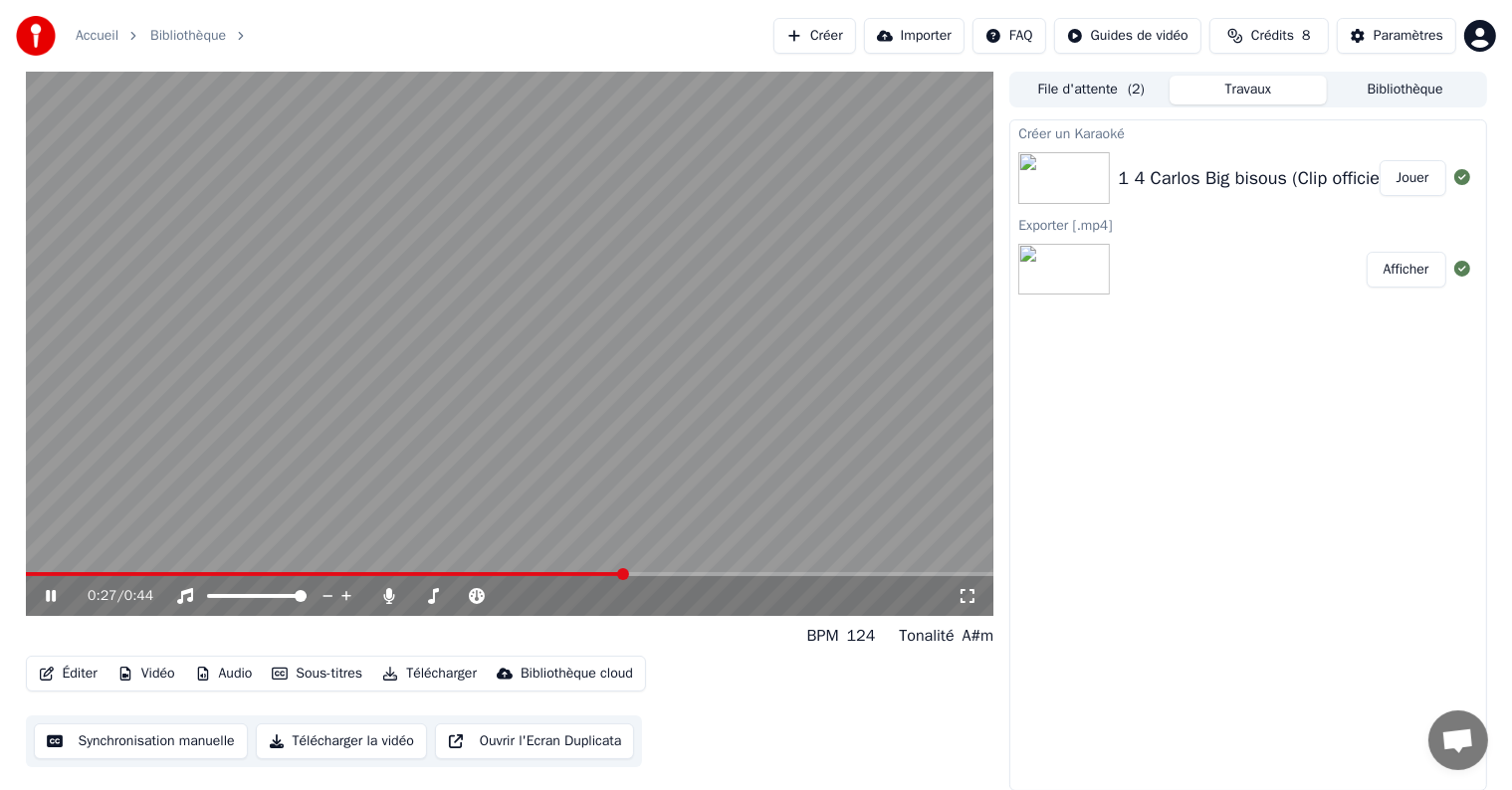 drag, startPoint x: 602, startPoint y: 568, endPoint x: 167, endPoint y: 571, distance: 435.01034 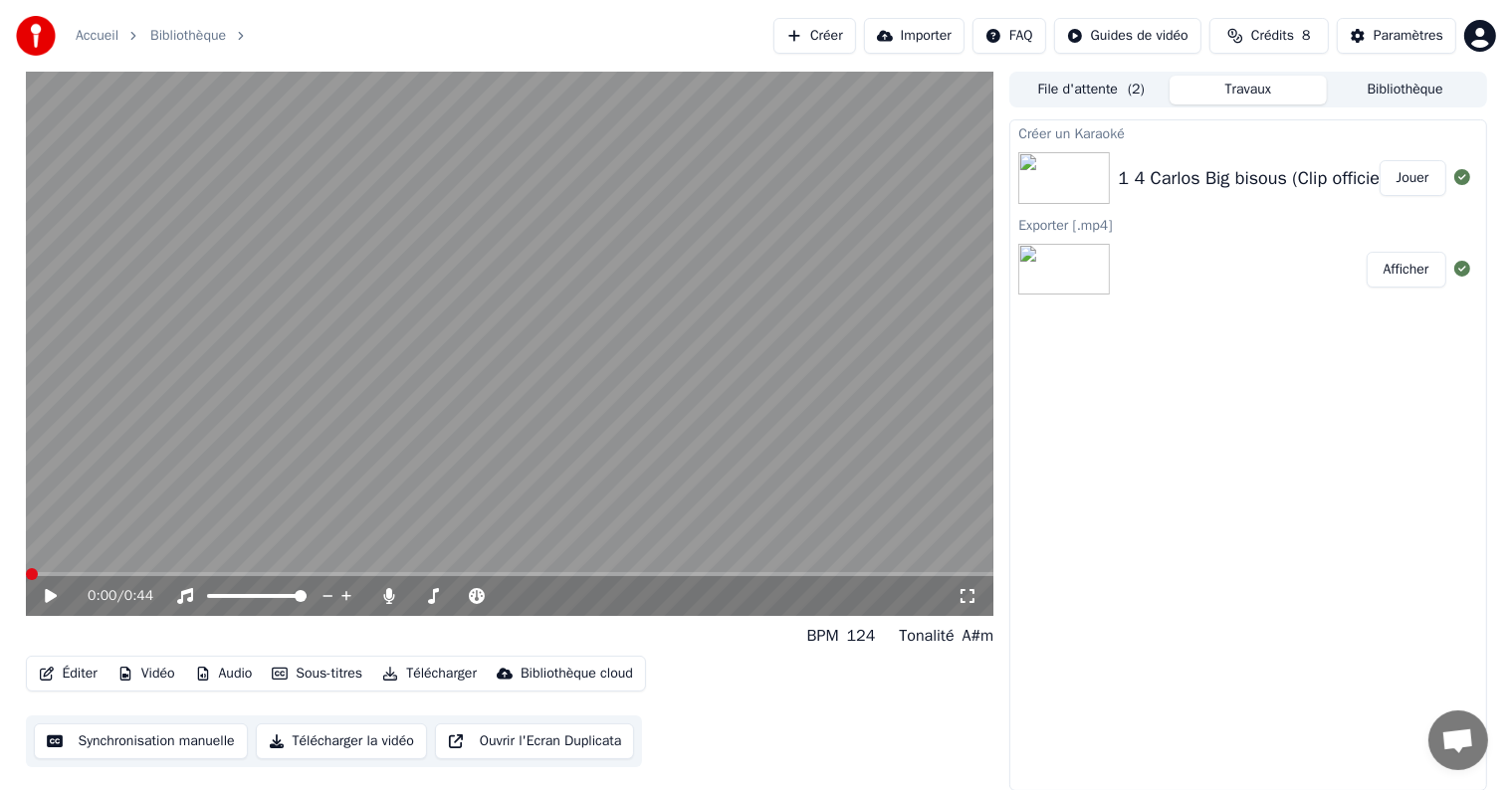 click at bounding box center (32, 574) 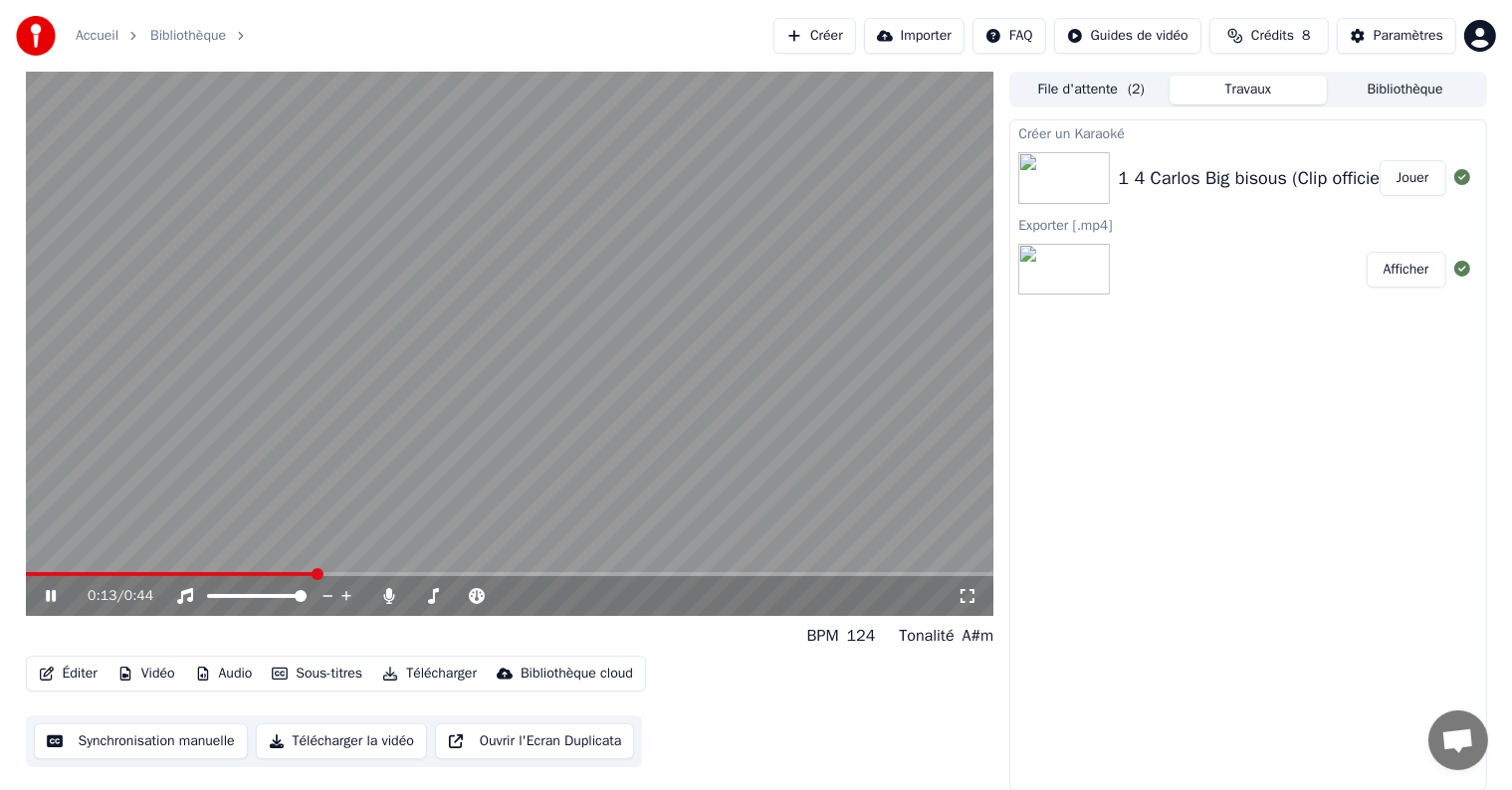 click on "Synchronisation manuelle" at bounding box center [140, 741] 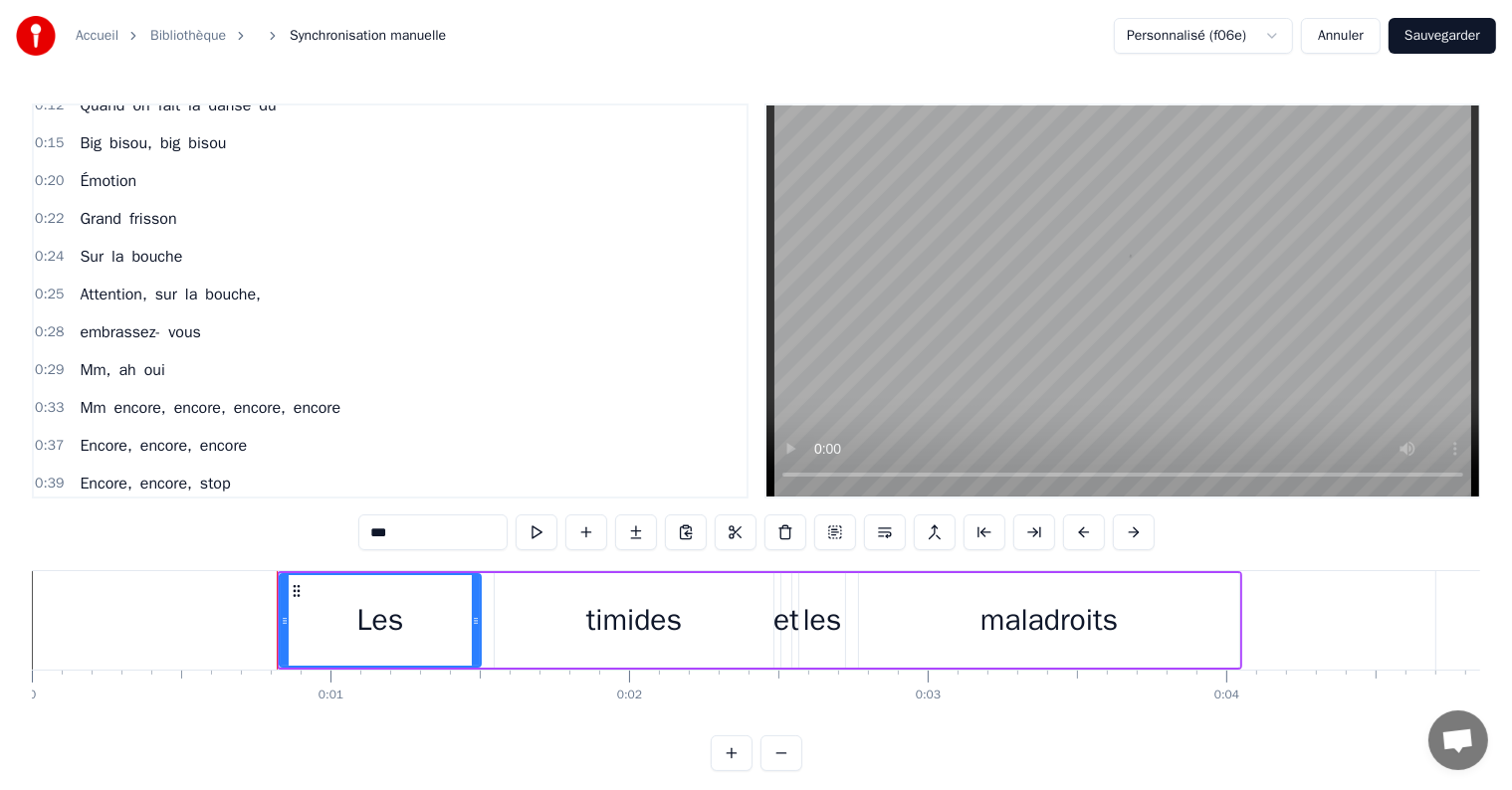 scroll, scrollTop: 0, scrollLeft: 0, axis: both 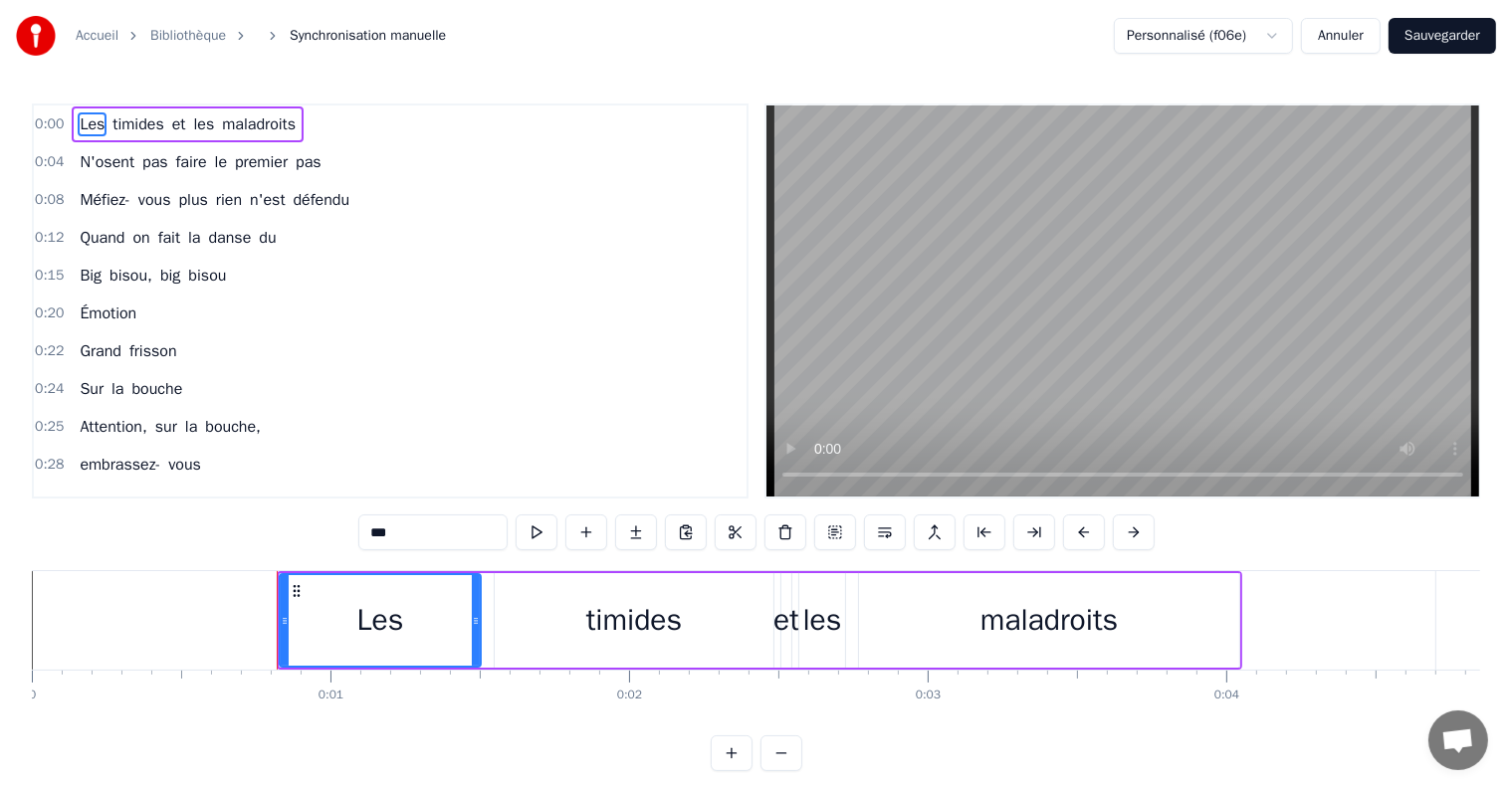 click on "rien" at bounding box center [229, 200] 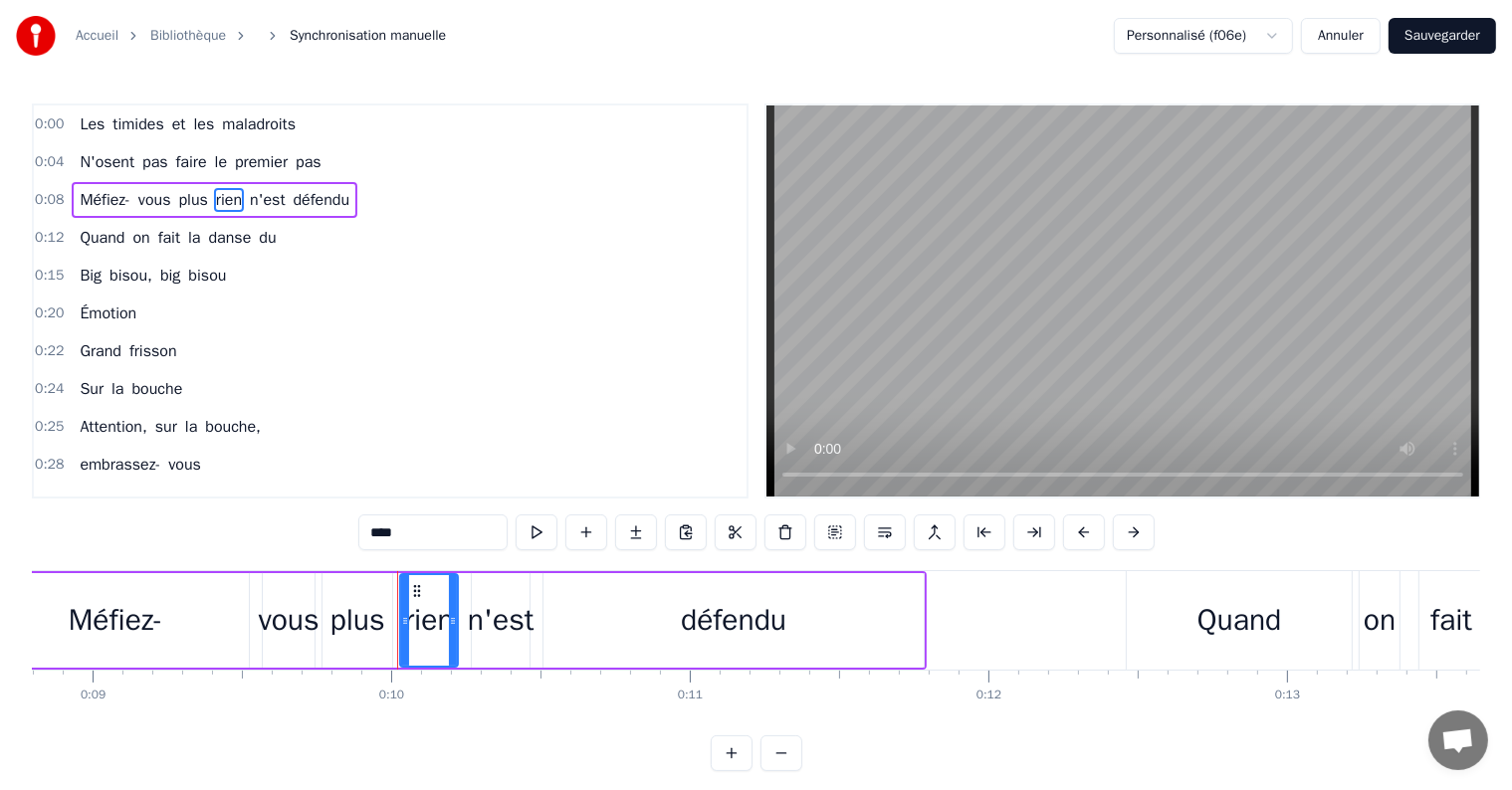 click on "plus" at bounding box center [192, 200] 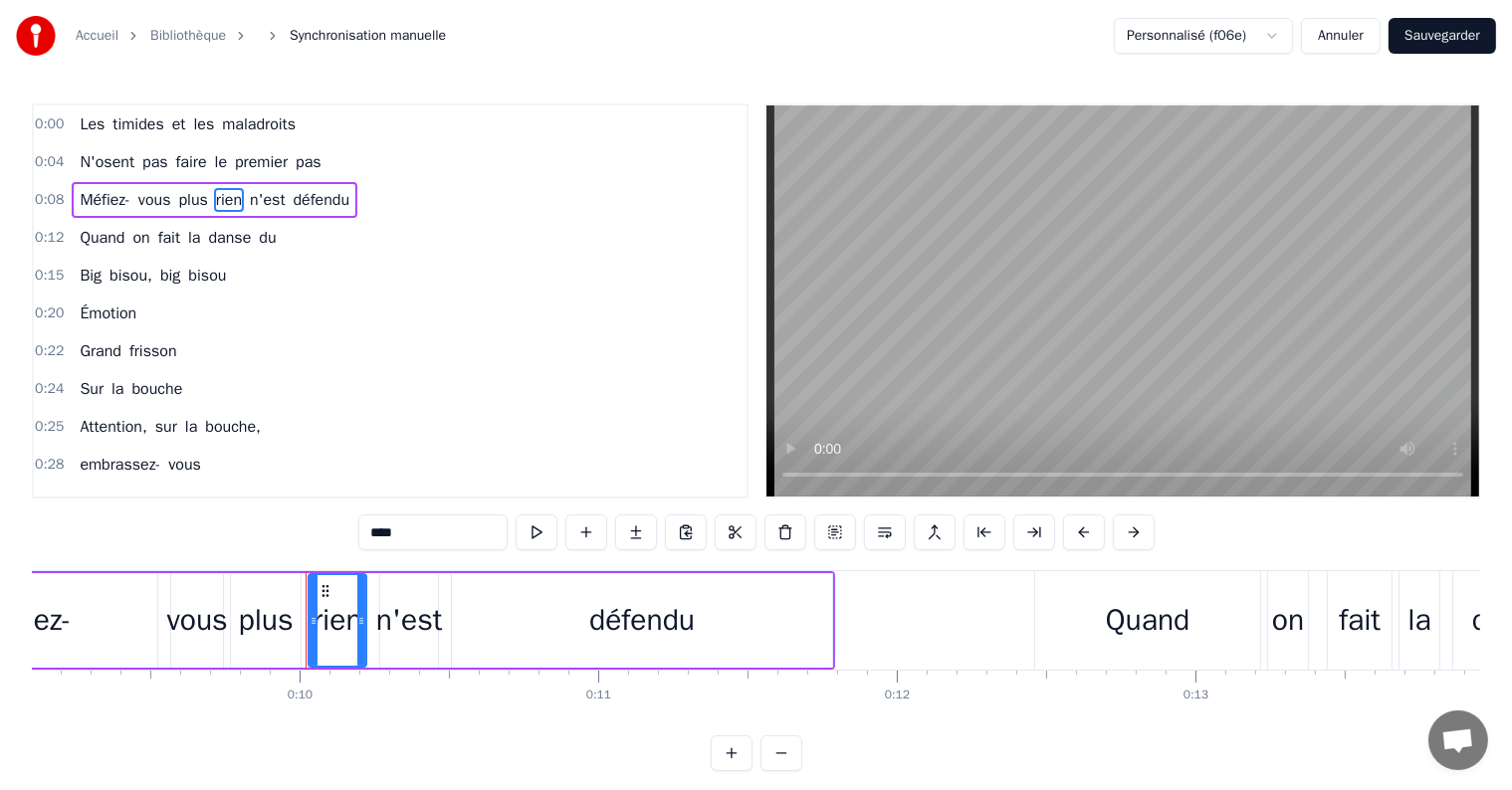 type on "****" 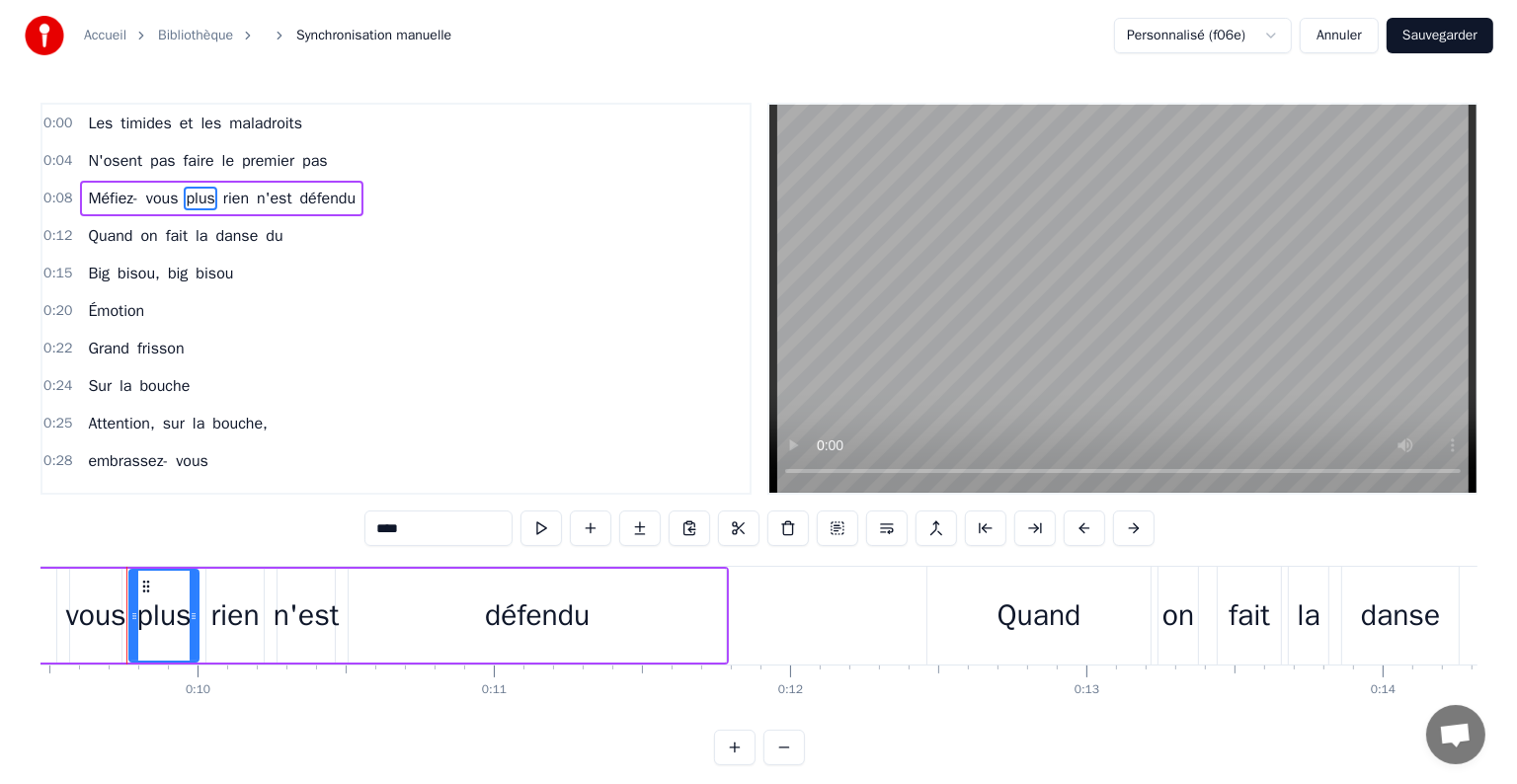 scroll, scrollTop: 0, scrollLeft: 2793, axis: horizontal 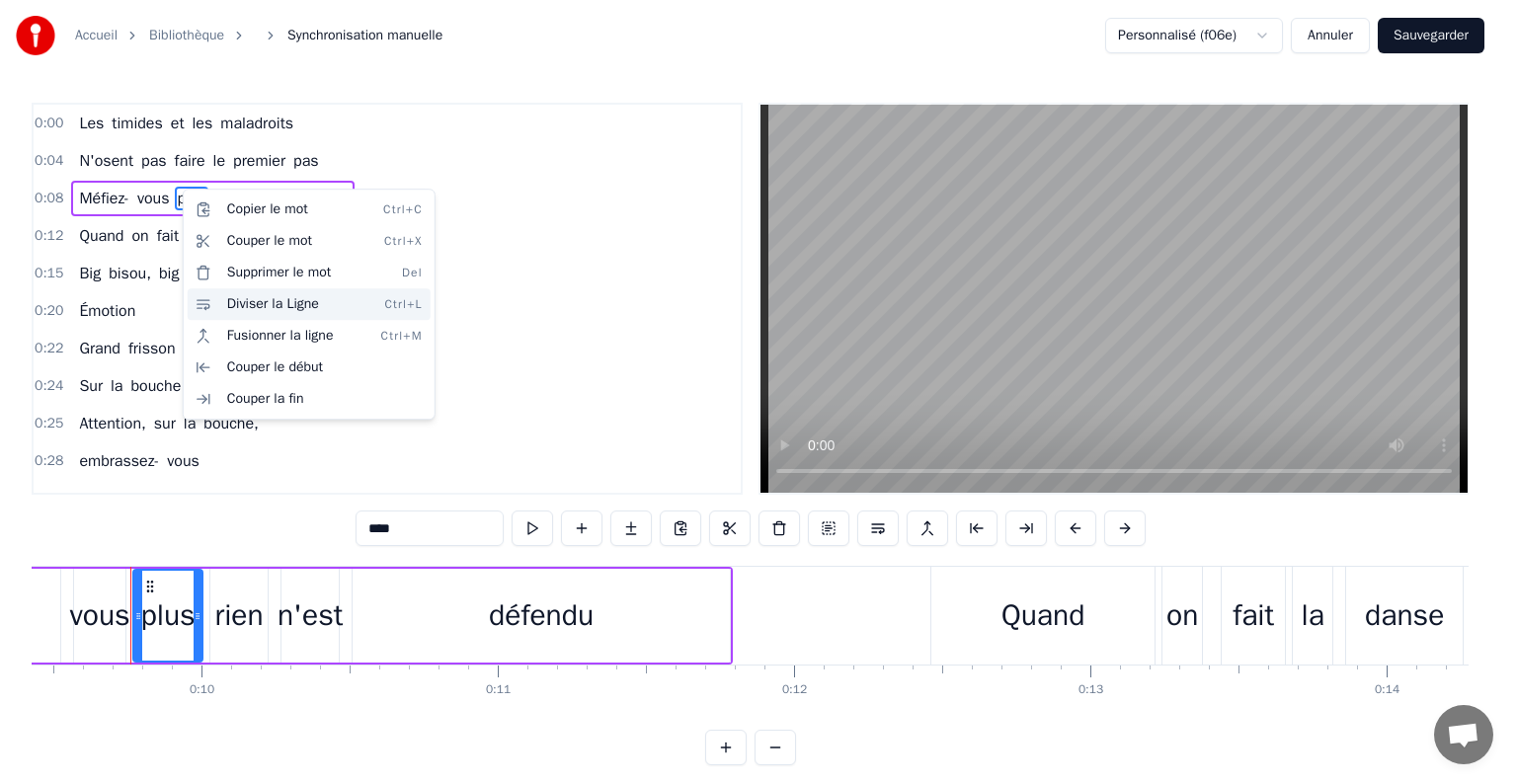 click on "Diviser la Ligne Ctrl+L" at bounding box center (309, 304) 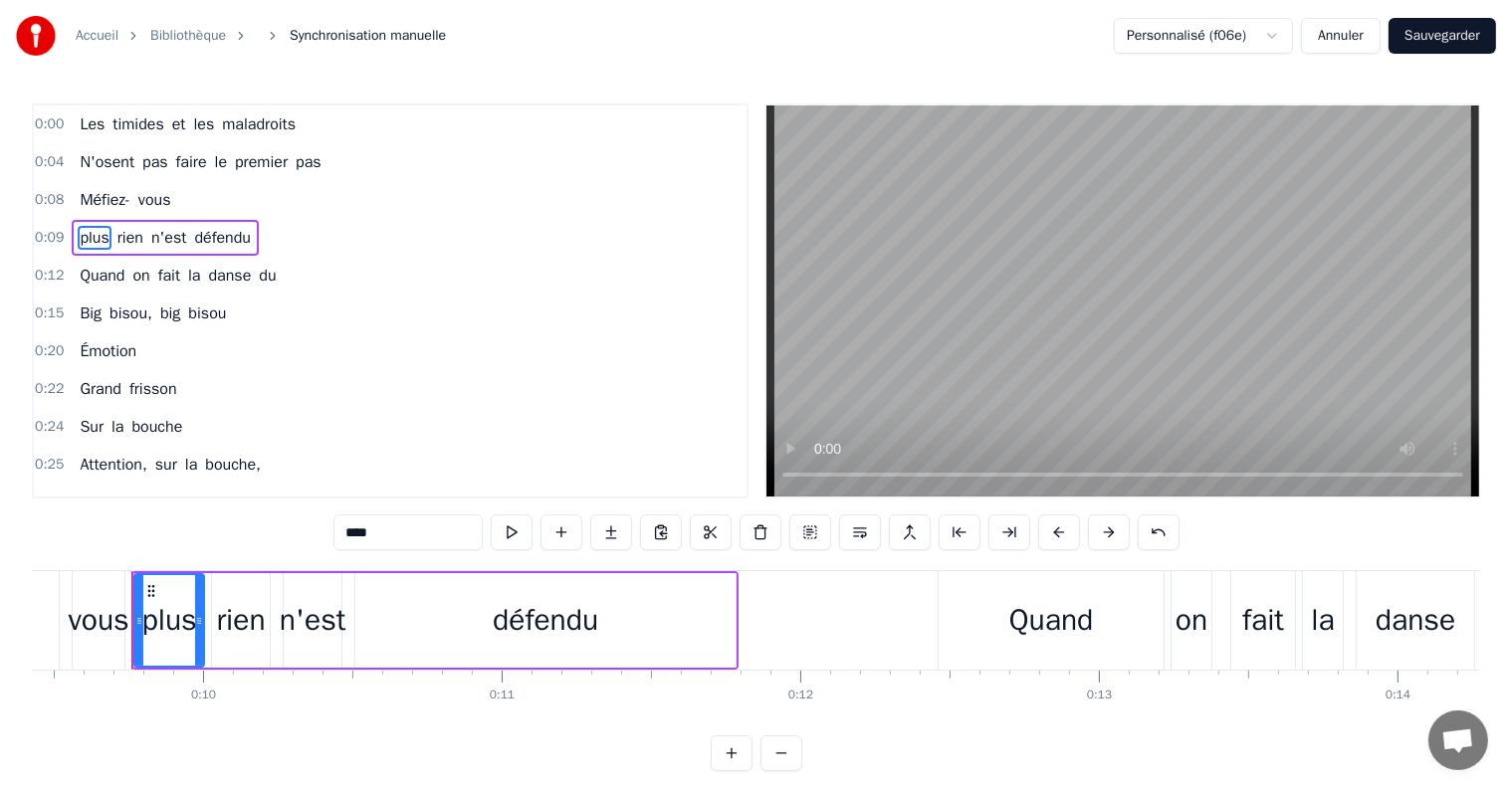 click on "Sauvegarder" at bounding box center [1442, 36] 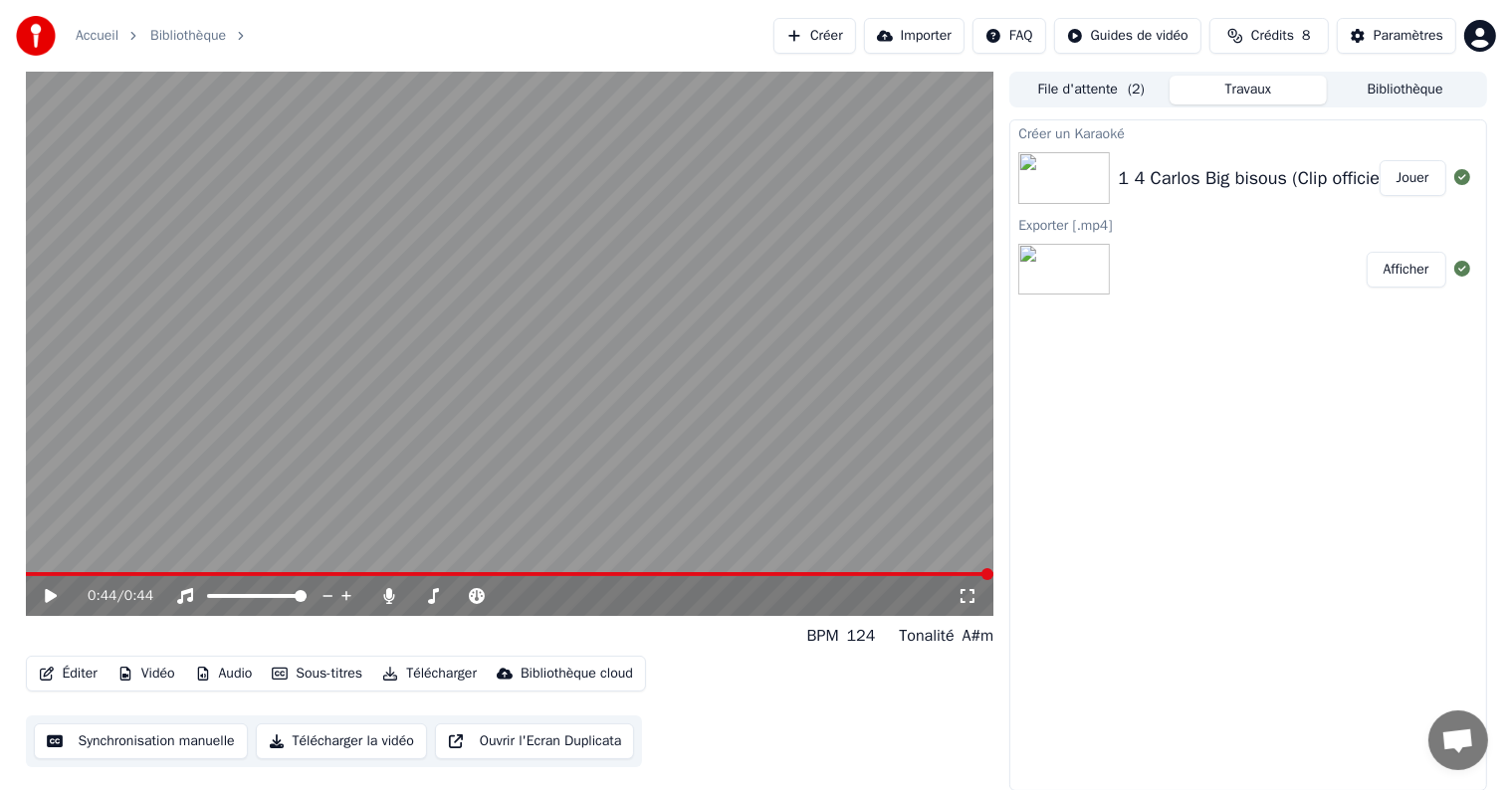 click on "Télécharger la vidéo" at bounding box center [341, 741] 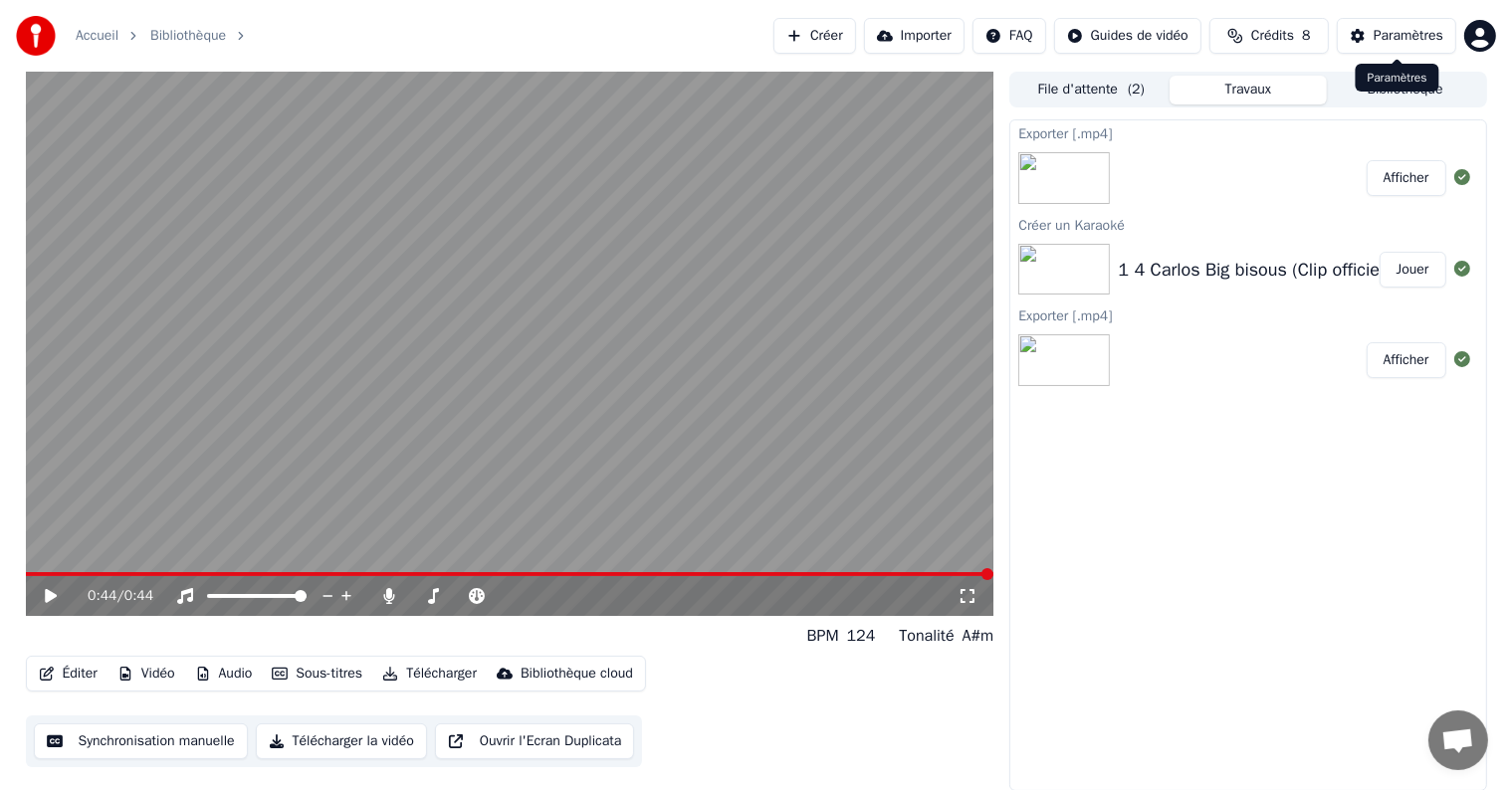 click on "Bibliothèque" at bounding box center (1405, 90) 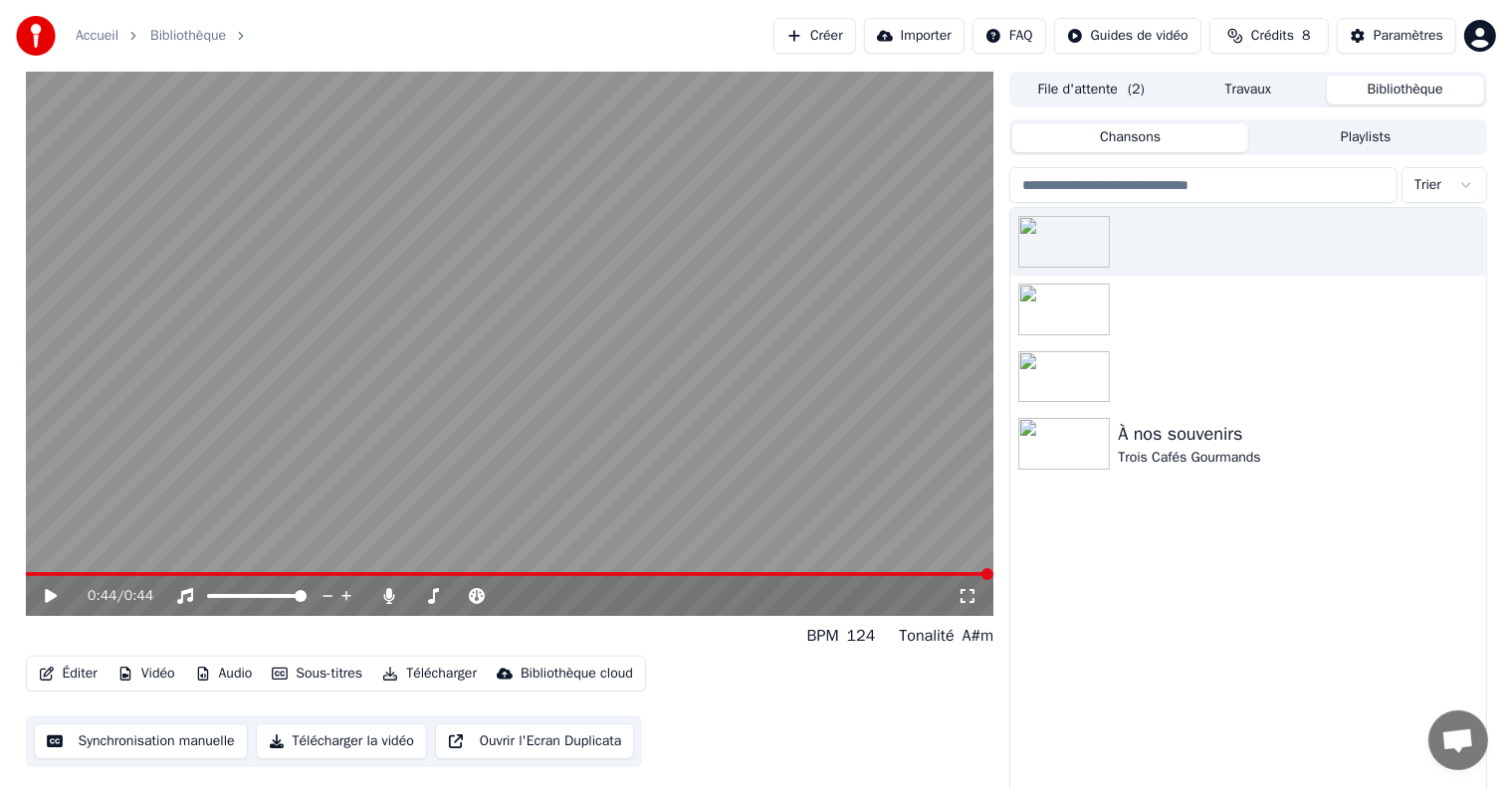 click on "Créer" at bounding box center [814, 36] 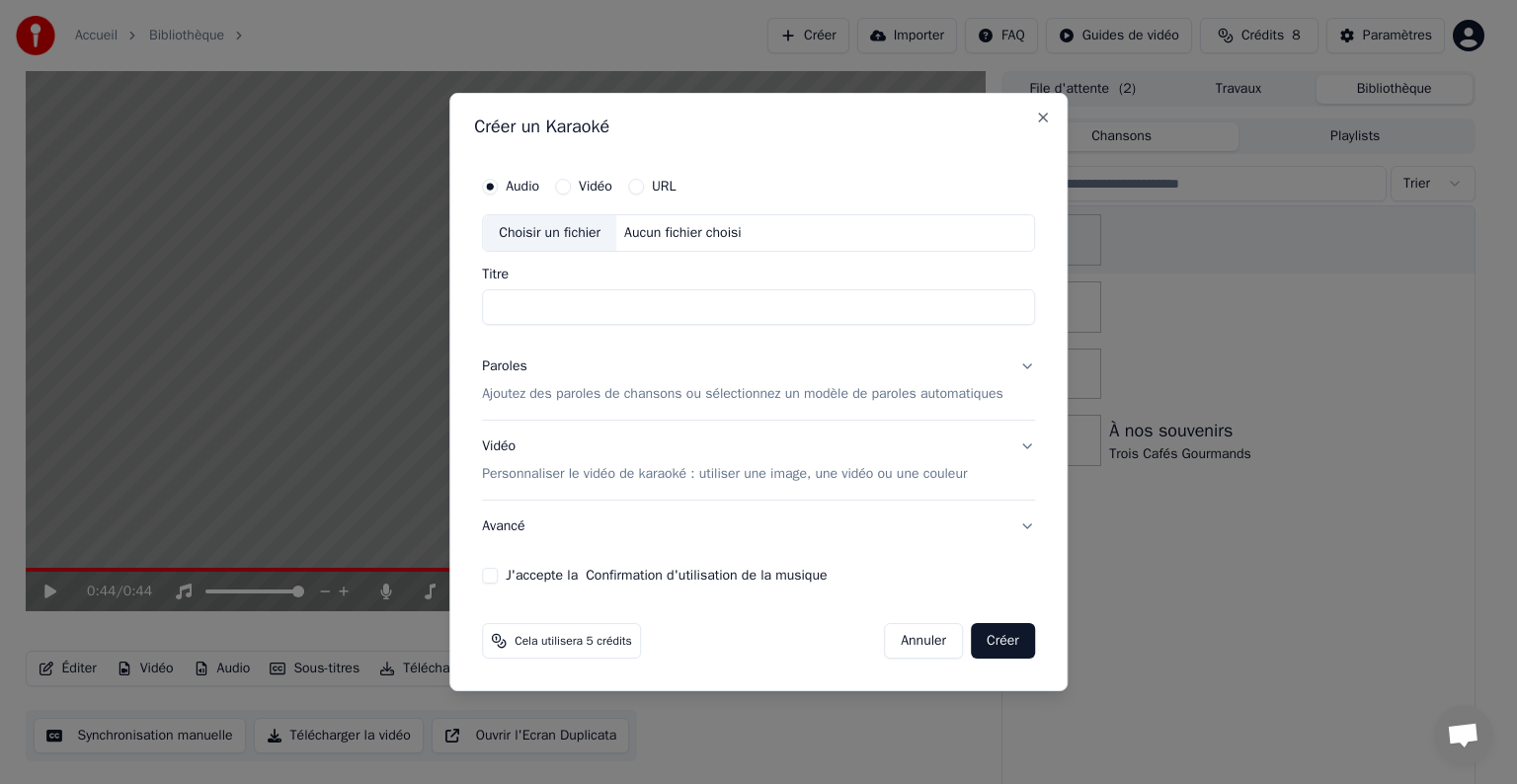 click on "Choisir un fichier" at bounding box center (549, 233) 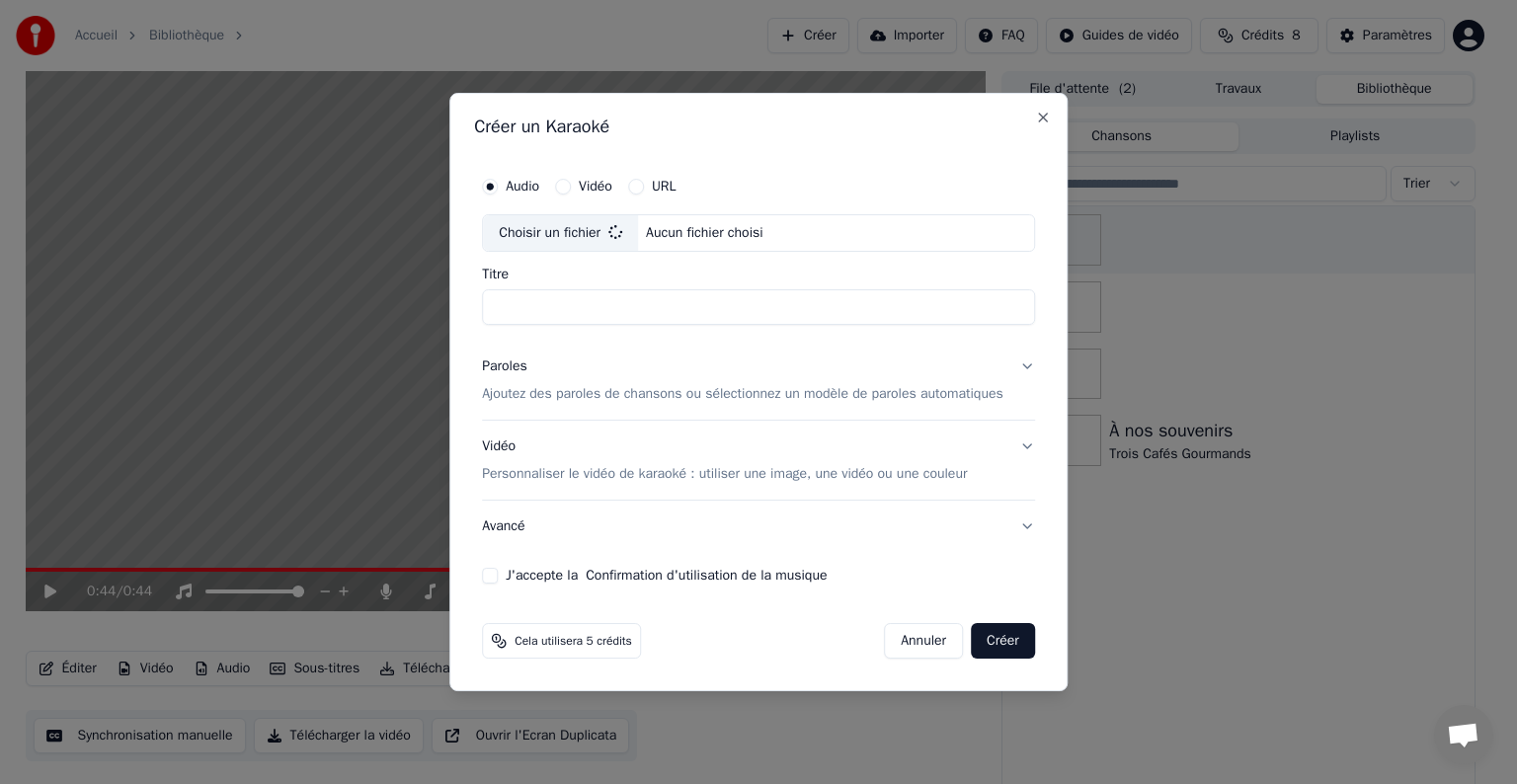 type on "**********" 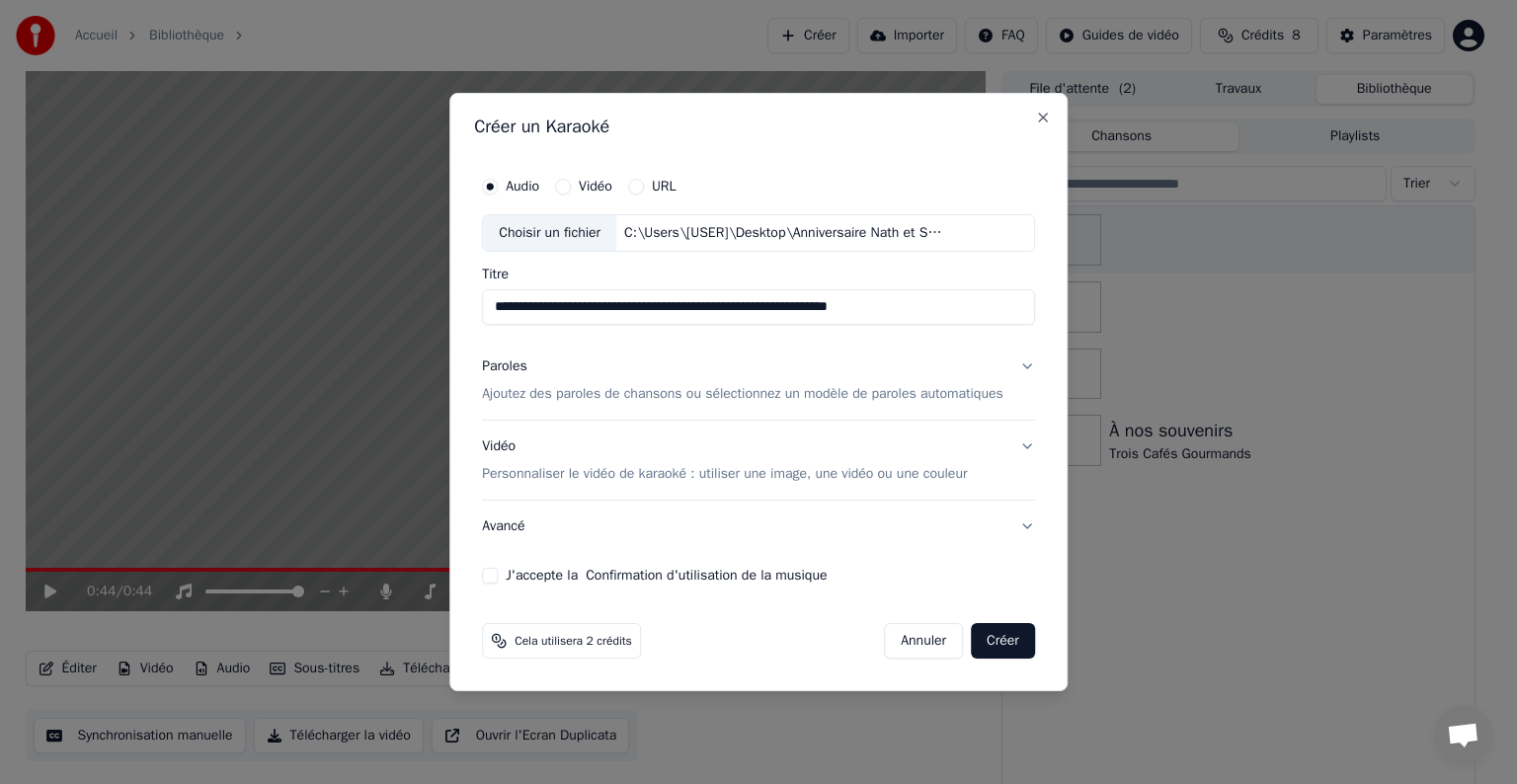 click on "Paroles Ajoutez des paroles de chansons ou sélectionnez un modèle de paroles automatiques" at bounding box center [758, 380] 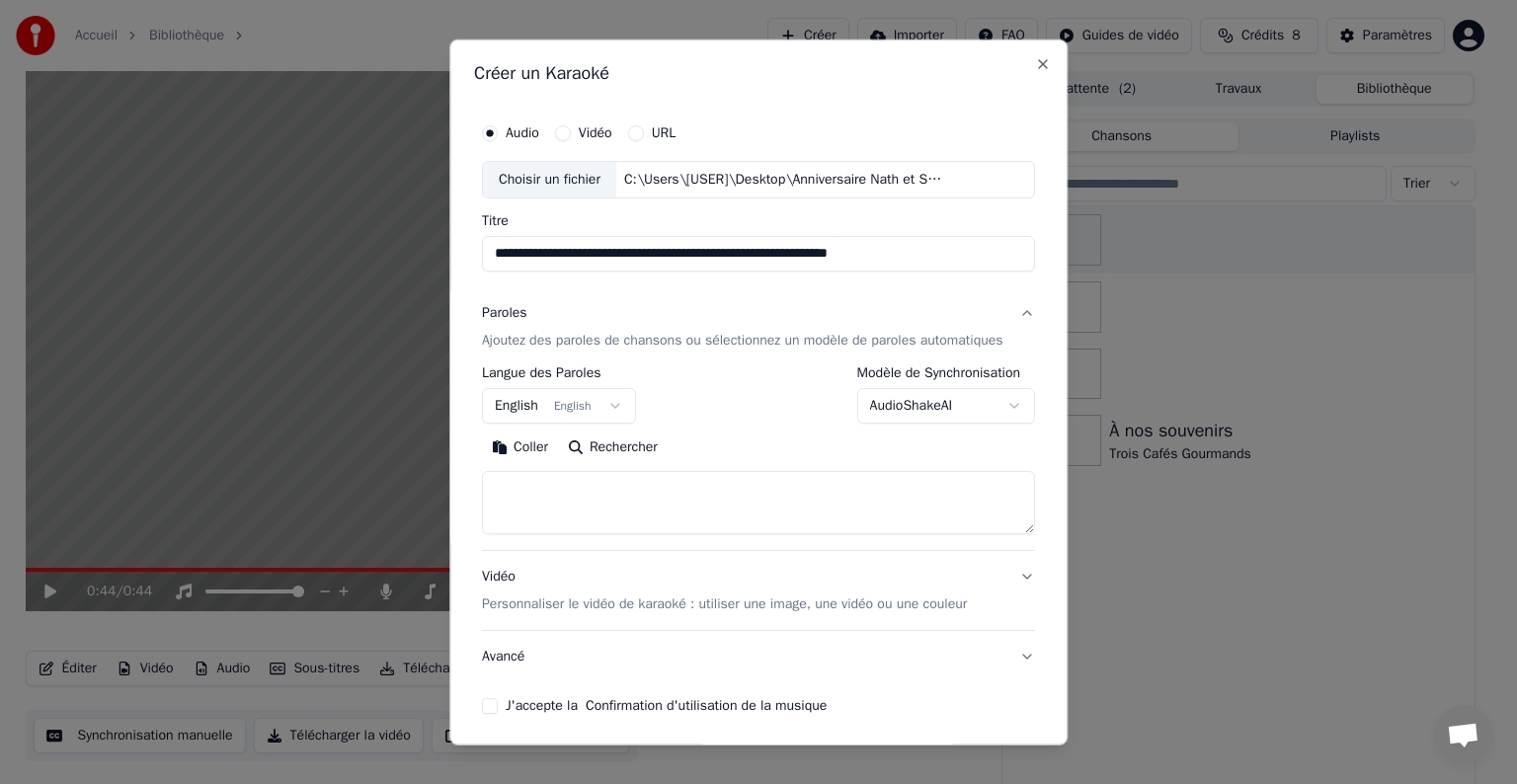 click at bounding box center [758, 503] 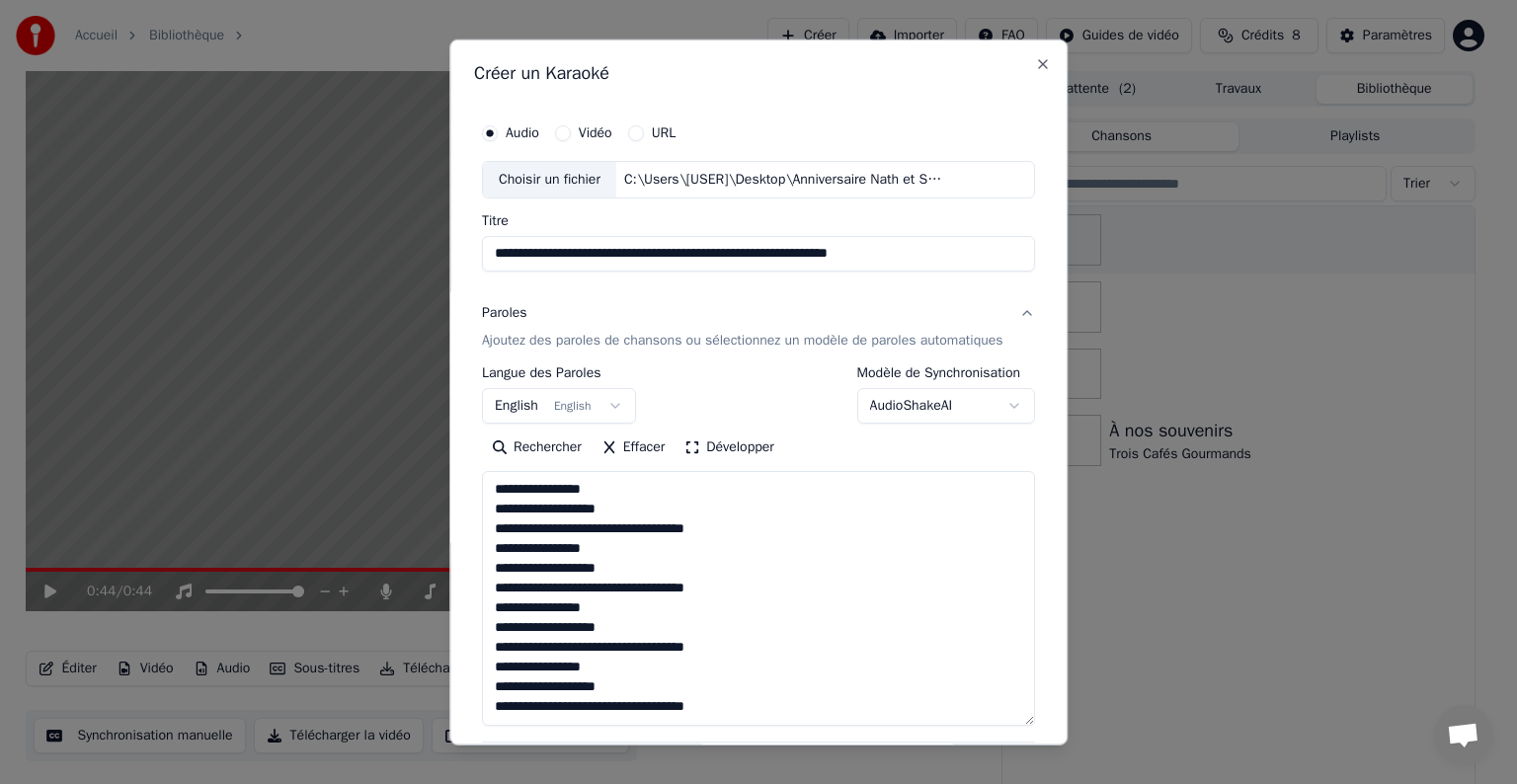 scroll, scrollTop: 182, scrollLeft: 0, axis: vertical 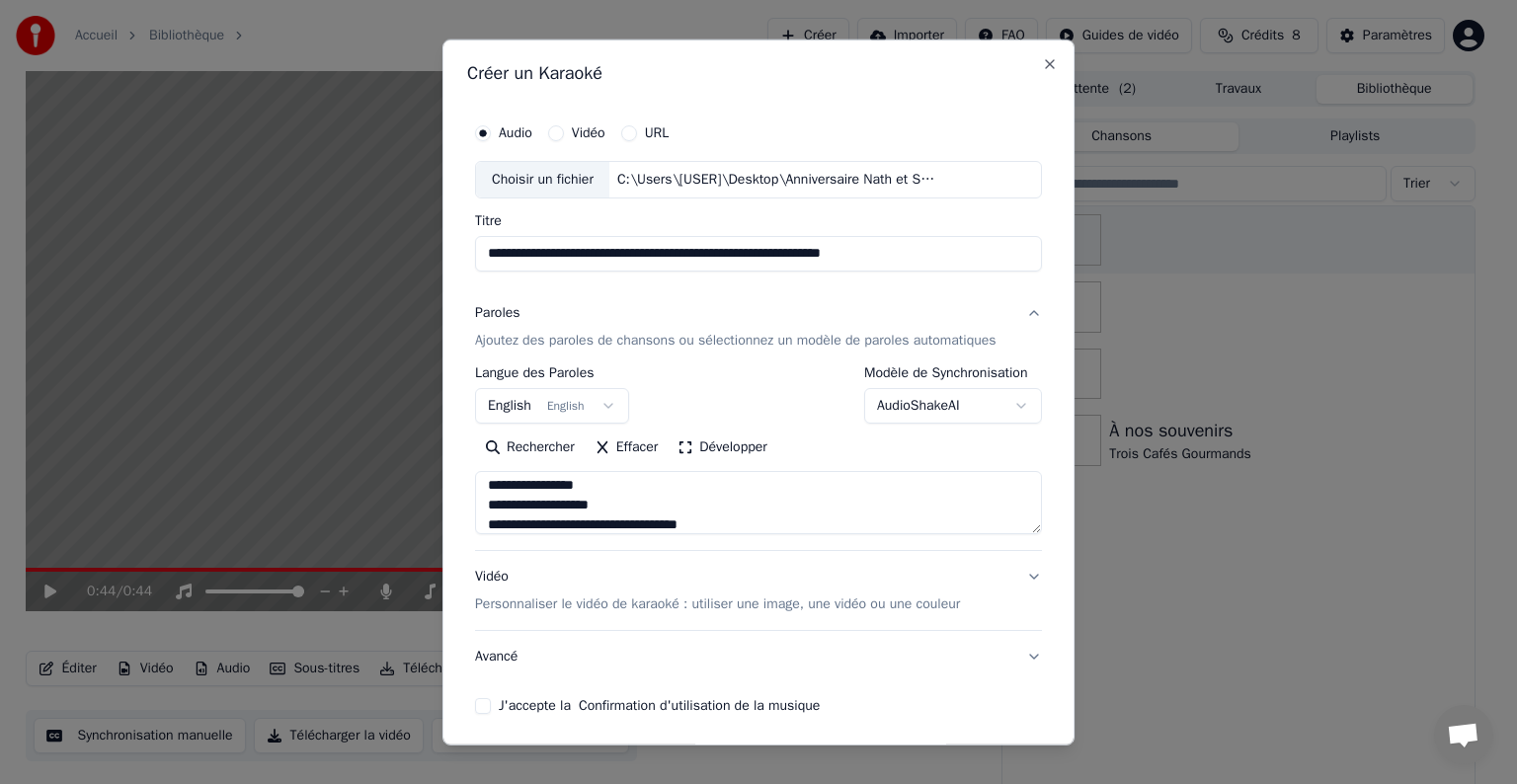 type on "**********" 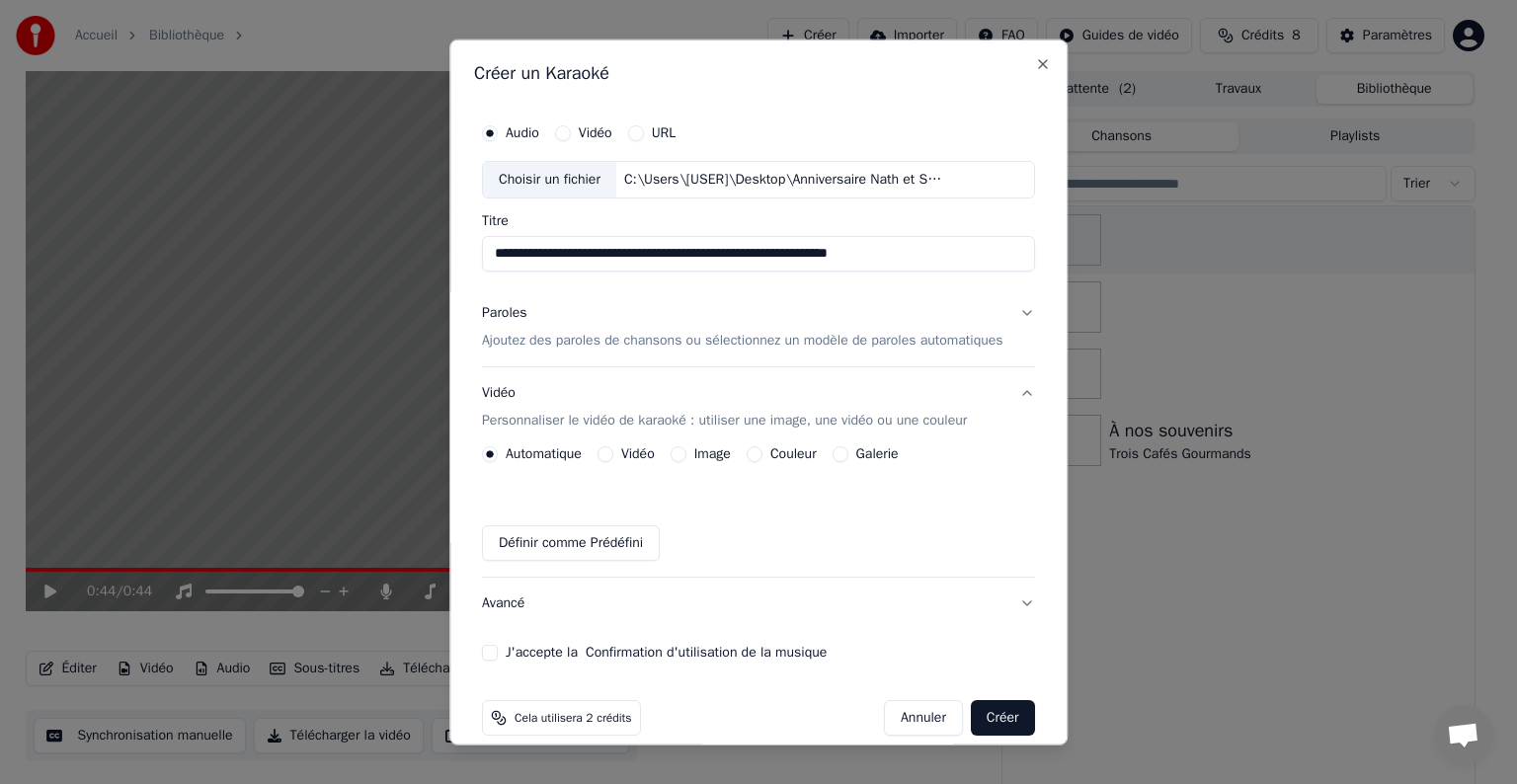 click on "Image" at bounding box center (700, 454) 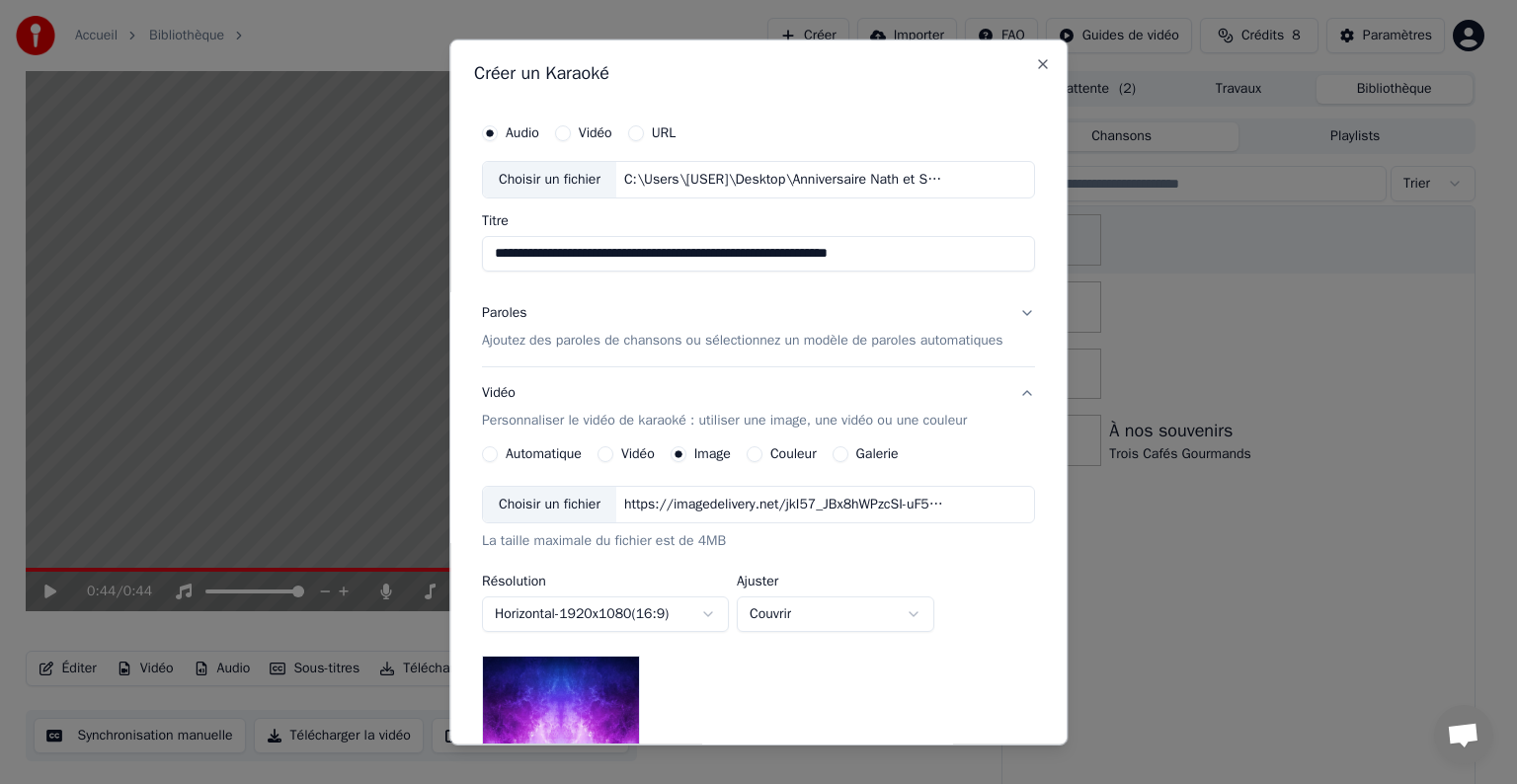 click on "Choisir un fichier" at bounding box center [549, 505] 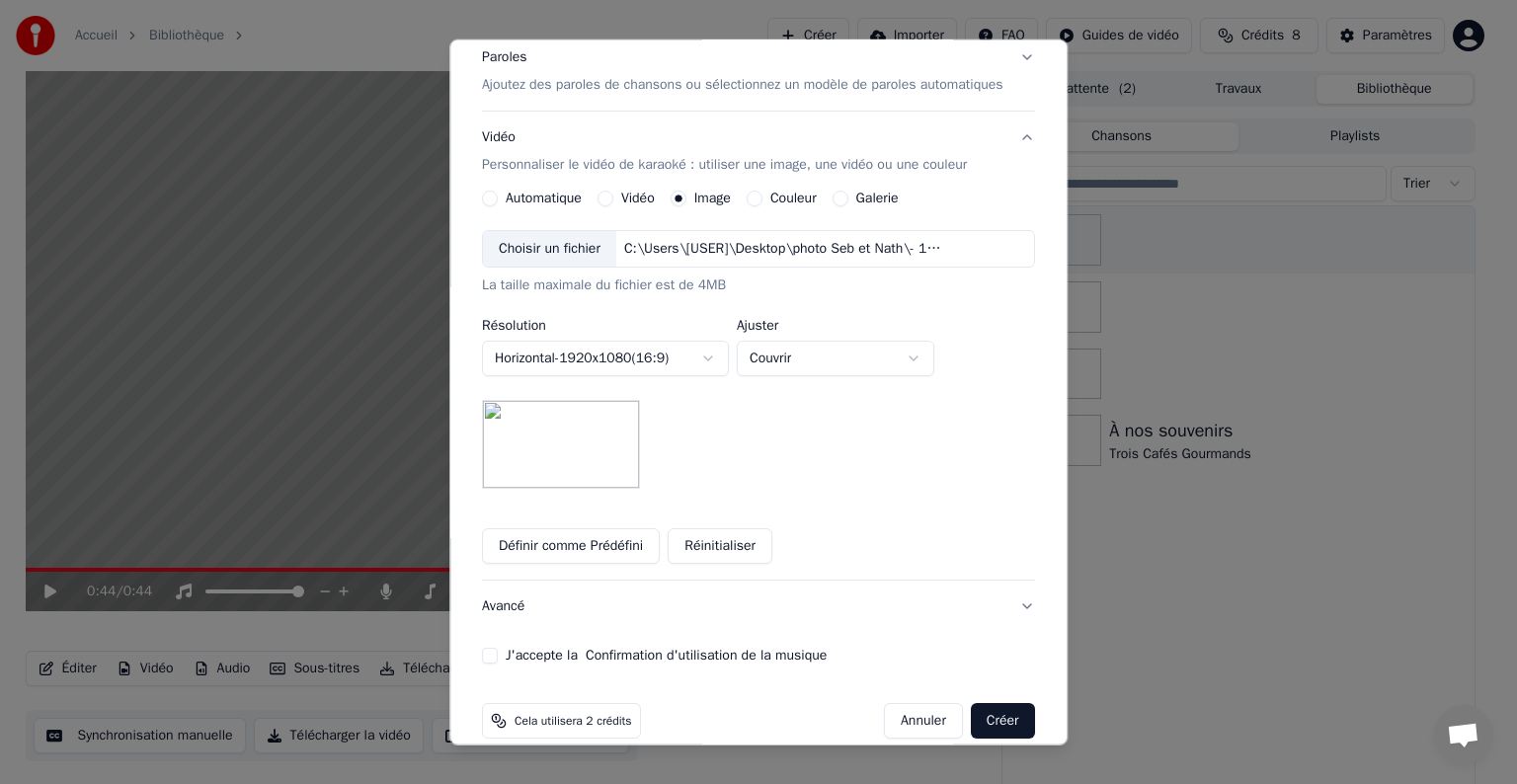 scroll, scrollTop: 263, scrollLeft: 0, axis: vertical 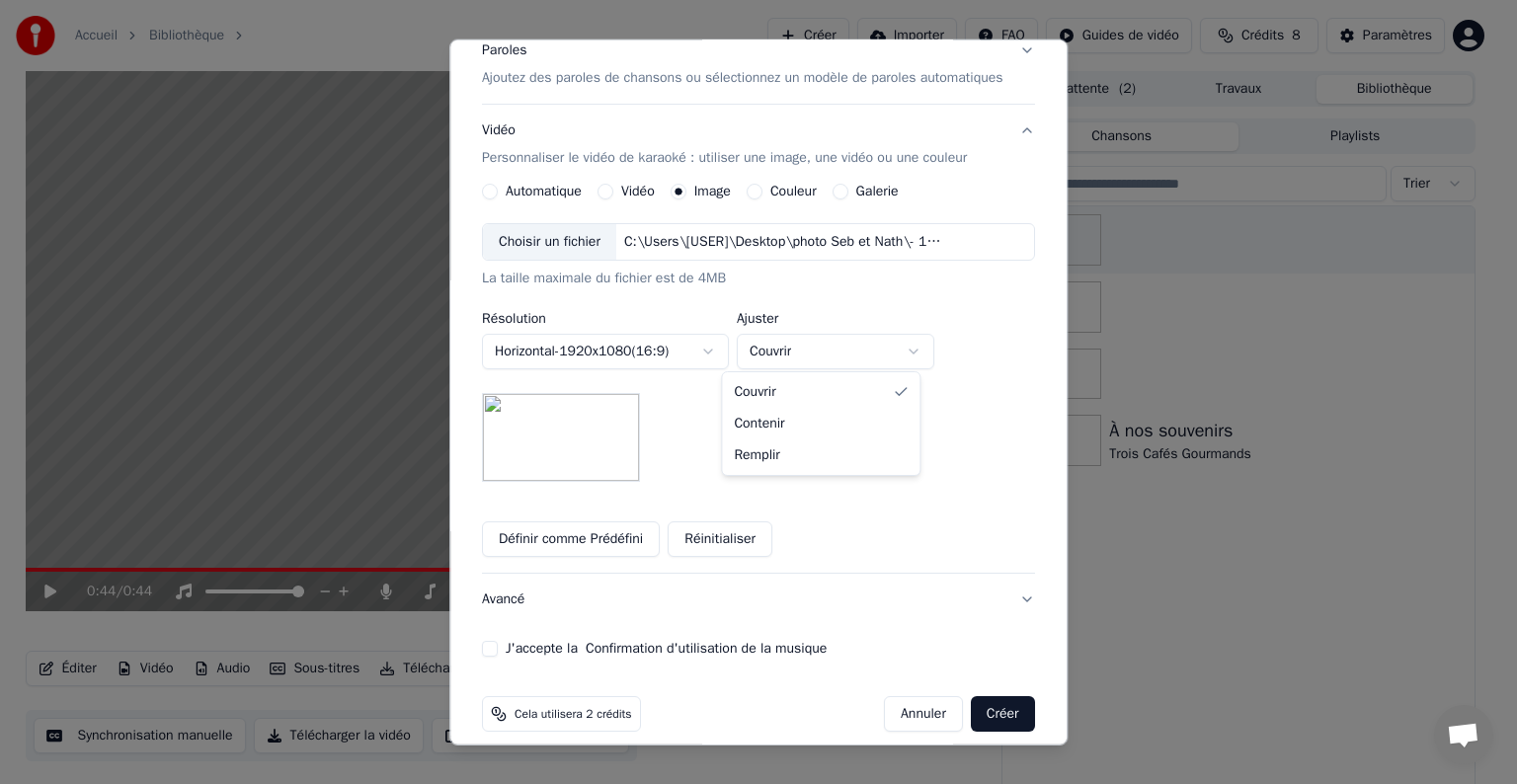 click on "**********" at bounding box center [750, 392] 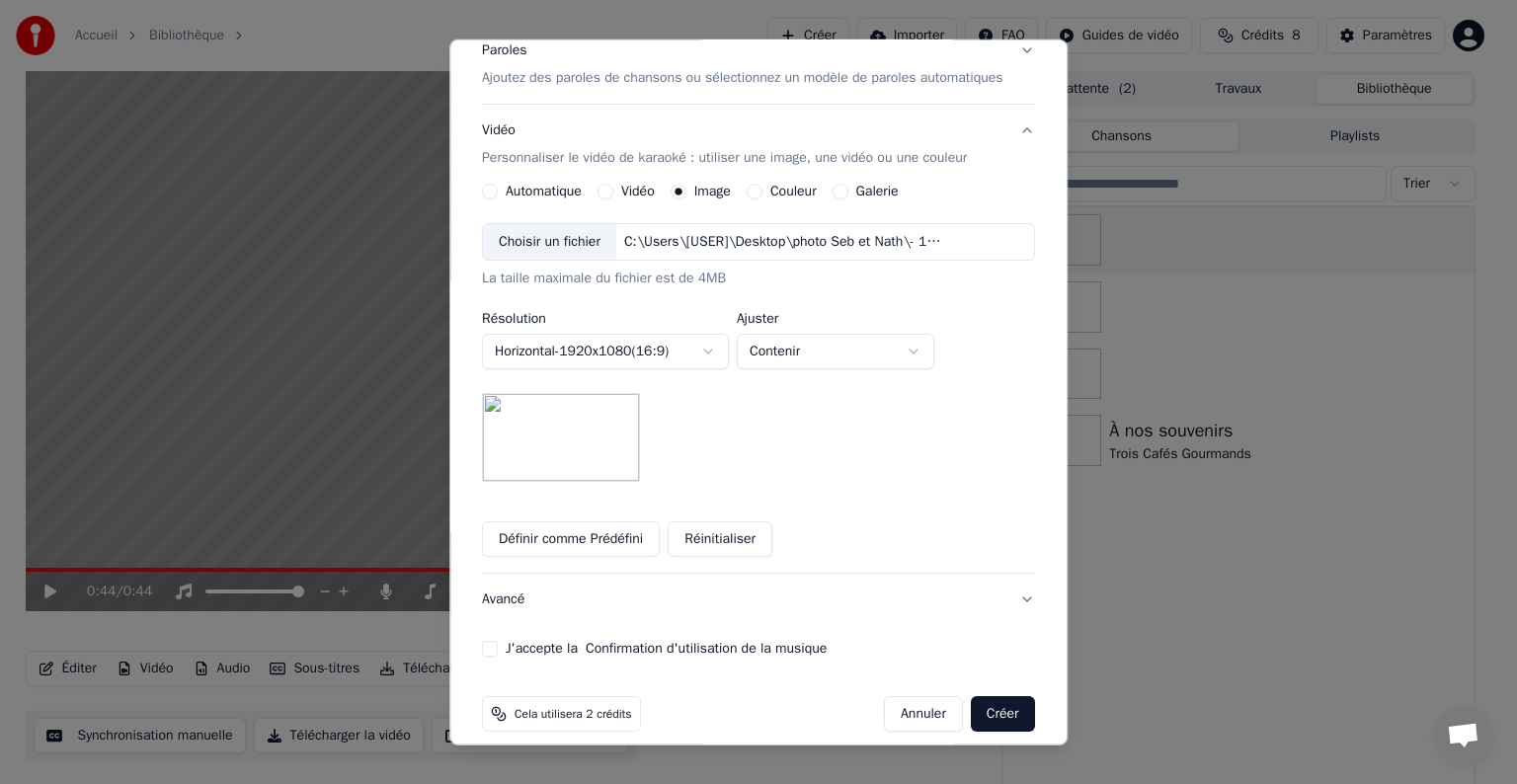 click on "Créer" at bounding box center [1002, 714] 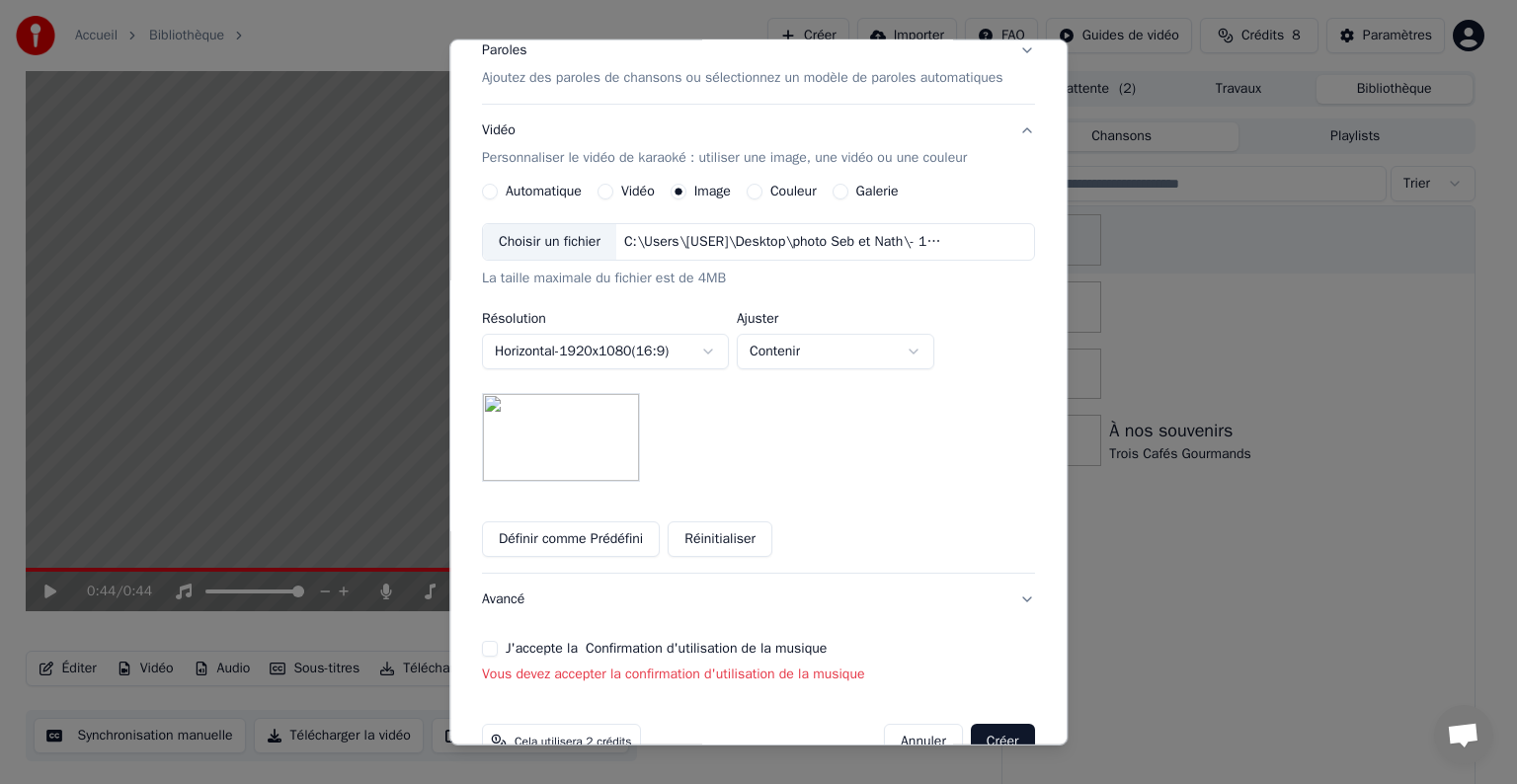 click on "J'accepte la   Confirmation d'utilisation de la musique" at bounding box center (490, 649) 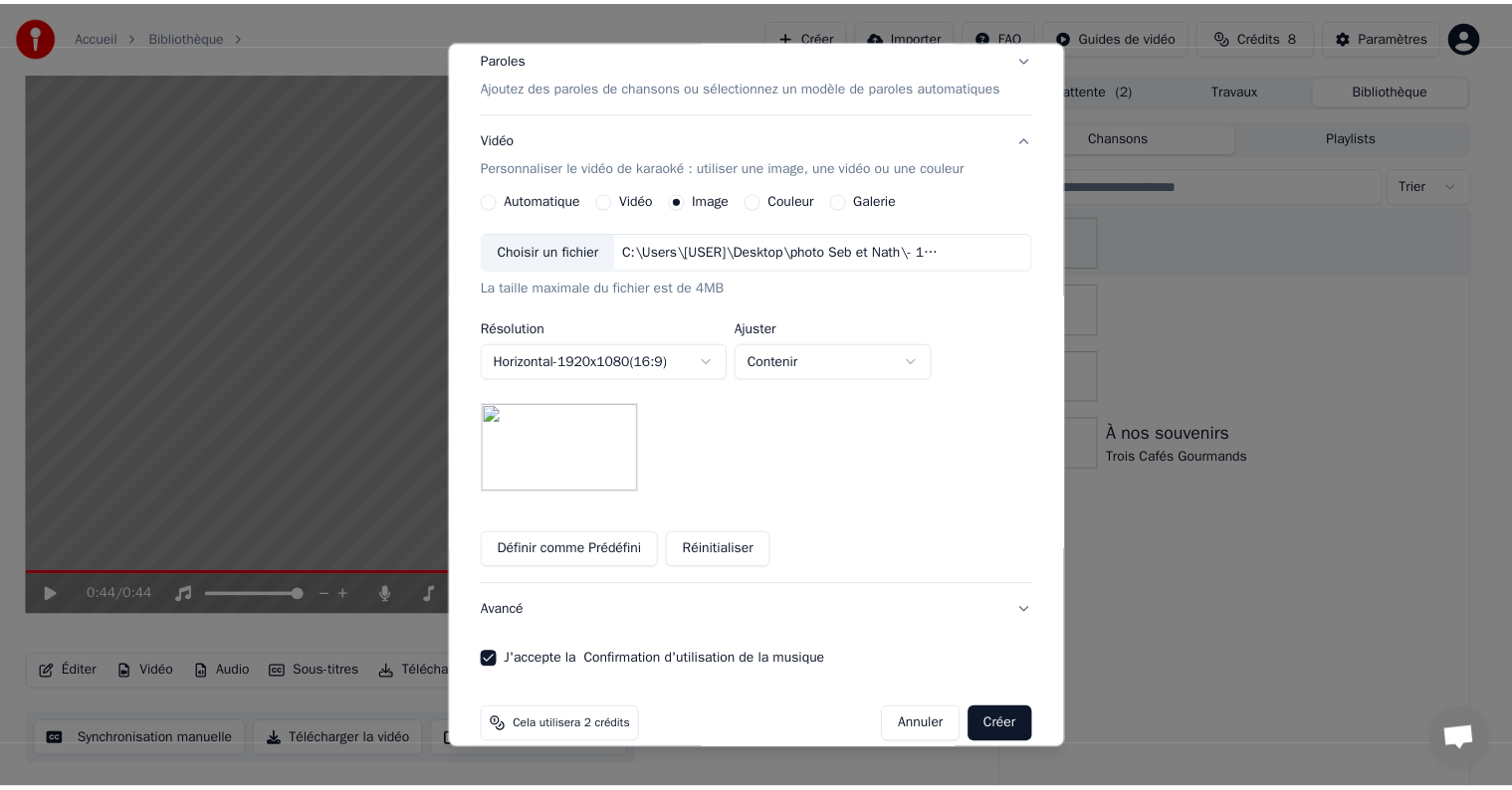 scroll, scrollTop: 283, scrollLeft: 0, axis: vertical 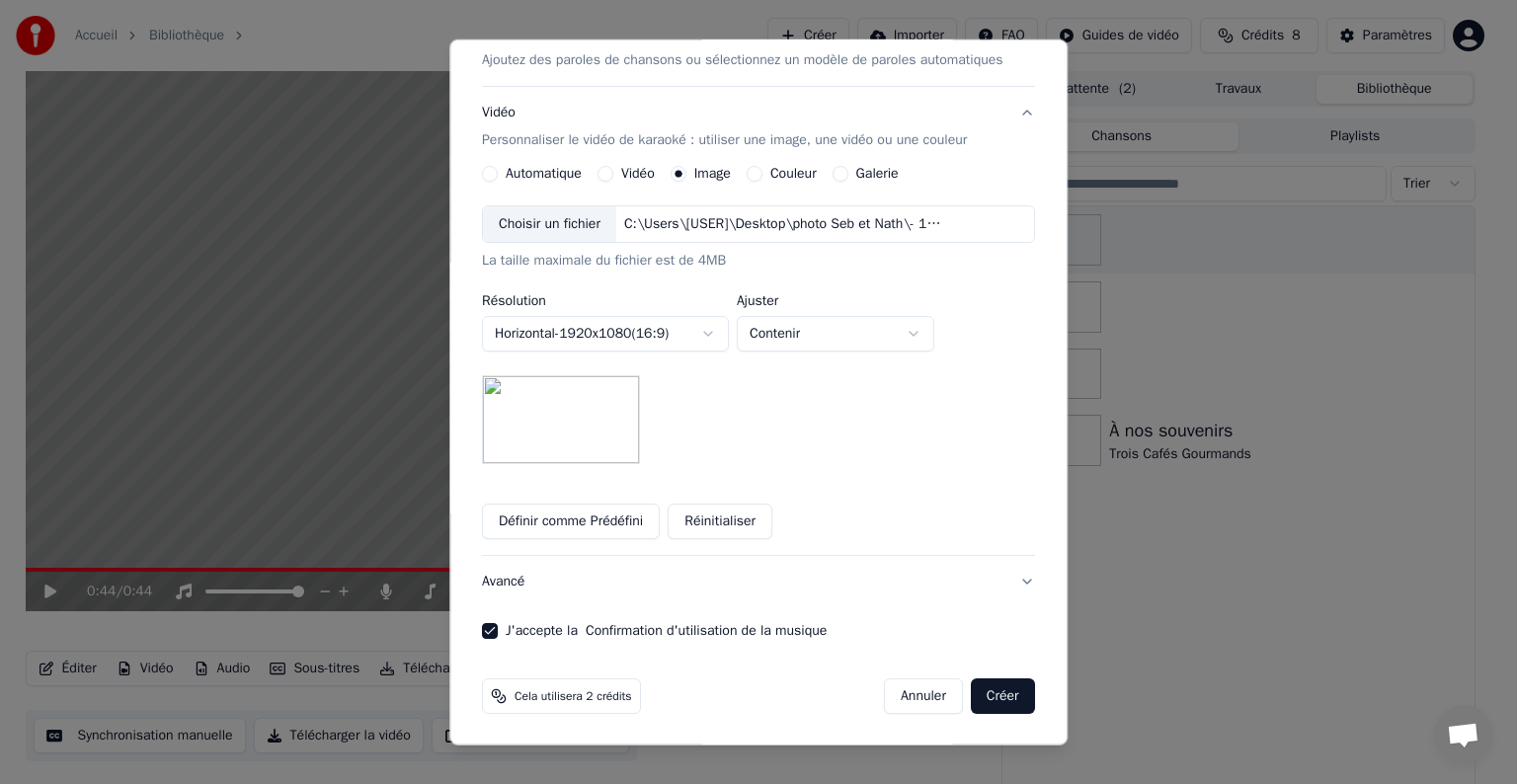 click on "Créer" at bounding box center (1002, 696) 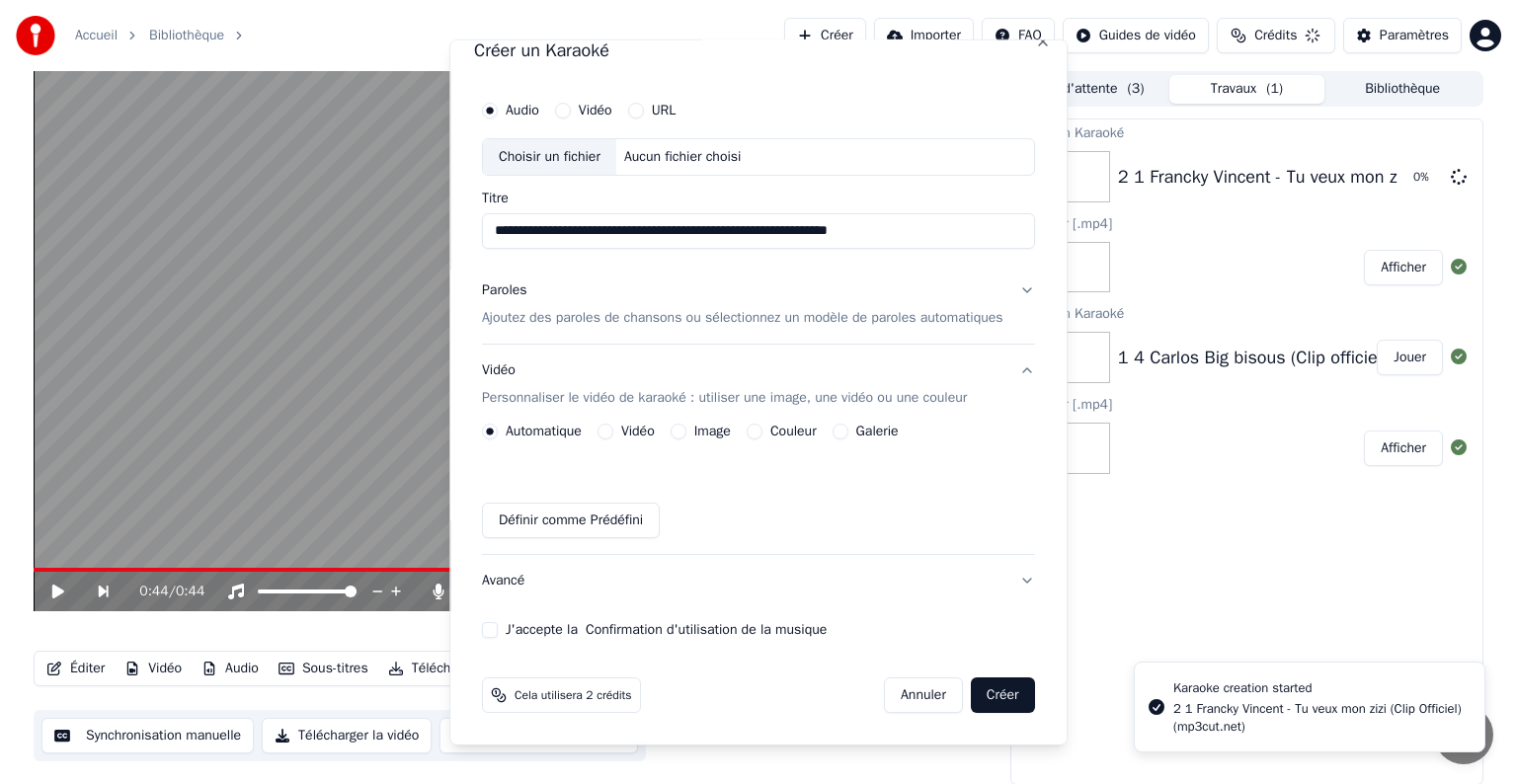 type 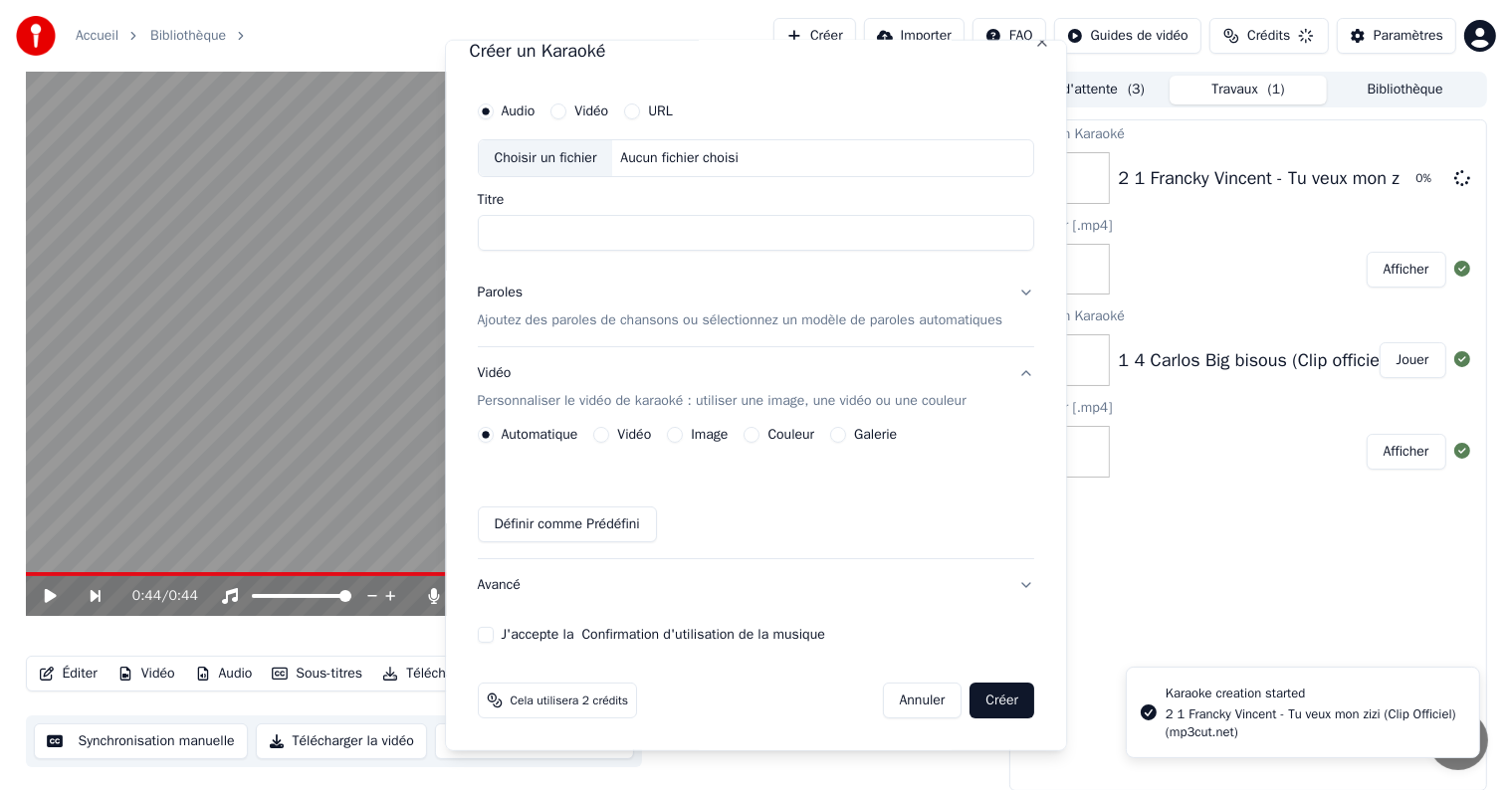 scroll, scrollTop: 22, scrollLeft: 0, axis: vertical 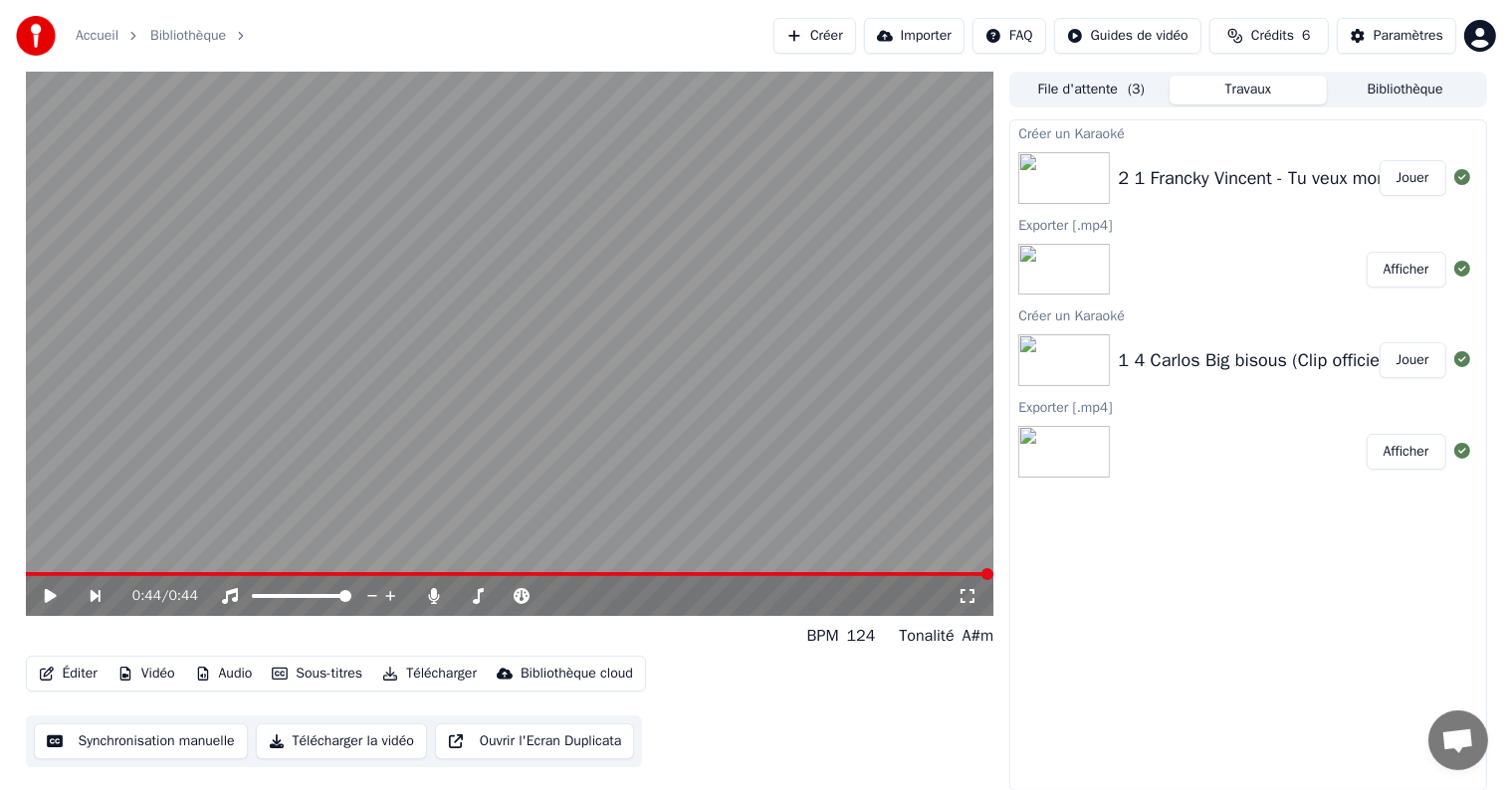 click on "Jouer" at bounding box center [1412, 178] 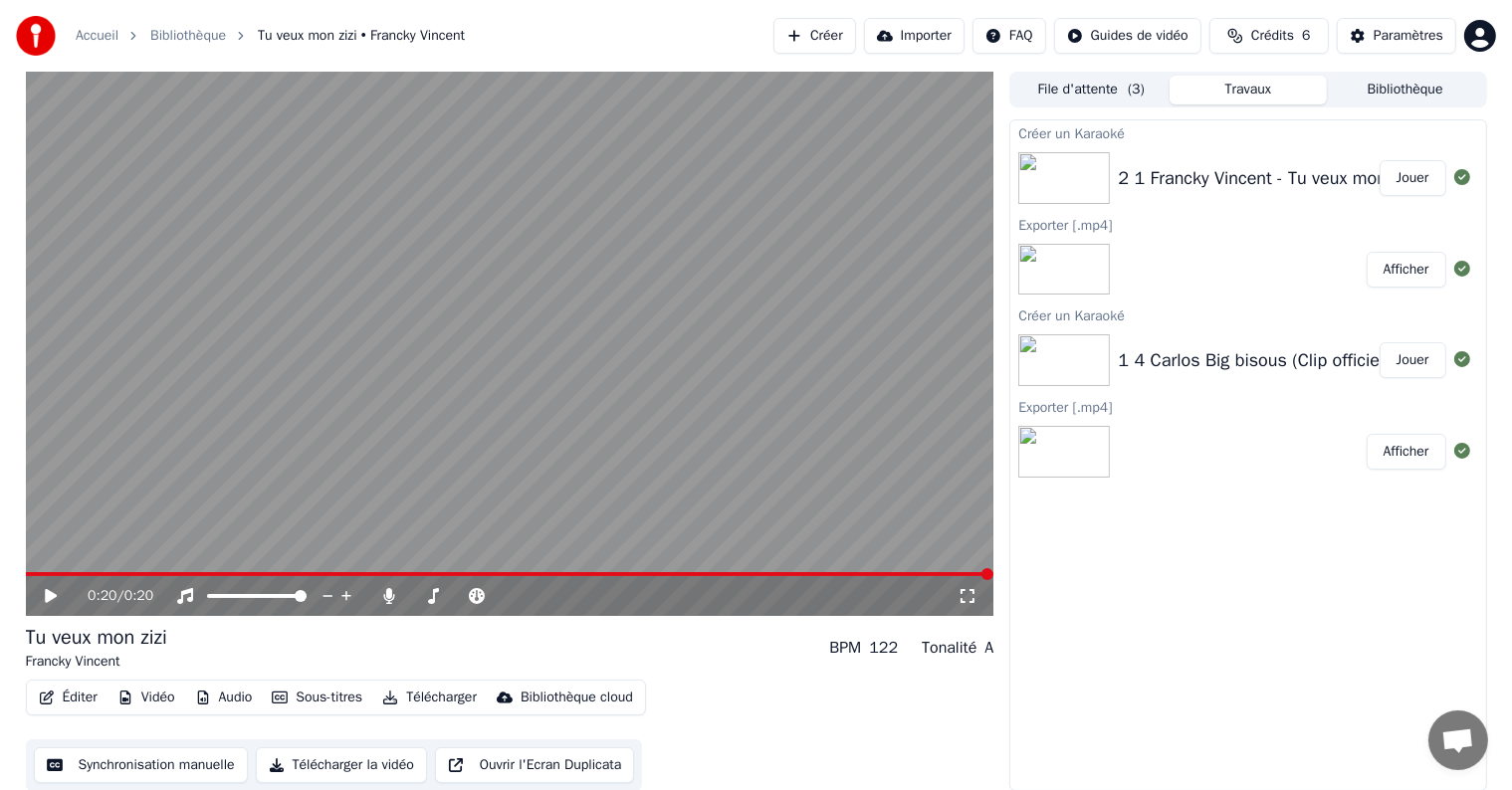 click 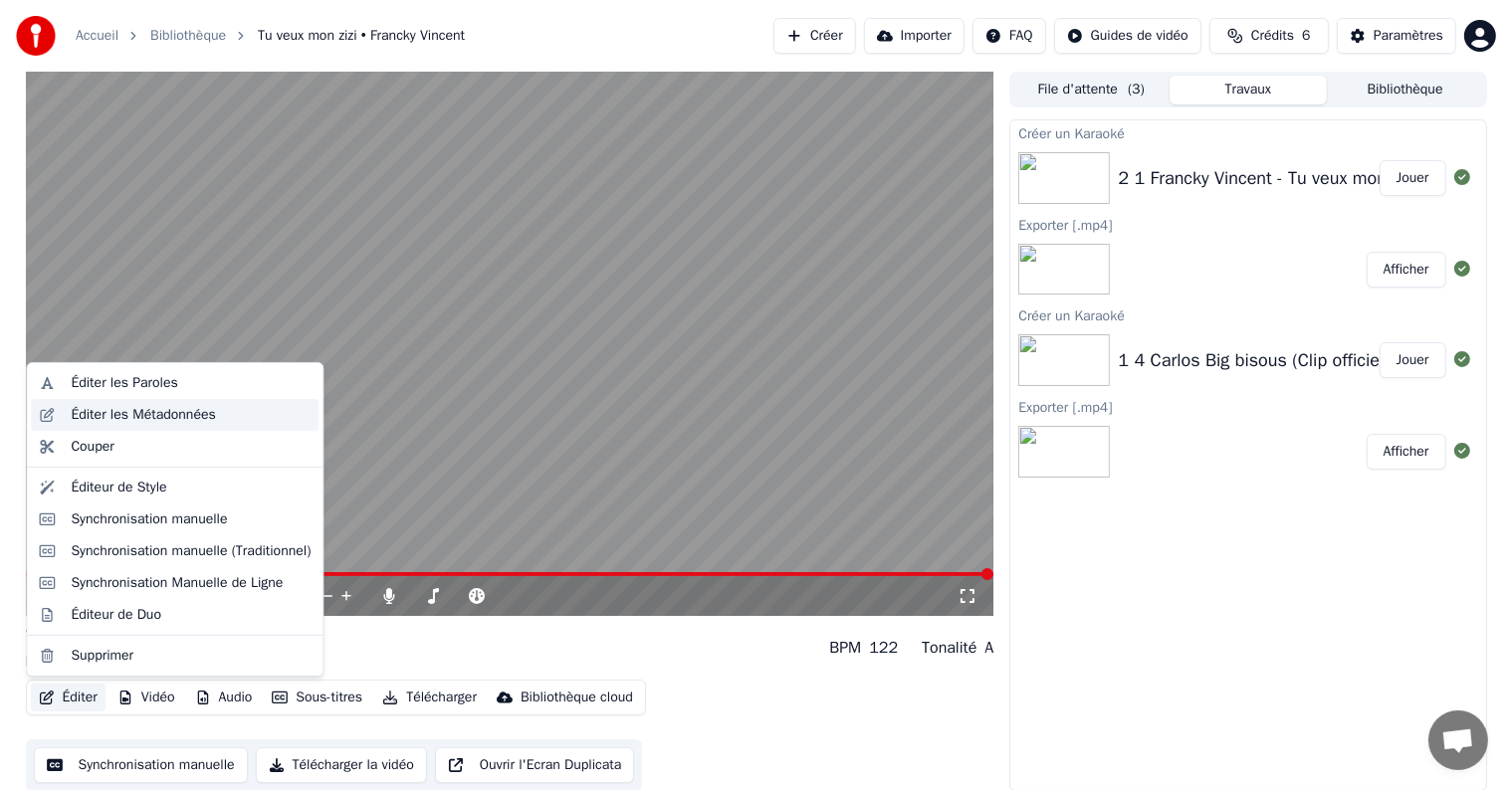 click on "Éditer les Métadonnées" at bounding box center [174, 415] 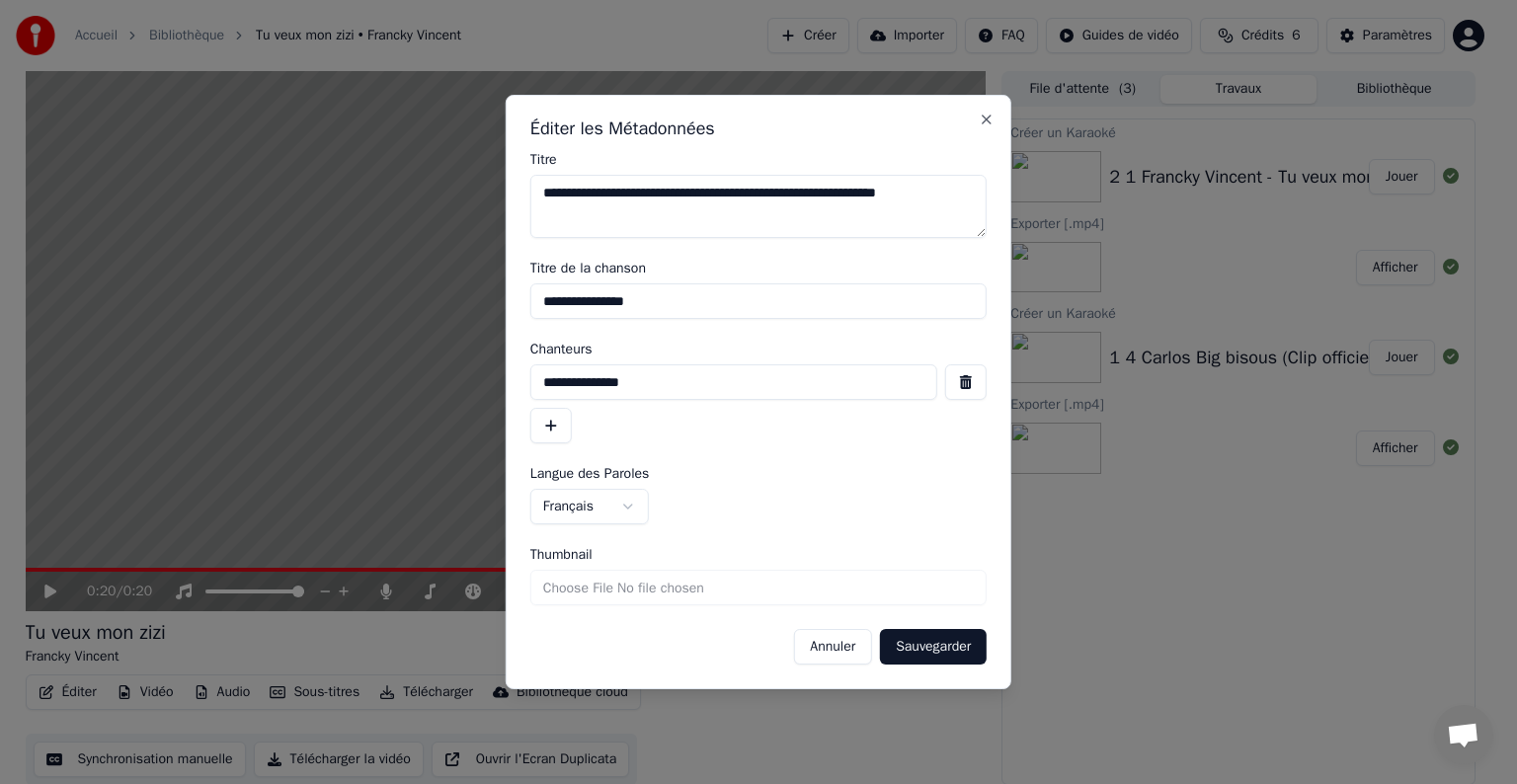 drag, startPoint x: 952, startPoint y: 192, endPoint x: 205, endPoint y: 216, distance: 747.38544 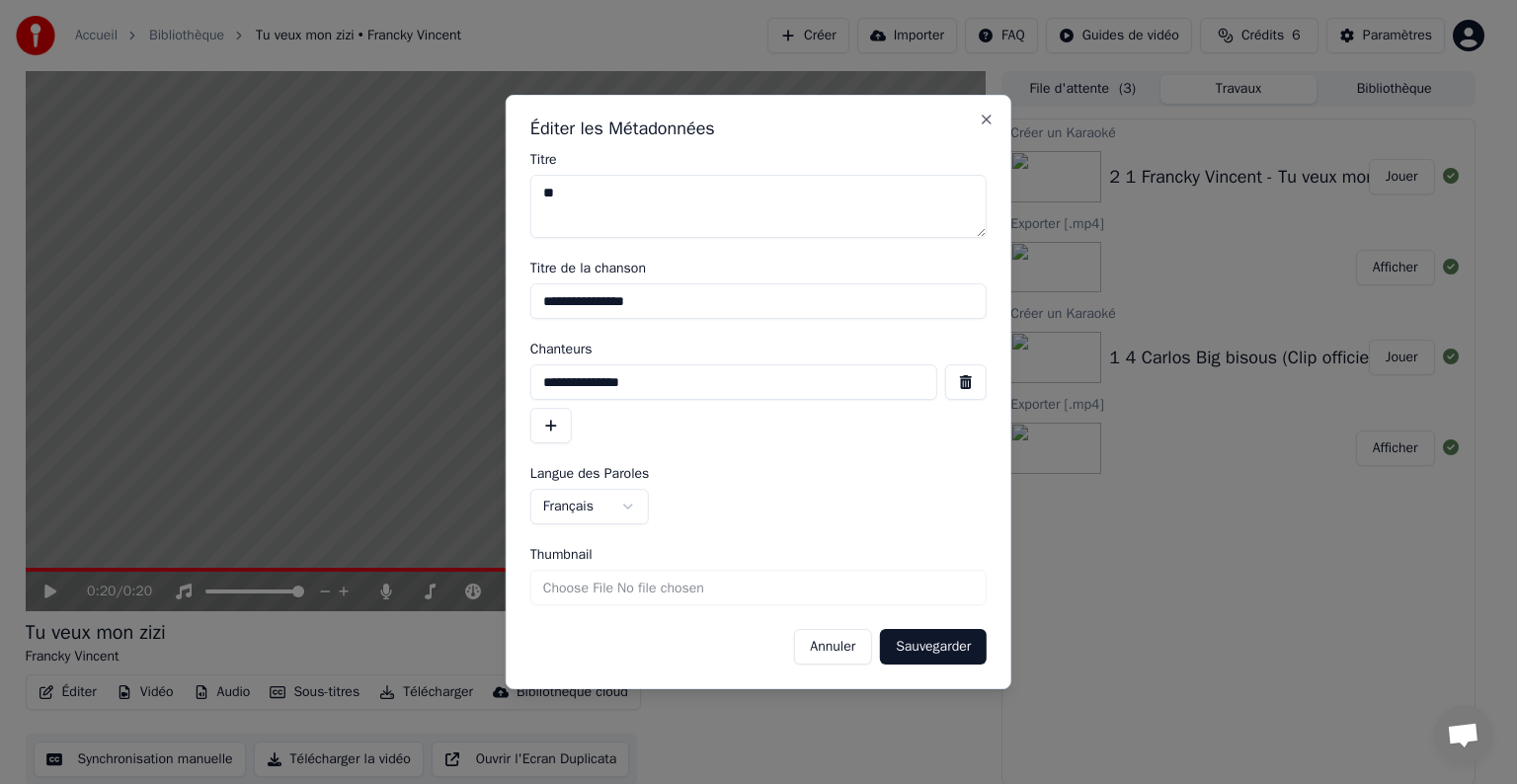 type 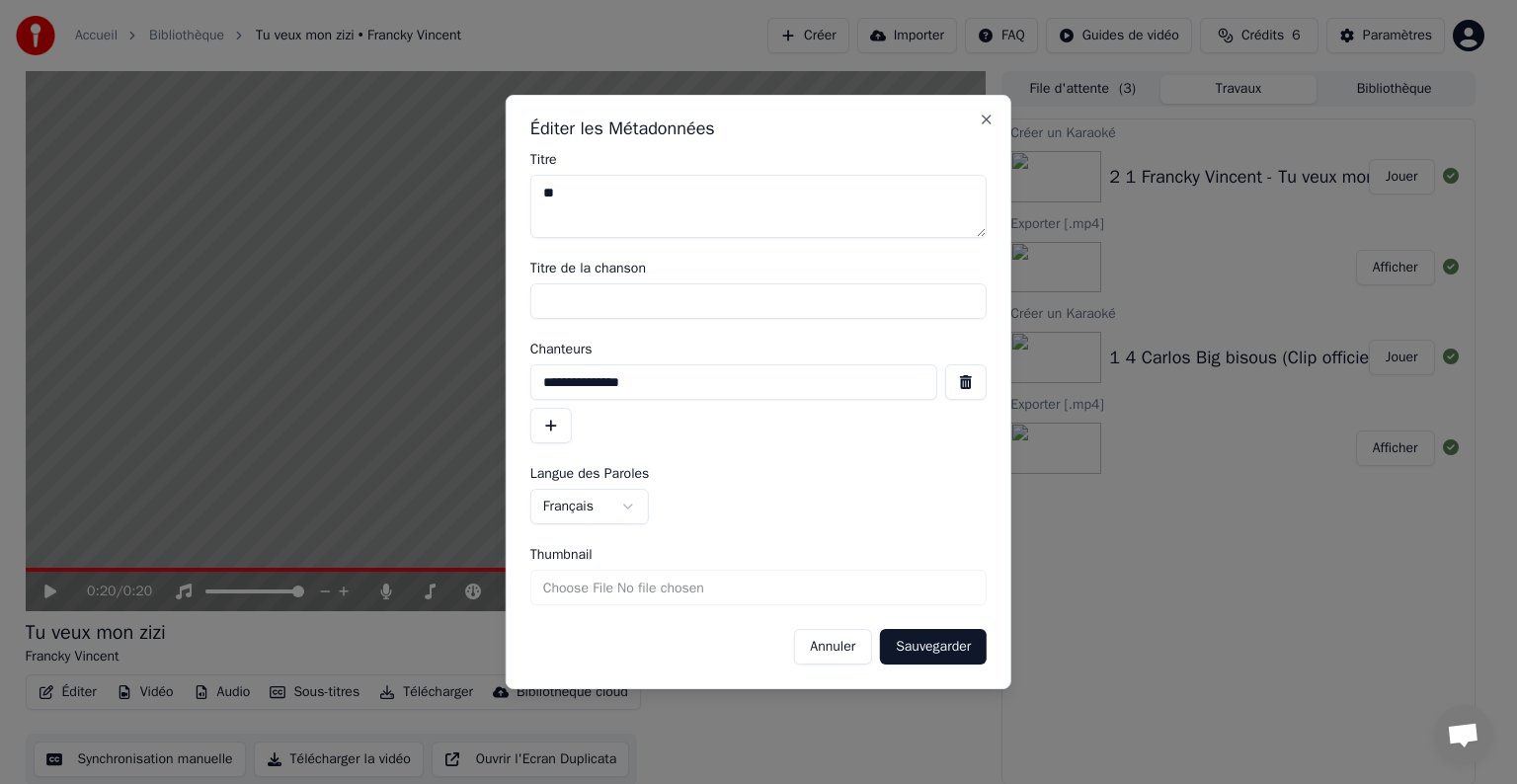 type 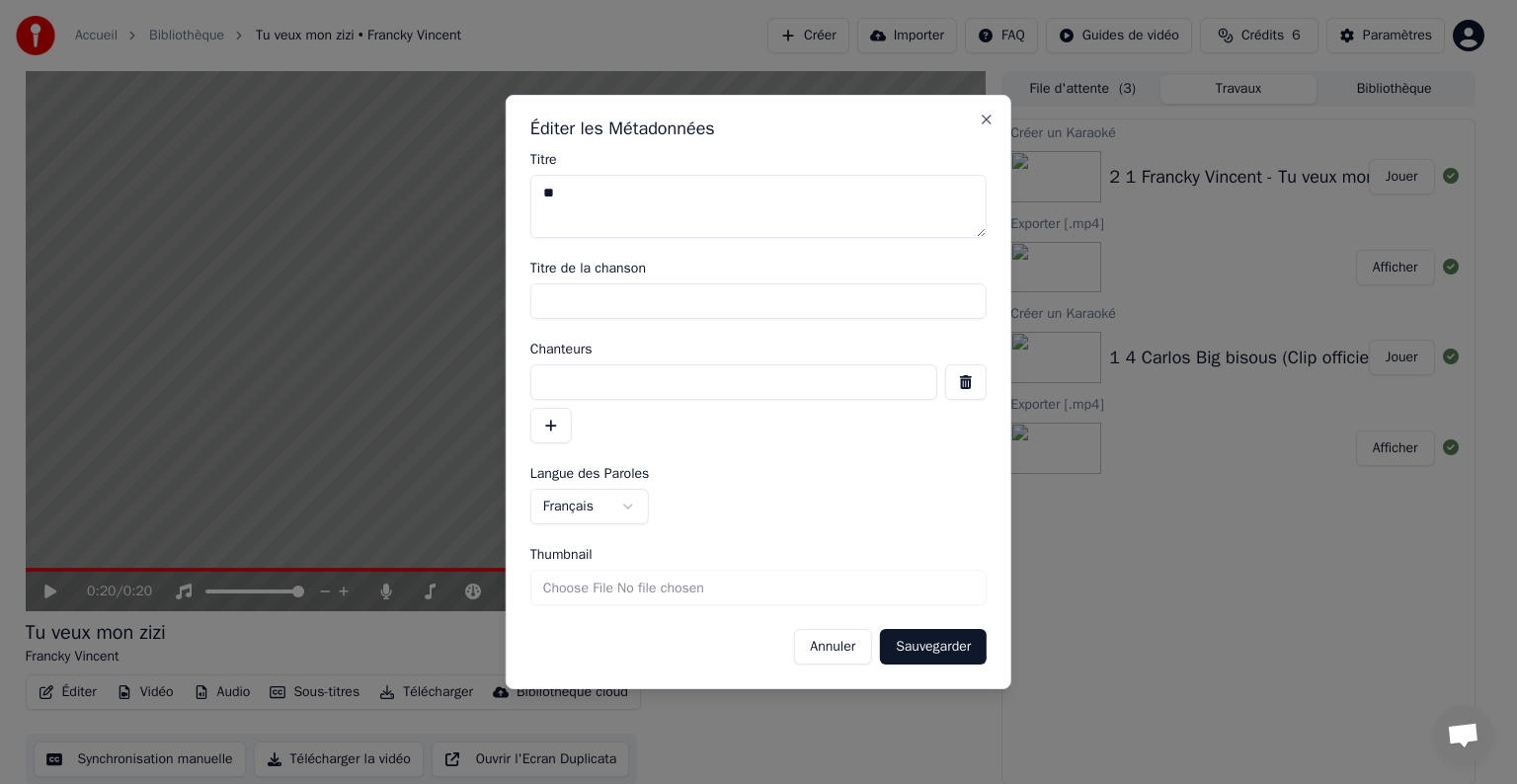type 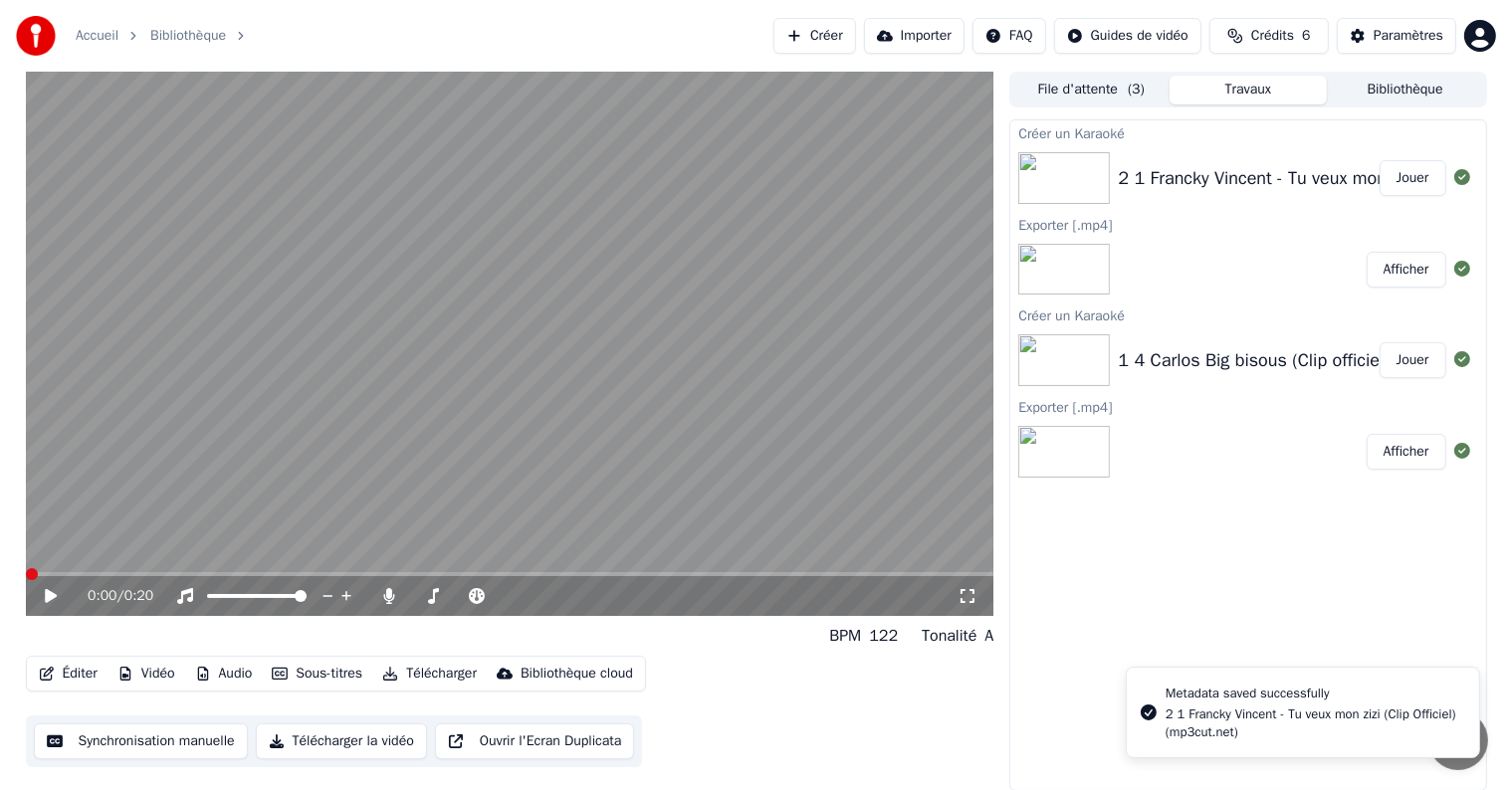 click 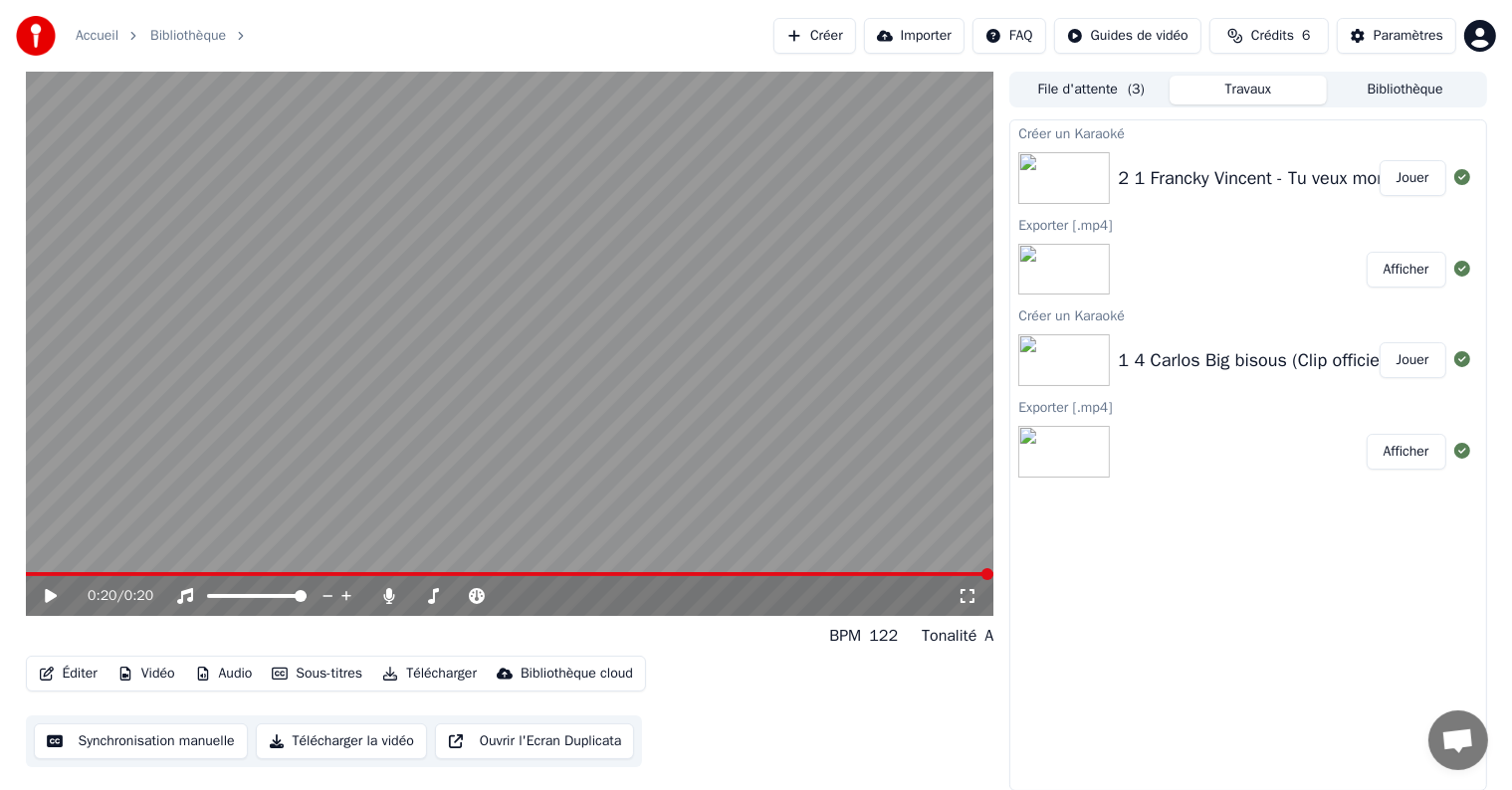 click on "Télécharger la vidéo" at bounding box center [341, 741] 